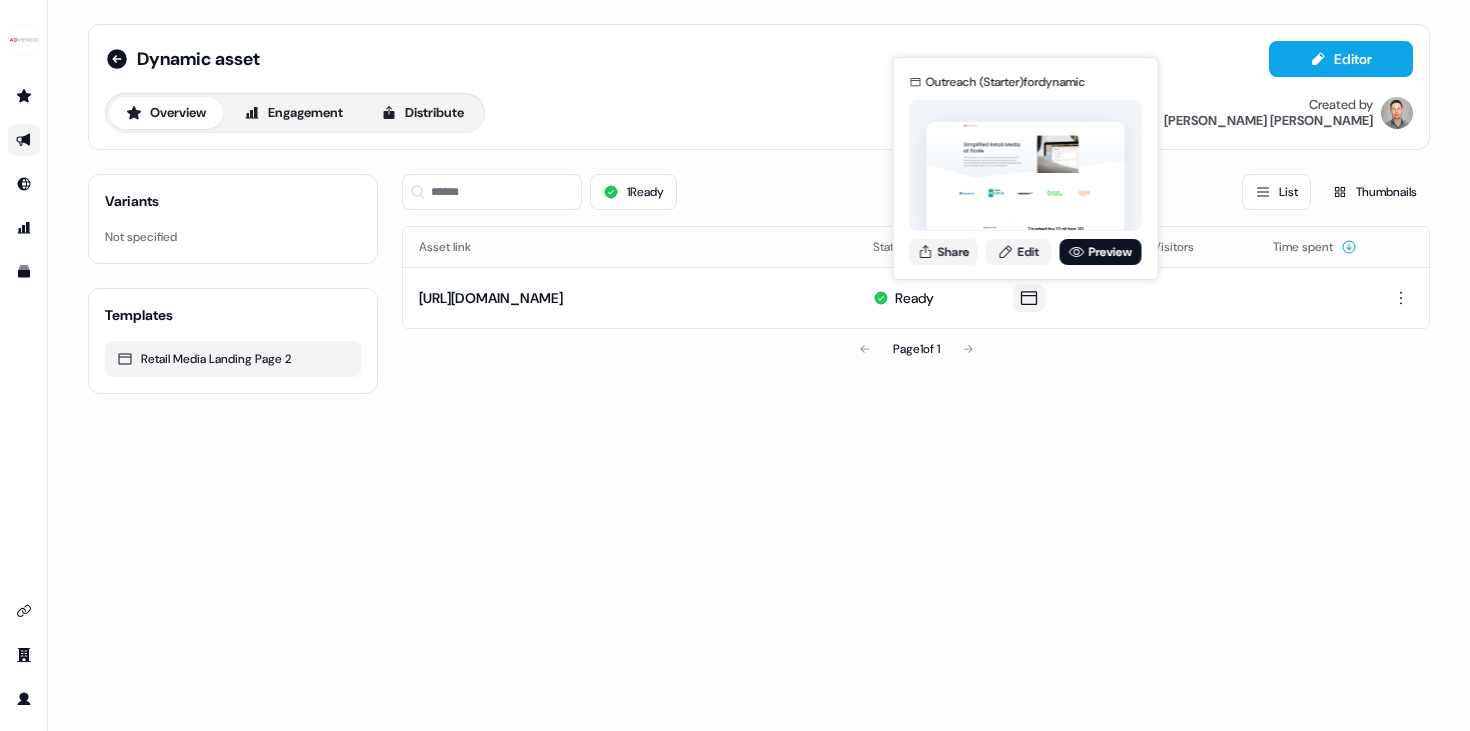scroll, scrollTop: 0, scrollLeft: 0, axis: both 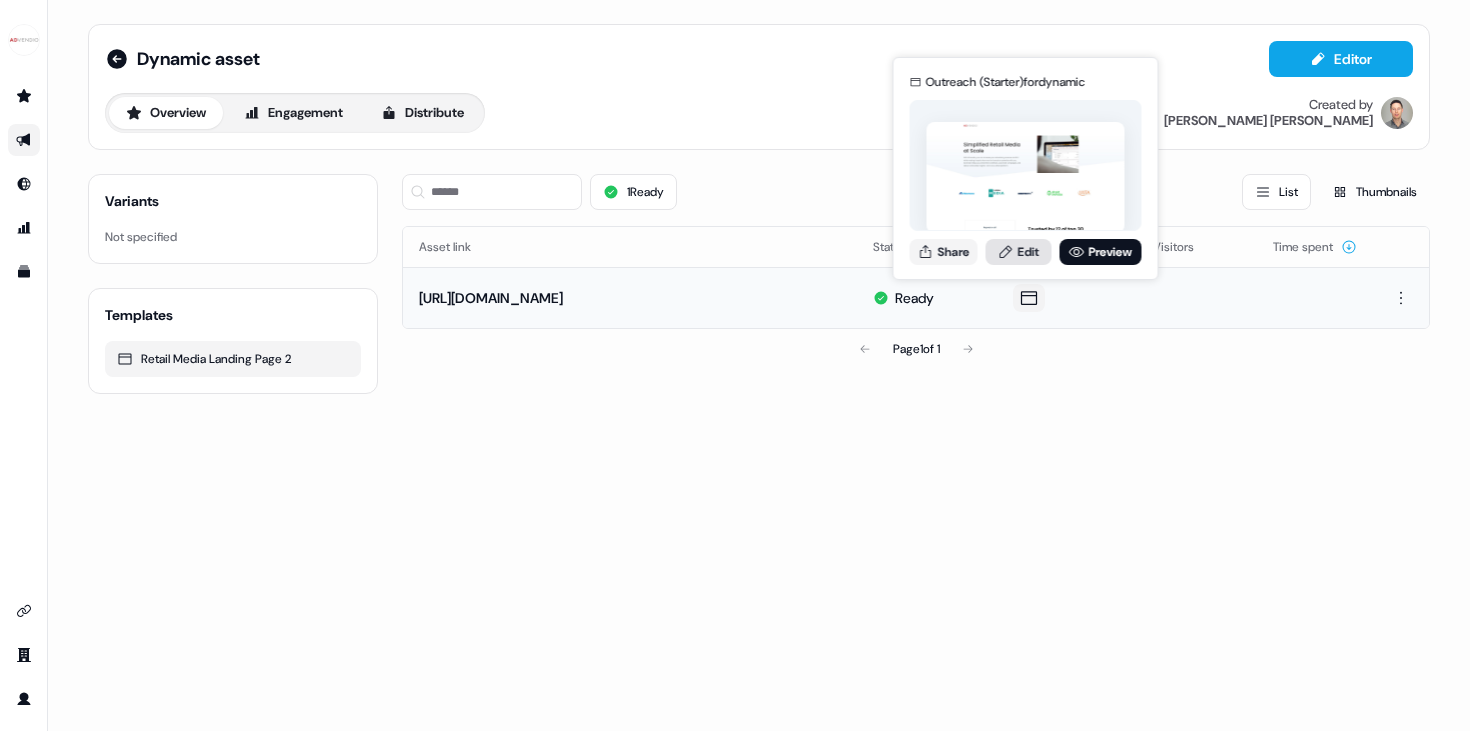 click on "Edit" at bounding box center [1019, 252] 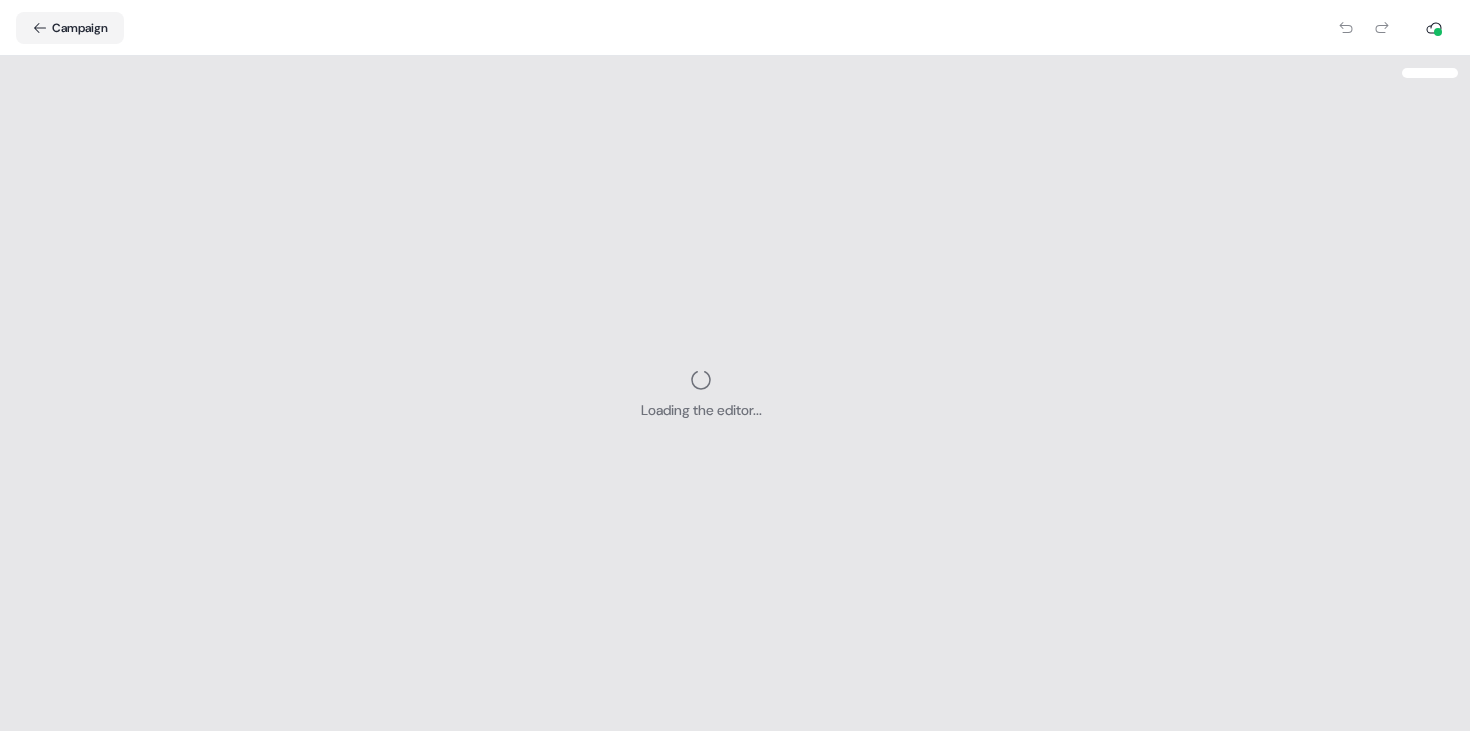 scroll, scrollTop: 0, scrollLeft: 0, axis: both 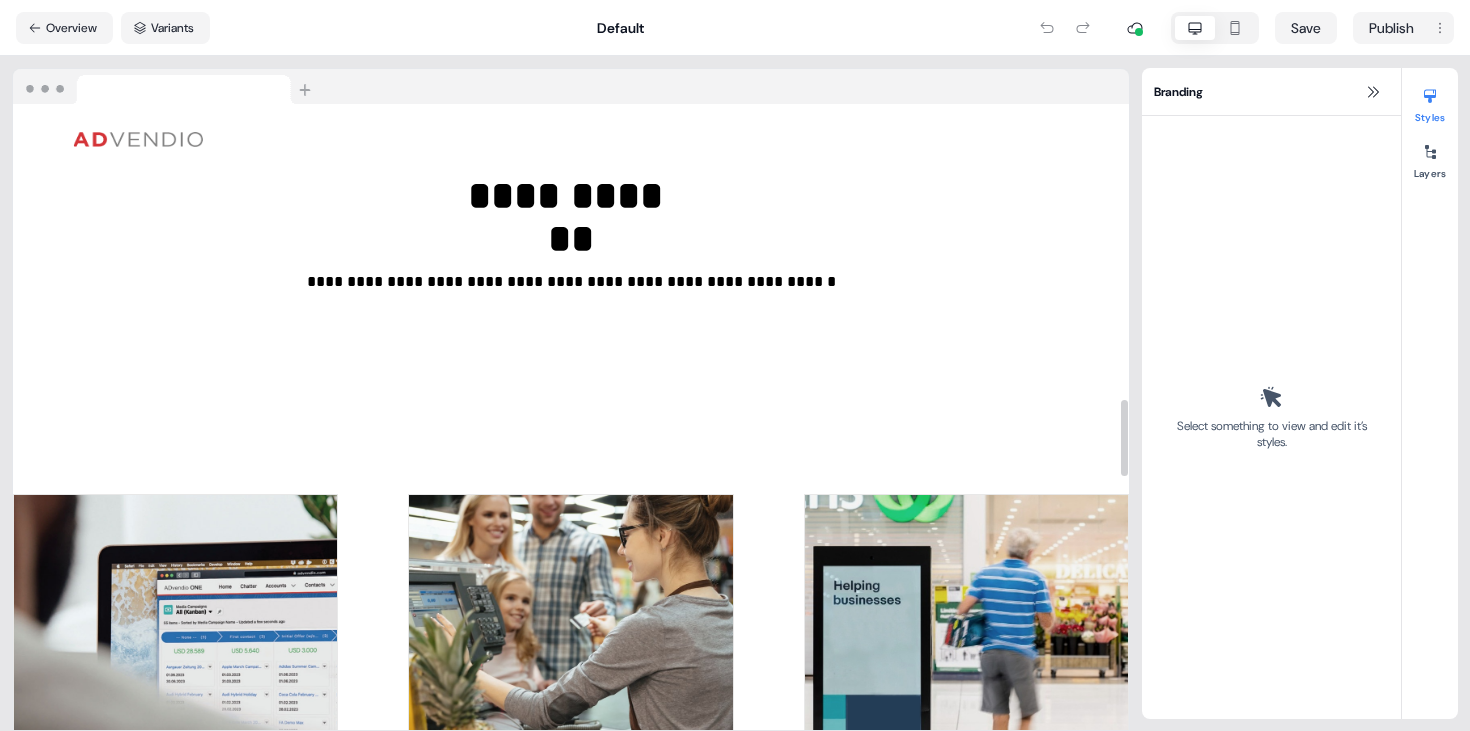click on "**********" at bounding box center (571, 859) 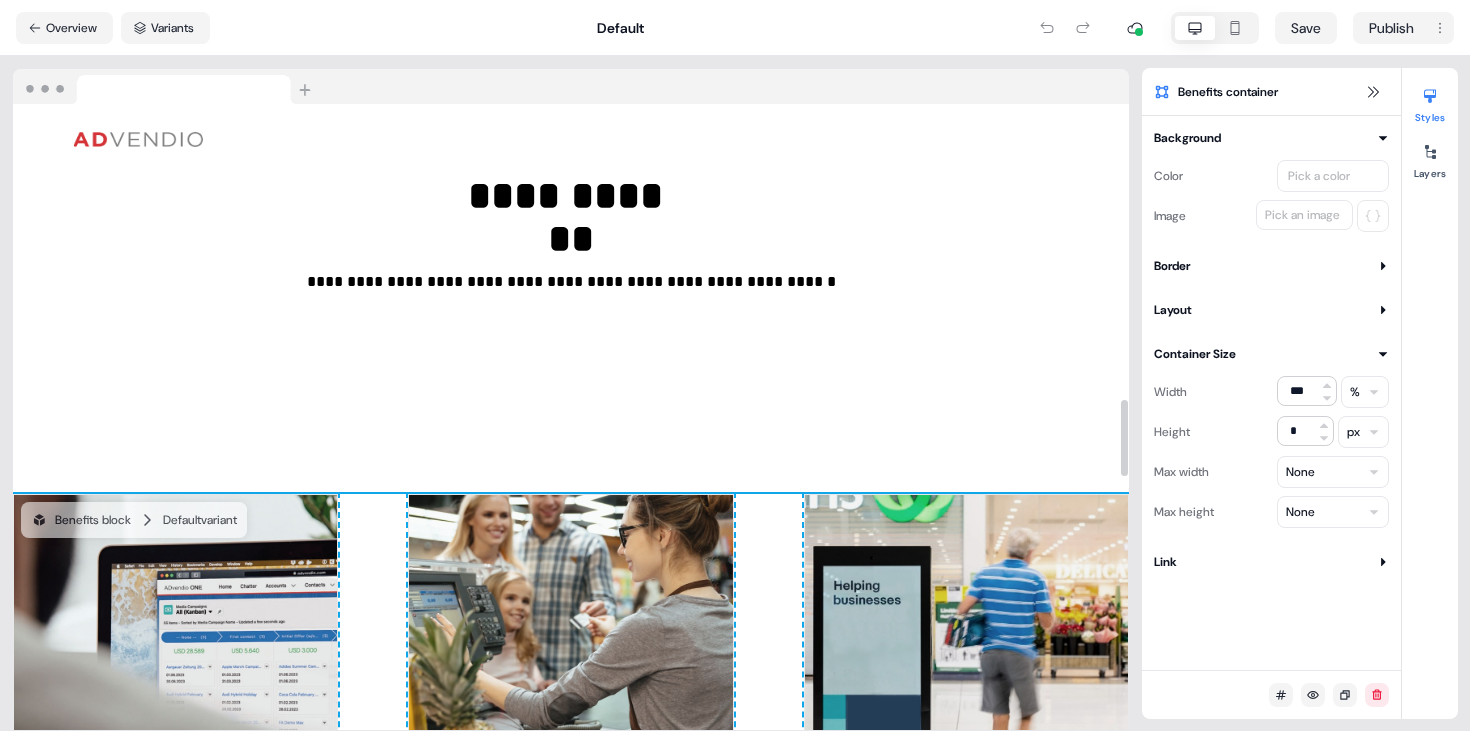 click on "**********" at bounding box center [571, 859] 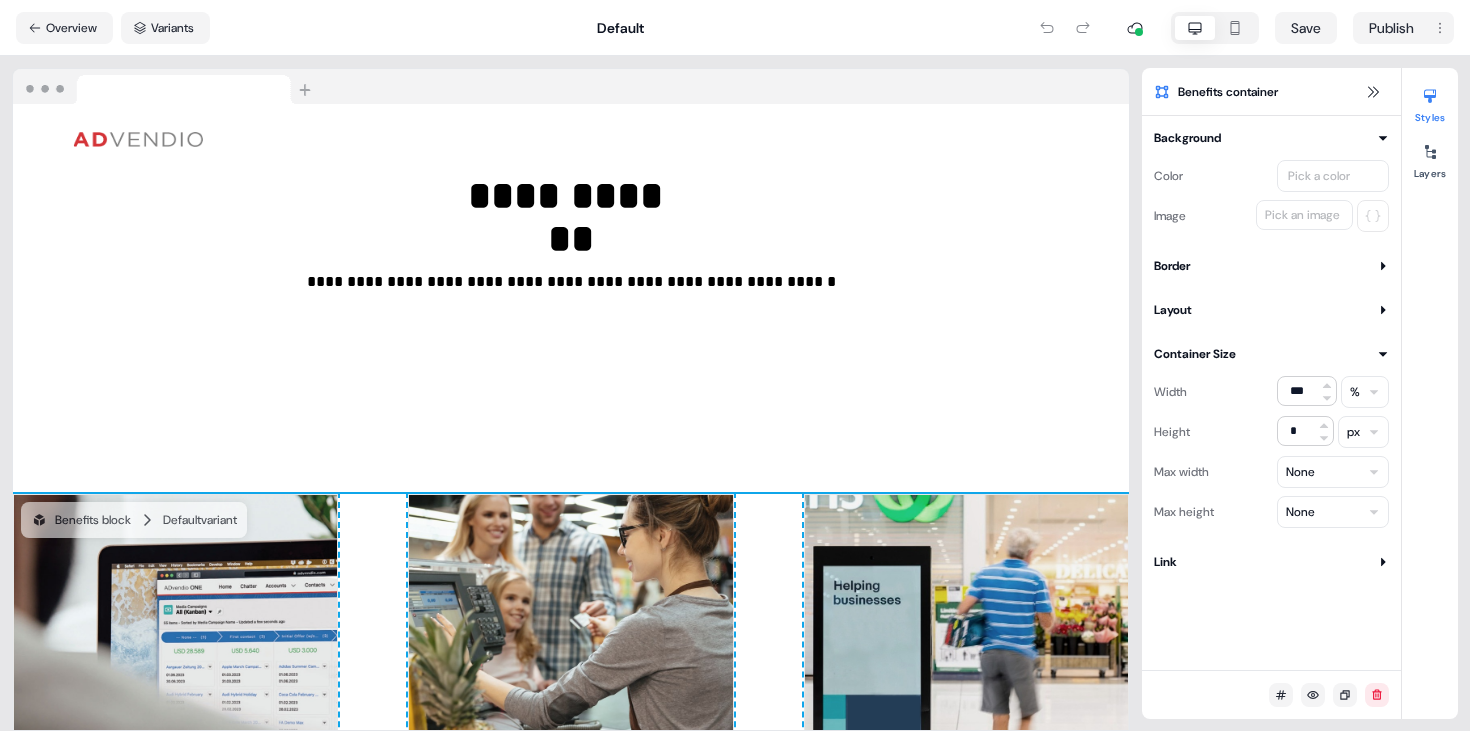 click 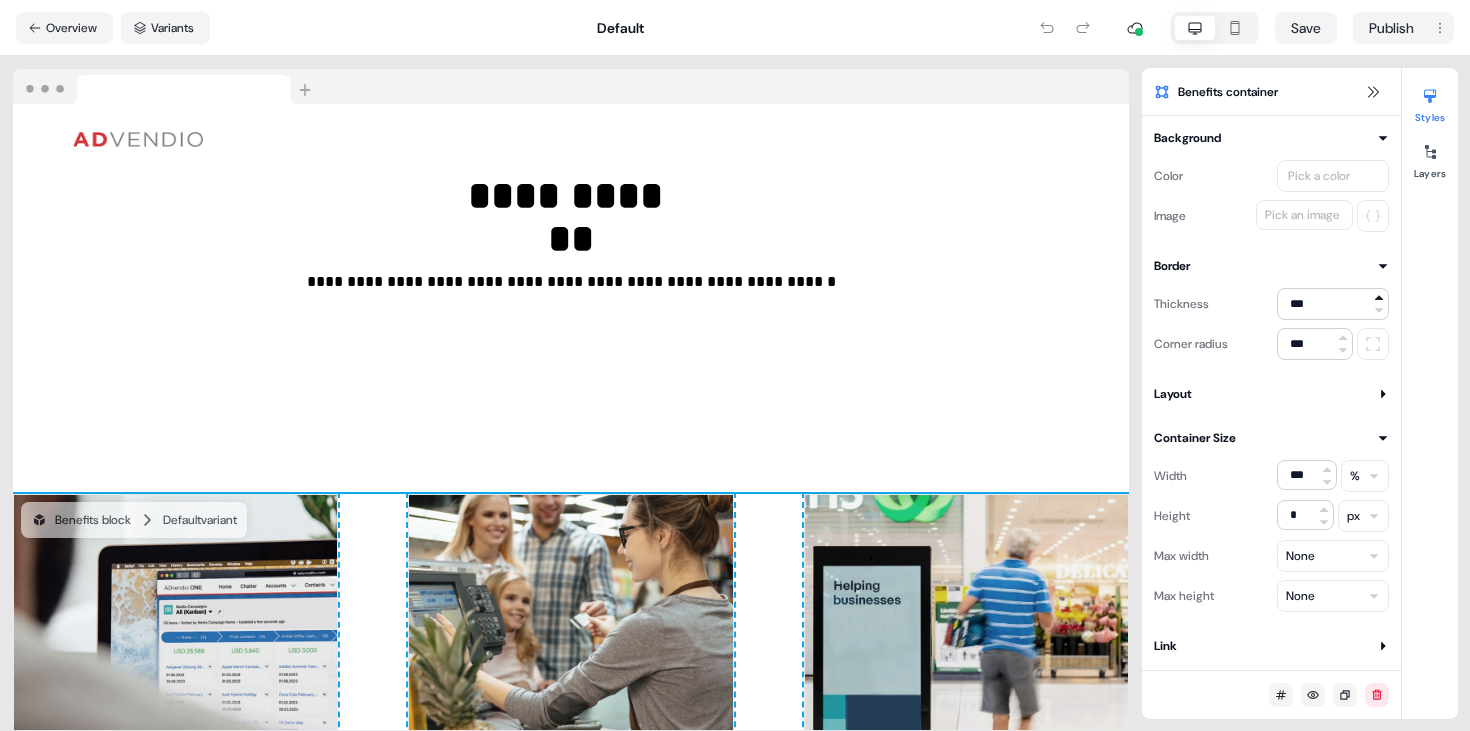 click 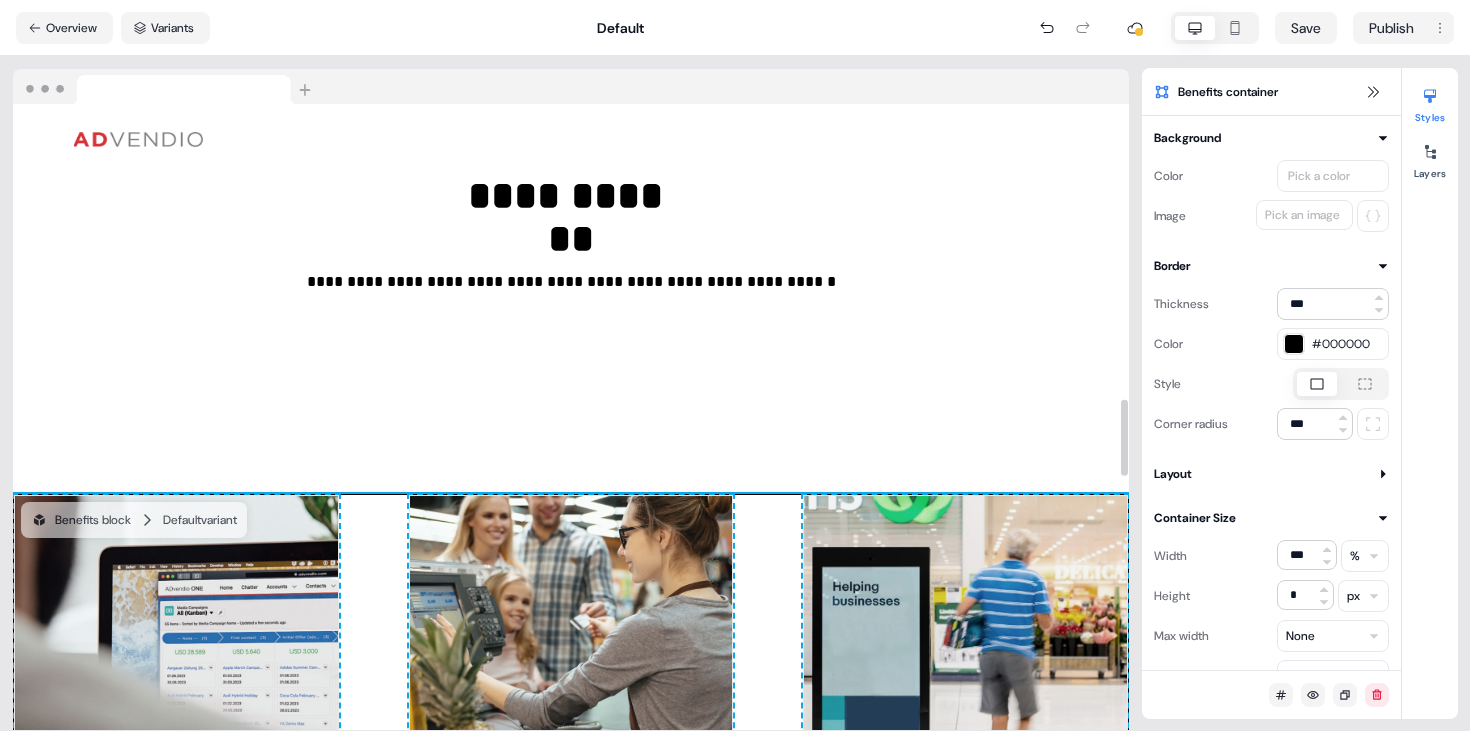 click on "**********" at bounding box center [571, 268] 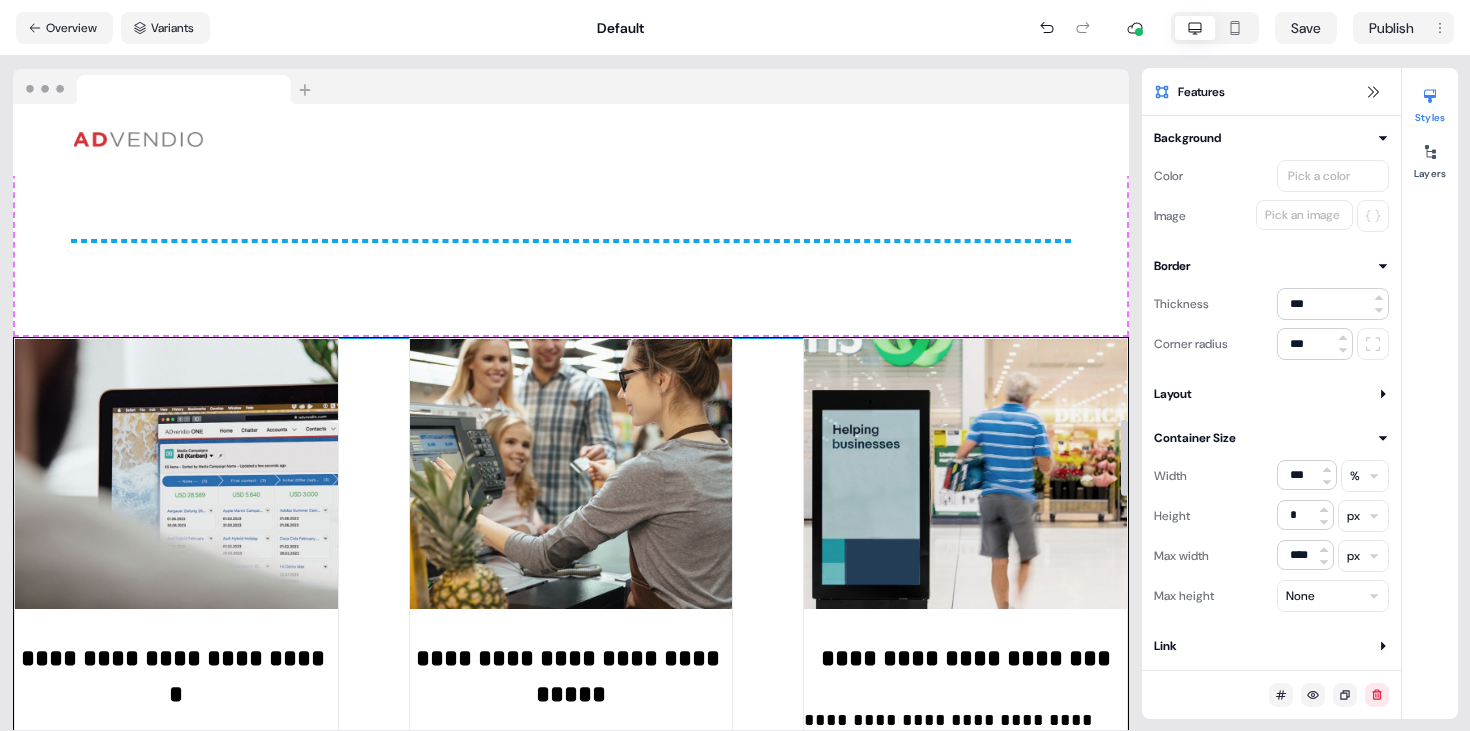 scroll, scrollTop: 2586, scrollLeft: 0, axis: vertical 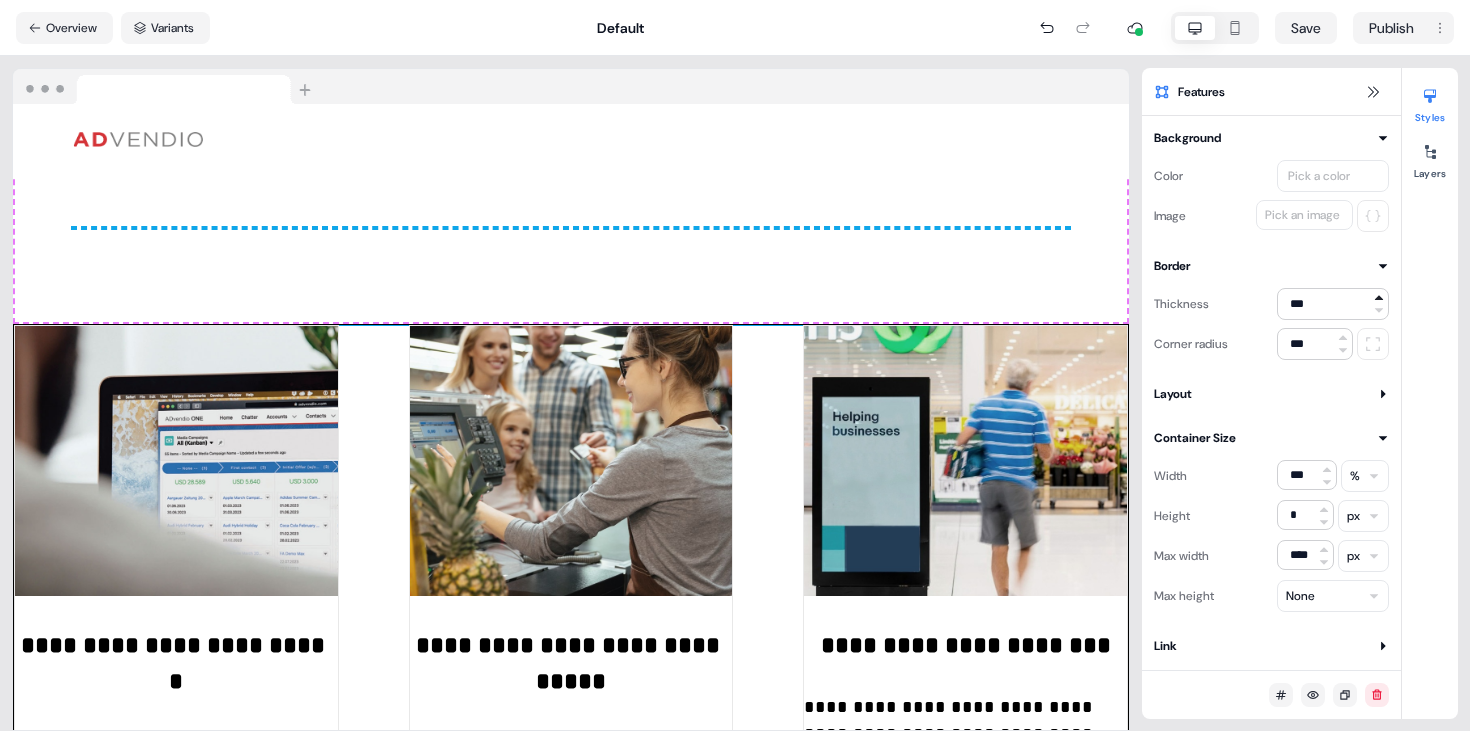 click 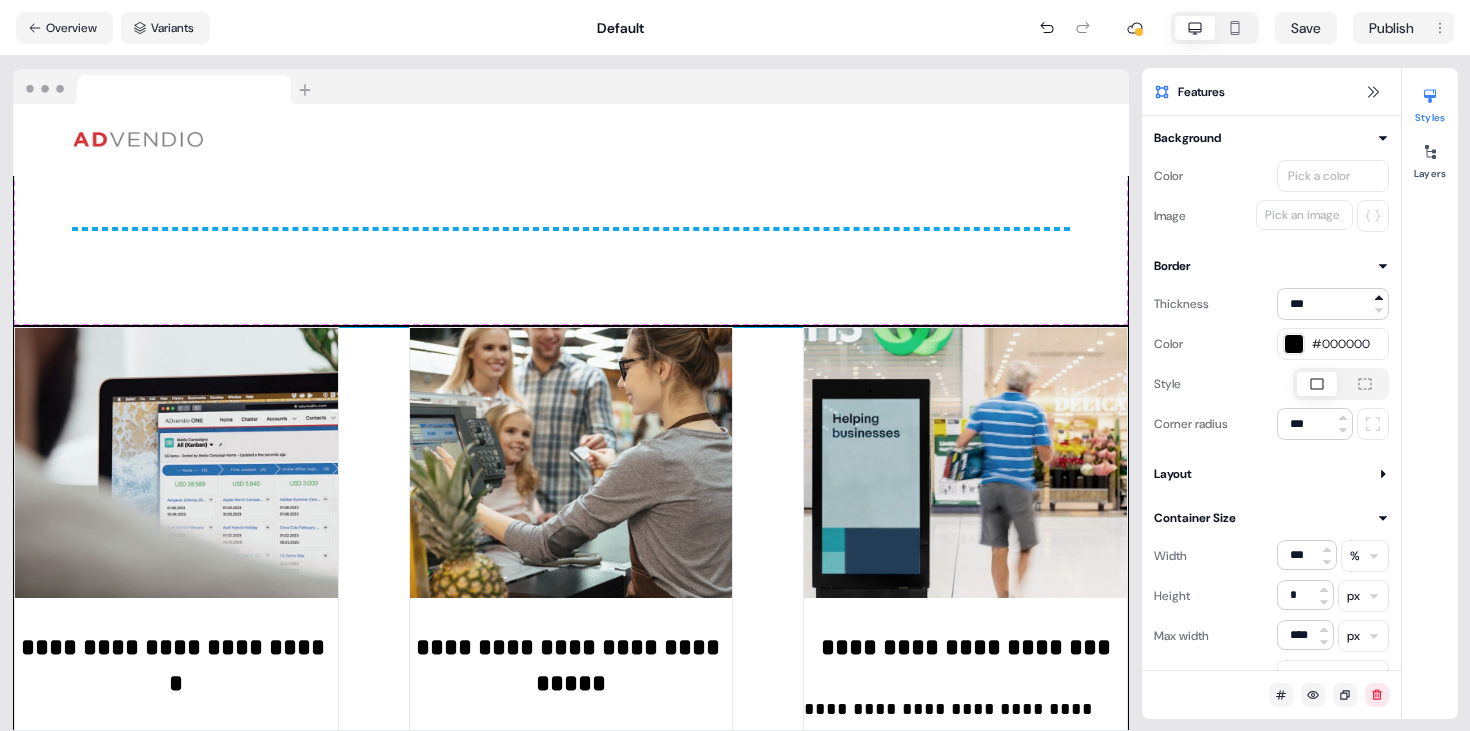 scroll, scrollTop: 2587, scrollLeft: 0, axis: vertical 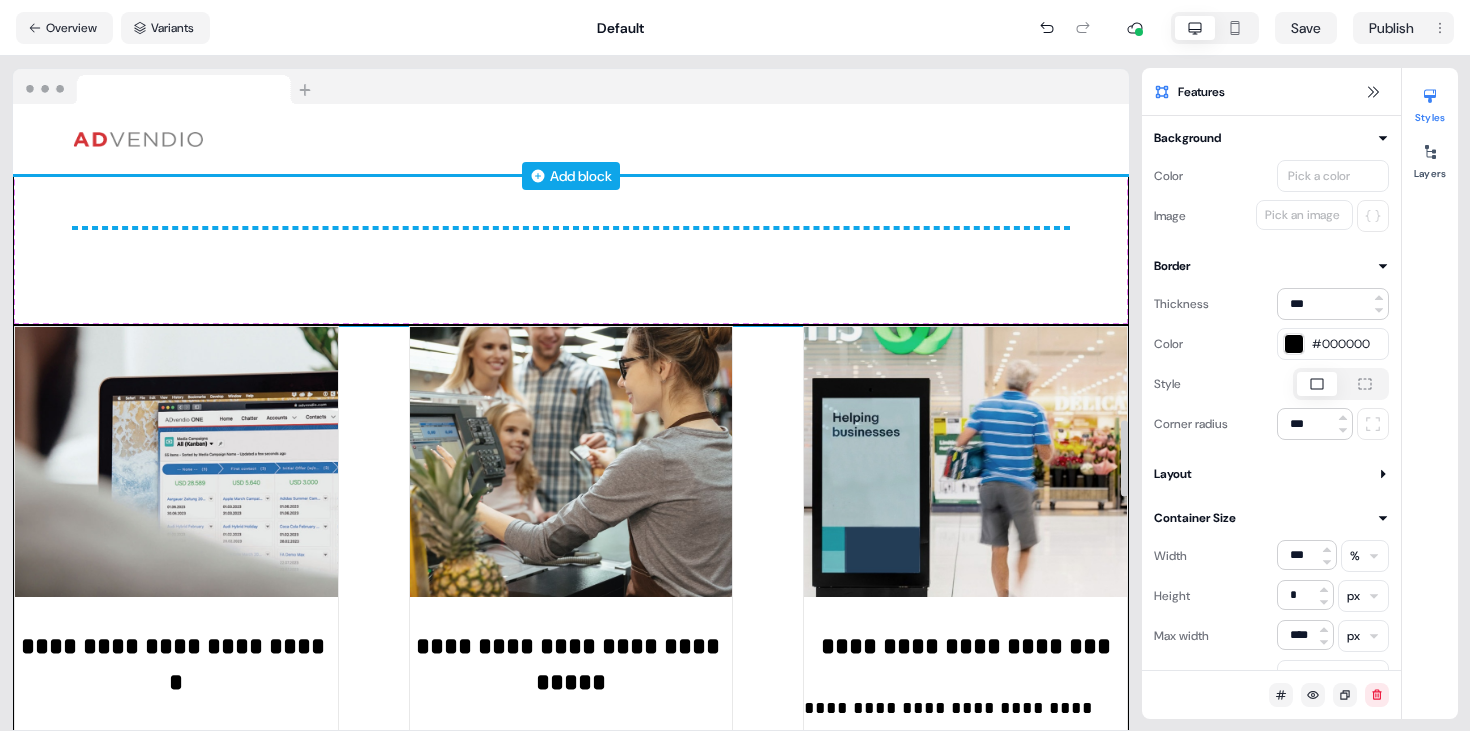 click on "Add block" at bounding box center [571, 176] 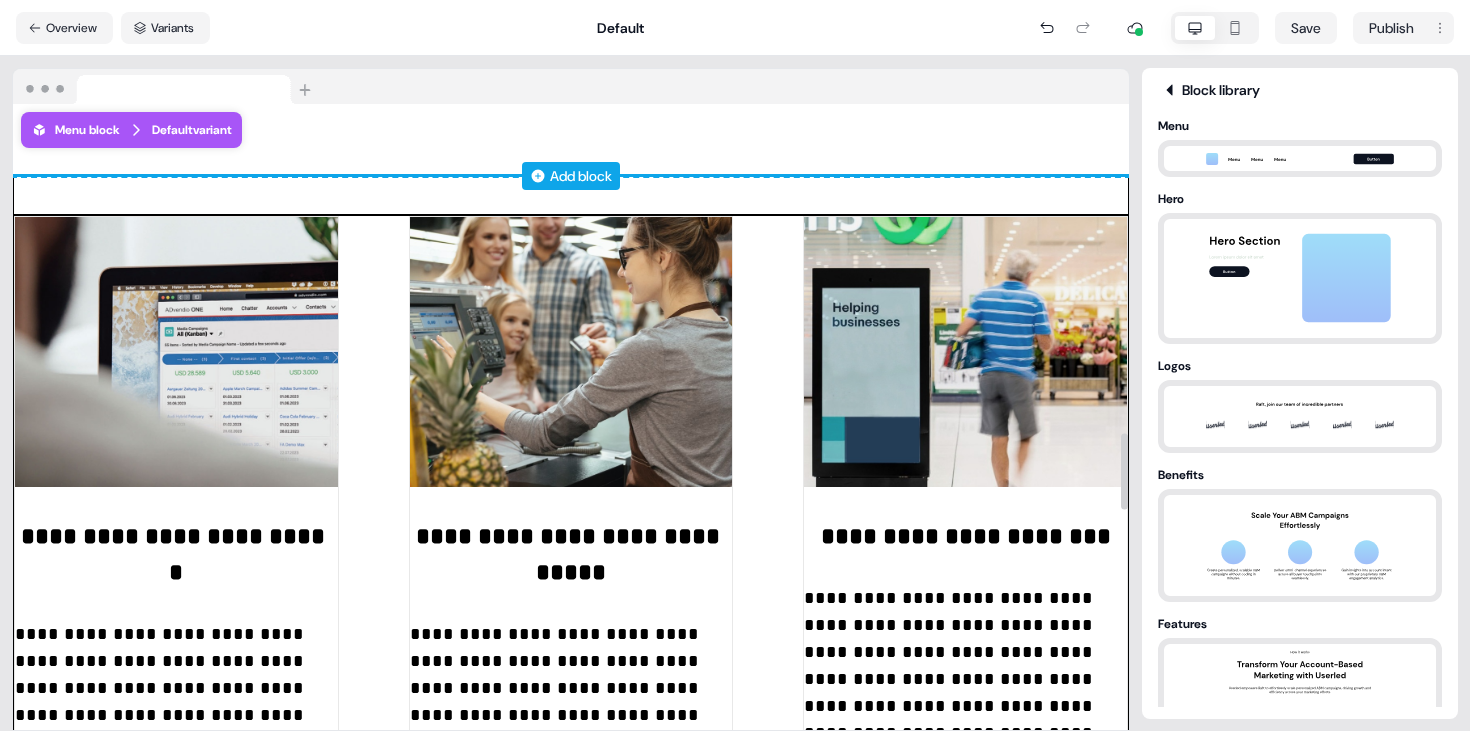 scroll, scrollTop: 2694, scrollLeft: 0, axis: vertical 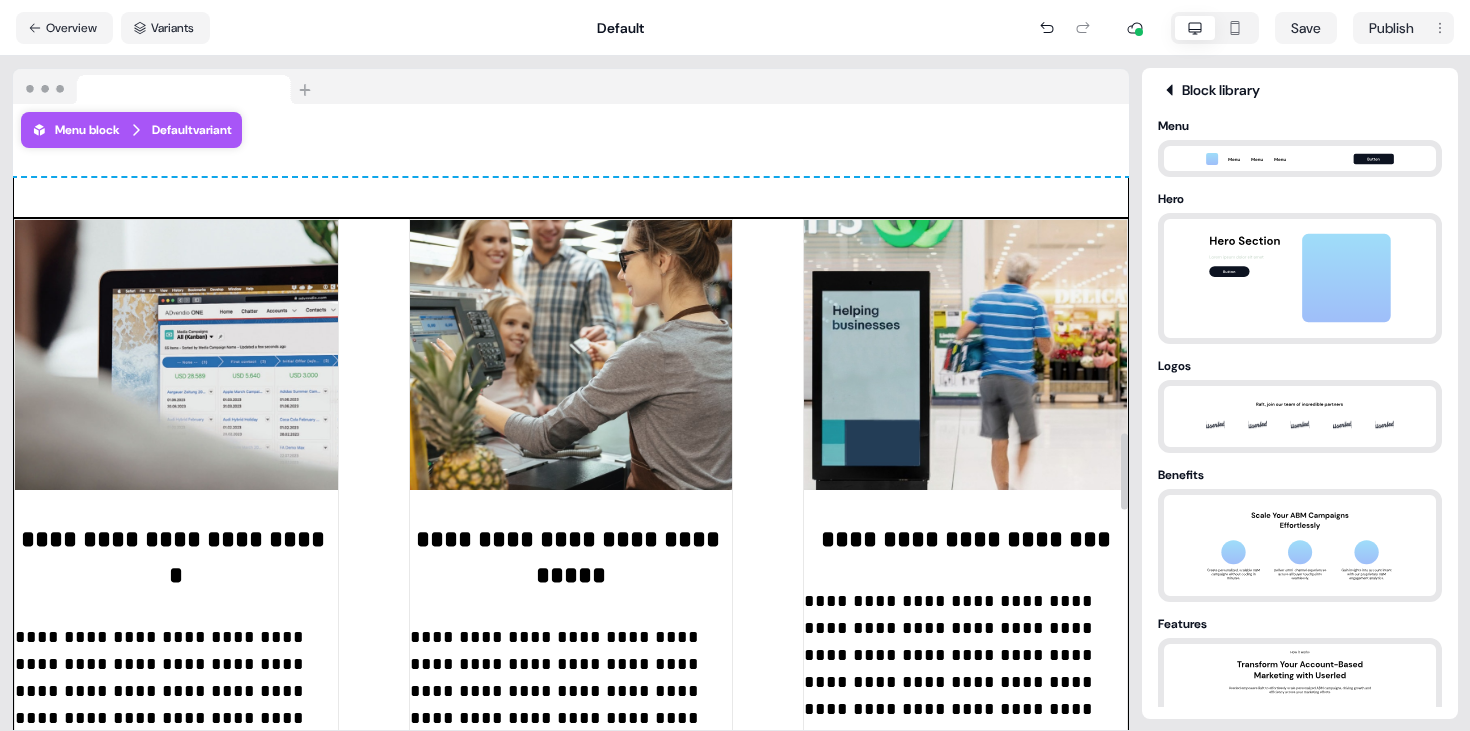 click at bounding box center [965, 355] 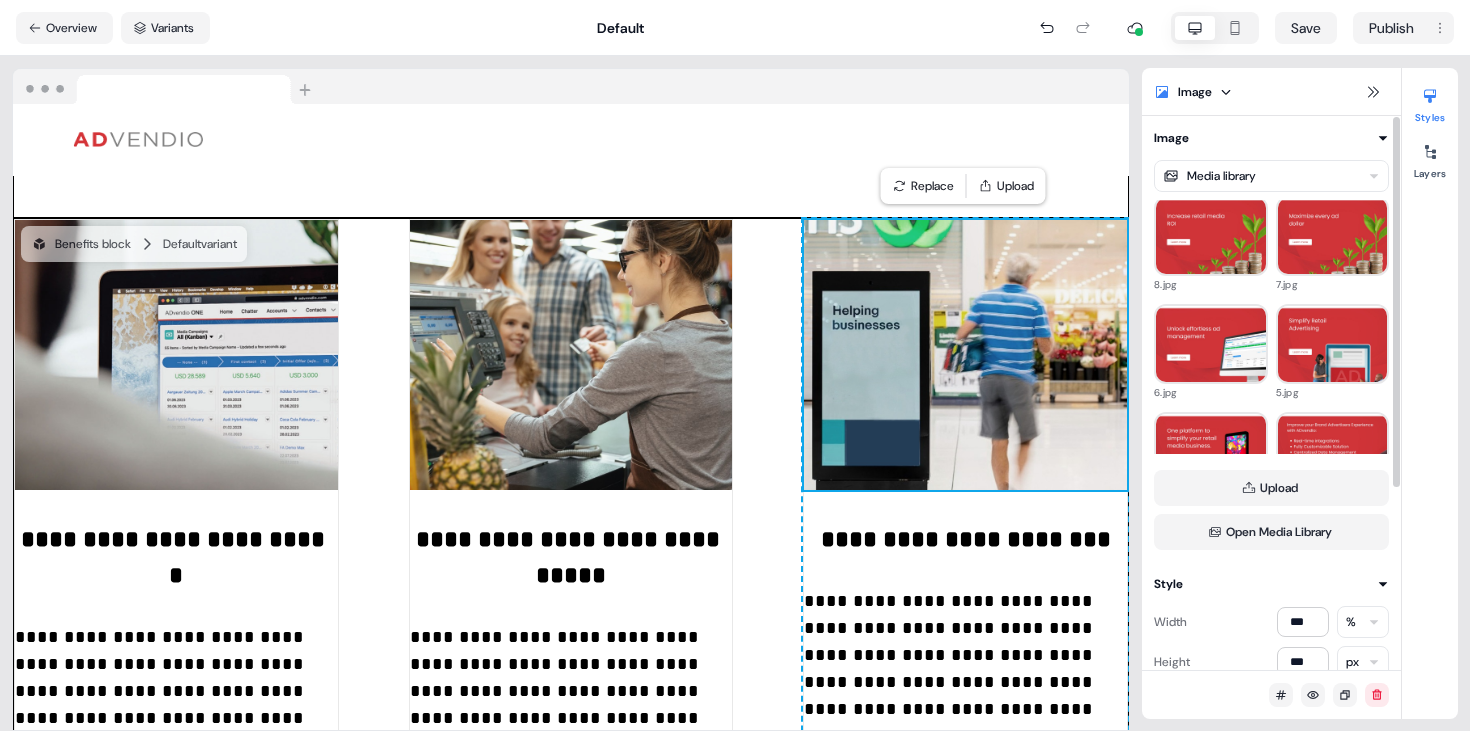 scroll, scrollTop: 214, scrollLeft: 0, axis: vertical 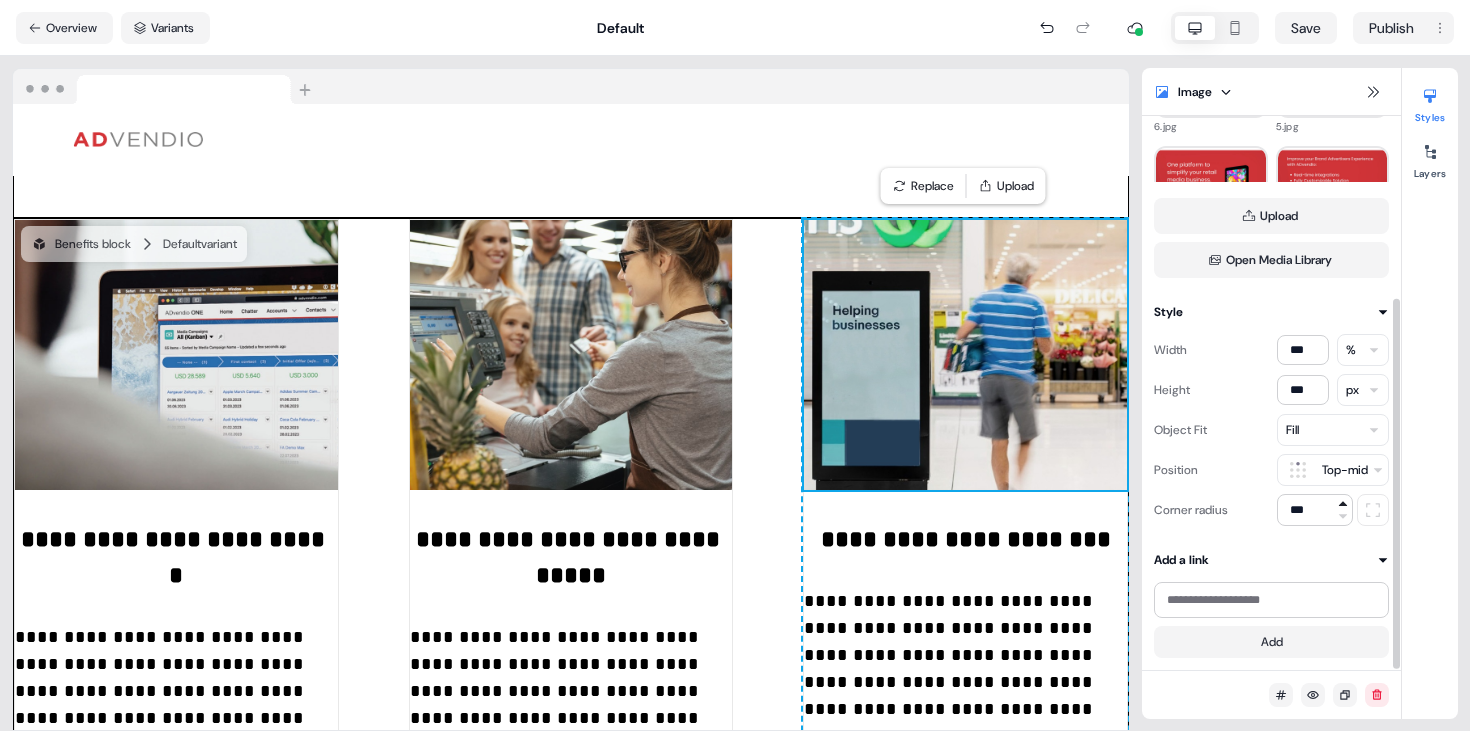click 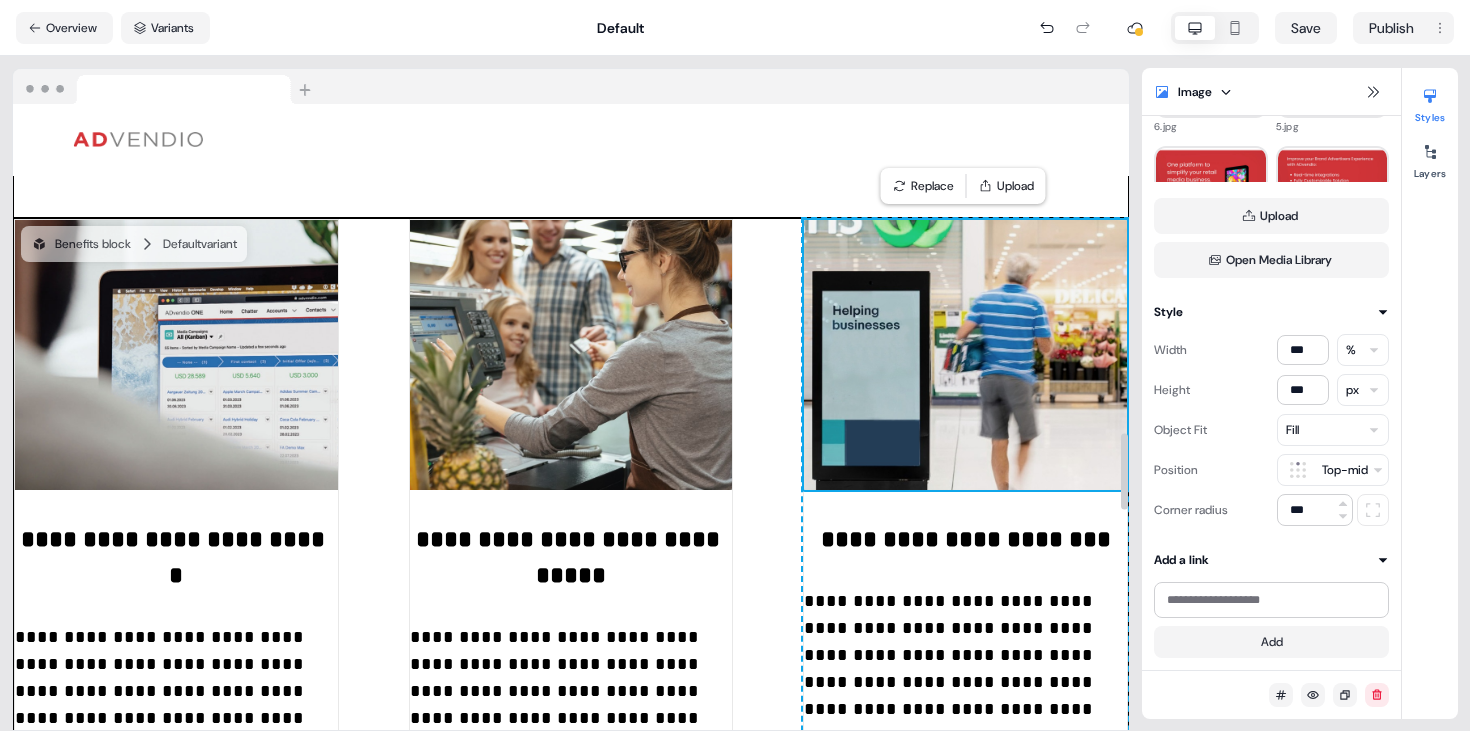 click on "**********" at bounding box center (571, 557) 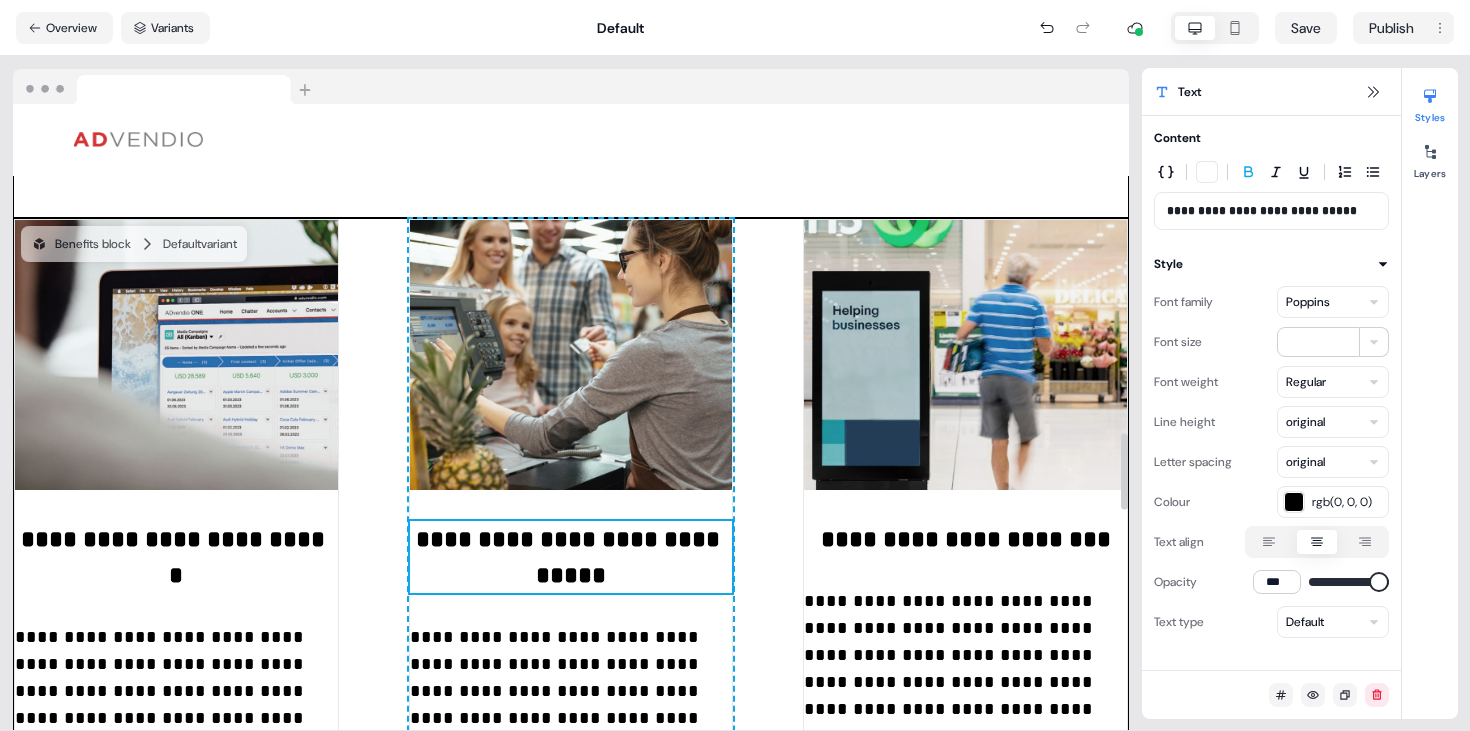 scroll, scrollTop: 0, scrollLeft: 0, axis: both 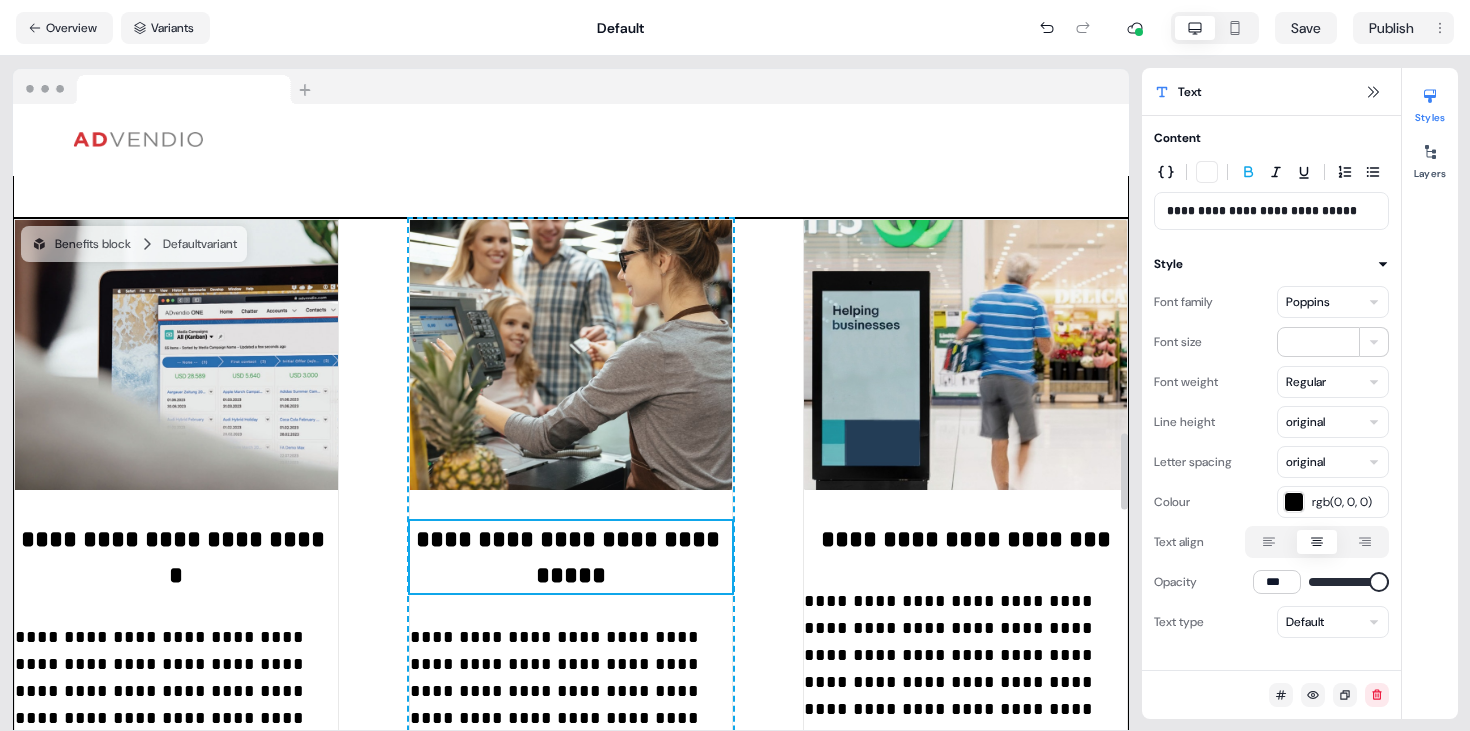 click at bounding box center [965, 355] 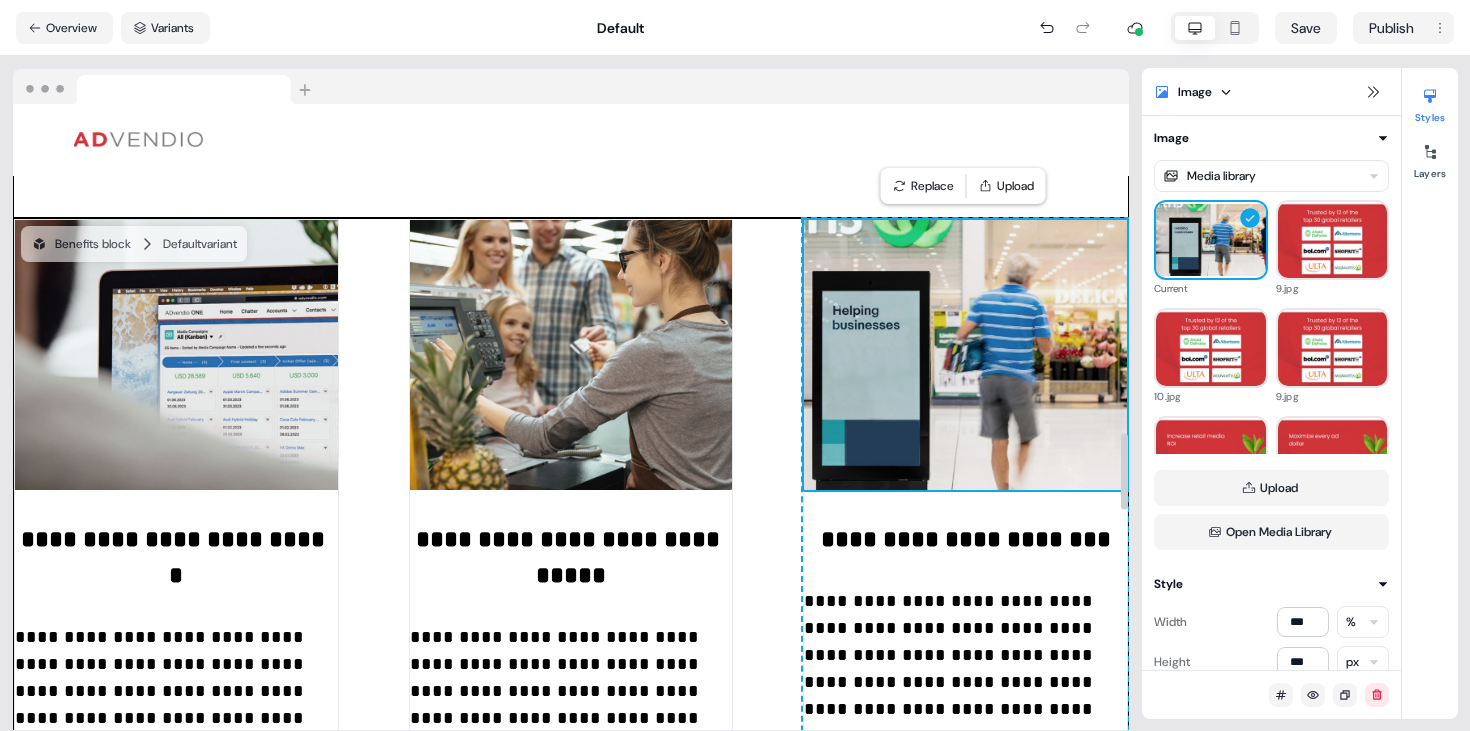 click on "**********" at bounding box center (965, 584) 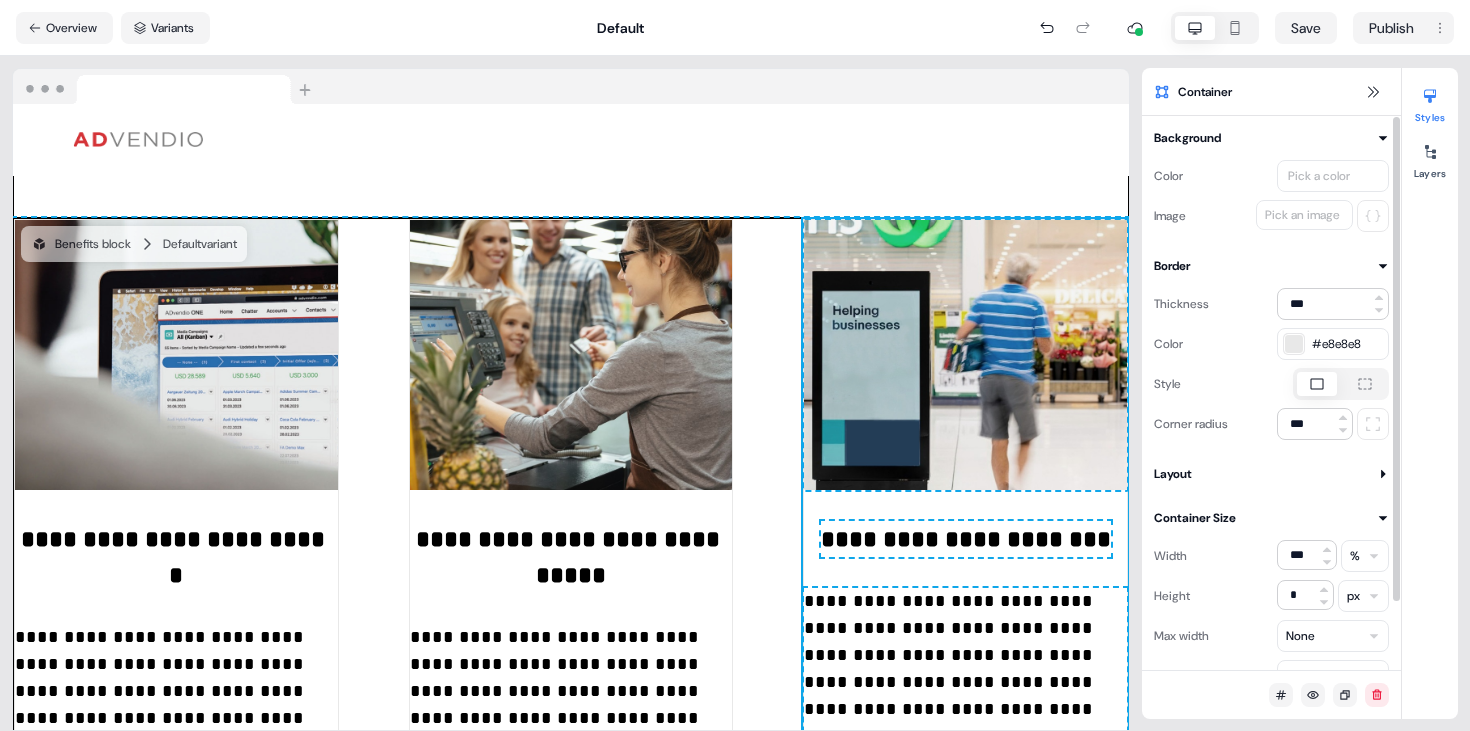 click on "#e8e8e8" at bounding box center [1333, 344] 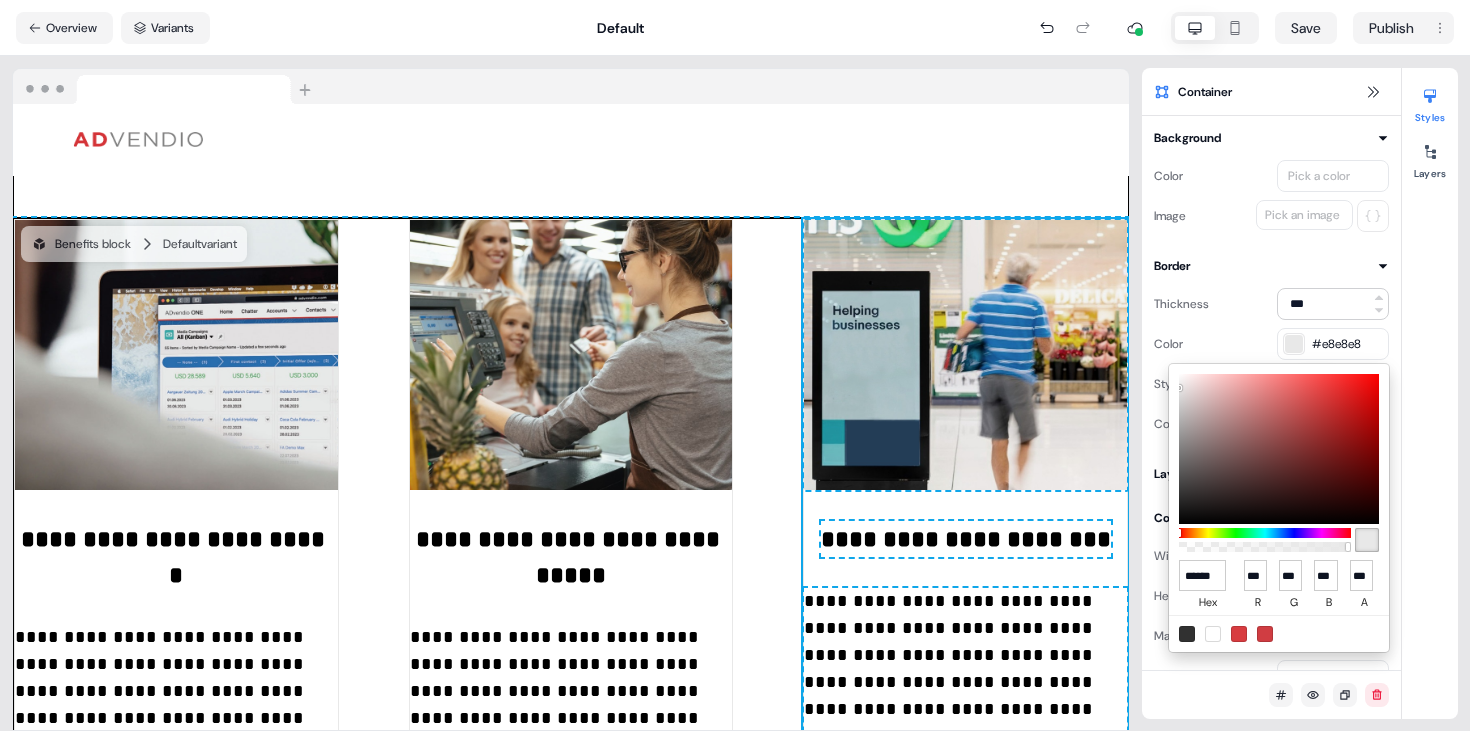 click at bounding box center [1187, 634] 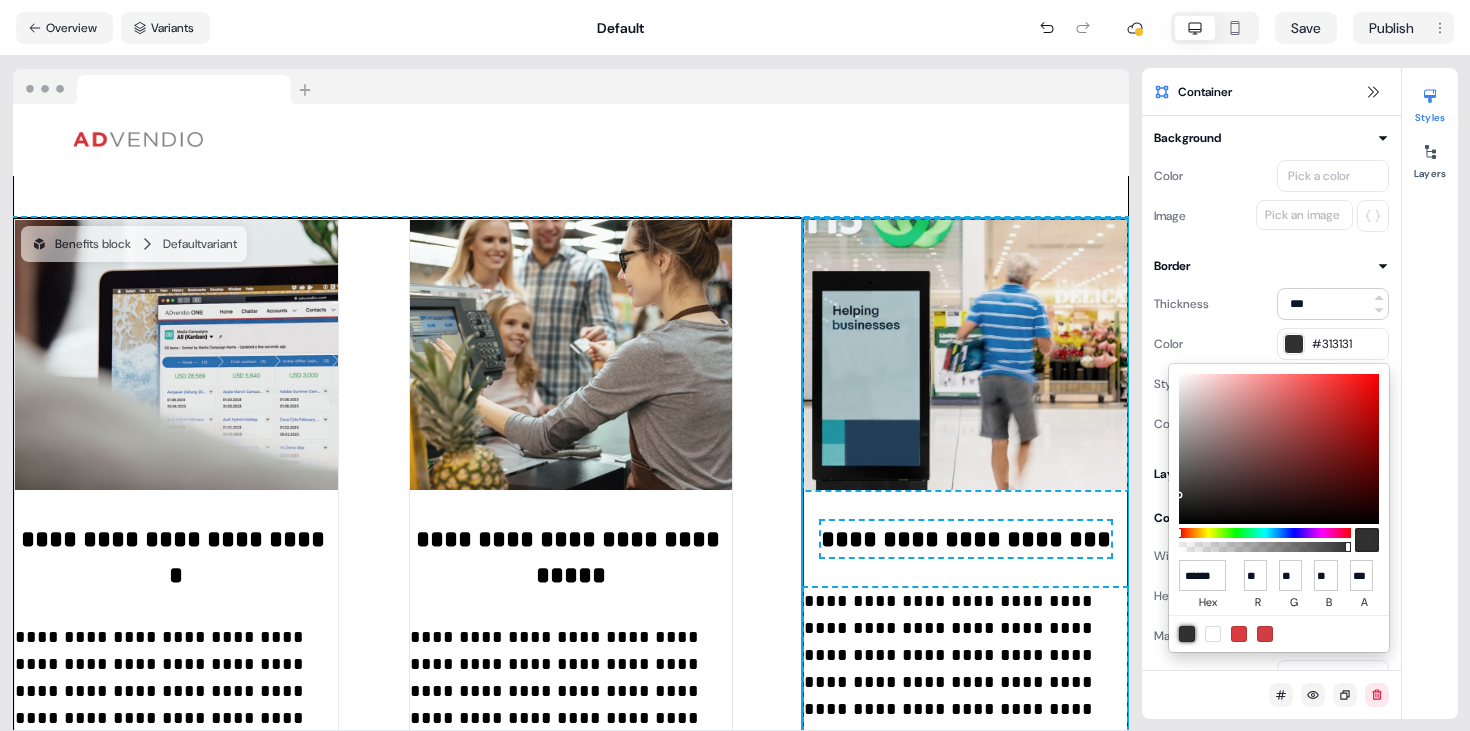 click on "**********" at bounding box center (735, 365) 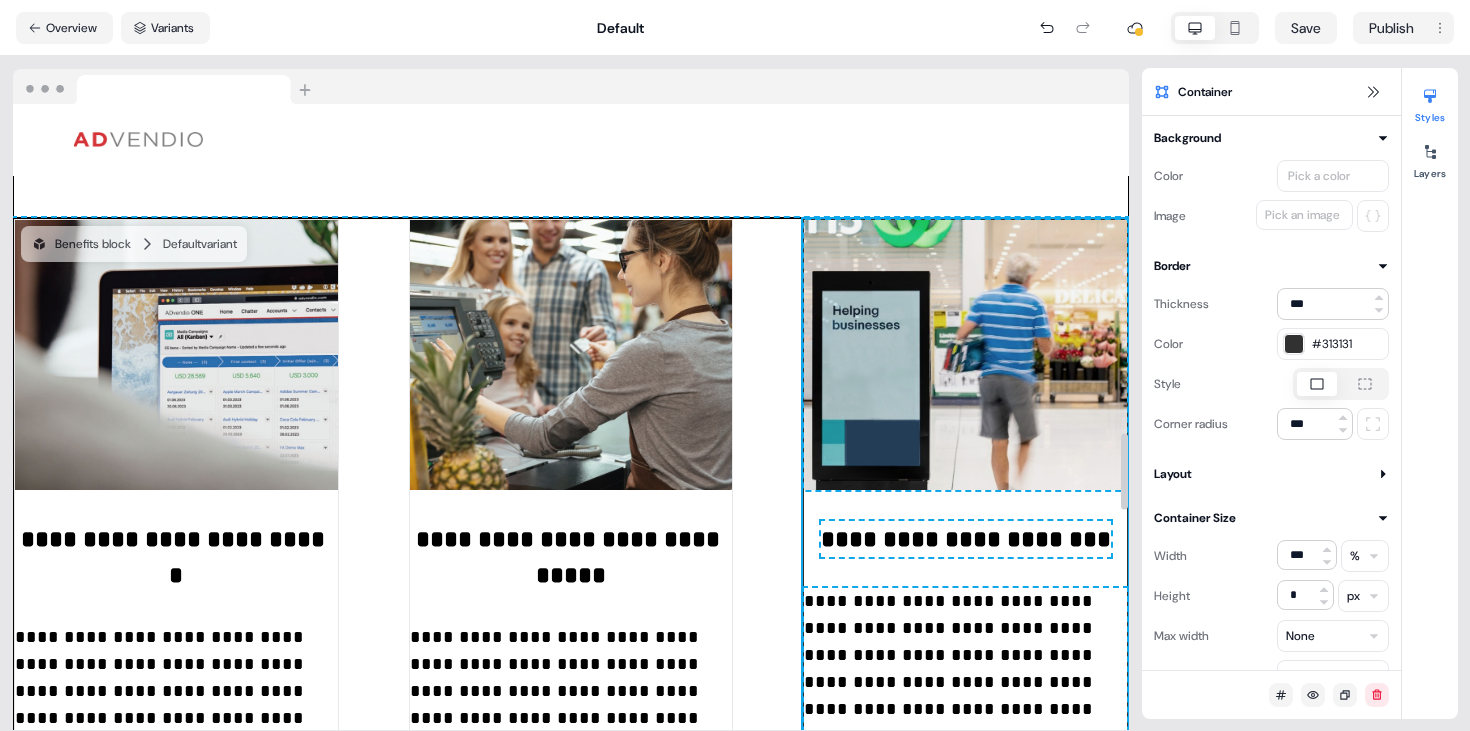 click on "**********" at bounding box center (571, 584) 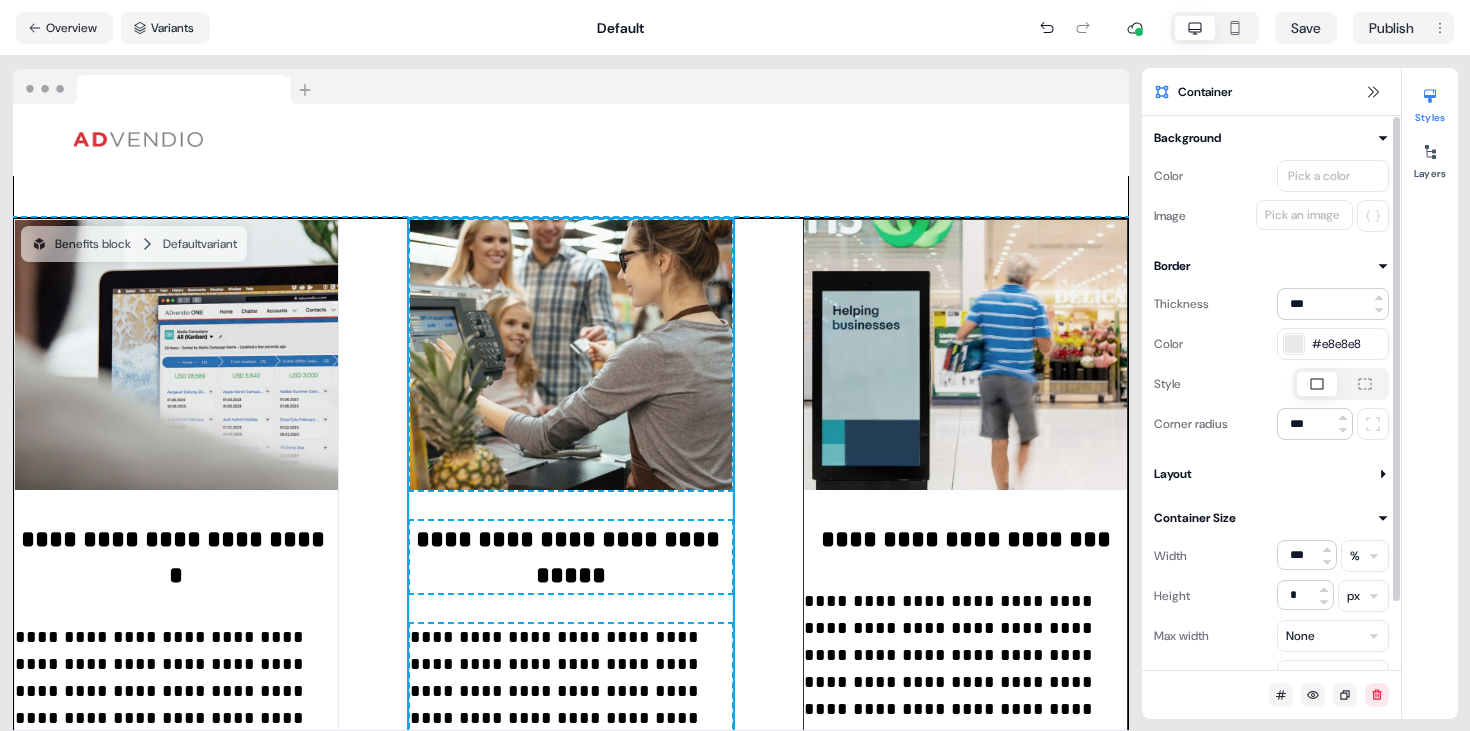 click at bounding box center [1294, 344] 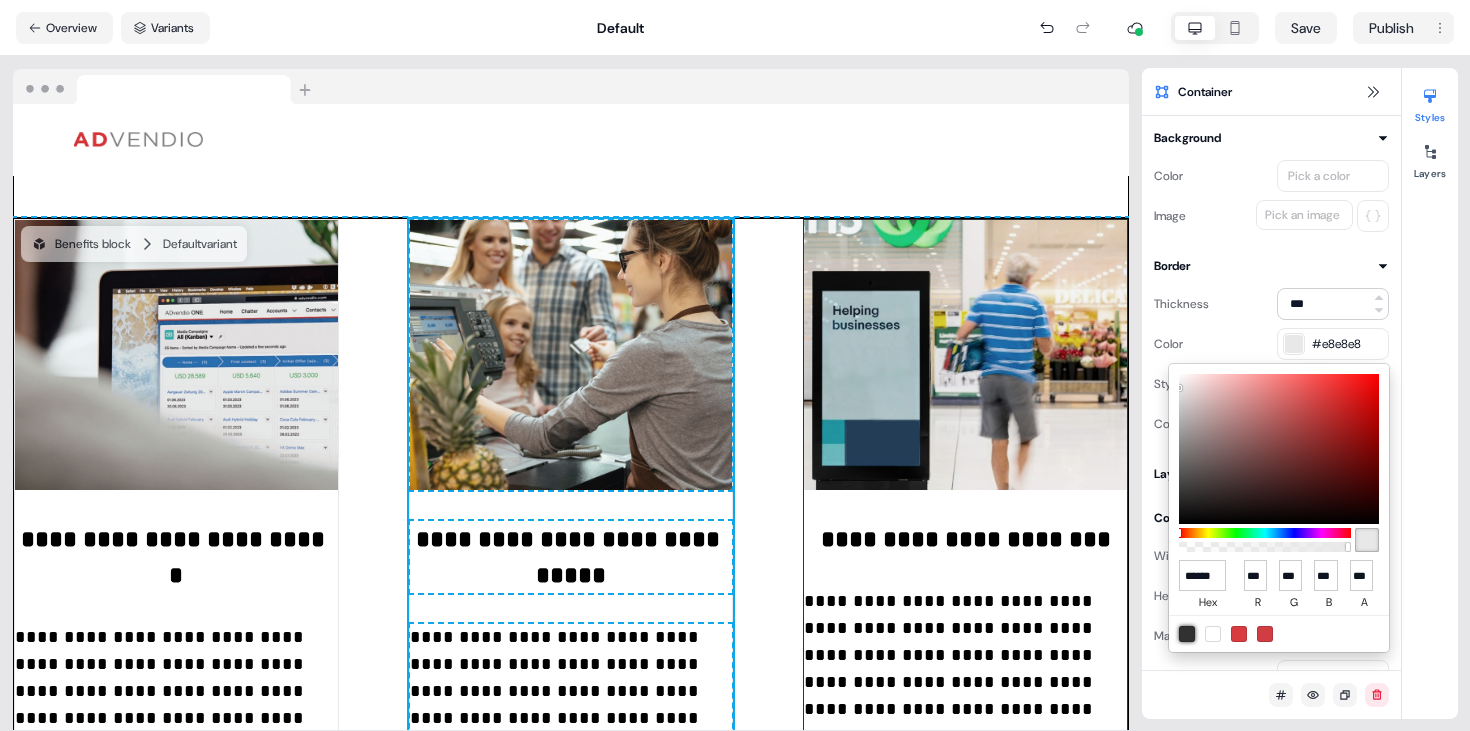 click at bounding box center [1187, 634] 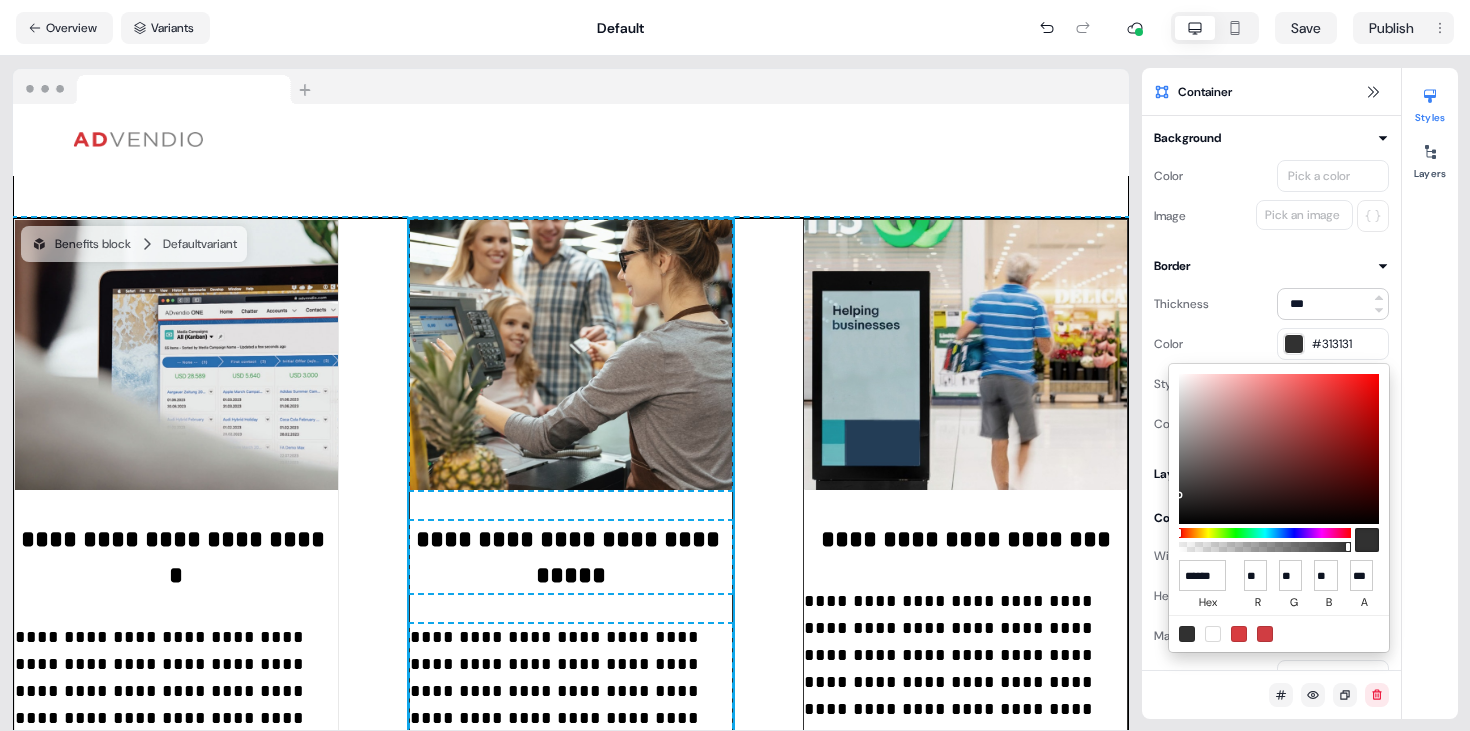drag, startPoint x: 1221, startPoint y: 575, endPoint x: 1146, endPoint y: 578, distance: 75.059975 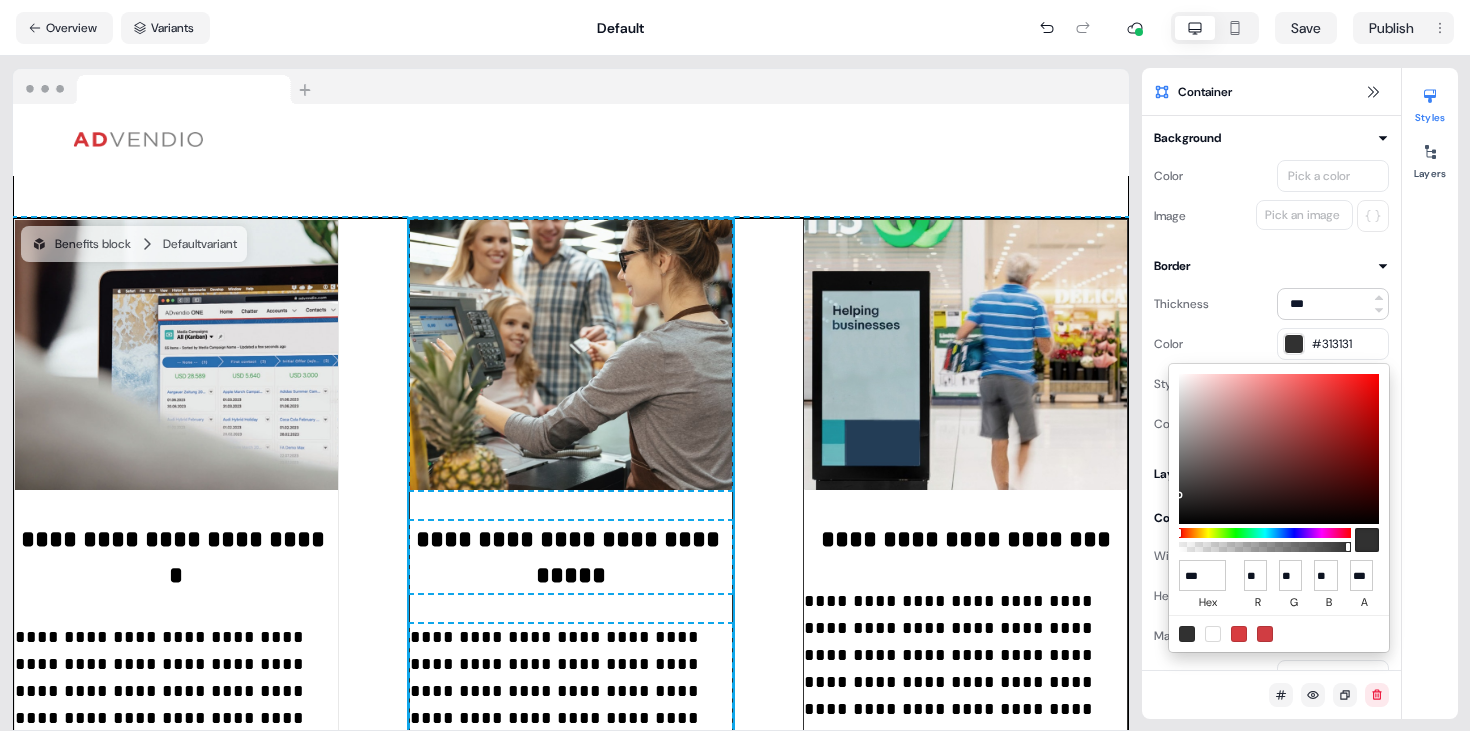 type on "****" 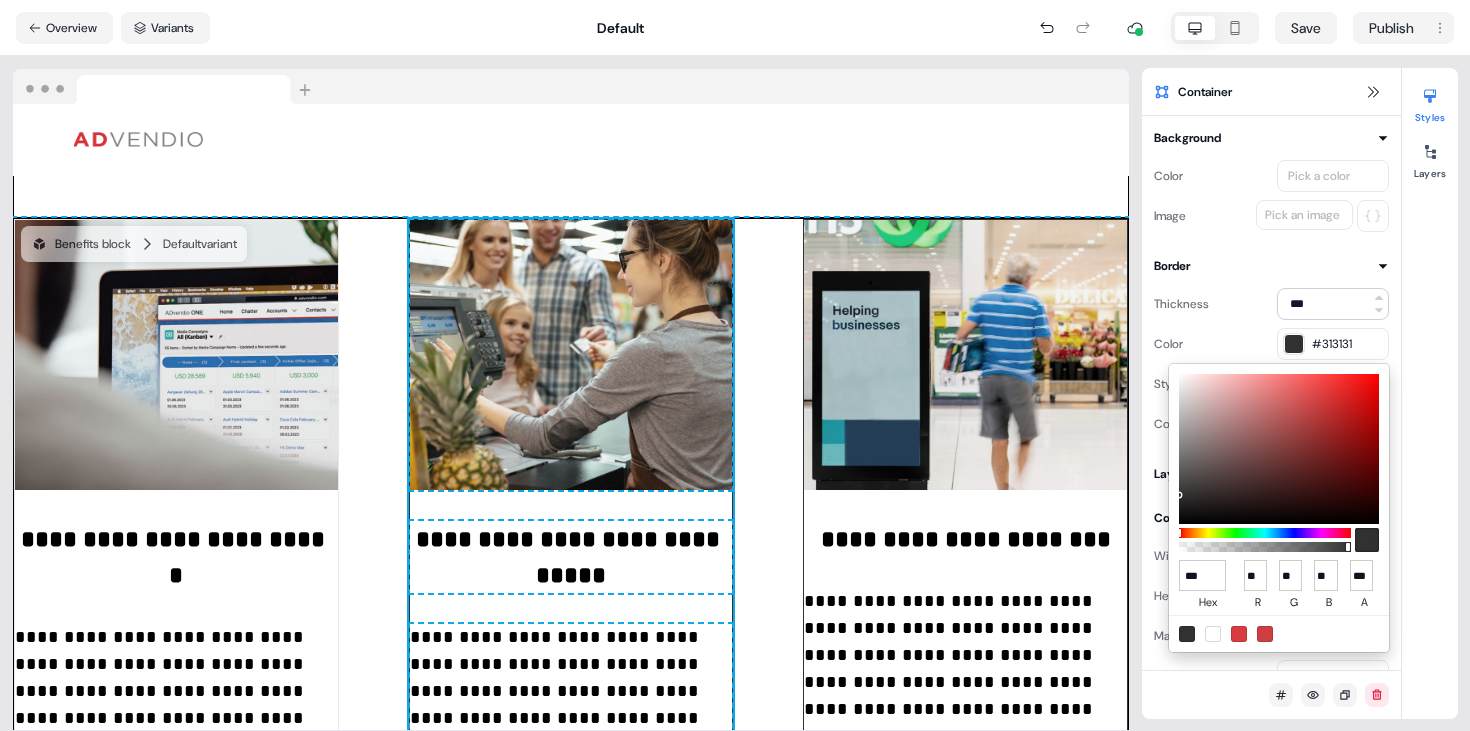 type on "***" 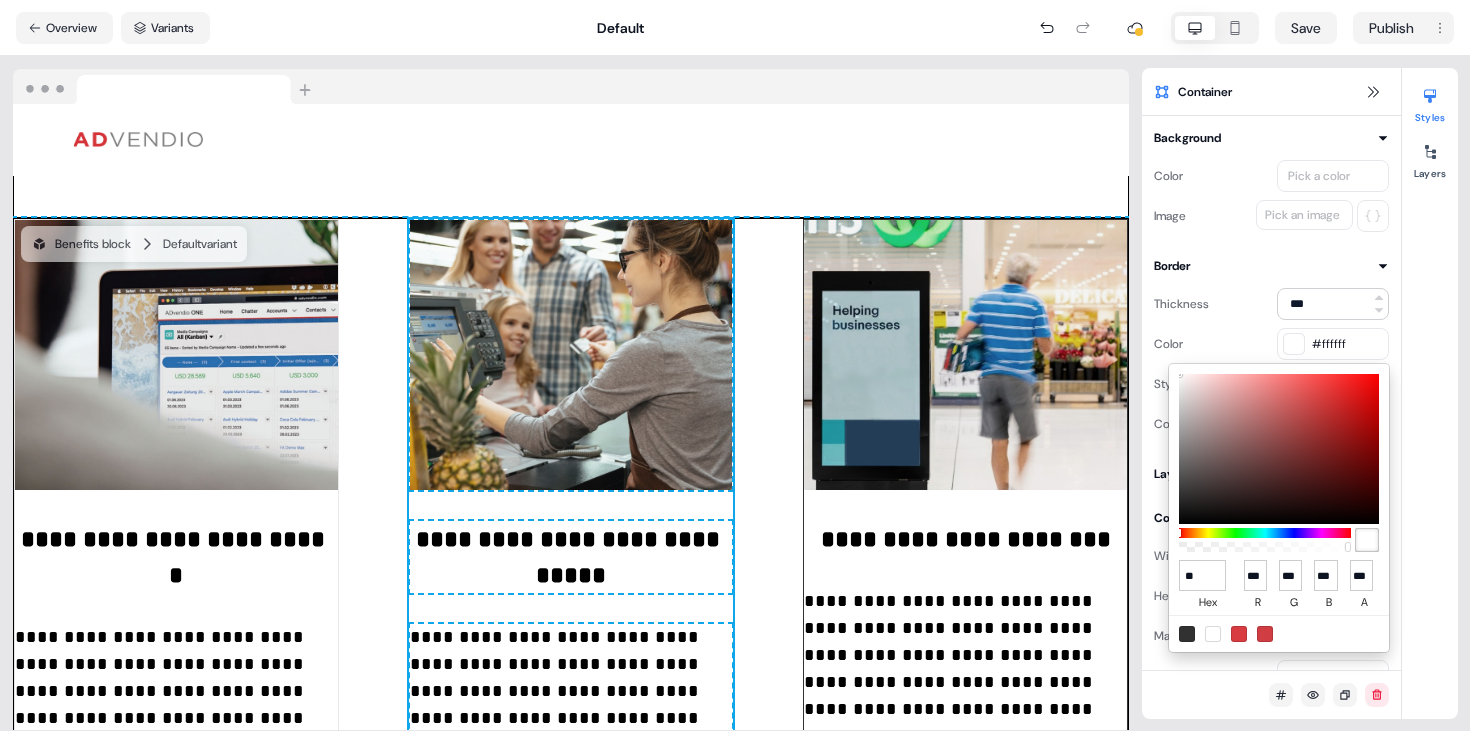 type on "*" 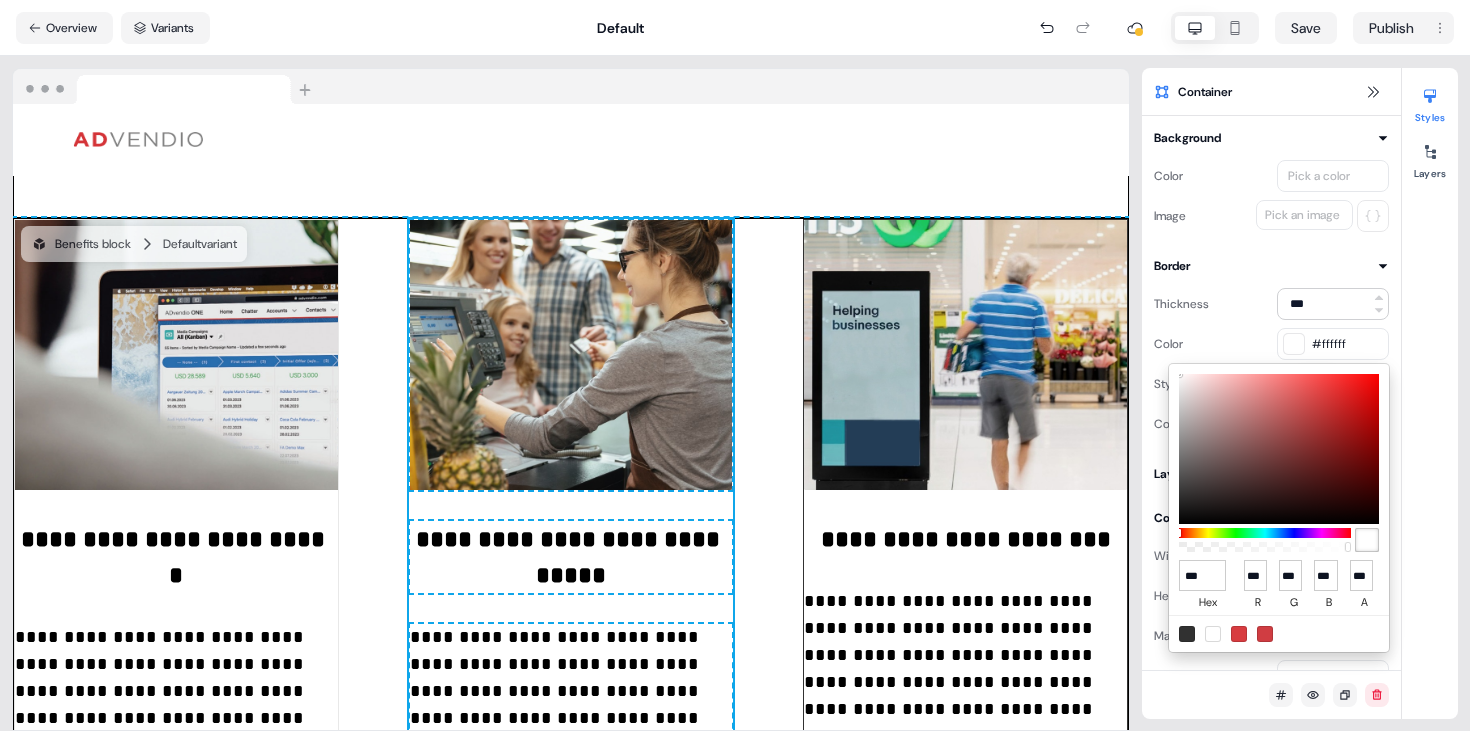 type on "****" 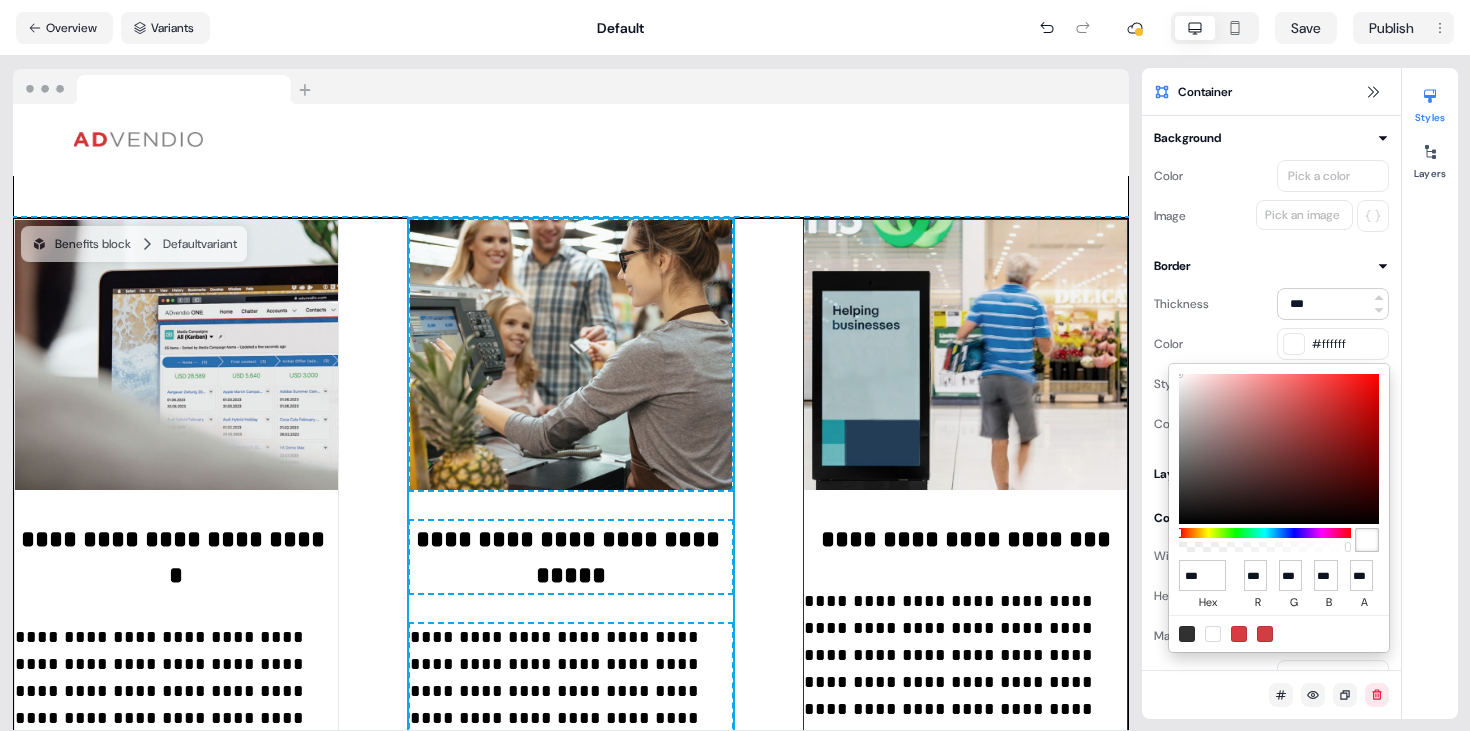 type on "*" 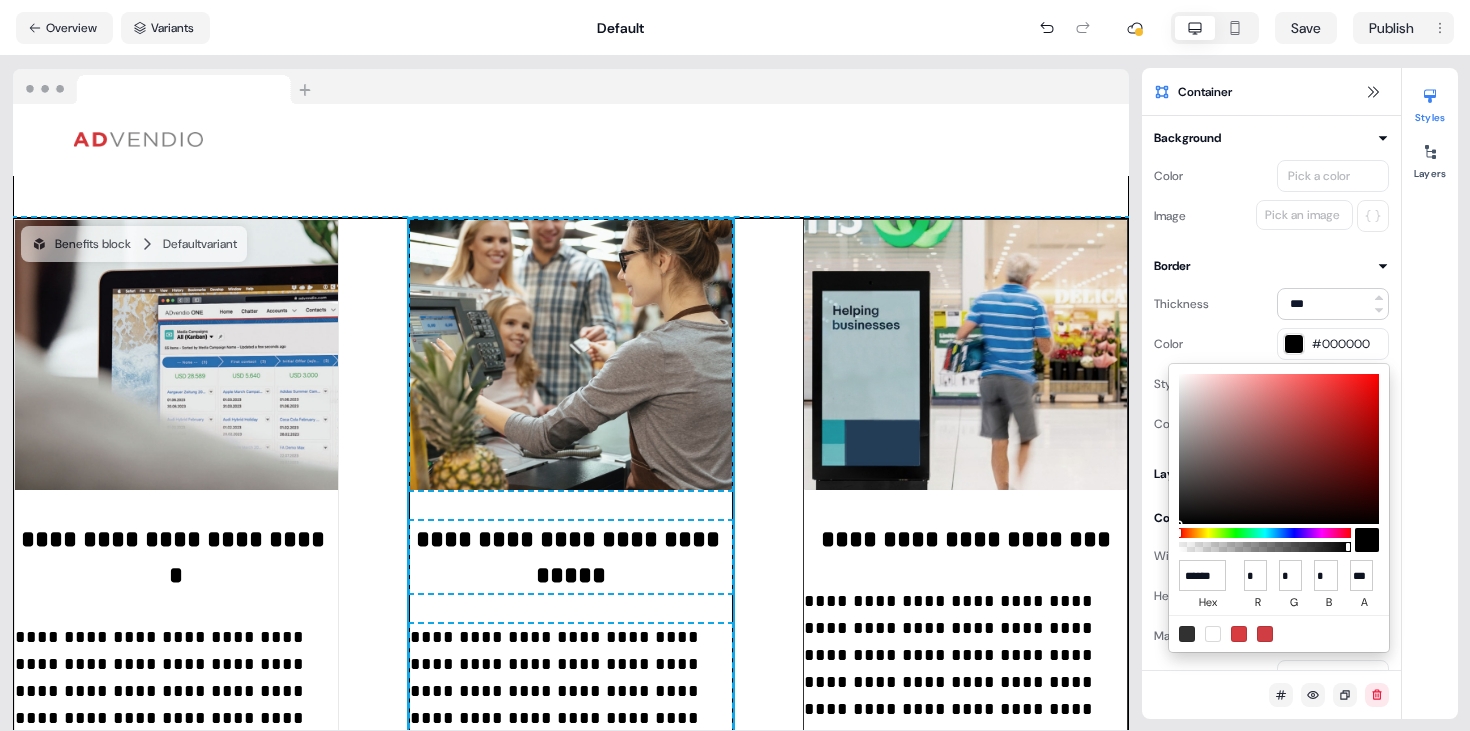 scroll, scrollTop: 0, scrollLeft: 9, axis: horizontal 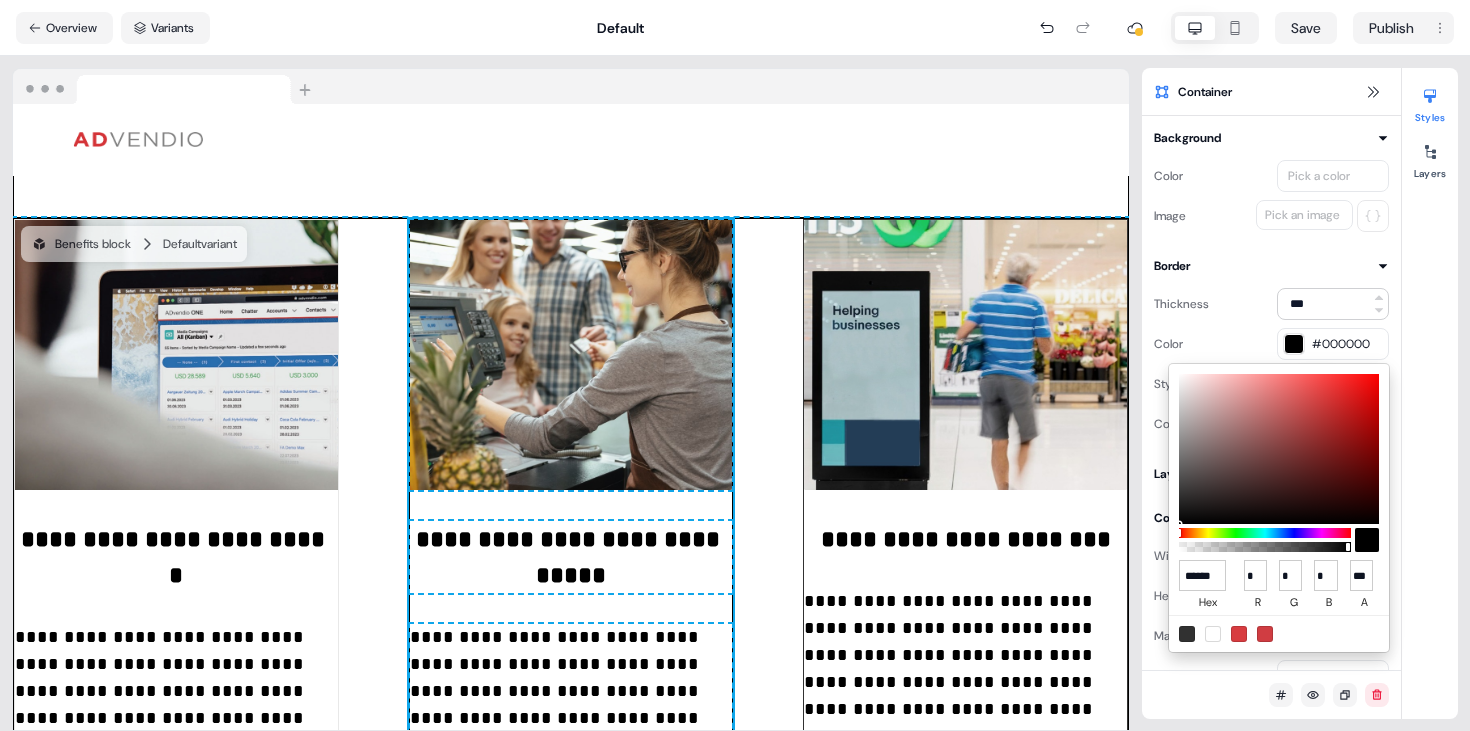 click on "**********" at bounding box center (735, 365) 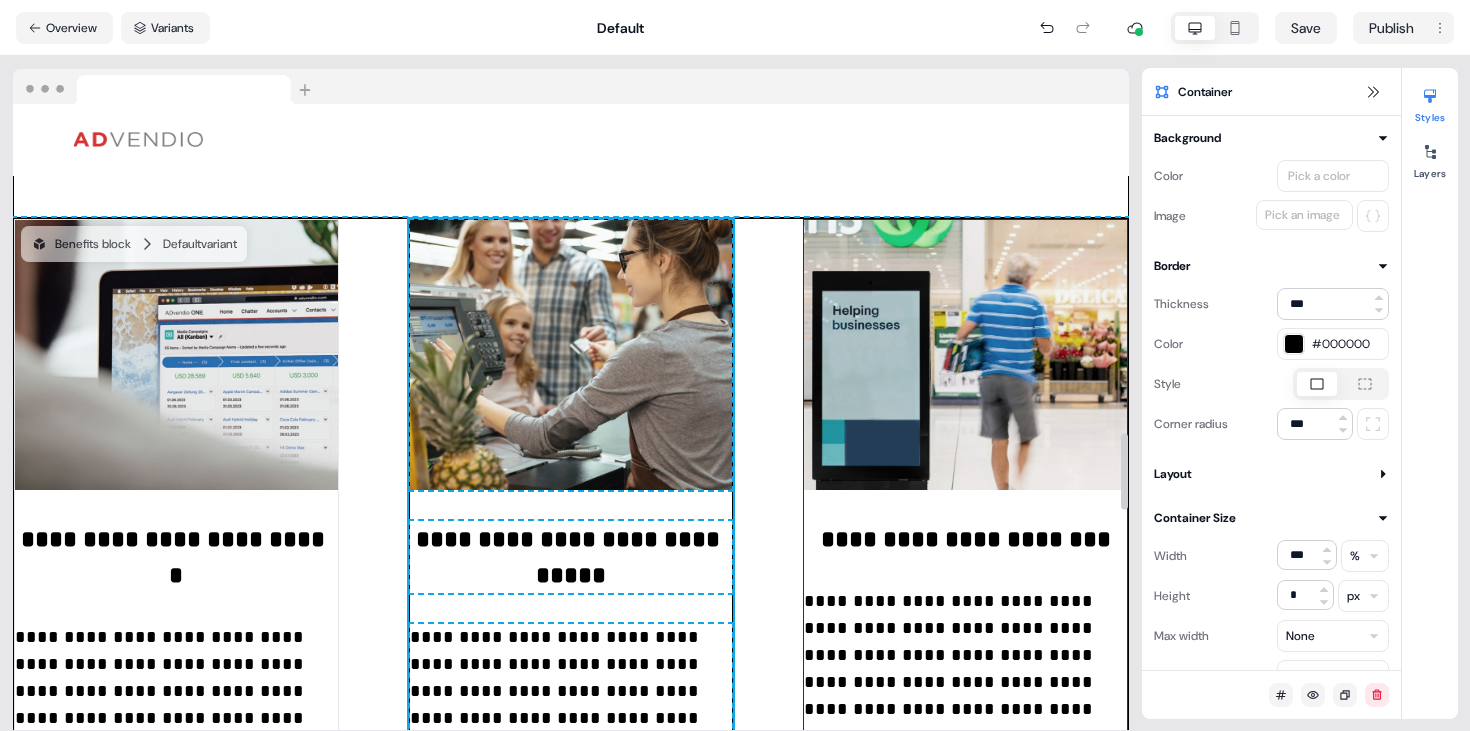 click on "**********" at bounding box center [965, 584] 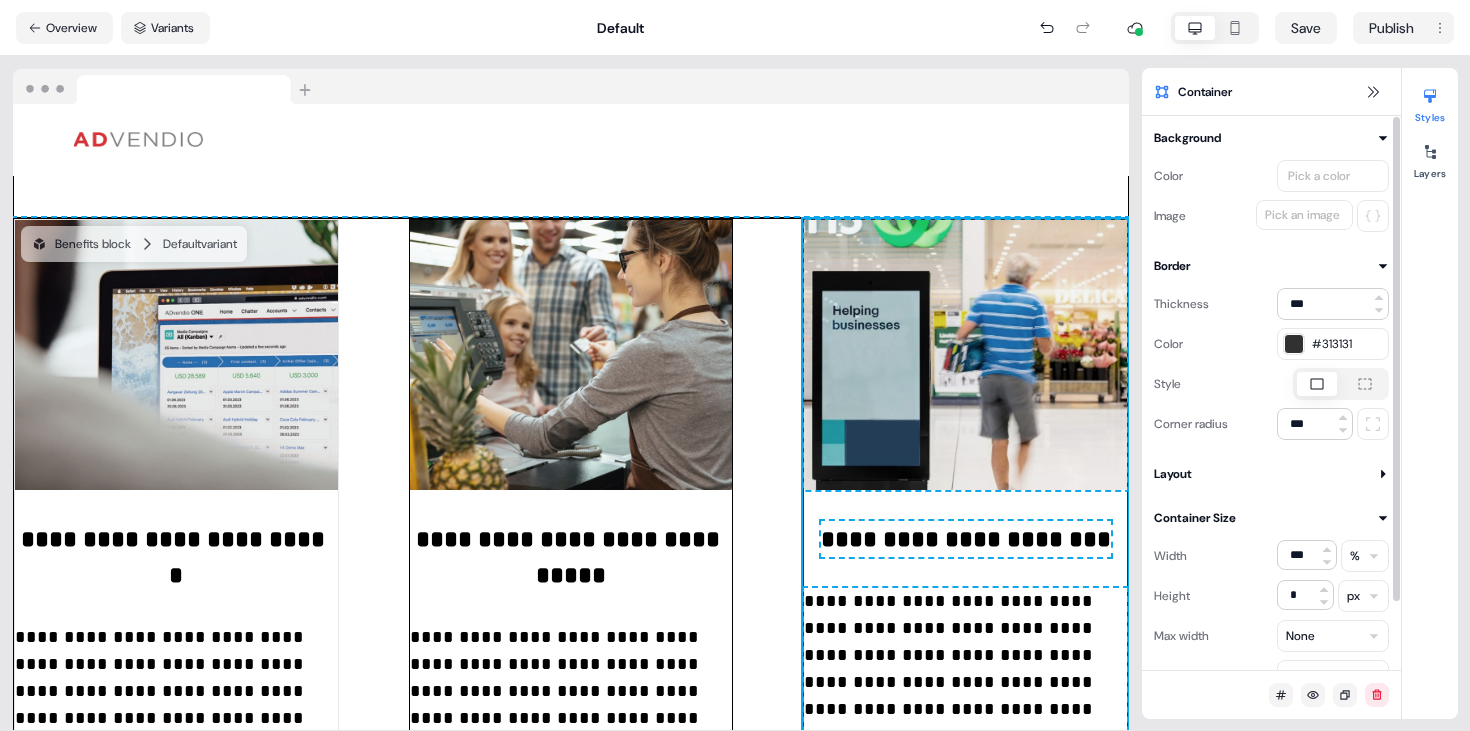 click on "#313131" at bounding box center (1347, 344) 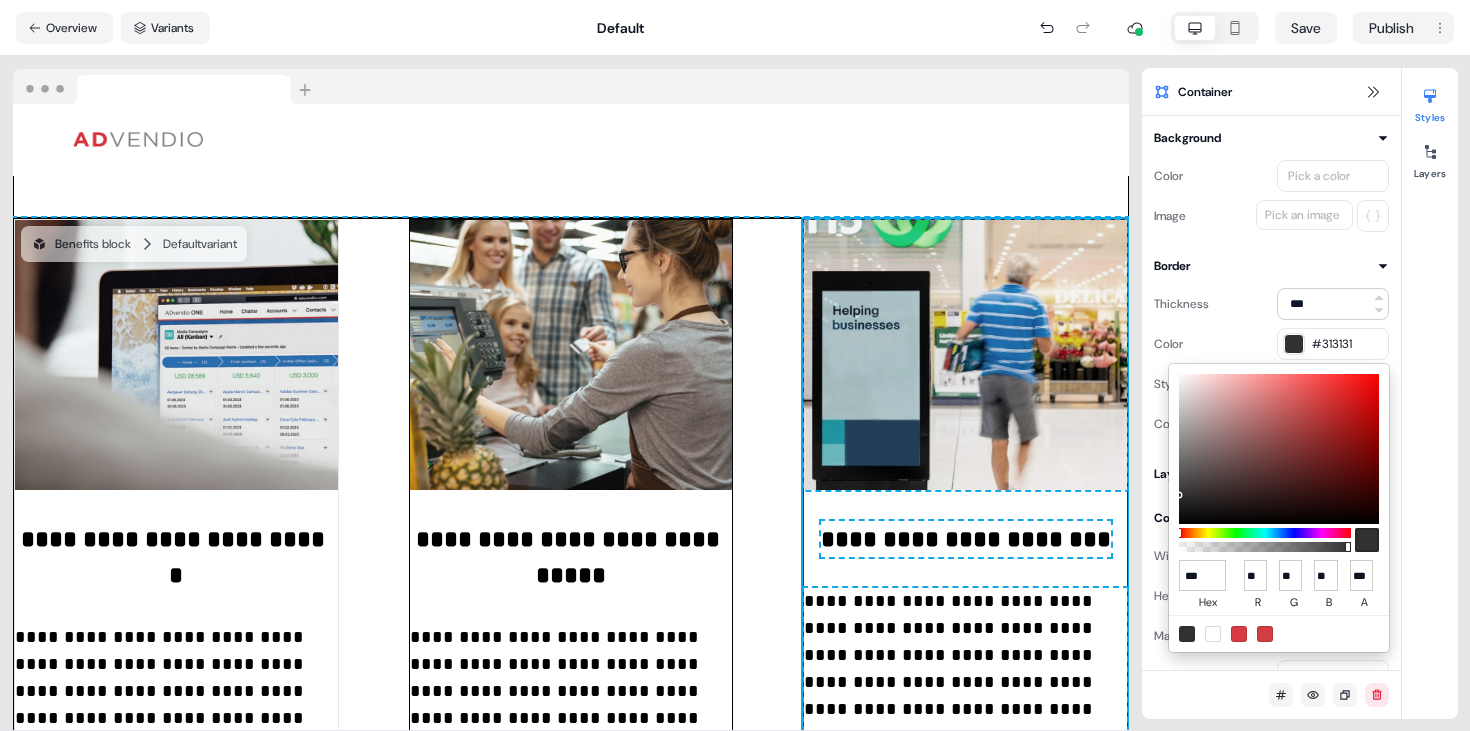 type on "****" 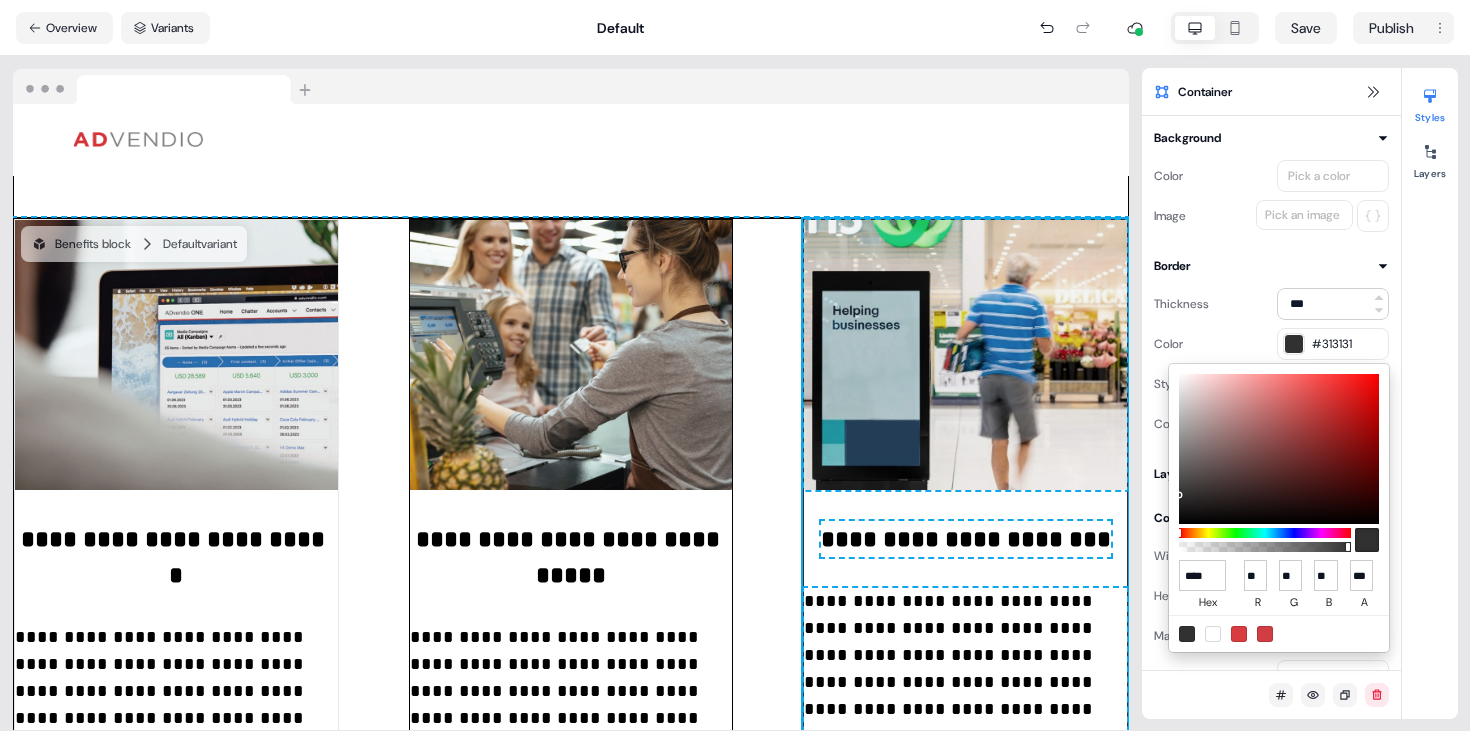 type on "*" 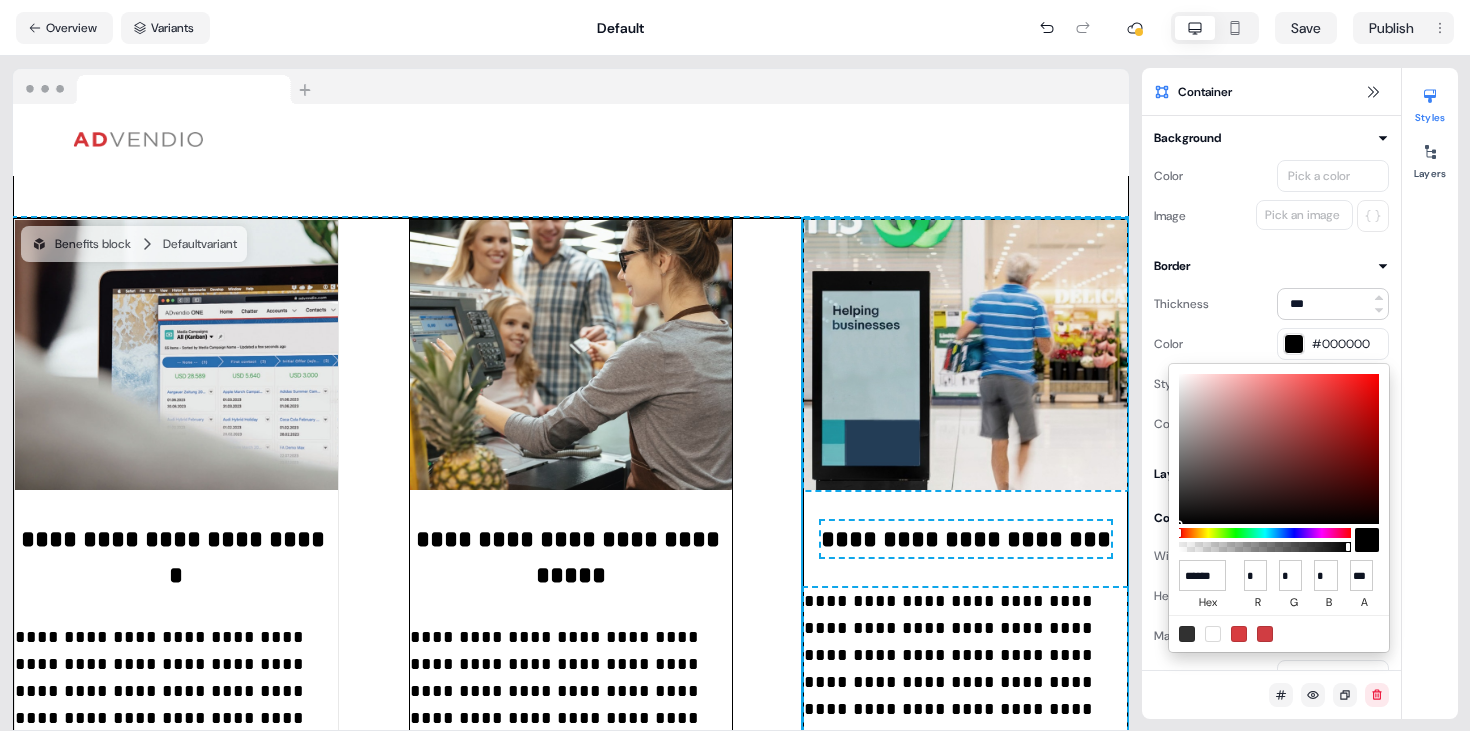 scroll, scrollTop: 0, scrollLeft: 9, axis: horizontal 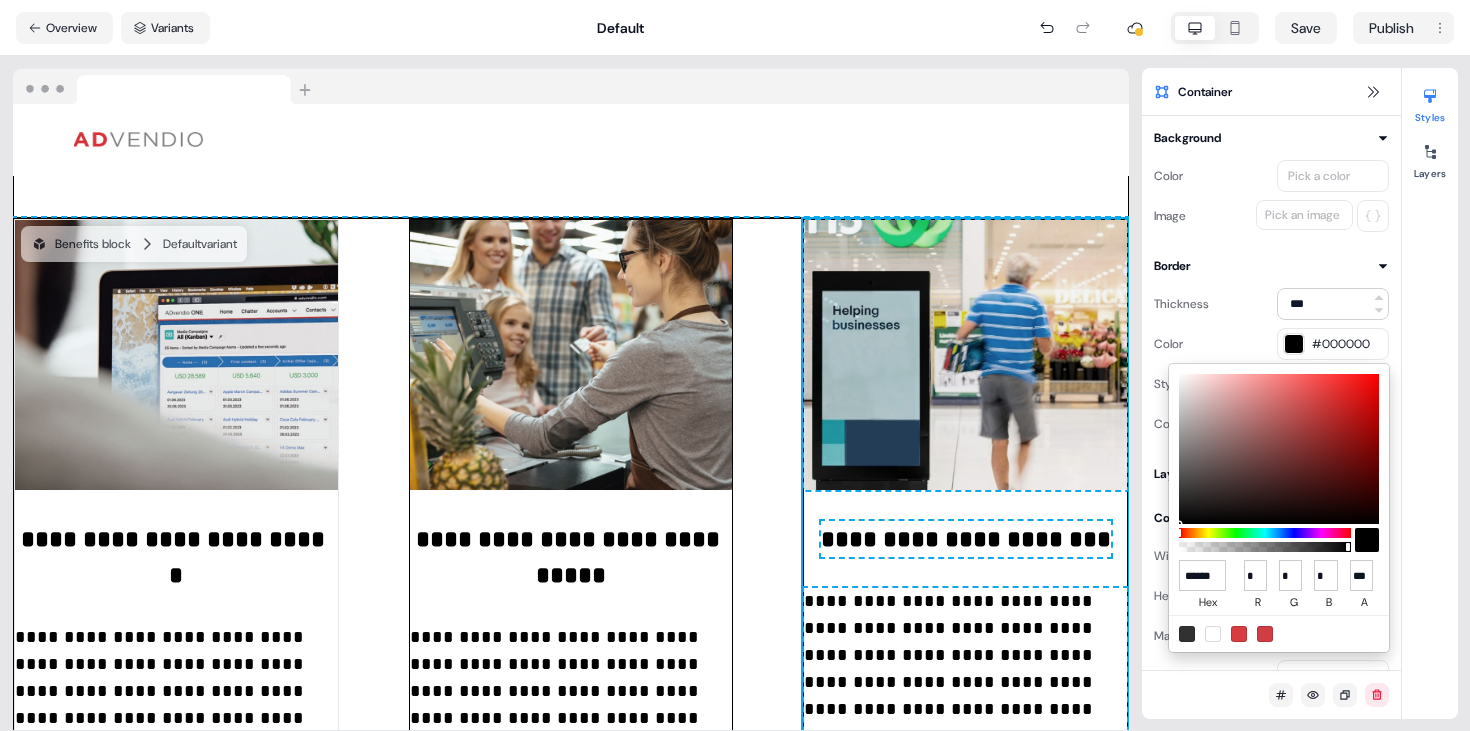 type on "******" 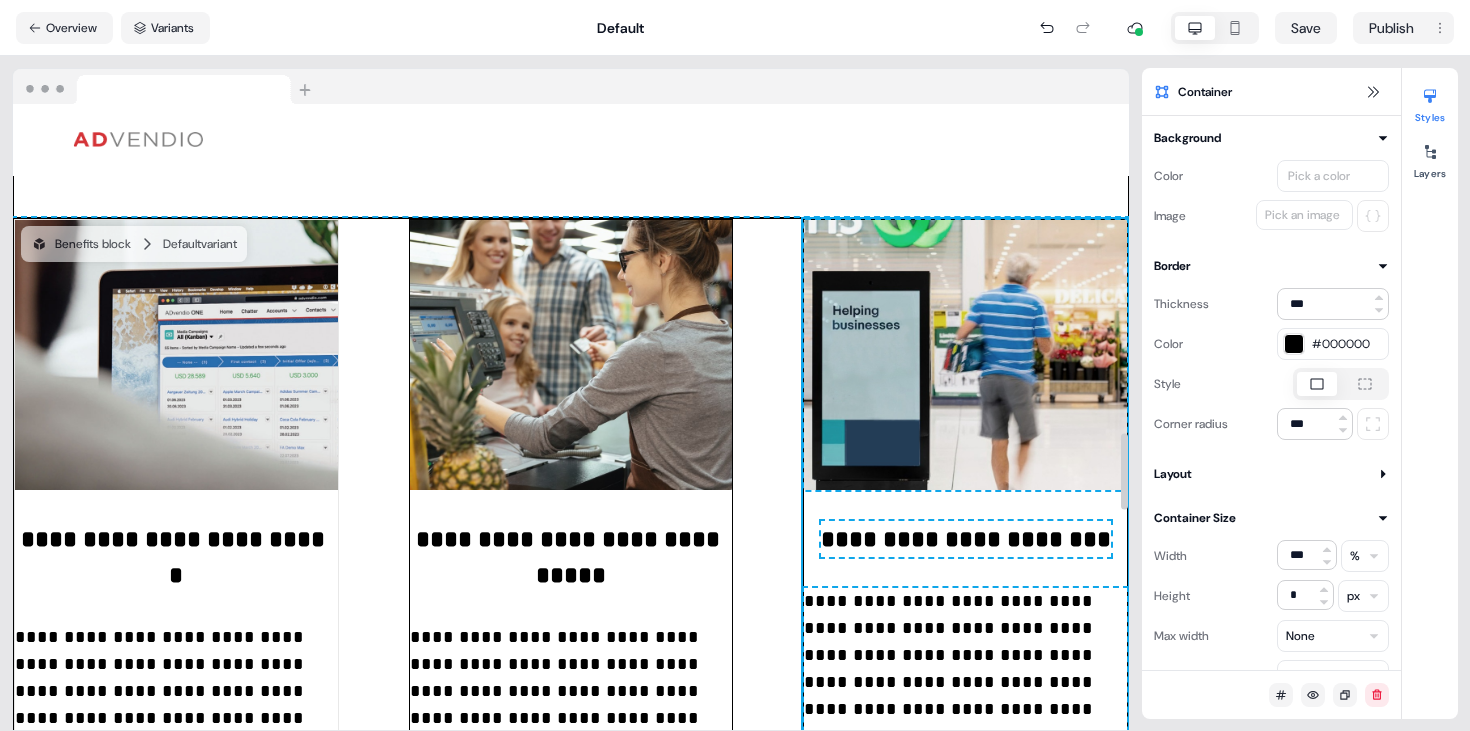 click on "**********" at bounding box center [176, 584] 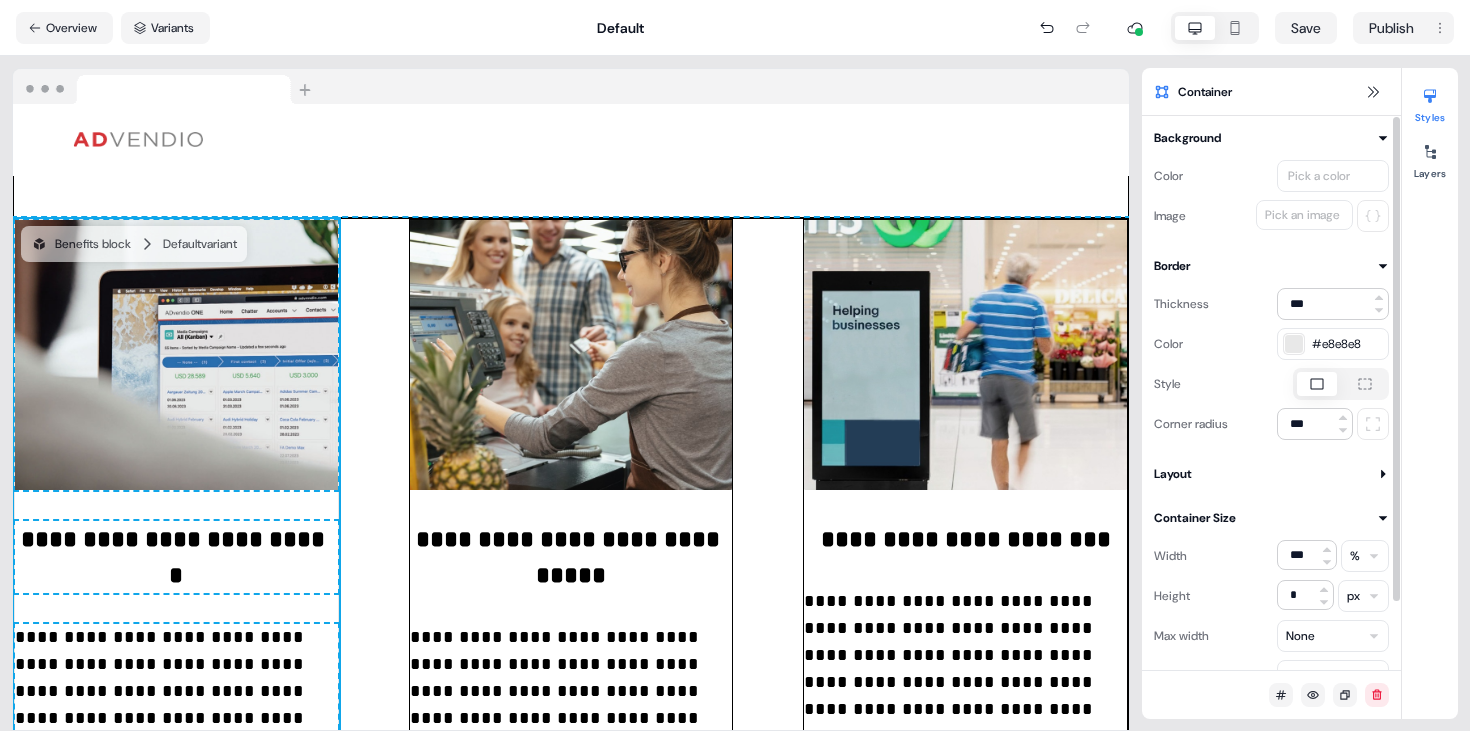 click at bounding box center (1294, 344) 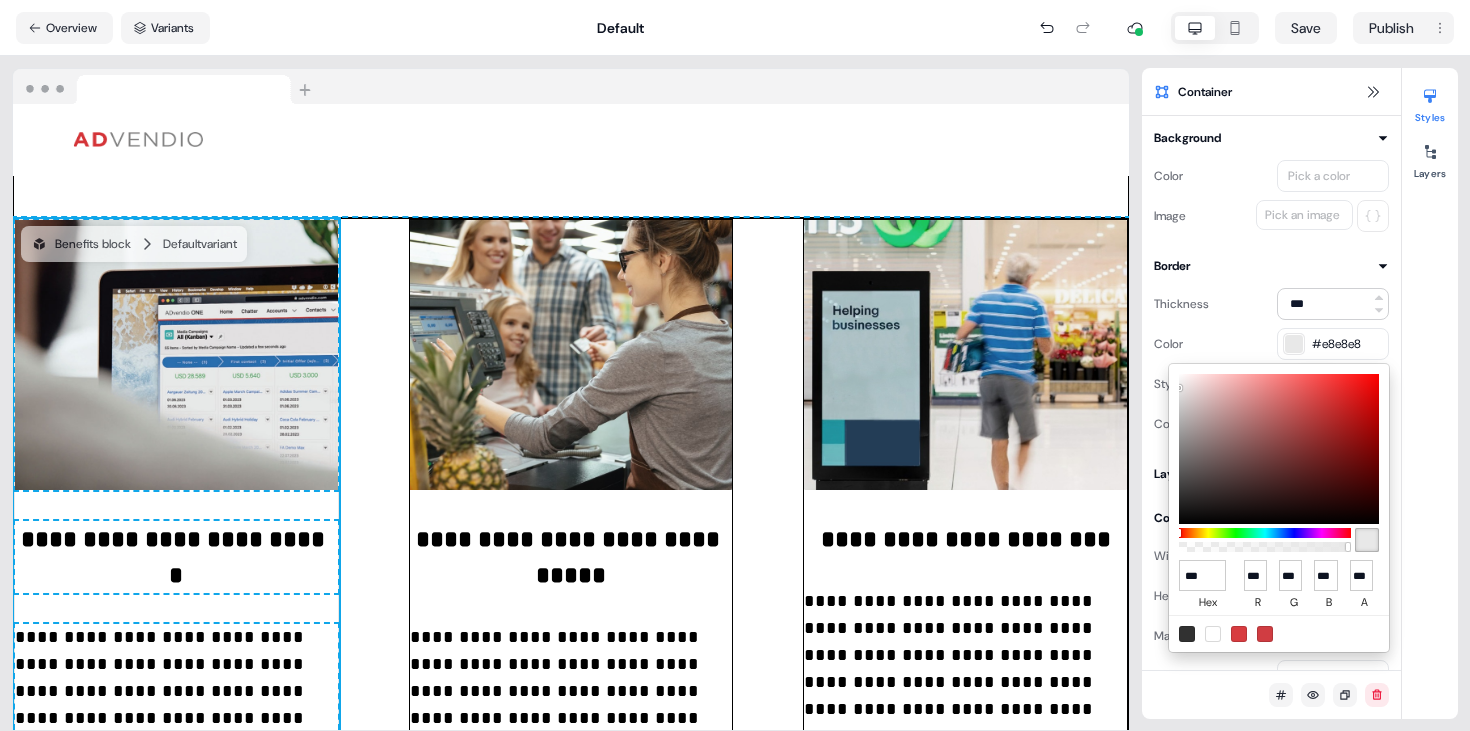 type on "****" 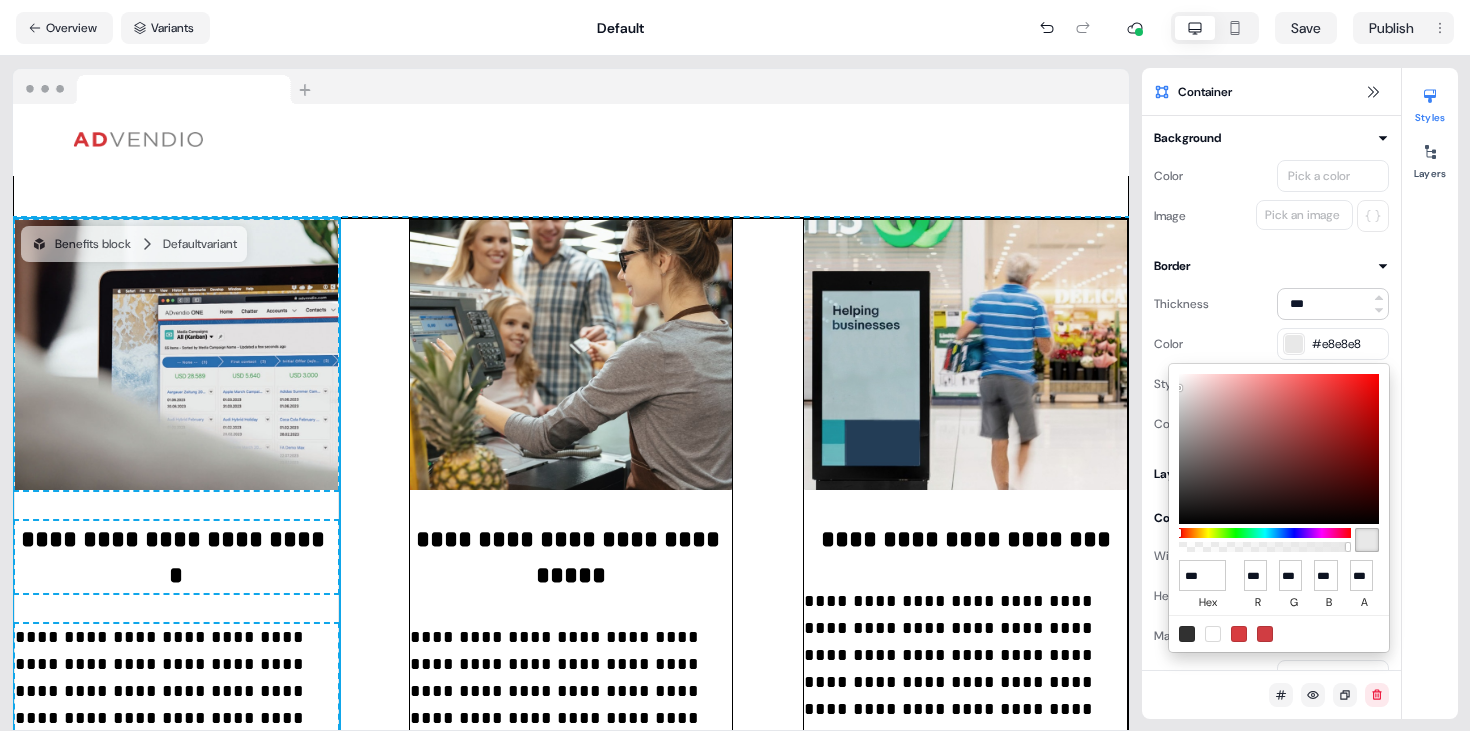 type on "*" 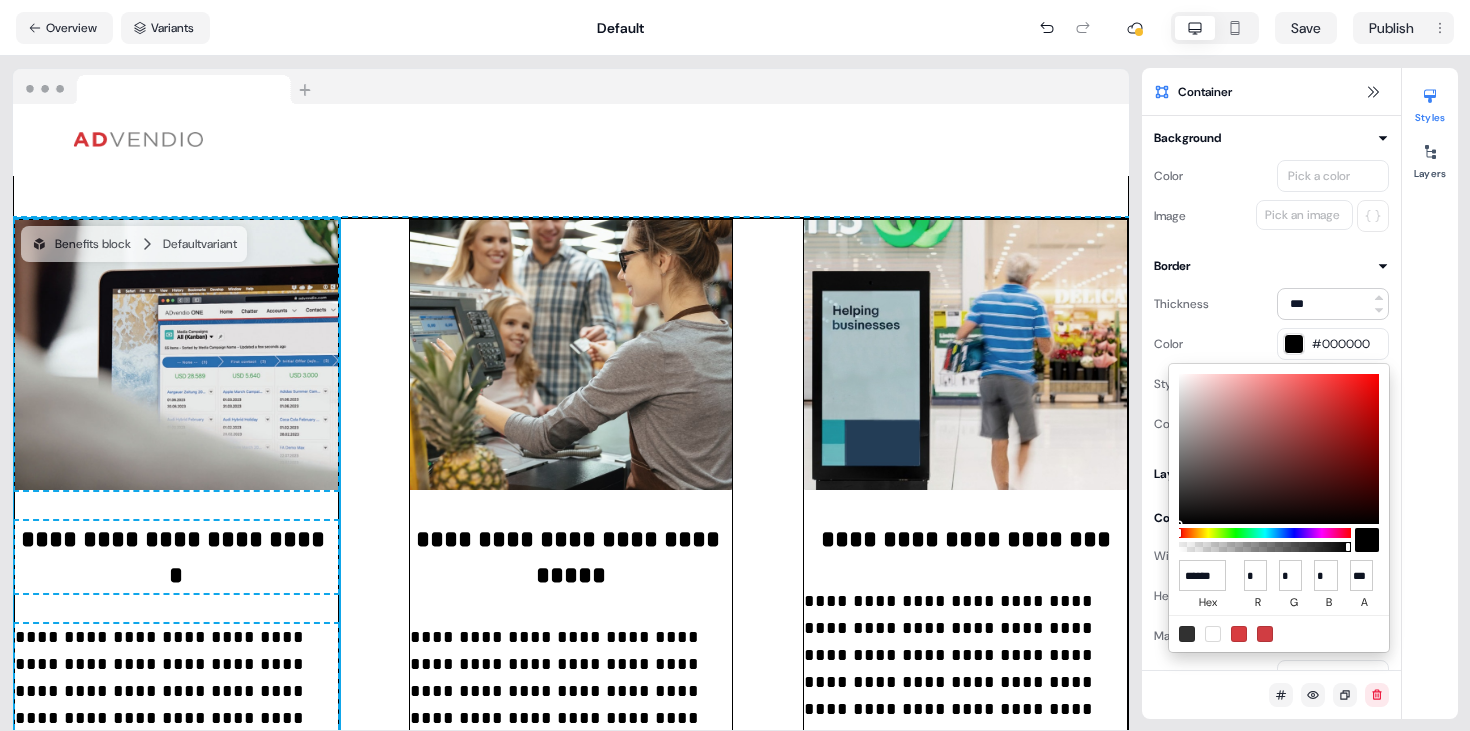 scroll, scrollTop: 0, scrollLeft: 9, axis: horizontal 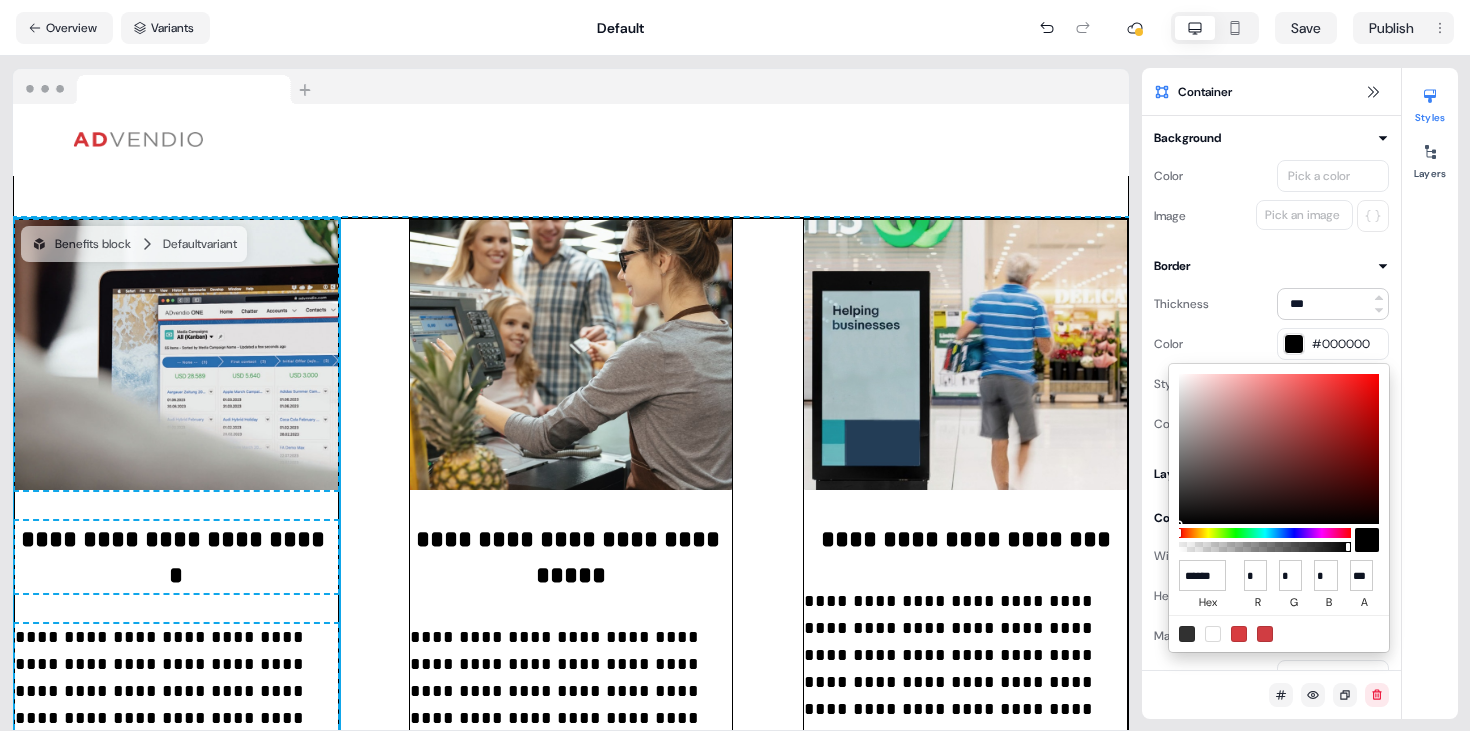 type on "******" 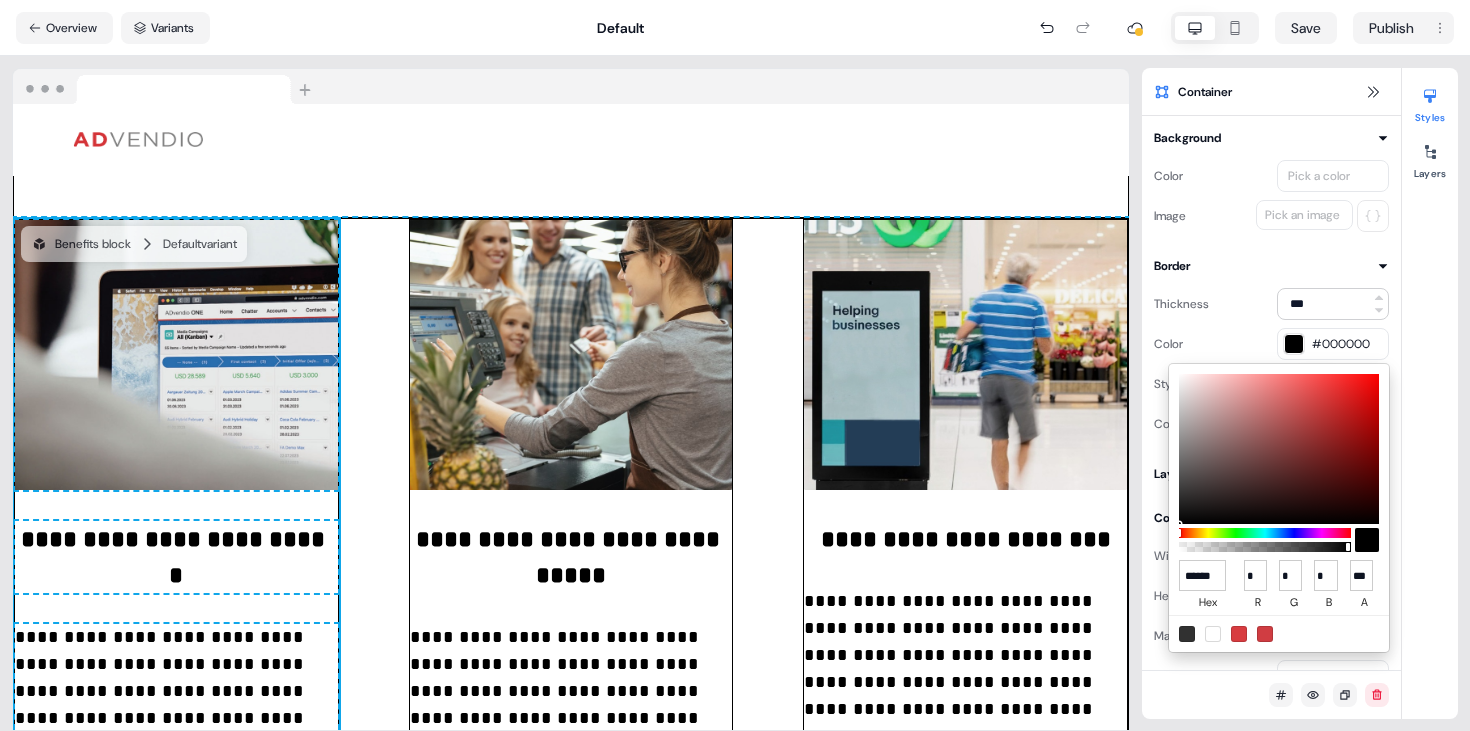 click on "**********" at bounding box center (735, 365) 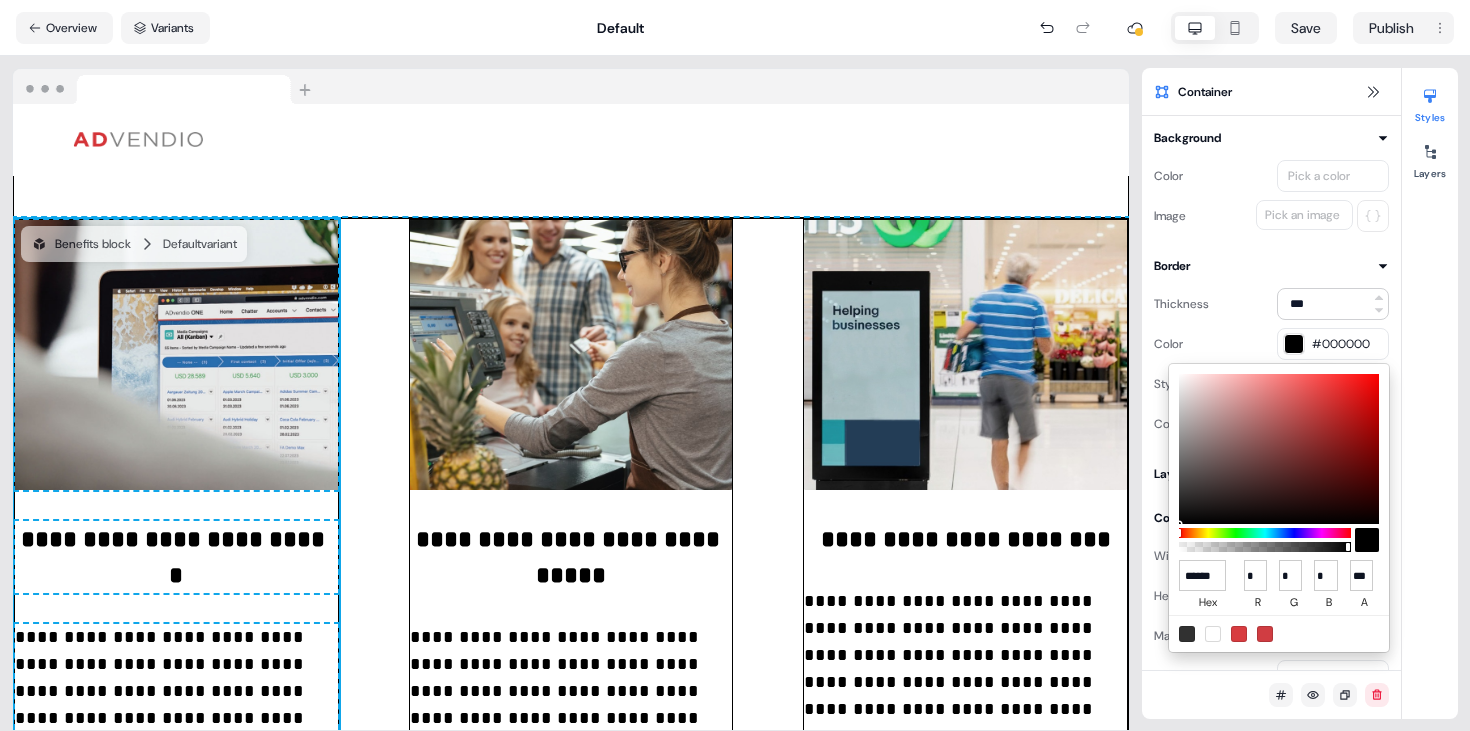 scroll, scrollTop: 0, scrollLeft: 0, axis: both 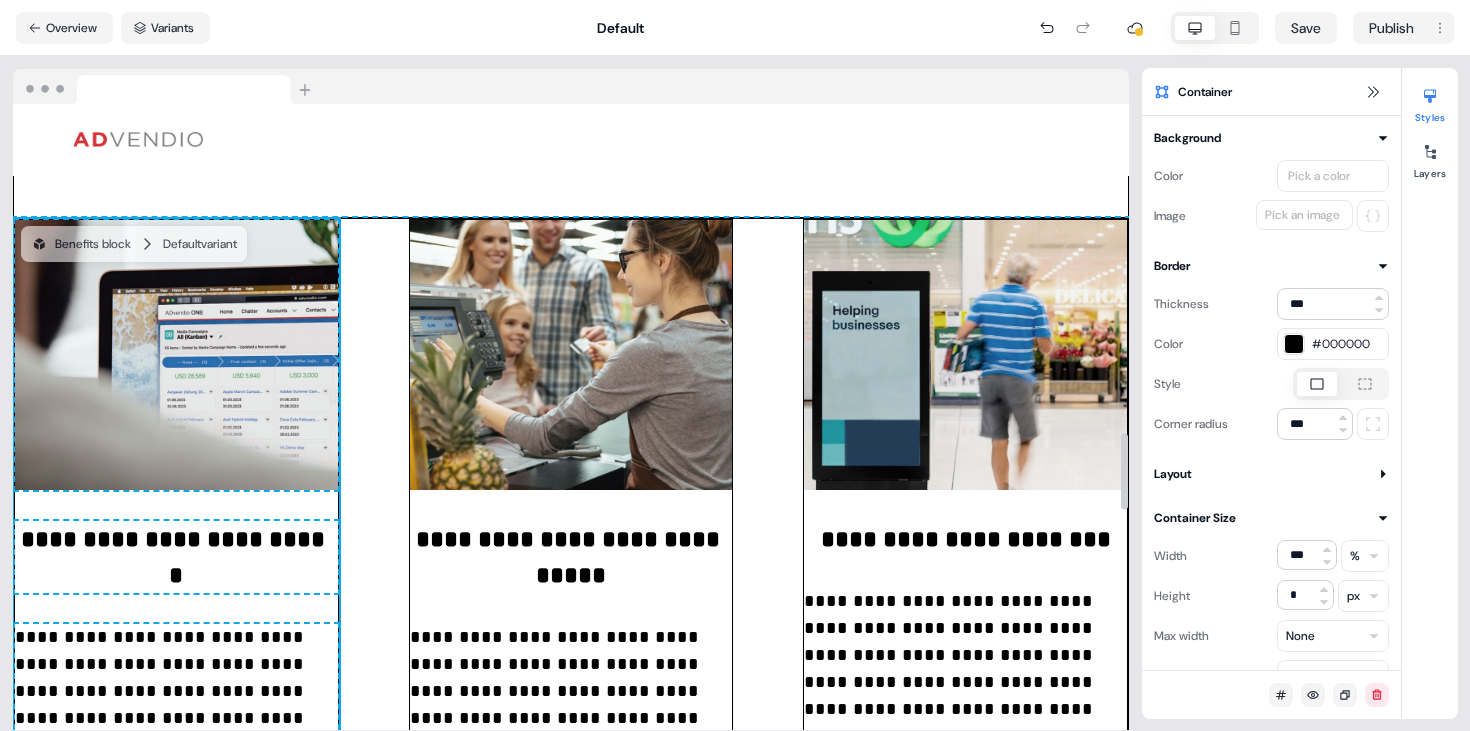 click on "**********" at bounding box center [571, 584] 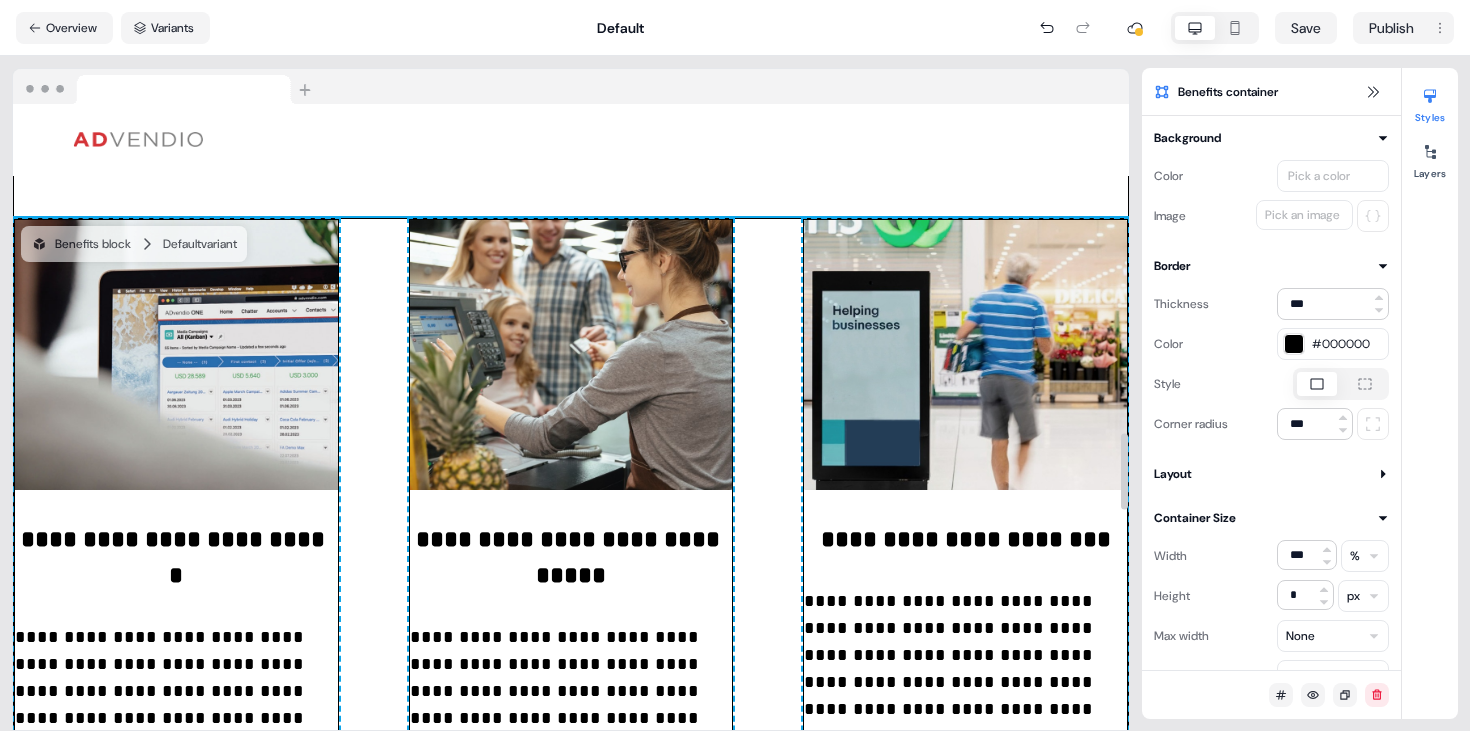 click on "To pick up a draggable item, press the space bar.
While dragging, use the arrow keys to move the item.
Press space again to drop the item in its new position, or press escape to cancel.
To pick up a draggable item, press the space bar.
While dragging, use the arrow keys to move the item.
Press space again to drop the item in its new position, or press escape to cancel.
To pick up a draggable item, press the space bar.
While dragging, use the arrow keys to move the item.
Press space again to drop the item in its new position, or press escape to cancel." at bounding box center (571, 140) 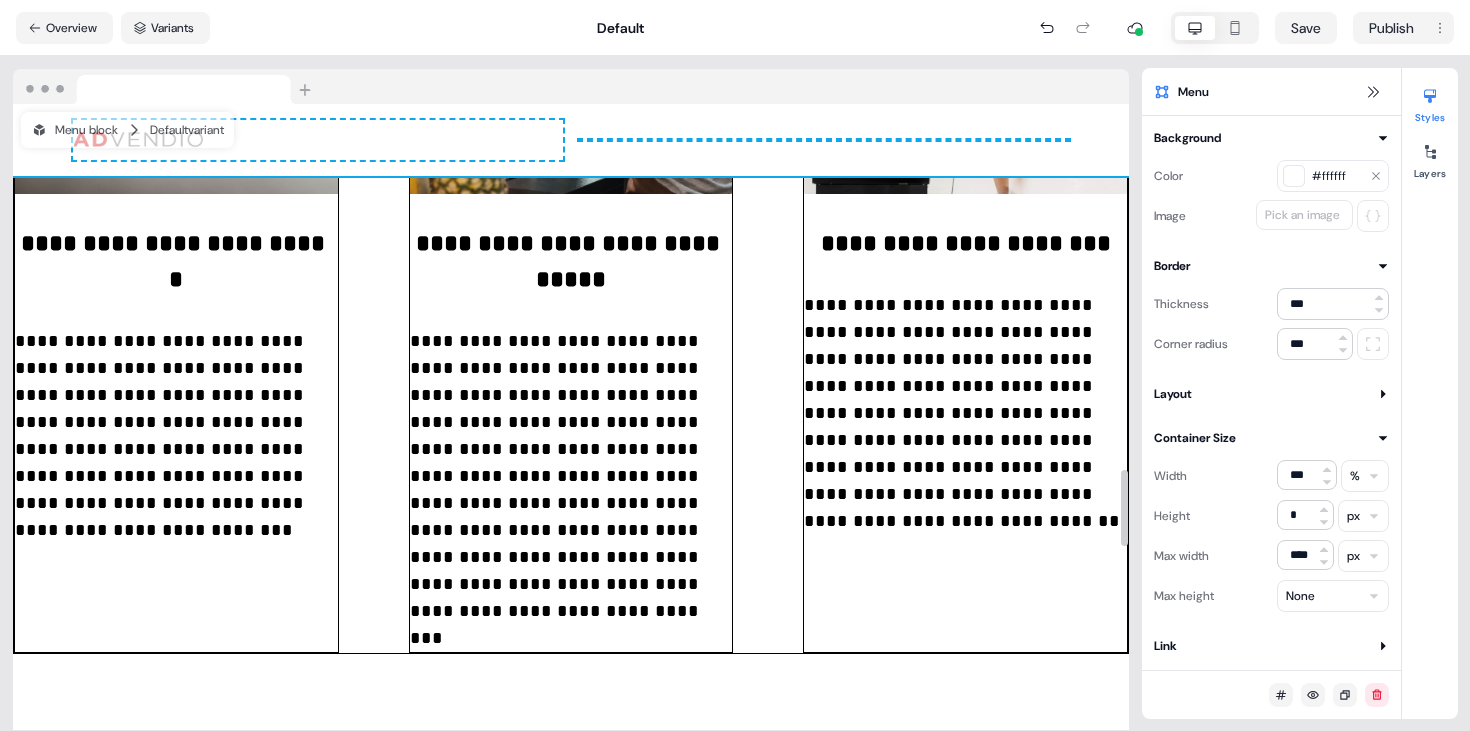 scroll, scrollTop: 3011, scrollLeft: 0, axis: vertical 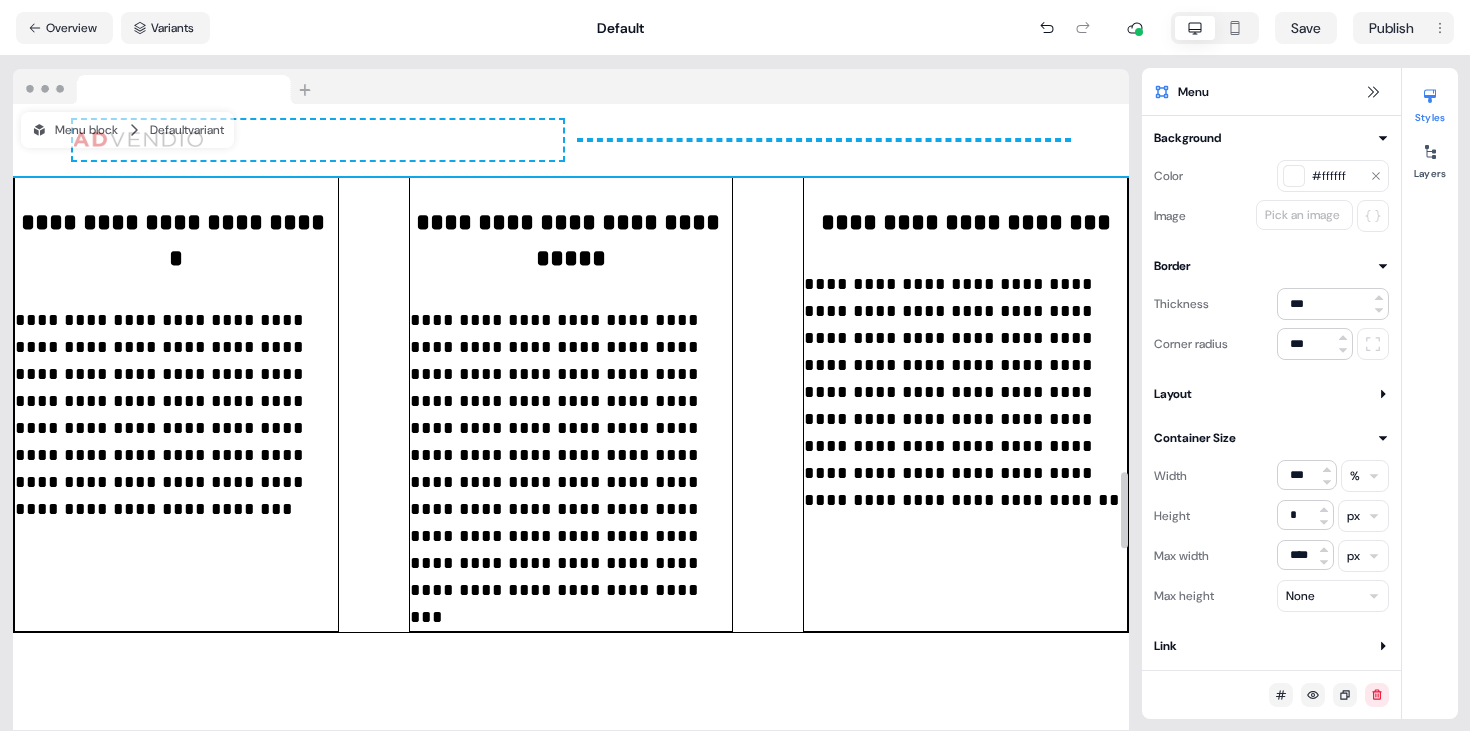 click on "**********" at bounding box center (571, 322) 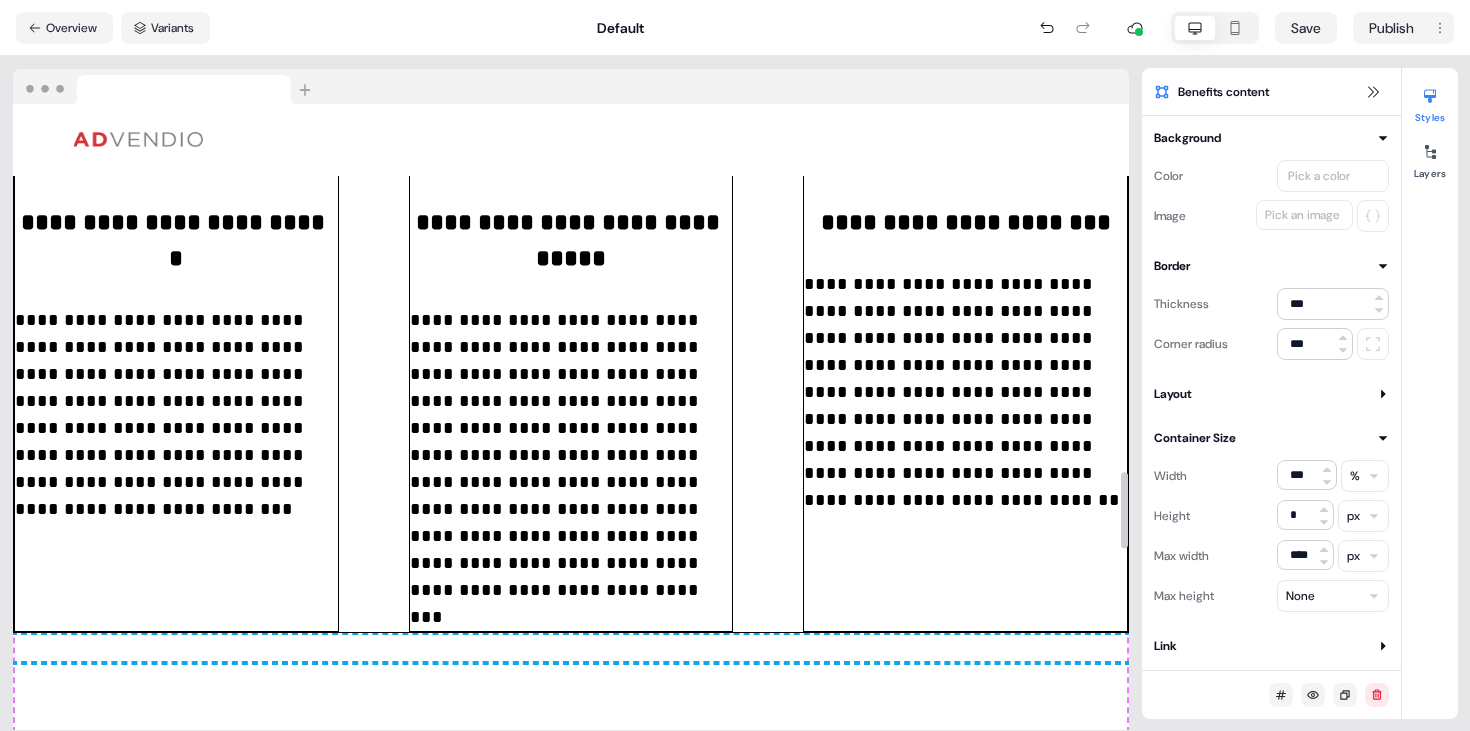 click on "**********" at bounding box center (965, 392) 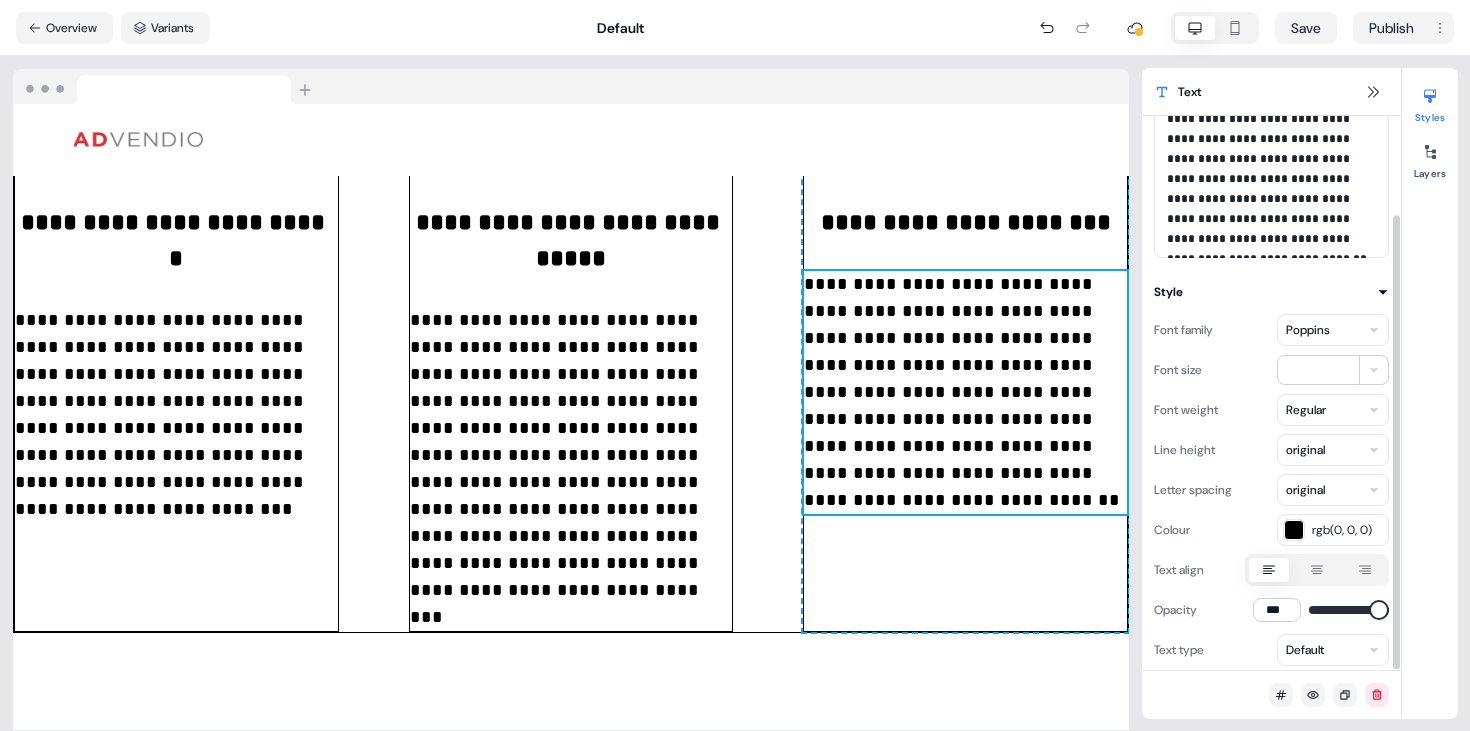 scroll, scrollTop: 120, scrollLeft: 0, axis: vertical 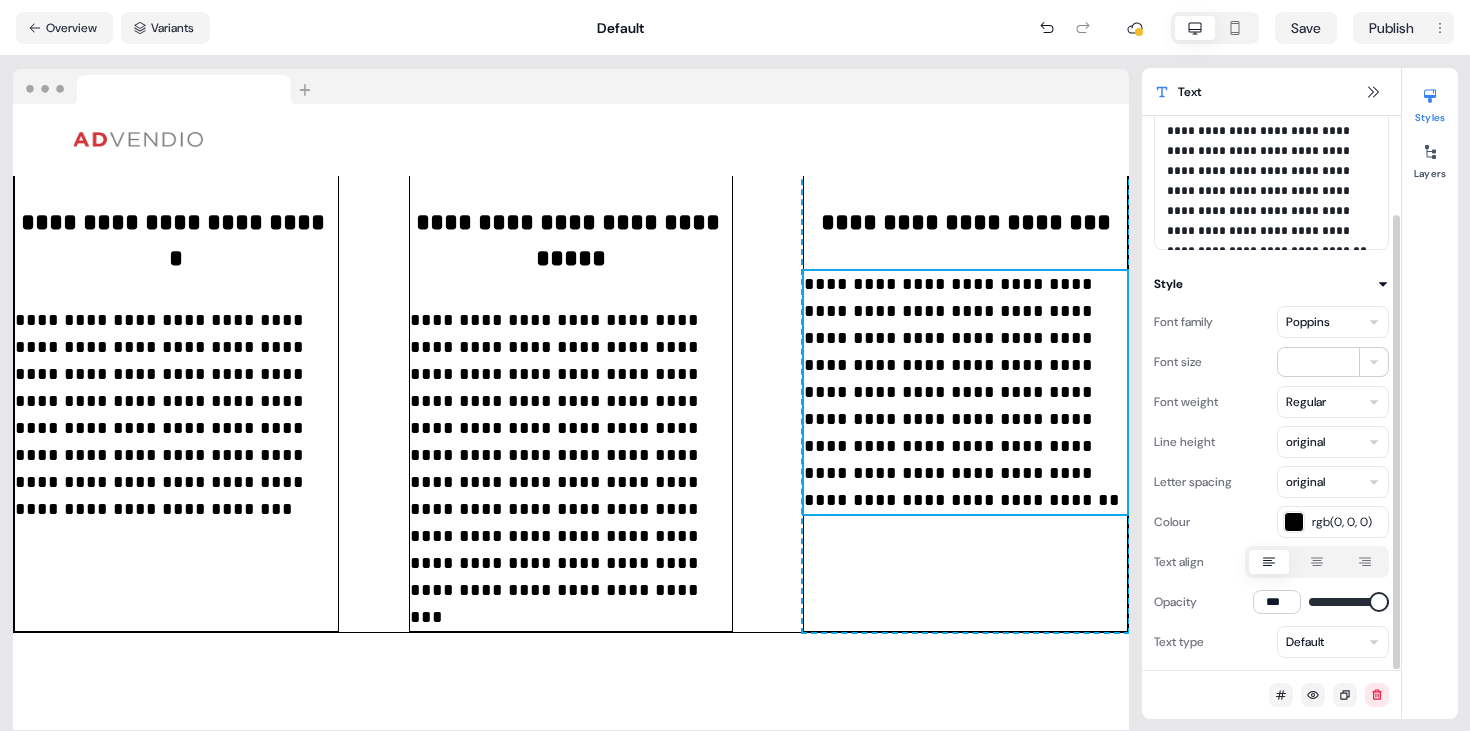 click 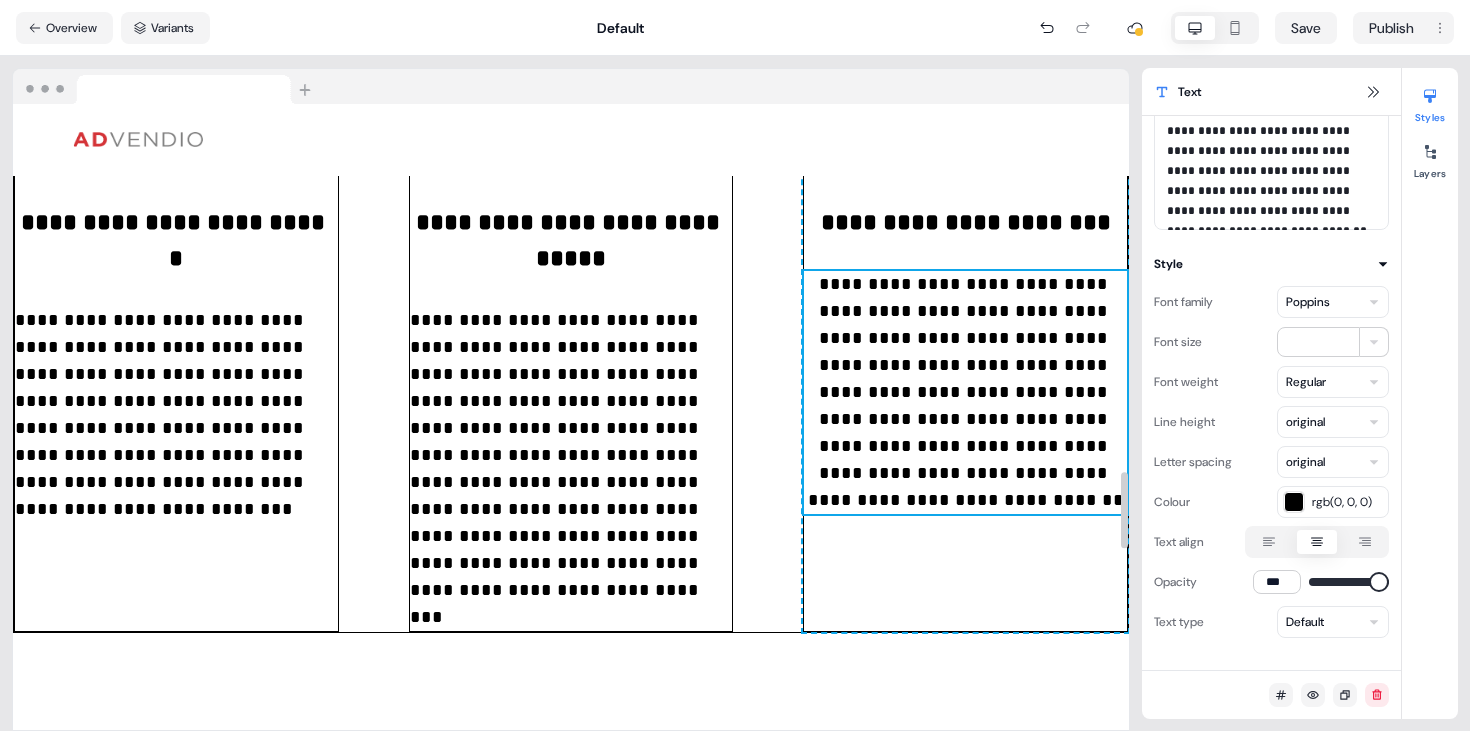 click on "**********" at bounding box center [571, 469] 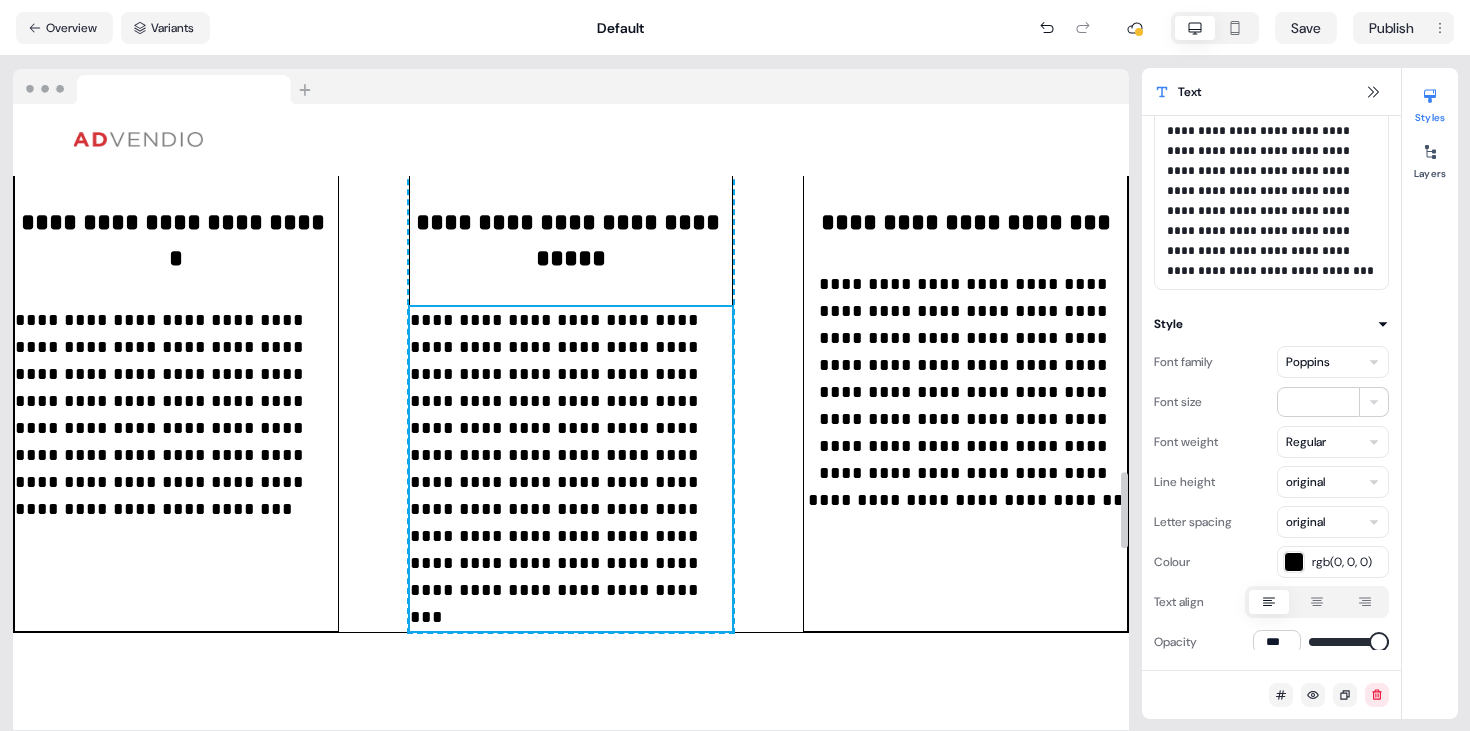 scroll, scrollTop: 0, scrollLeft: 0, axis: both 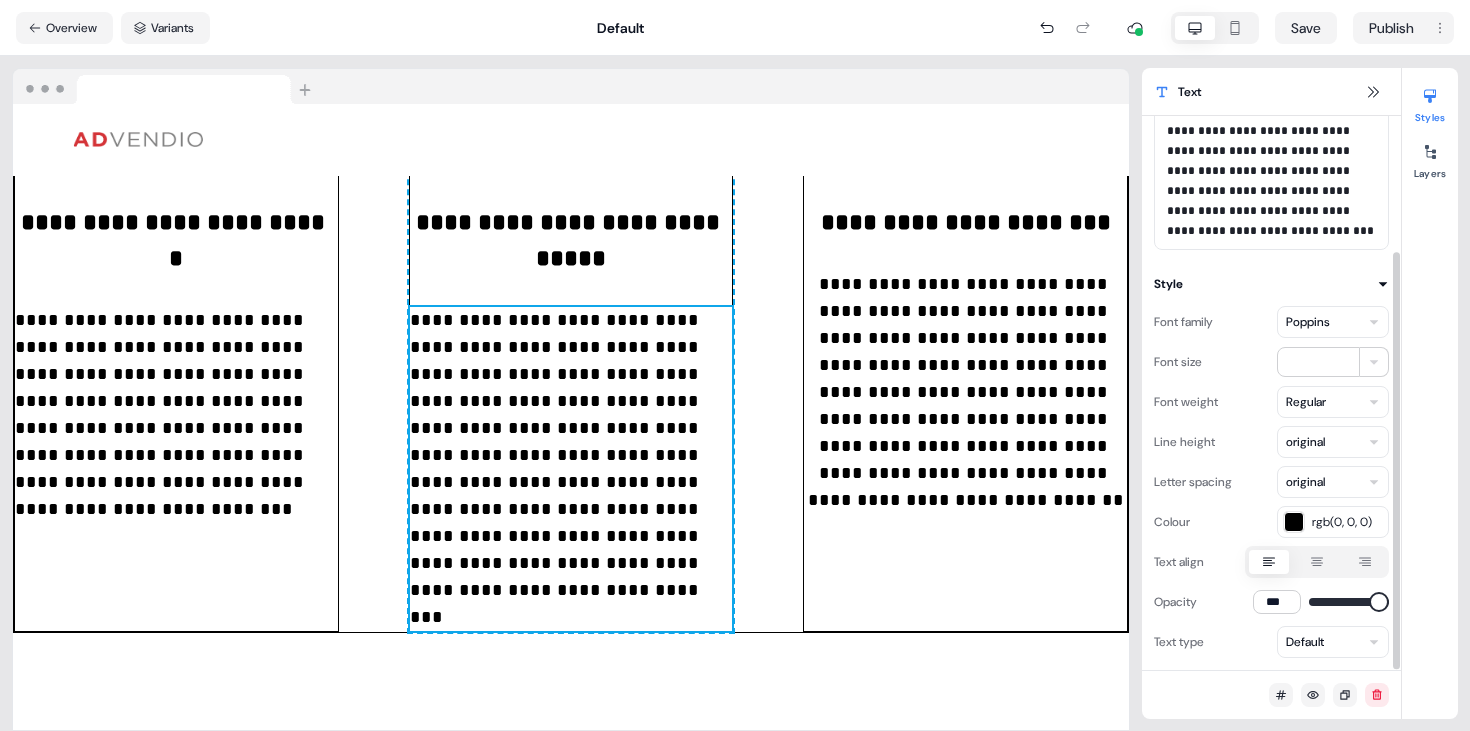 click 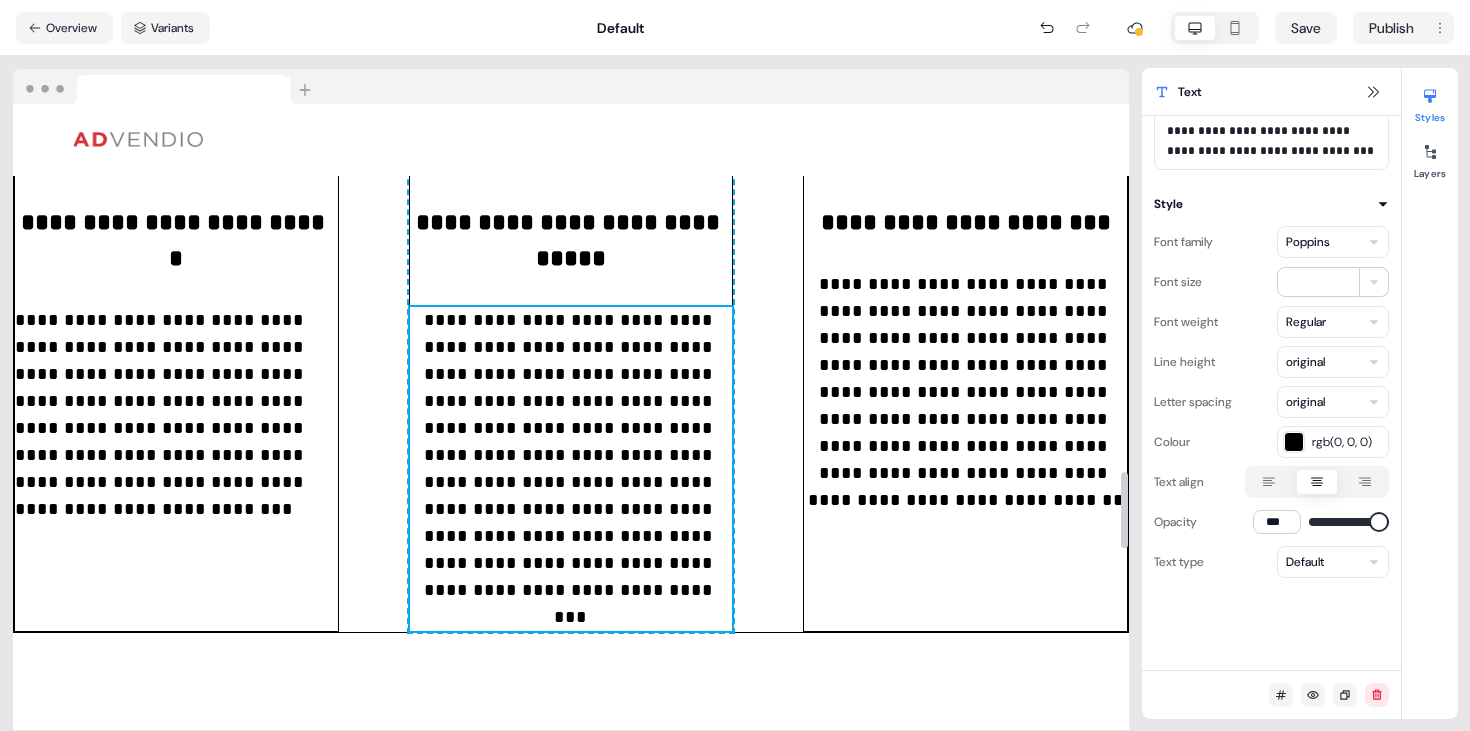 click on "**********" at bounding box center [176, 415] 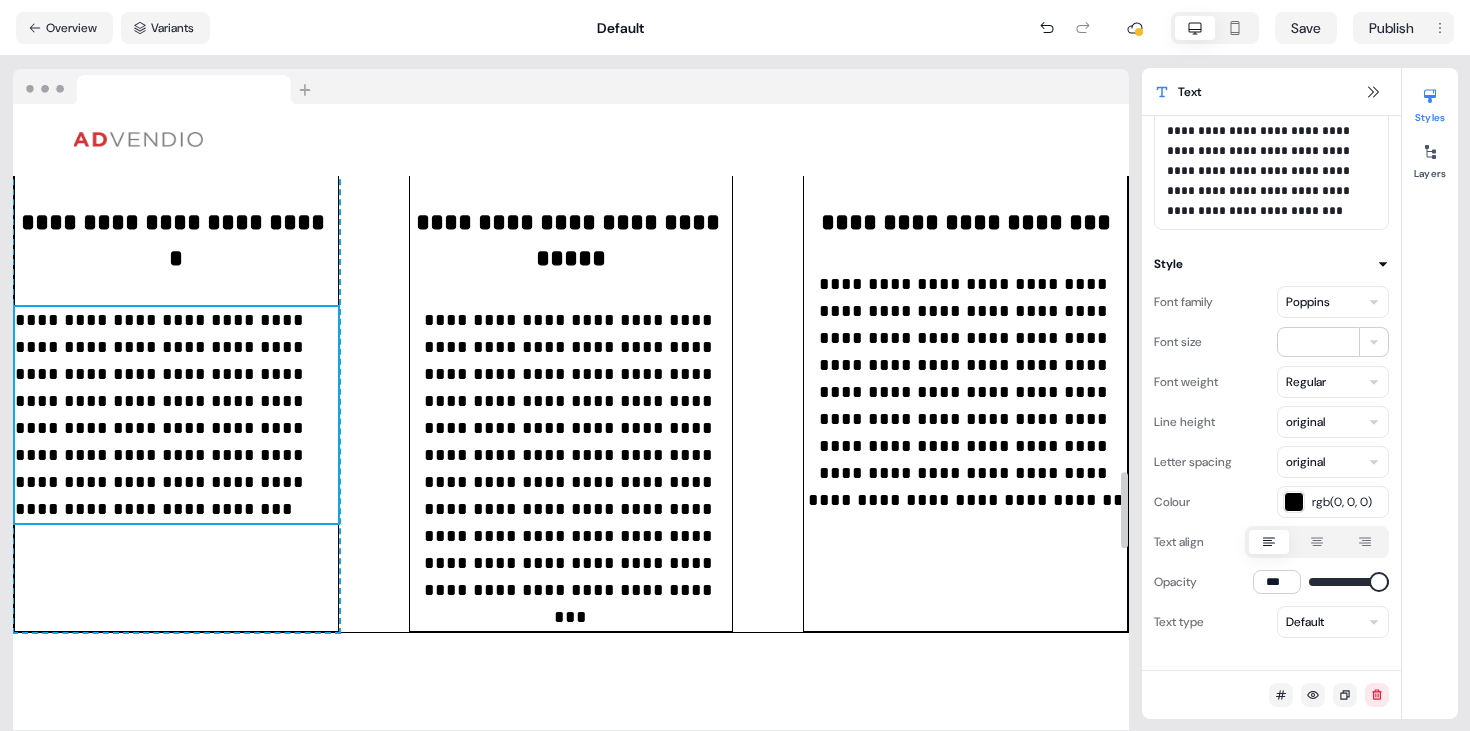 scroll, scrollTop: 0, scrollLeft: 0, axis: both 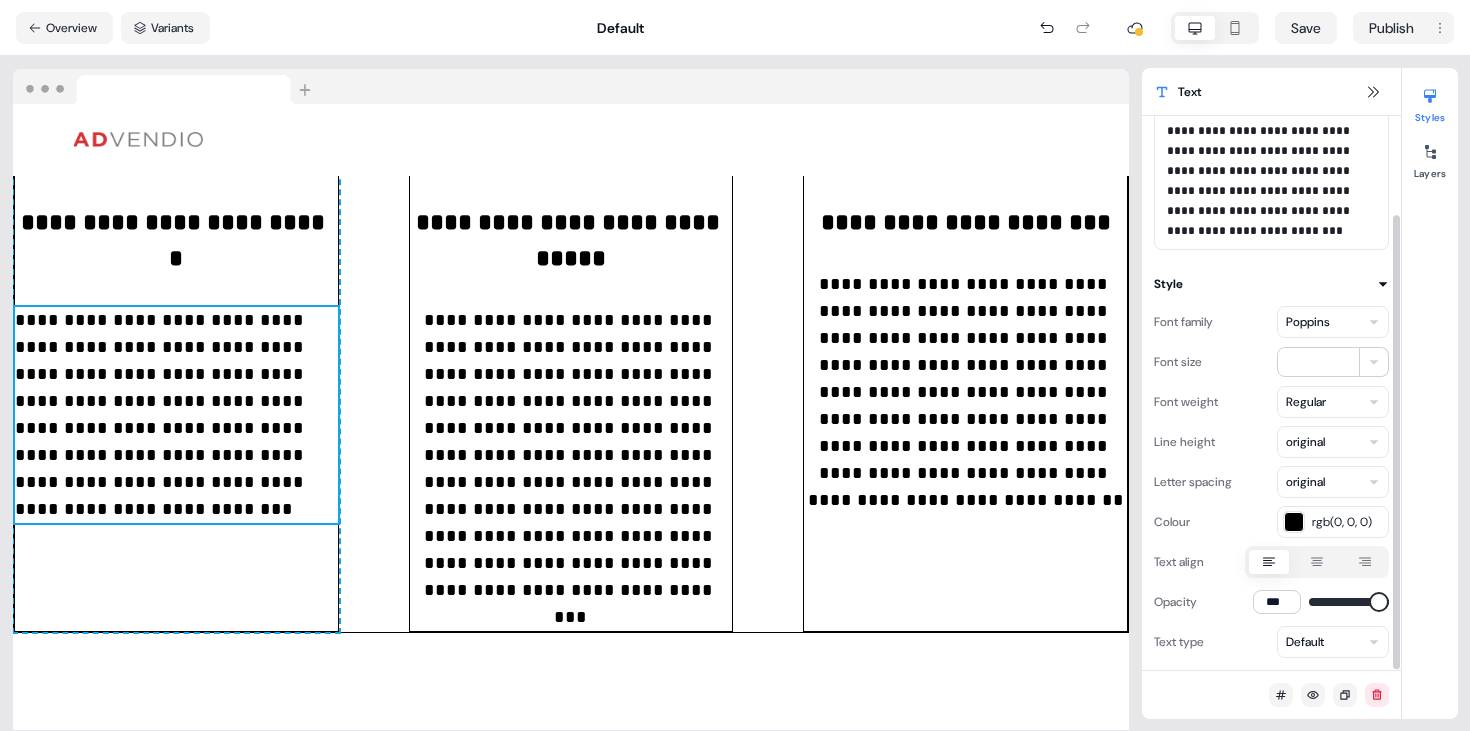 click 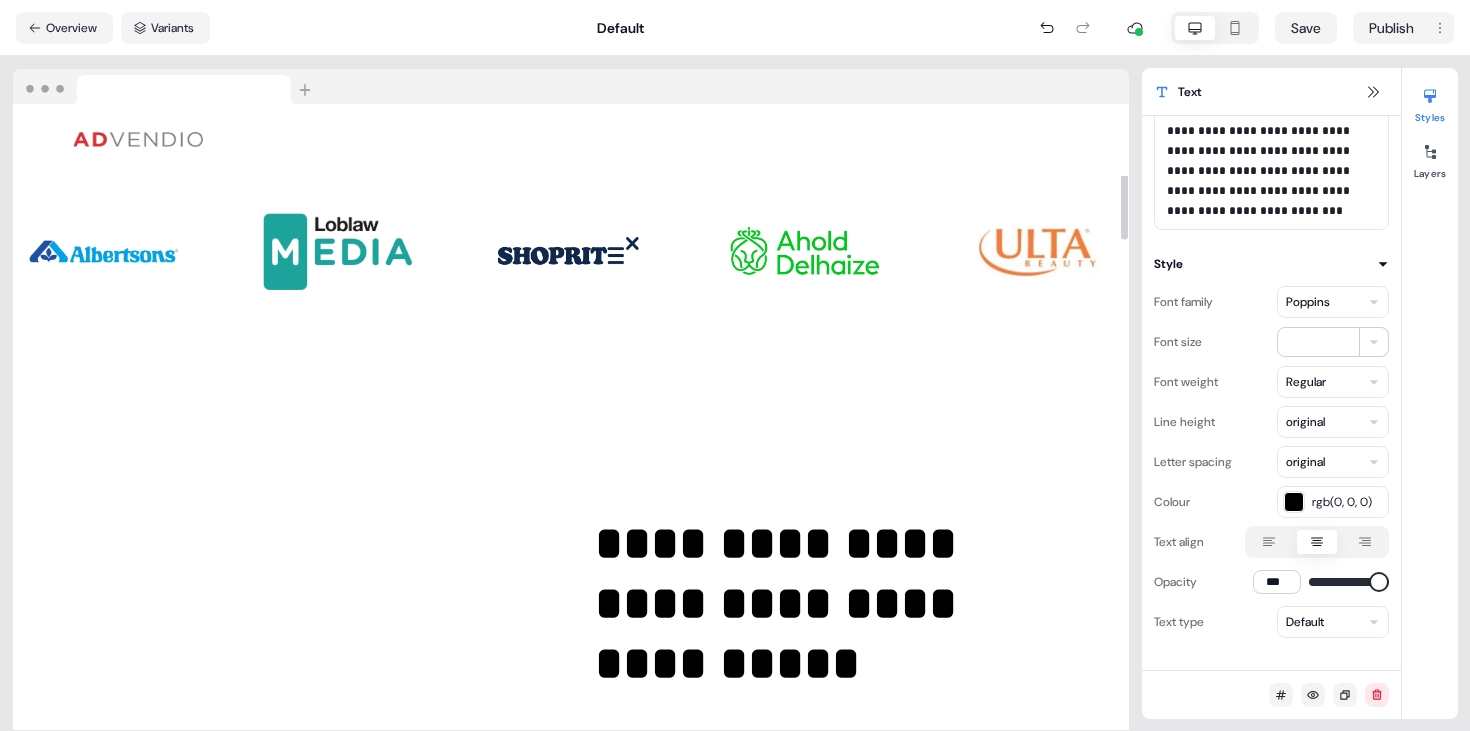 scroll, scrollTop: 400, scrollLeft: 0, axis: vertical 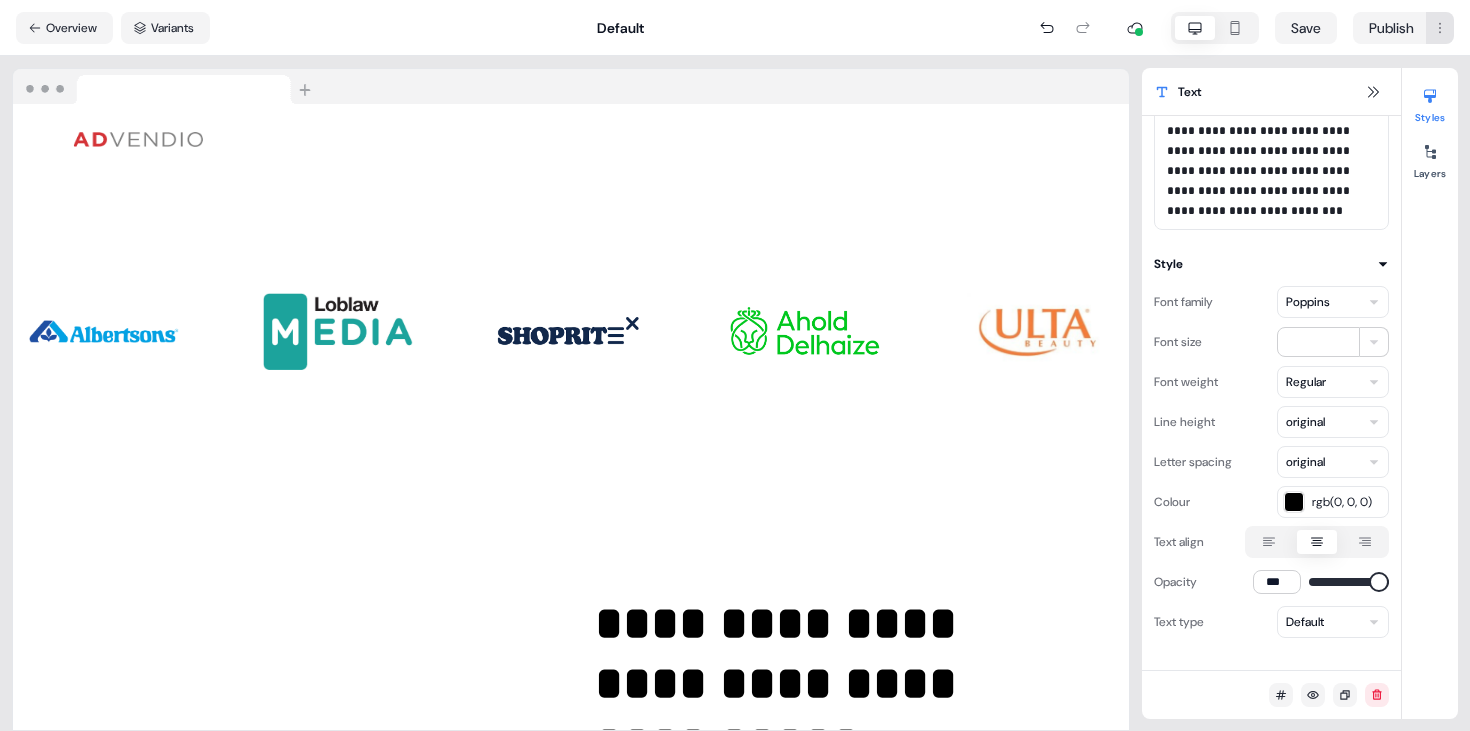 click on "**********" at bounding box center [735, 365] 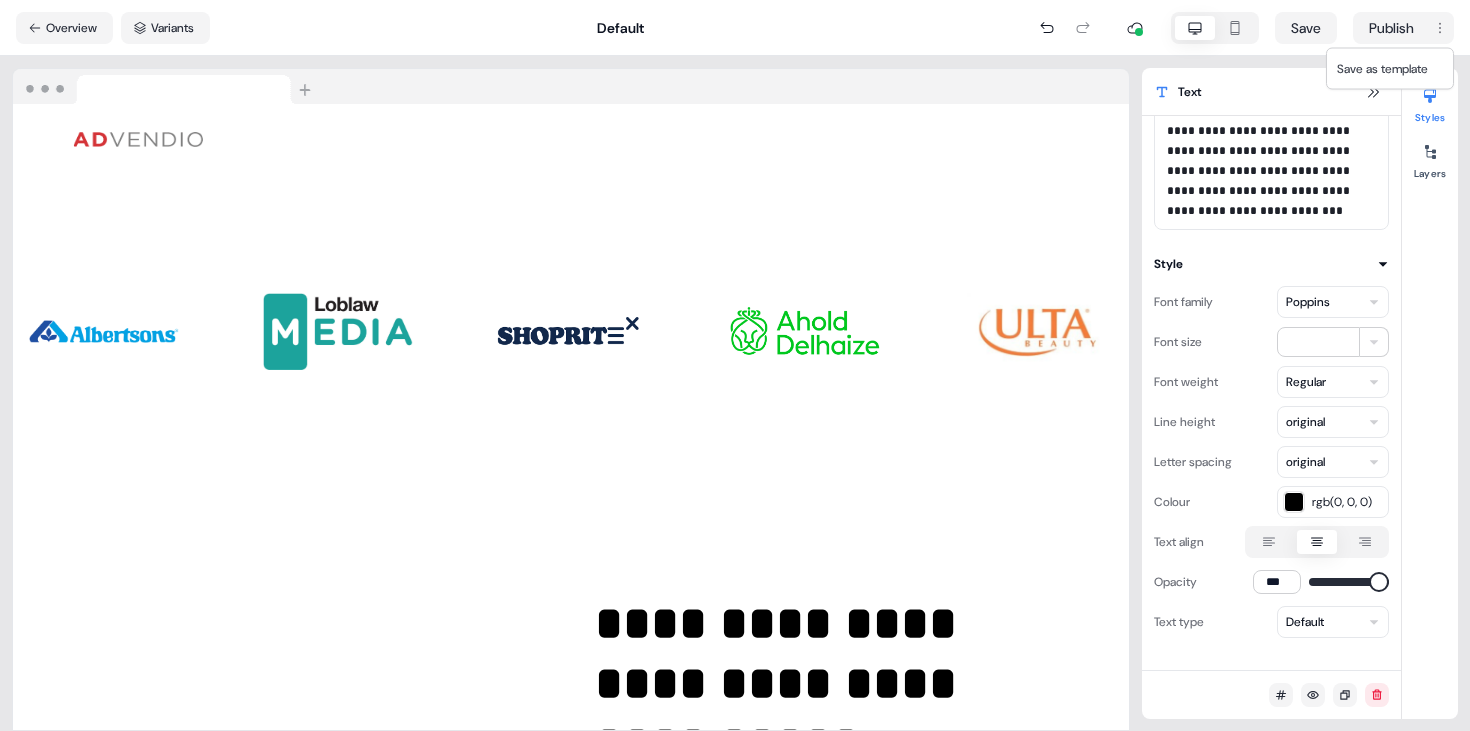 click on "**********" at bounding box center [735, 365] 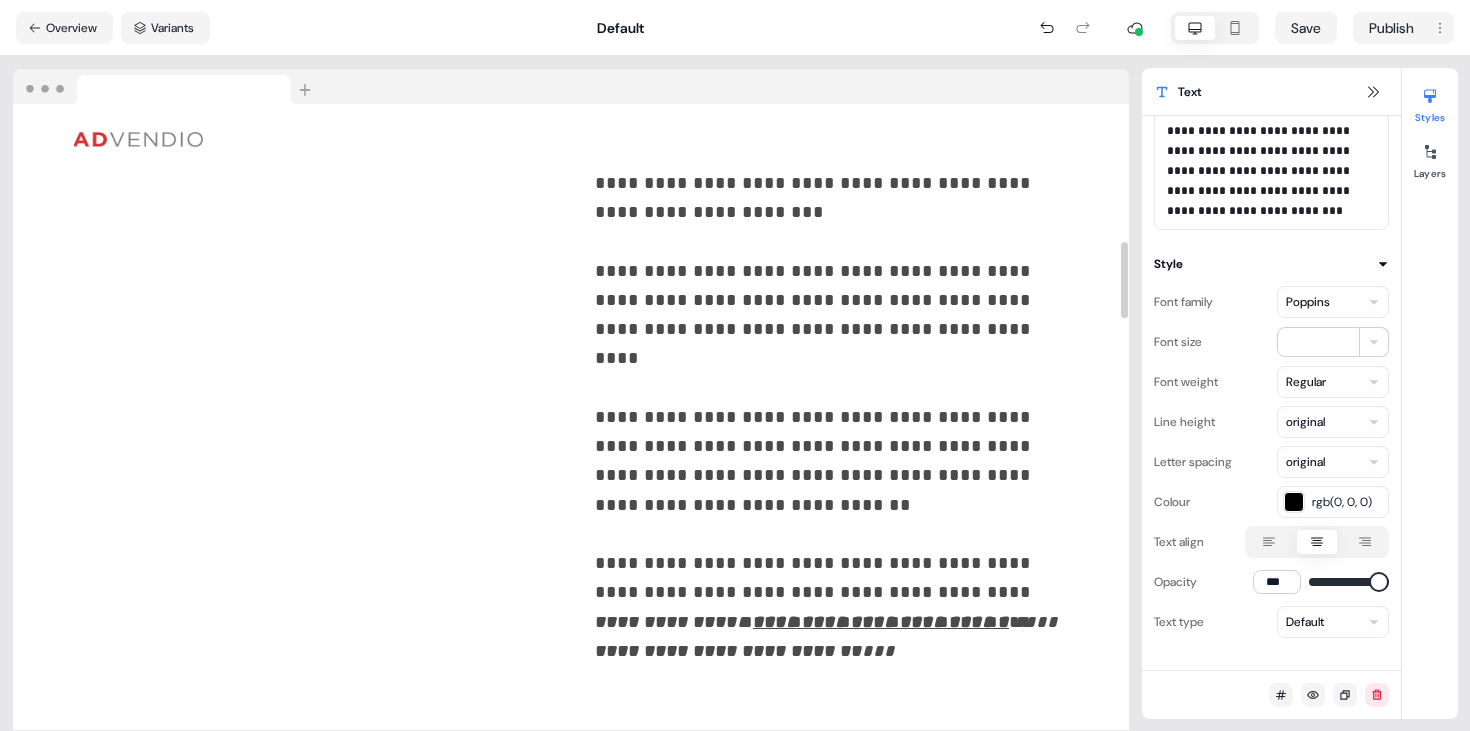 scroll, scrollTop: 1208, scrollLeft: 0, axis: vertical 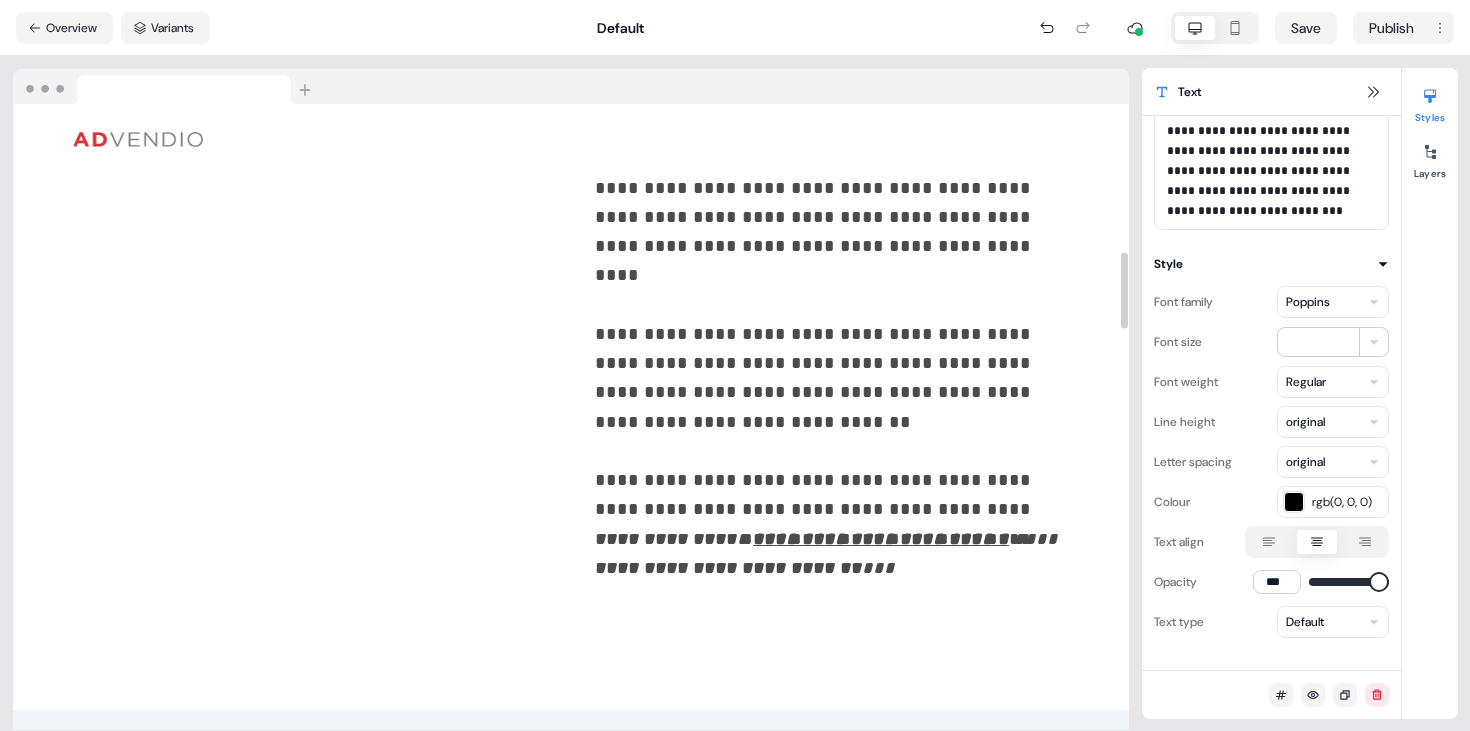 click at bounding box center [281, 185] 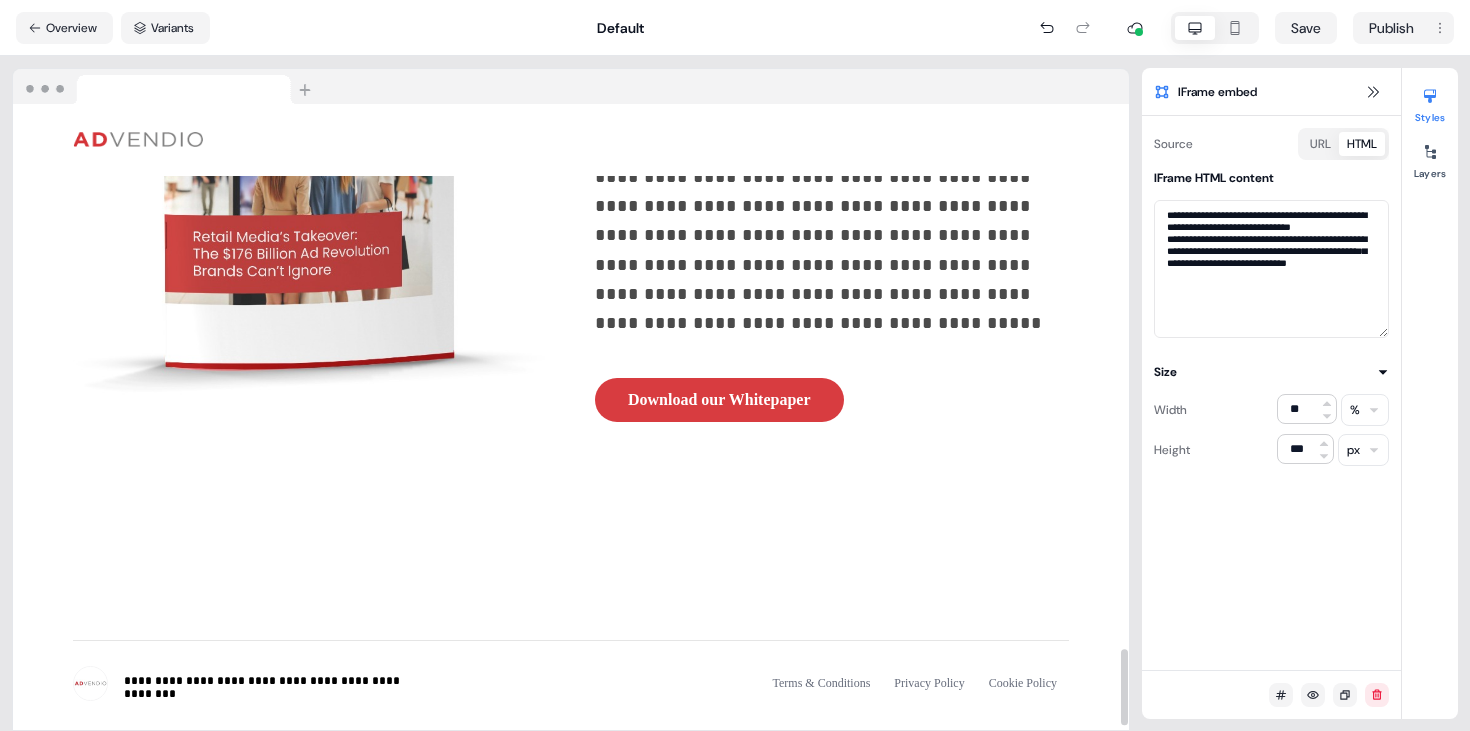 scroll, scrollTop: 4498, scrollLeft: 0, axis: vertical 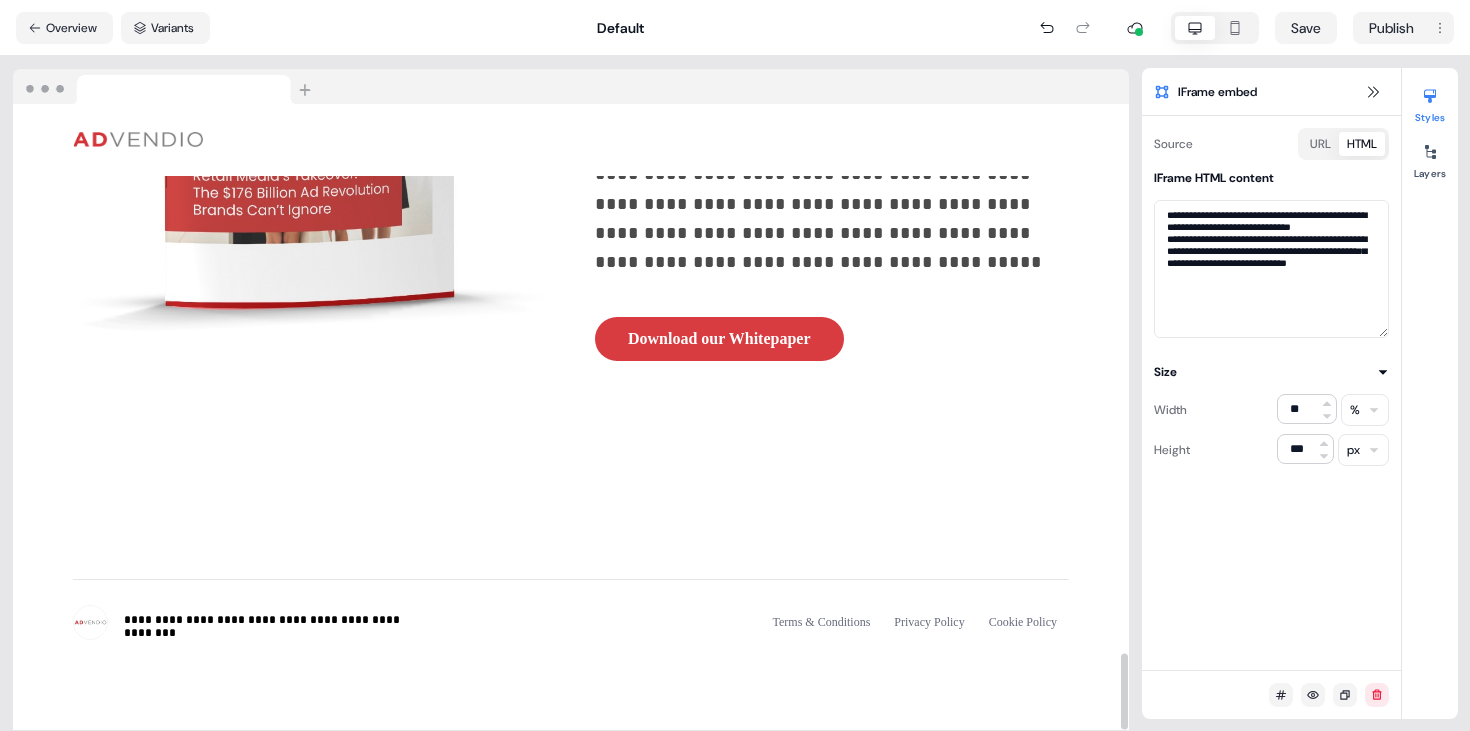click on "**********" at bounding box center [832, 126] 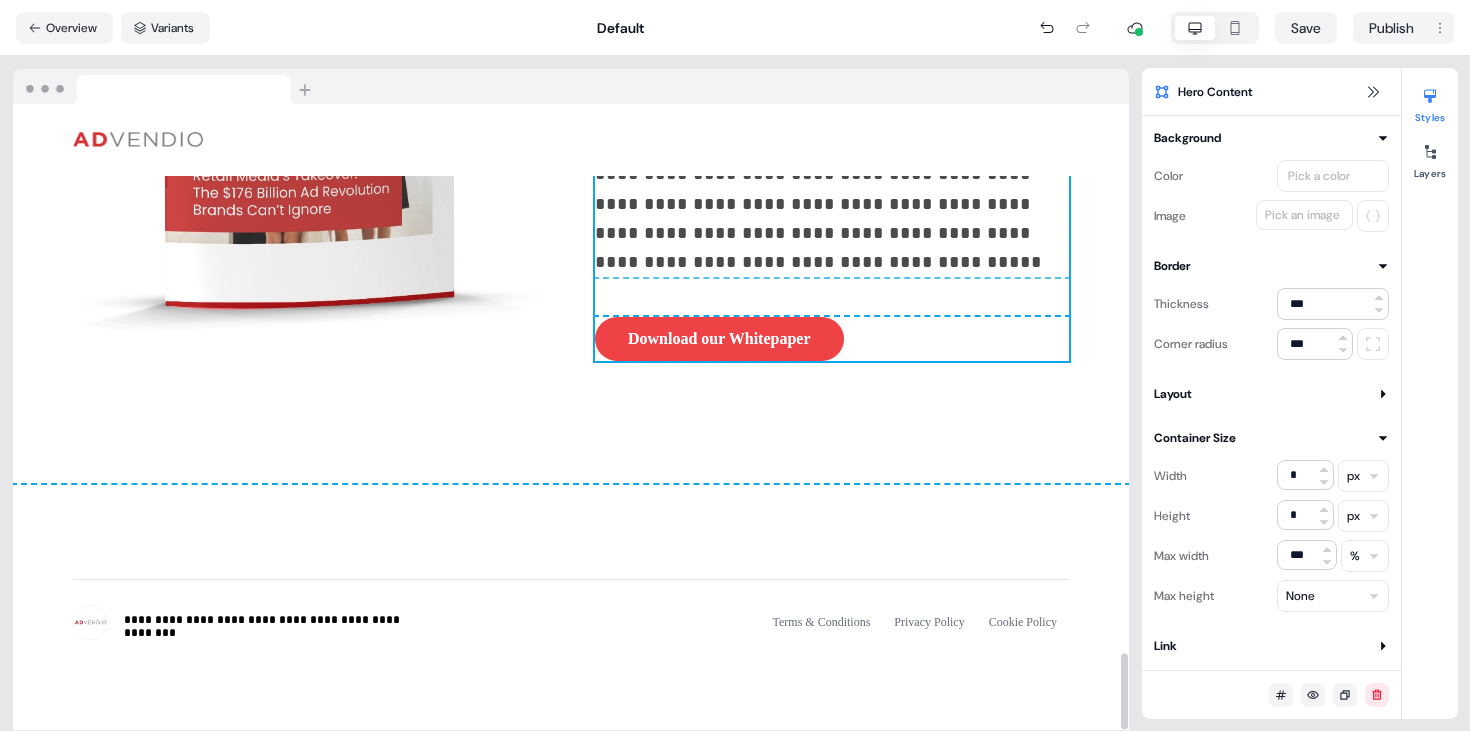 click on "Download our Whitepaper" at bounding box center [719, 339] 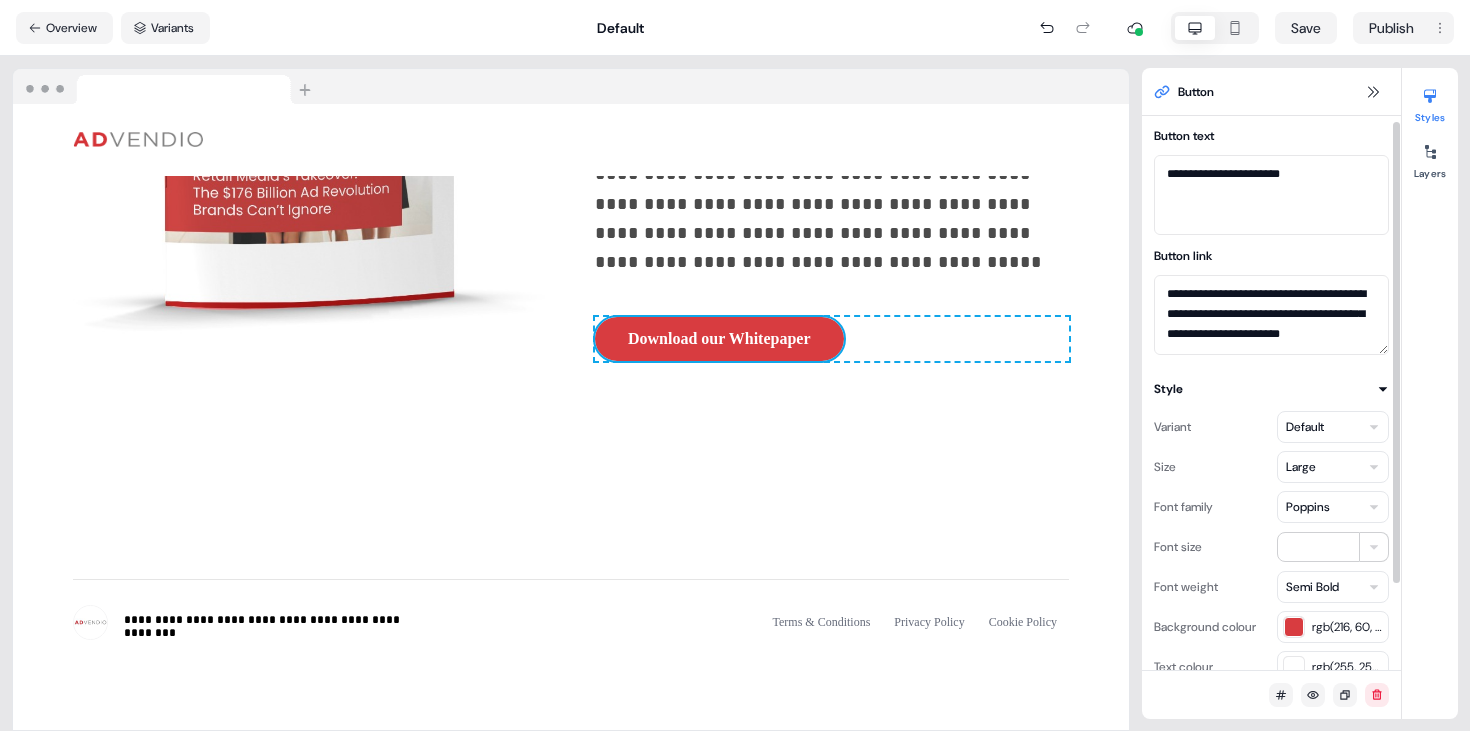 scroll, scrollTop: 0, scrollLeft: 0, axis: both 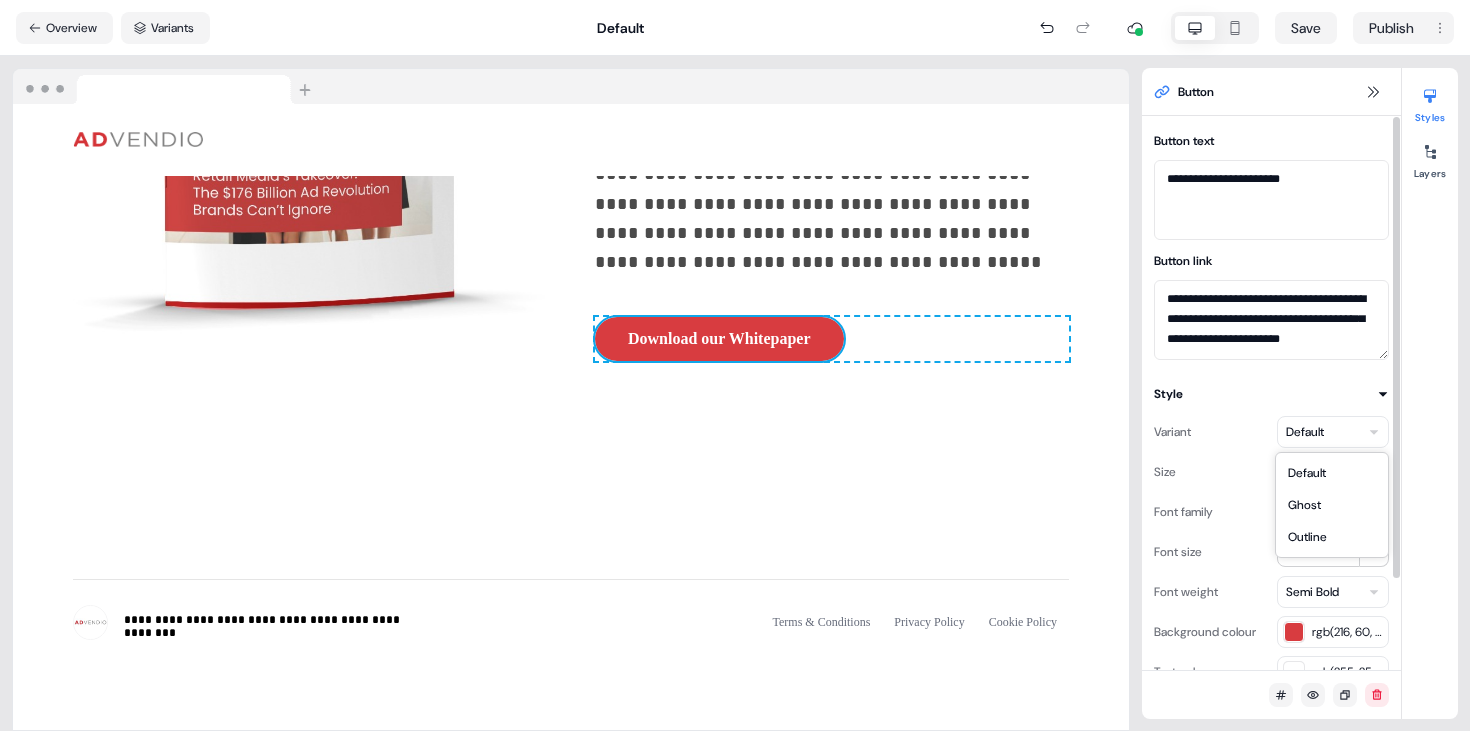 click on "**********" at bounding box center [735, 365] 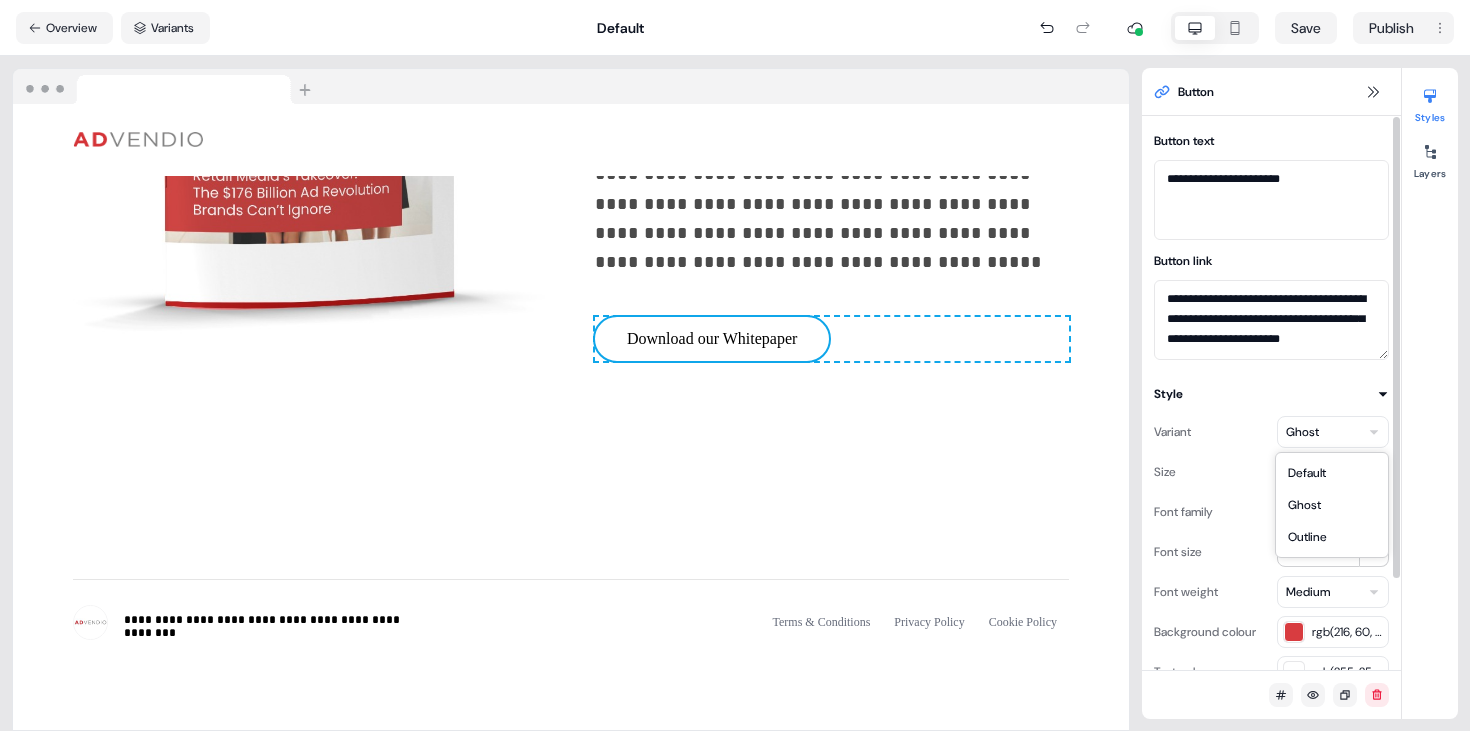 click on "**********" at bounding box center [735, 365] 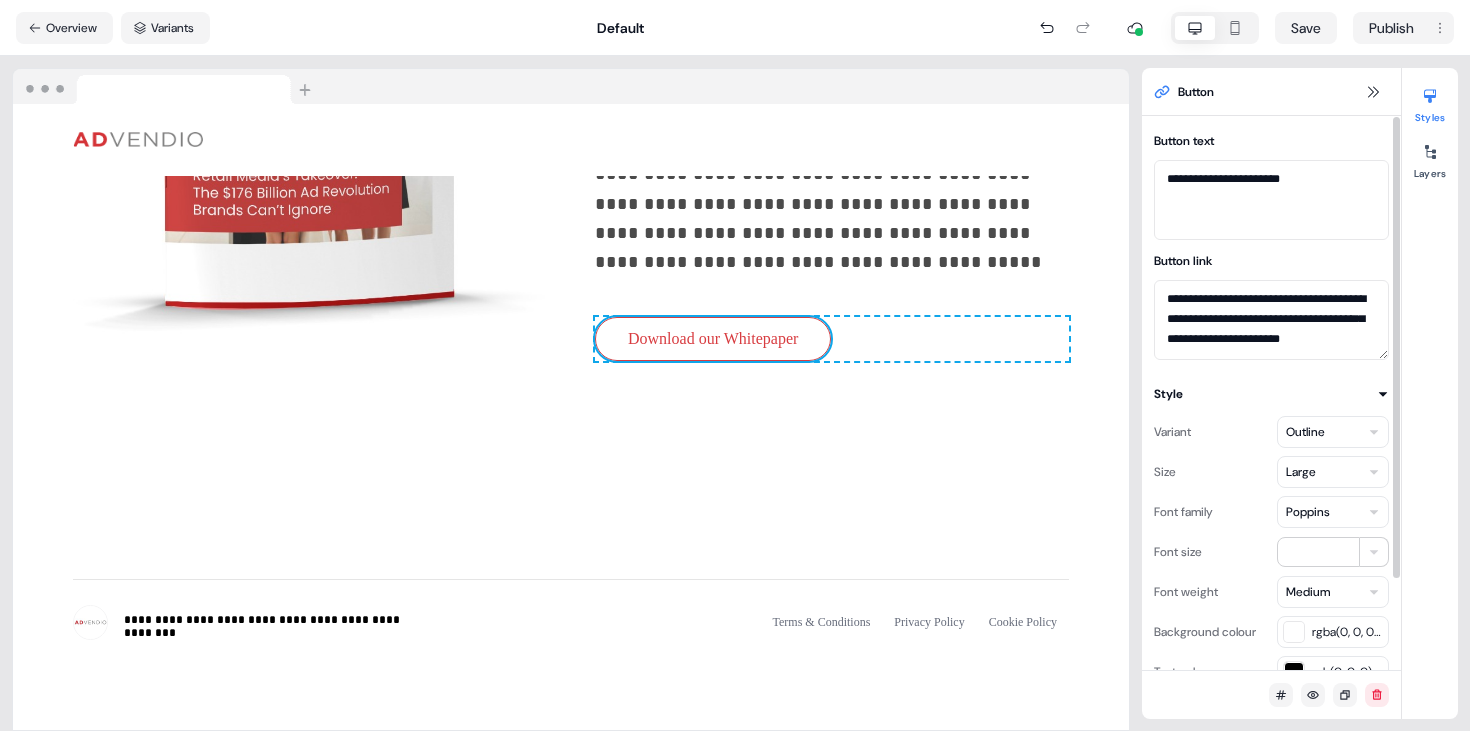 click on "**********" at bounding box center (735, 365) 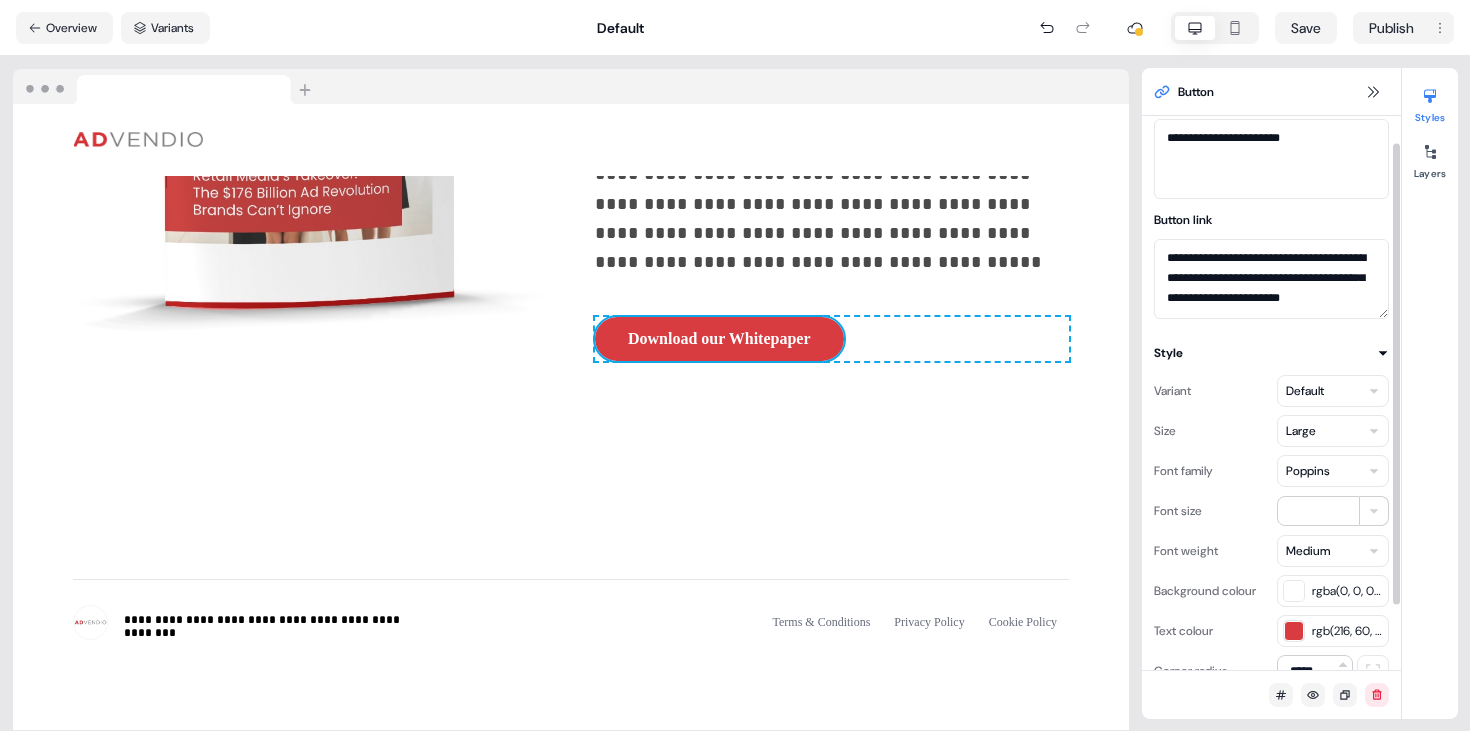scroll, scrollTop: 0, scrollLeft: 0, axis: both 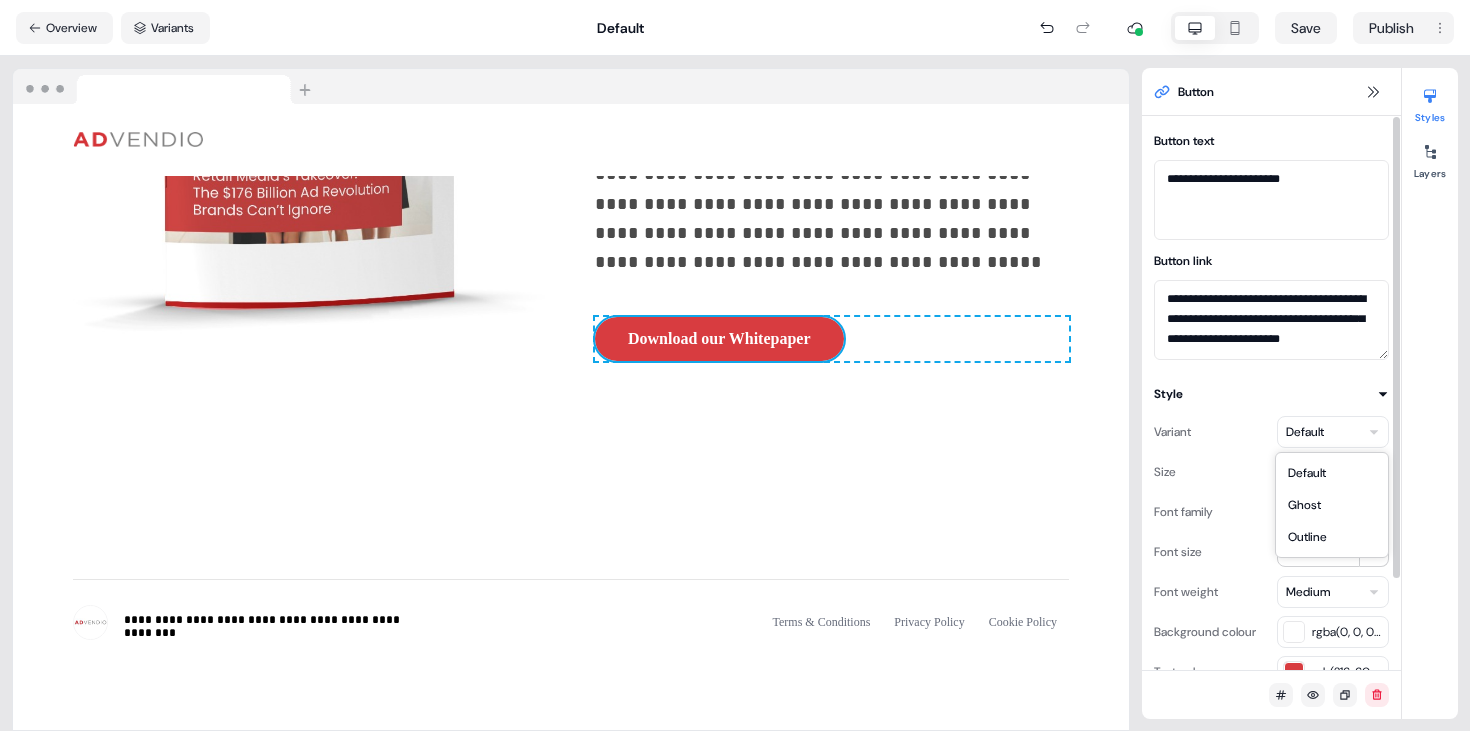 click on "**********" at bounding box center (735, 365) 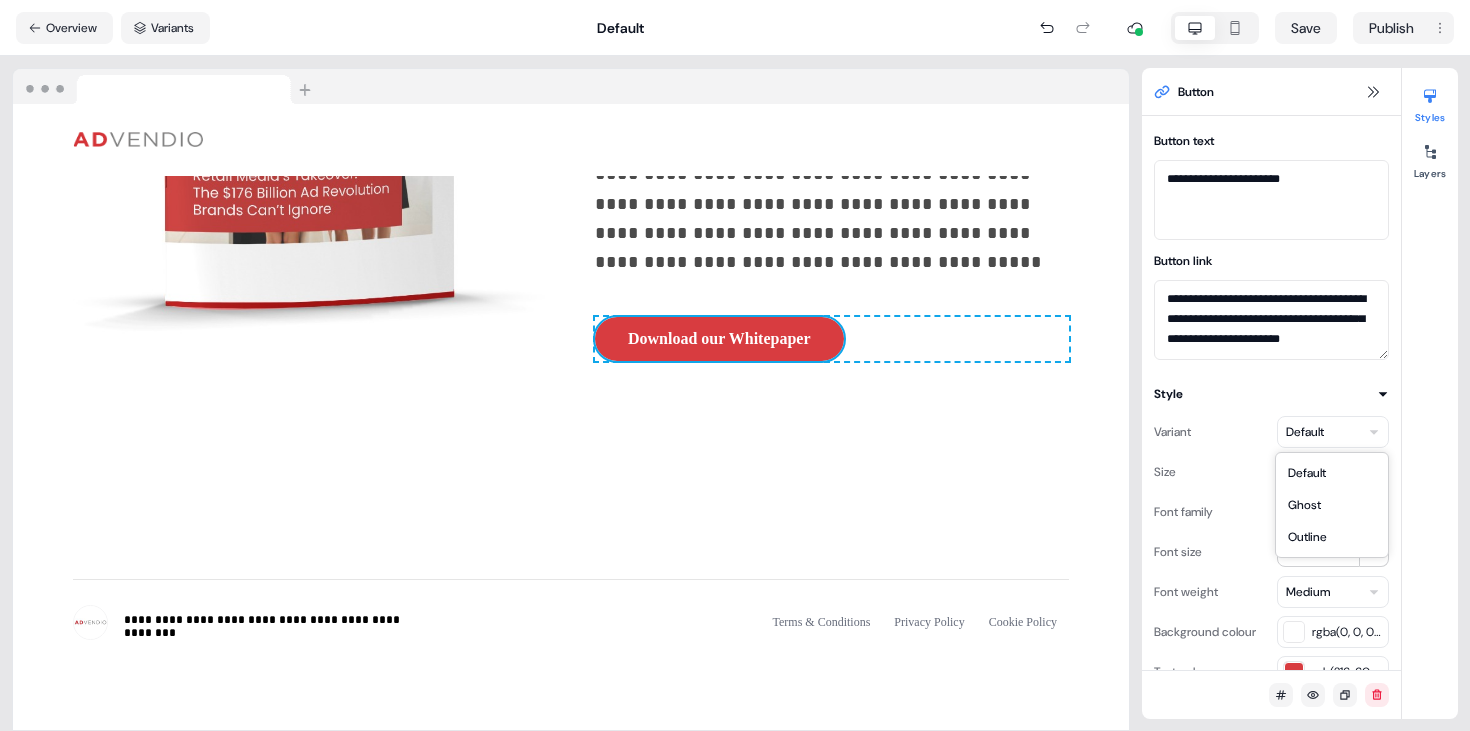 click on "**********" at bounding box center (735, 365) 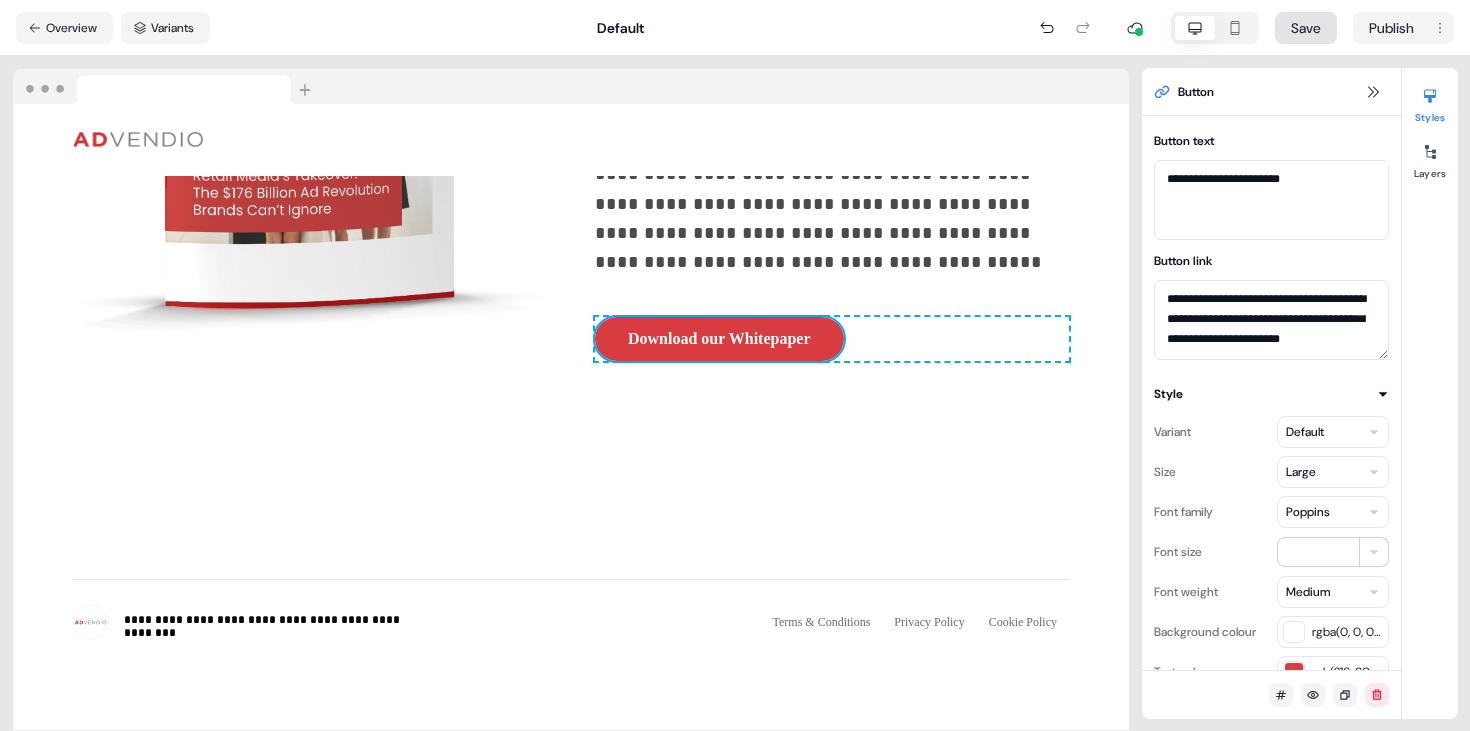 click on "Save" at bounding box center [1306, 28] 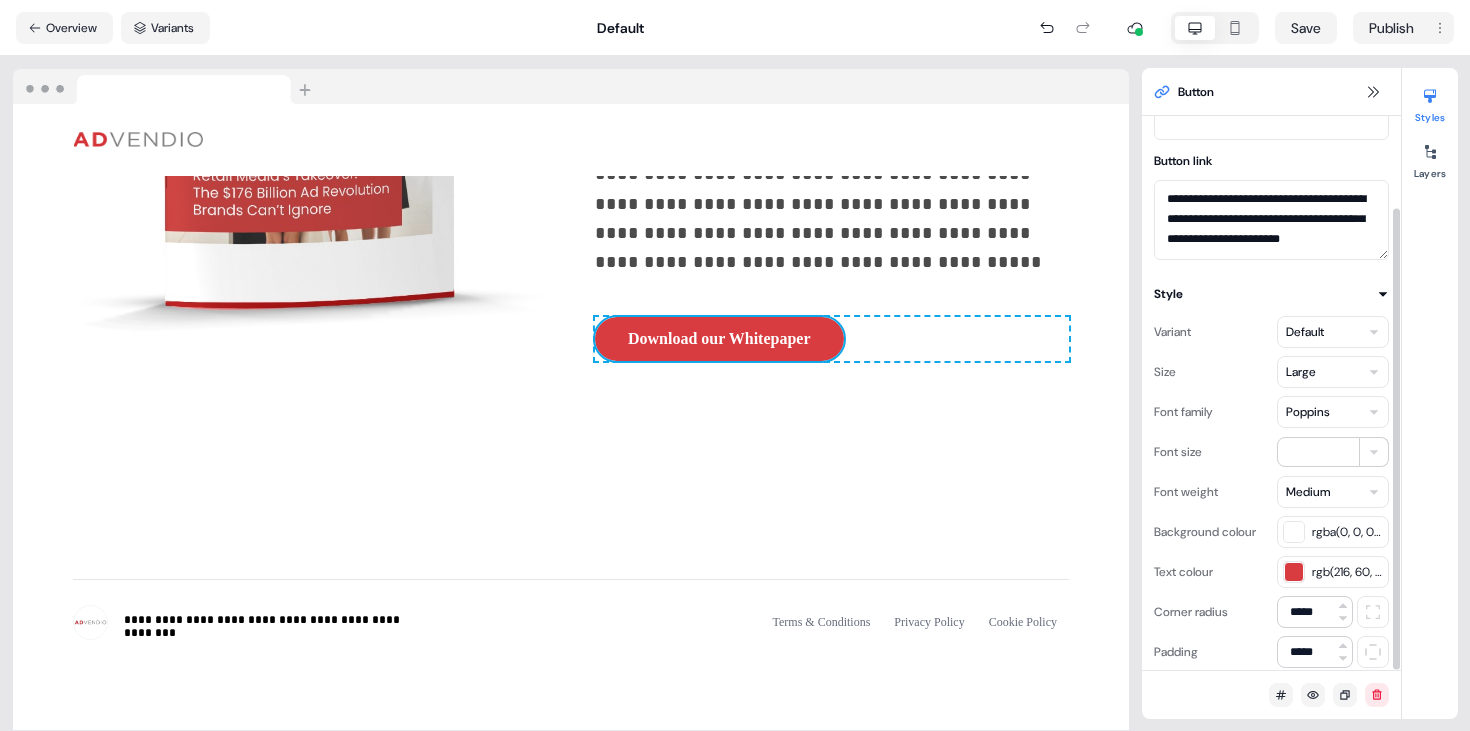 scroll, scrollTop: 110, scrollLeft: 0, axis: vertical 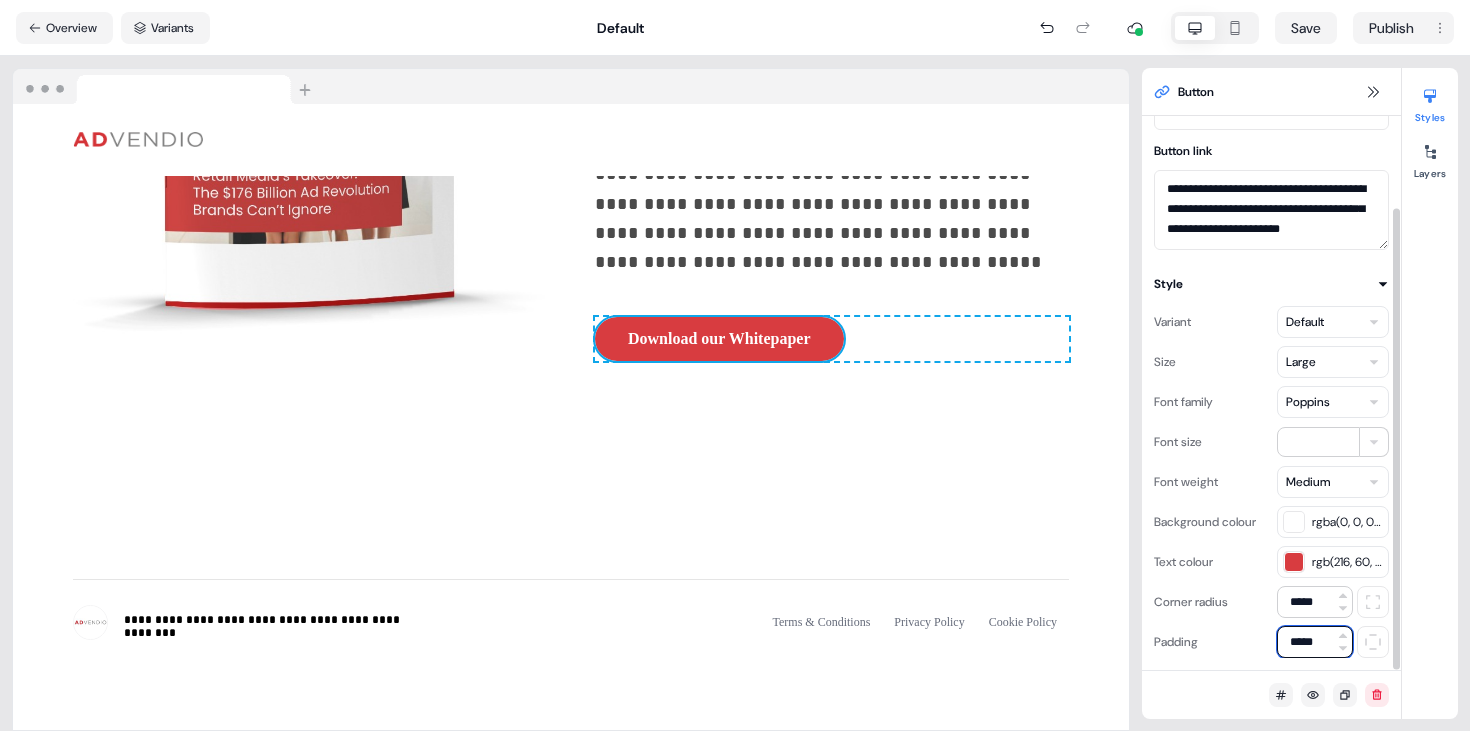 click on "*****" at bounding box center [1315, 642] 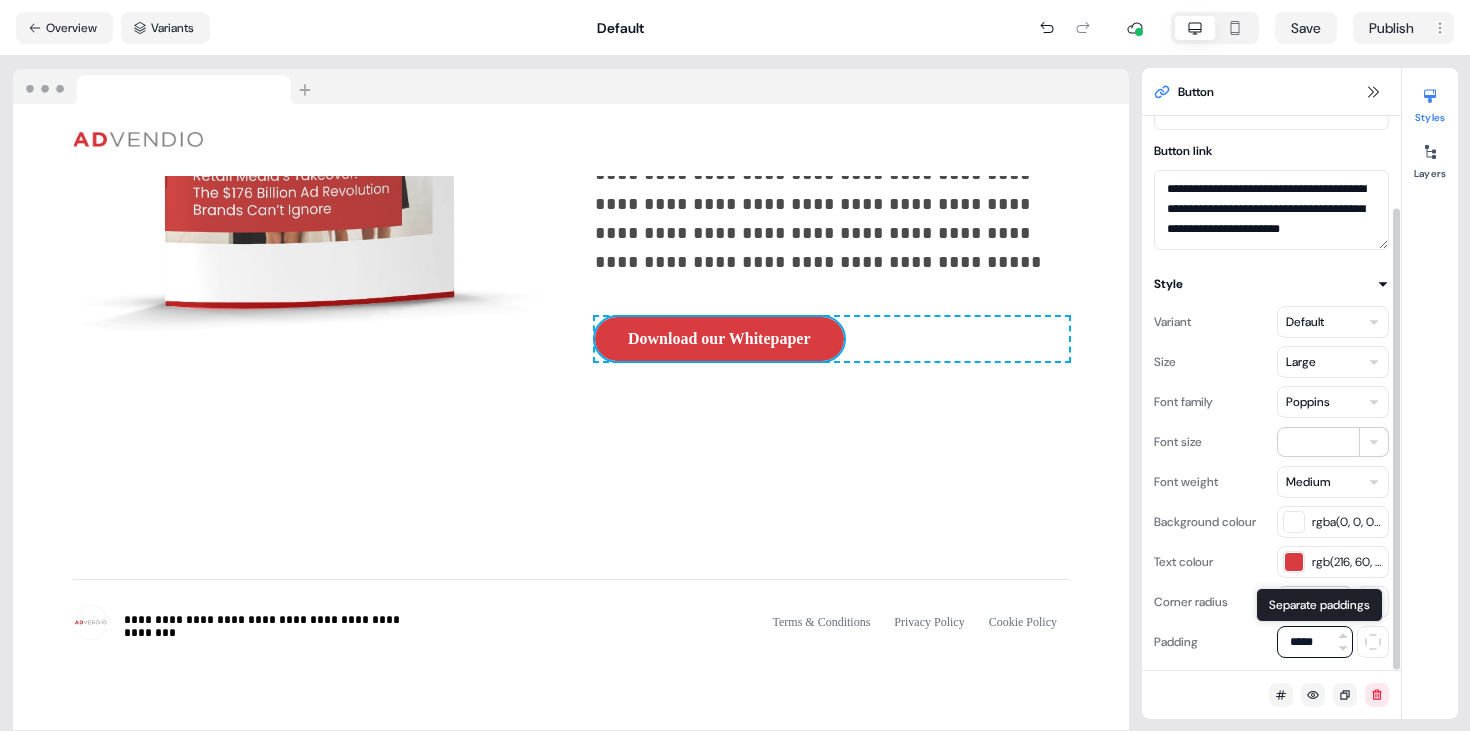 click 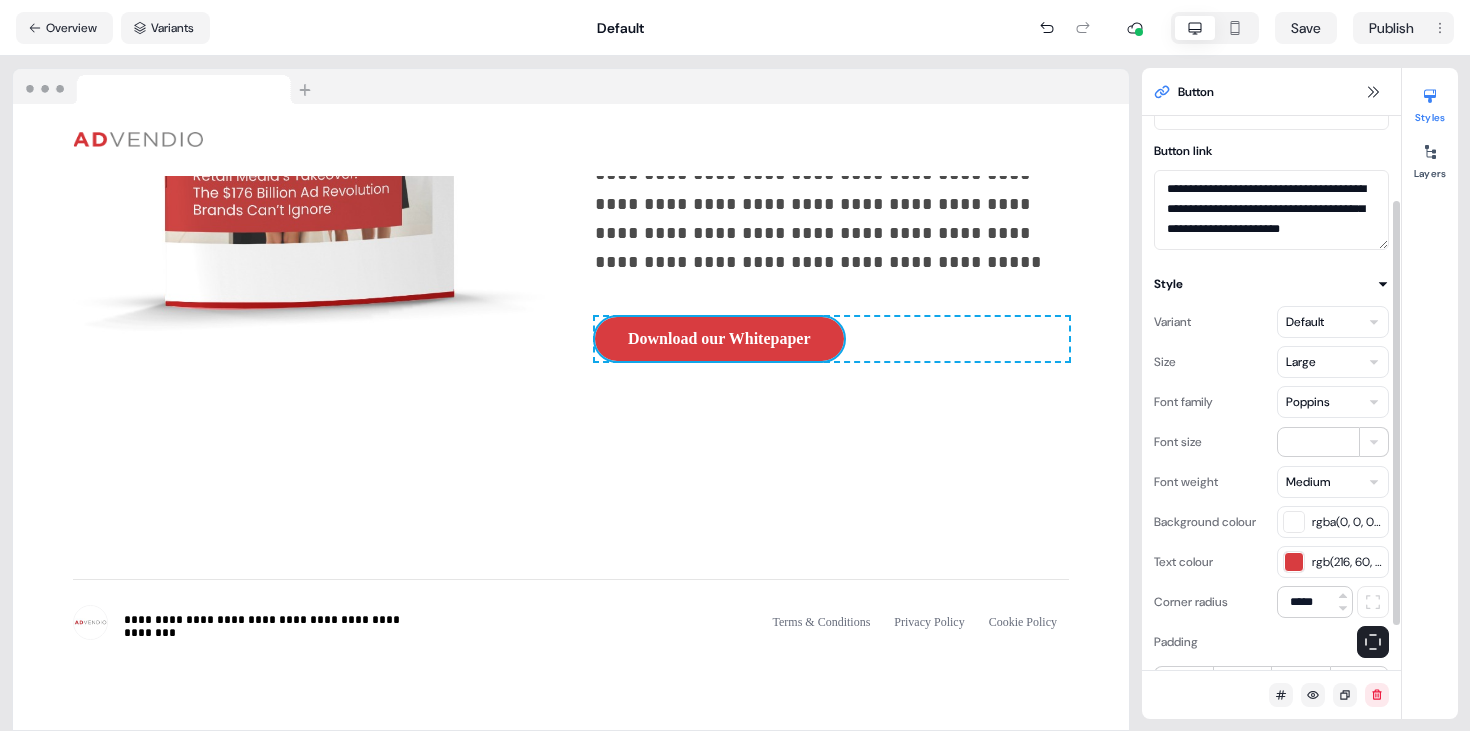 scroll, scrollTop: 168, scrollLeft: 0, axis: vertical 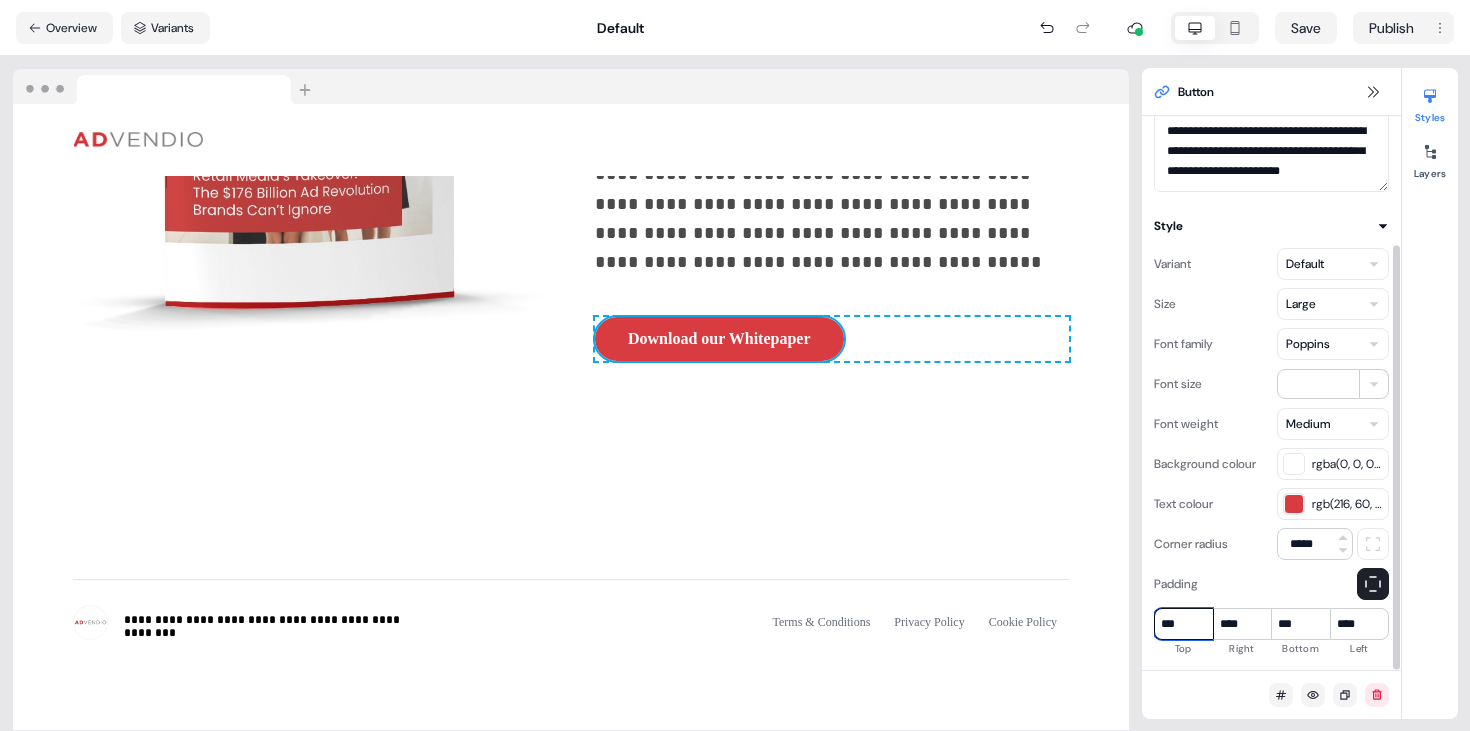 drag, startPoint x: 1166, startPoint y: 623, endPoint x: 1156, endPoint y: 622, distance: 10.049875 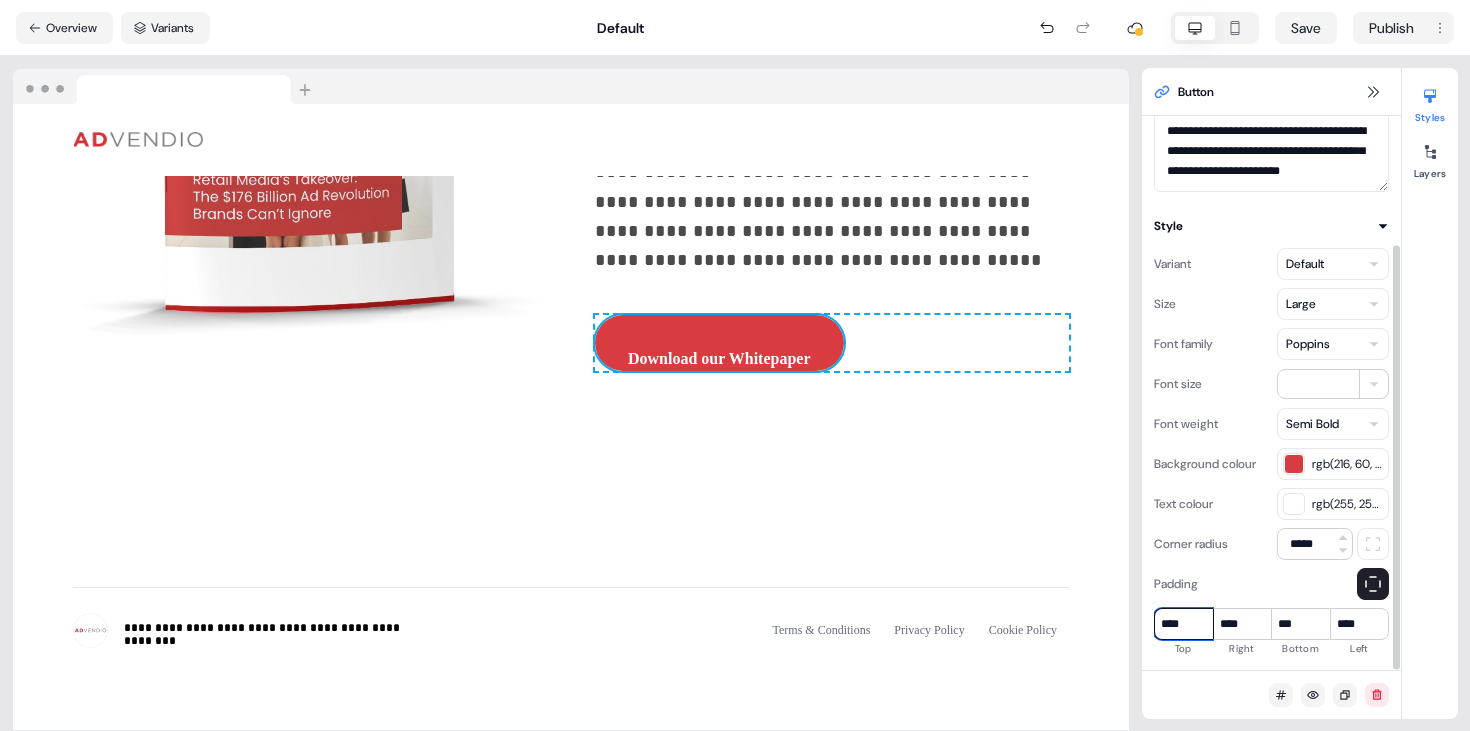 scroll, scrollTop: 4502, scrollLeft: 0, axis: vertical 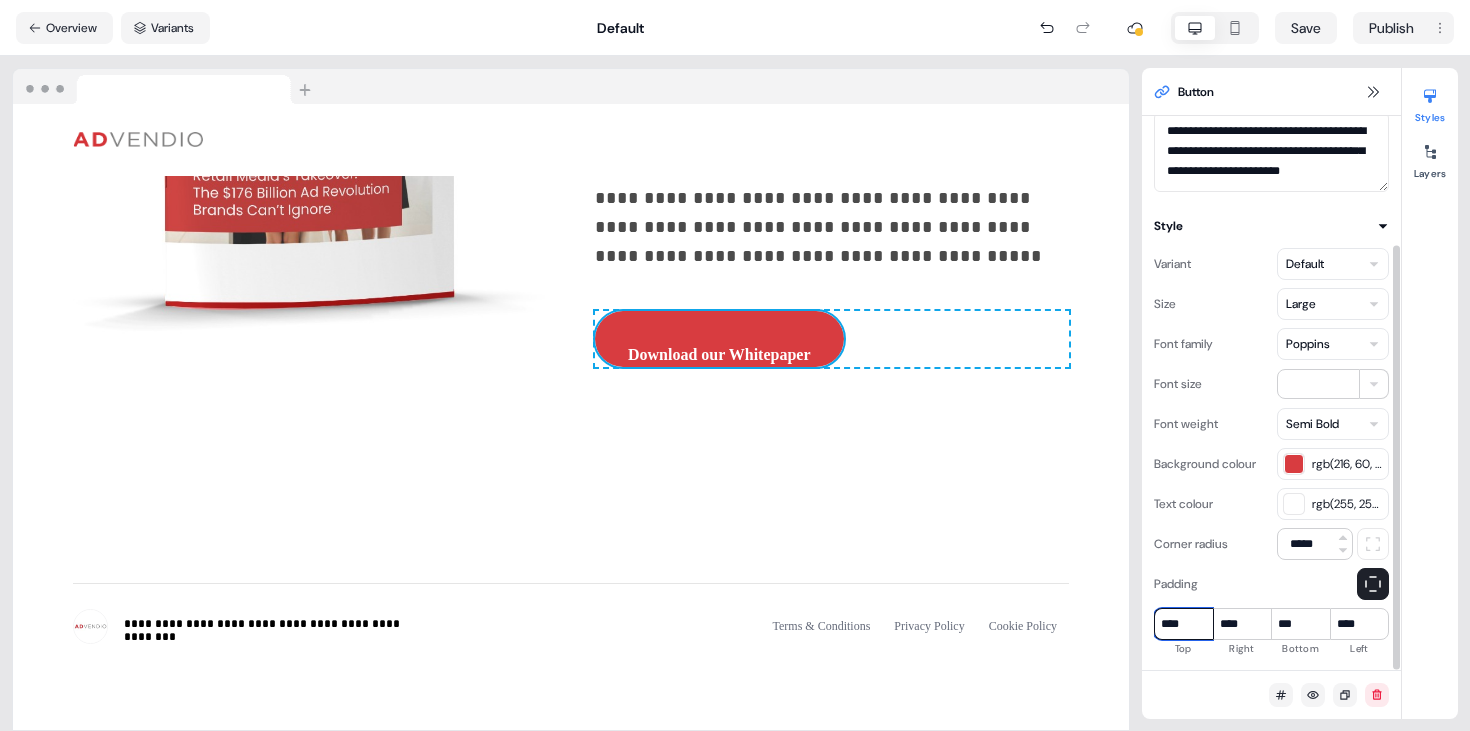 type on "***" 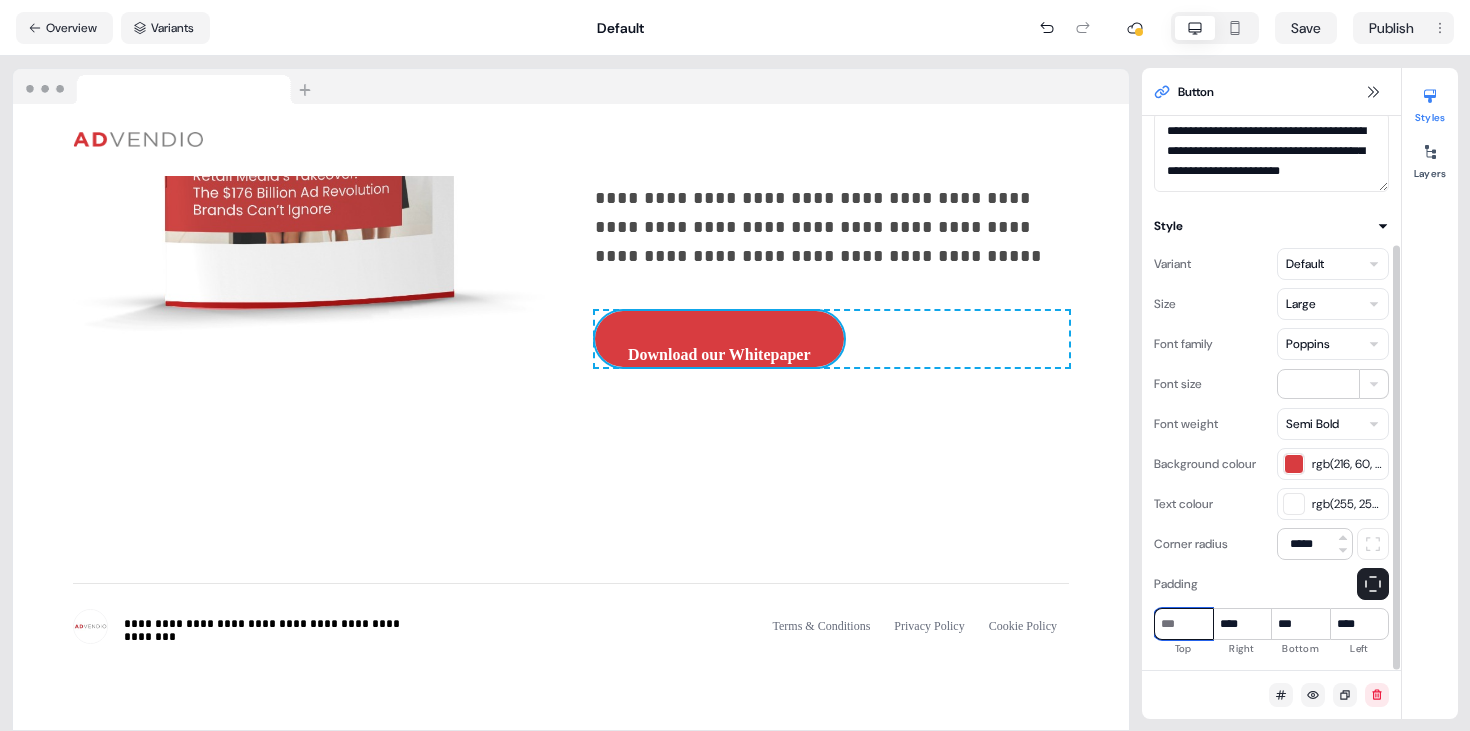 type on "***" 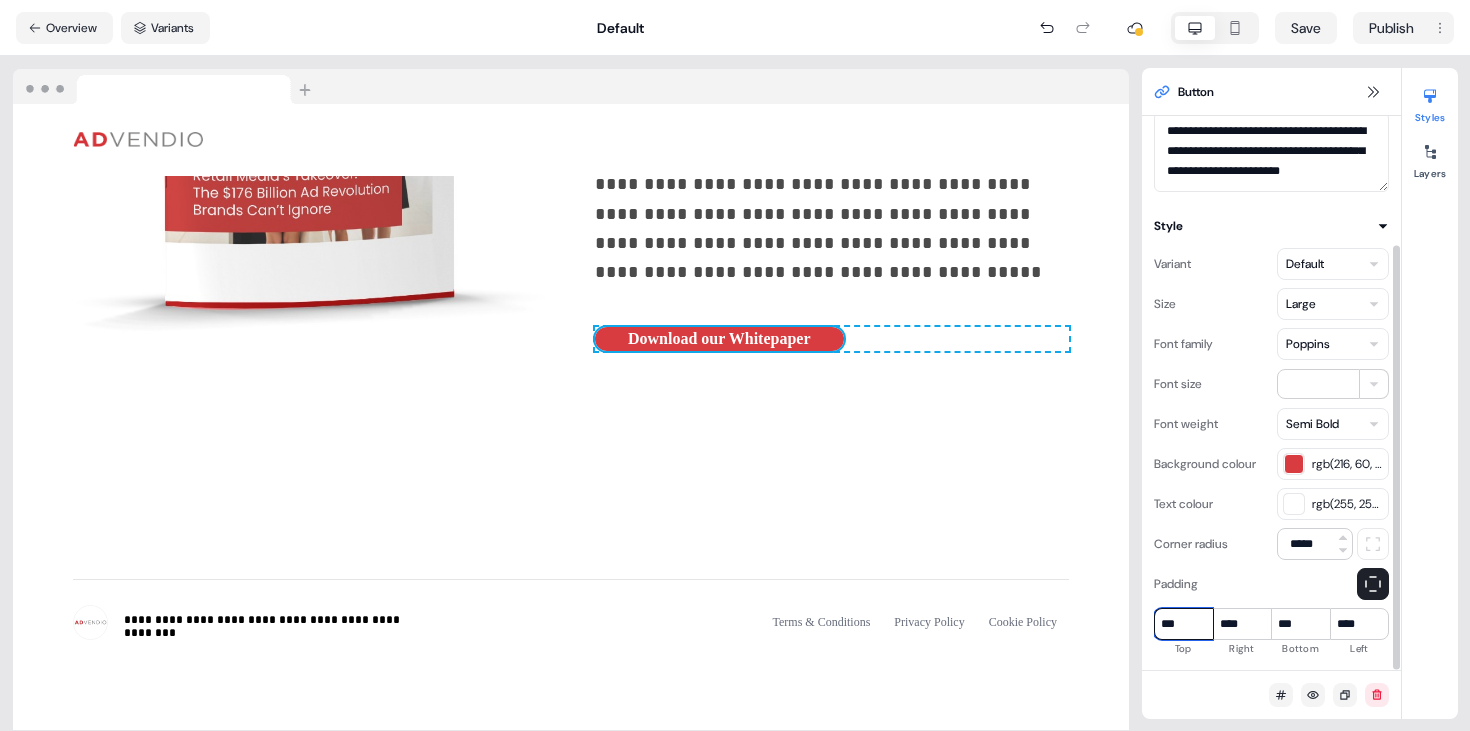 scroll, scrollTop: 4498, scrollLeft: 0, axis: vertical 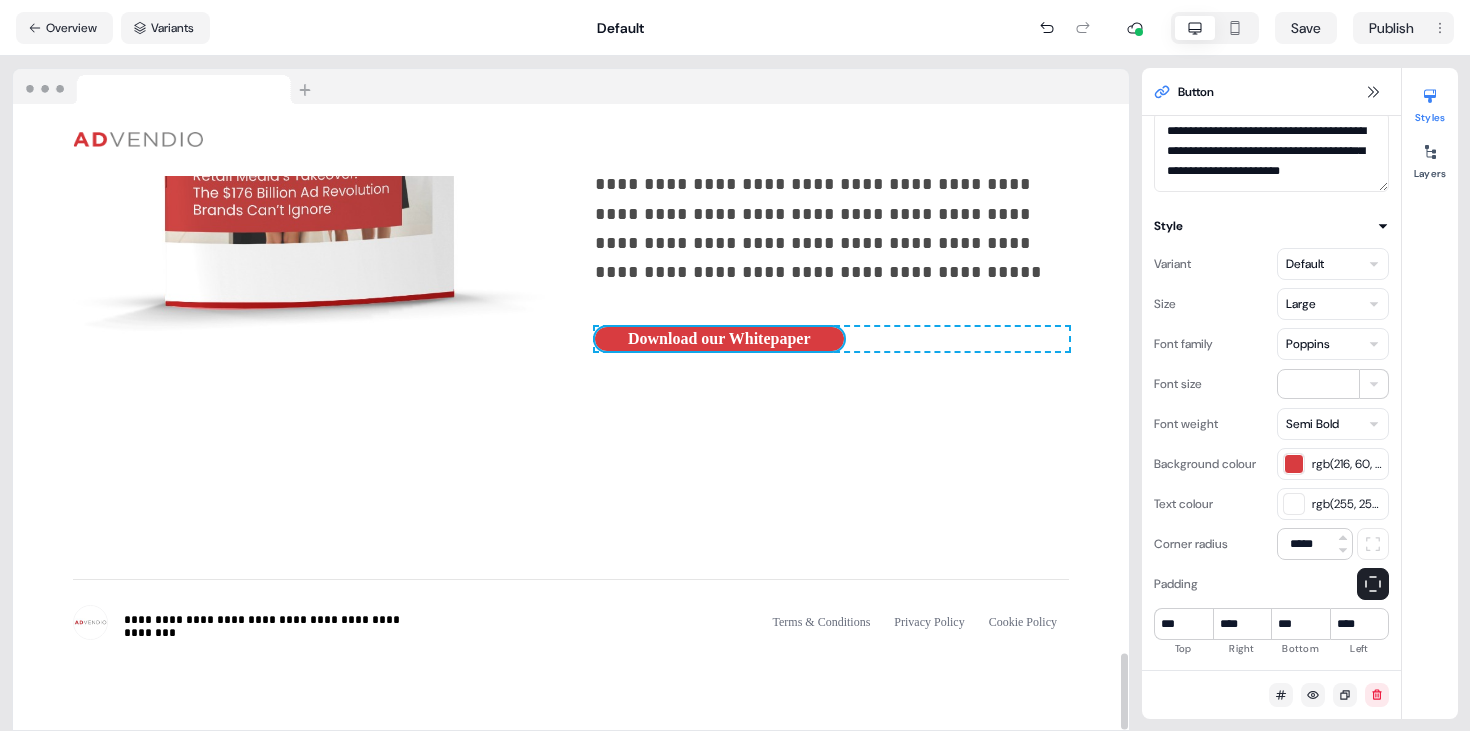 click on "To pick up a draggable item, press the space bar.
While dragging, use the arrow keys to move the item.
Press space again to drop the item in its new position, or press escape to cancel." at bounding box center (571, 515) 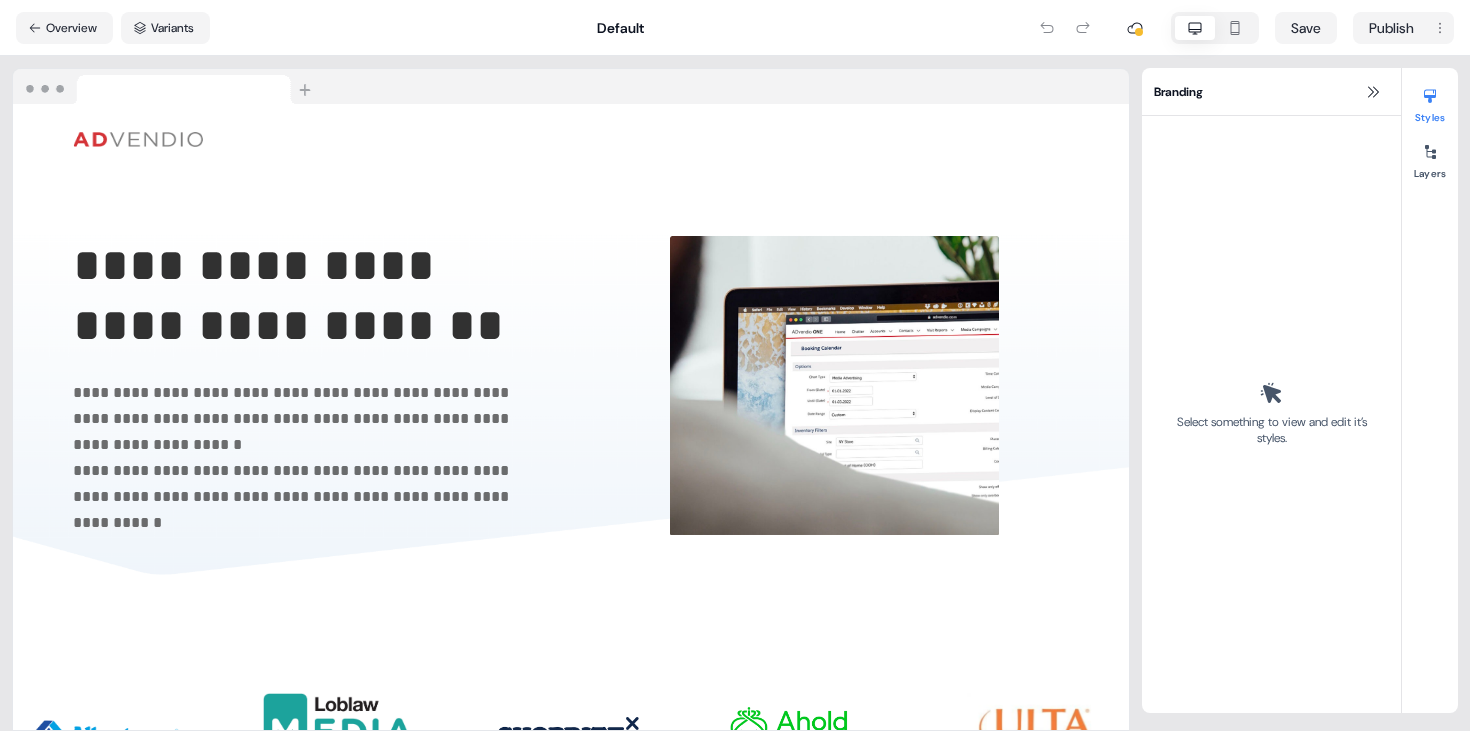 scroll, scrollTop: 0, scrollLeft: 0, axis: both 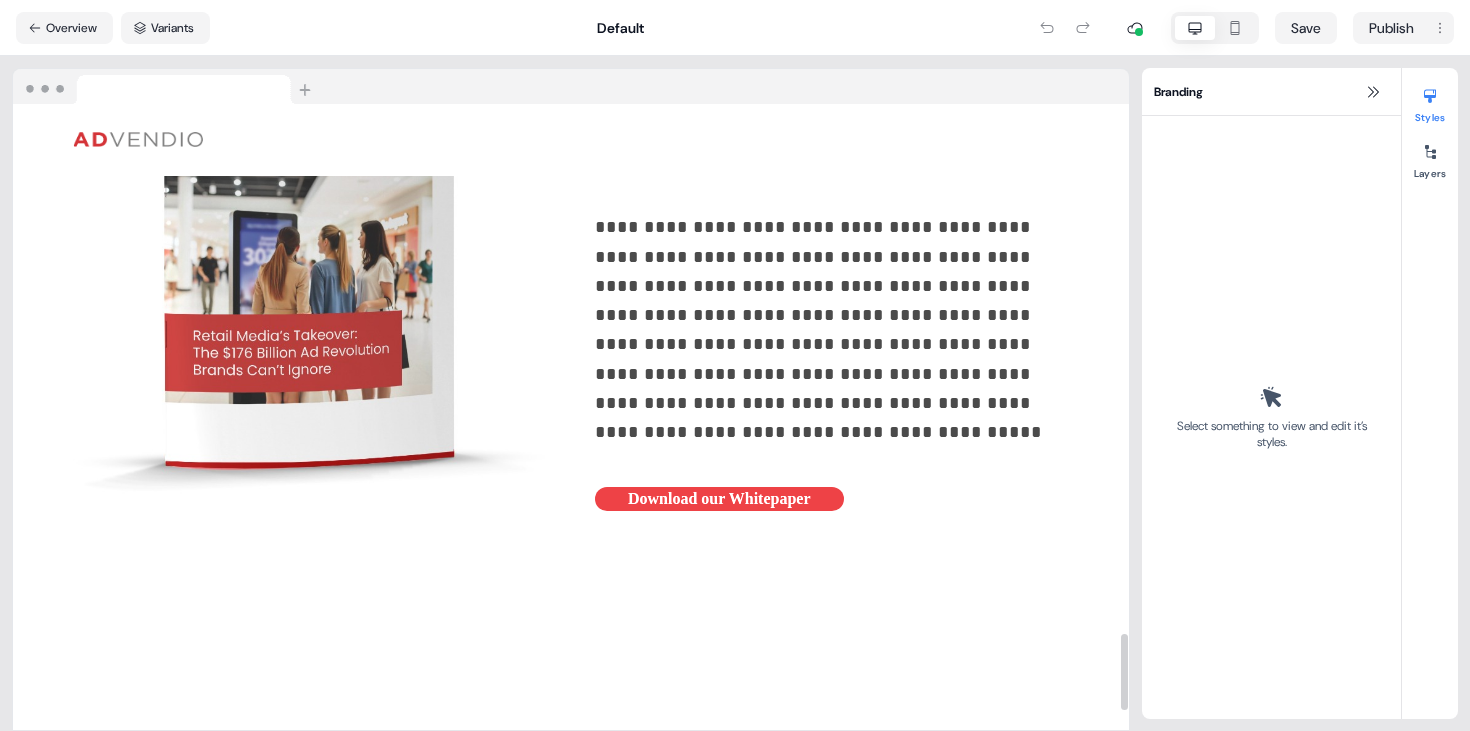 click on "Download our Whitepaper" at bounding box center [719, 499] 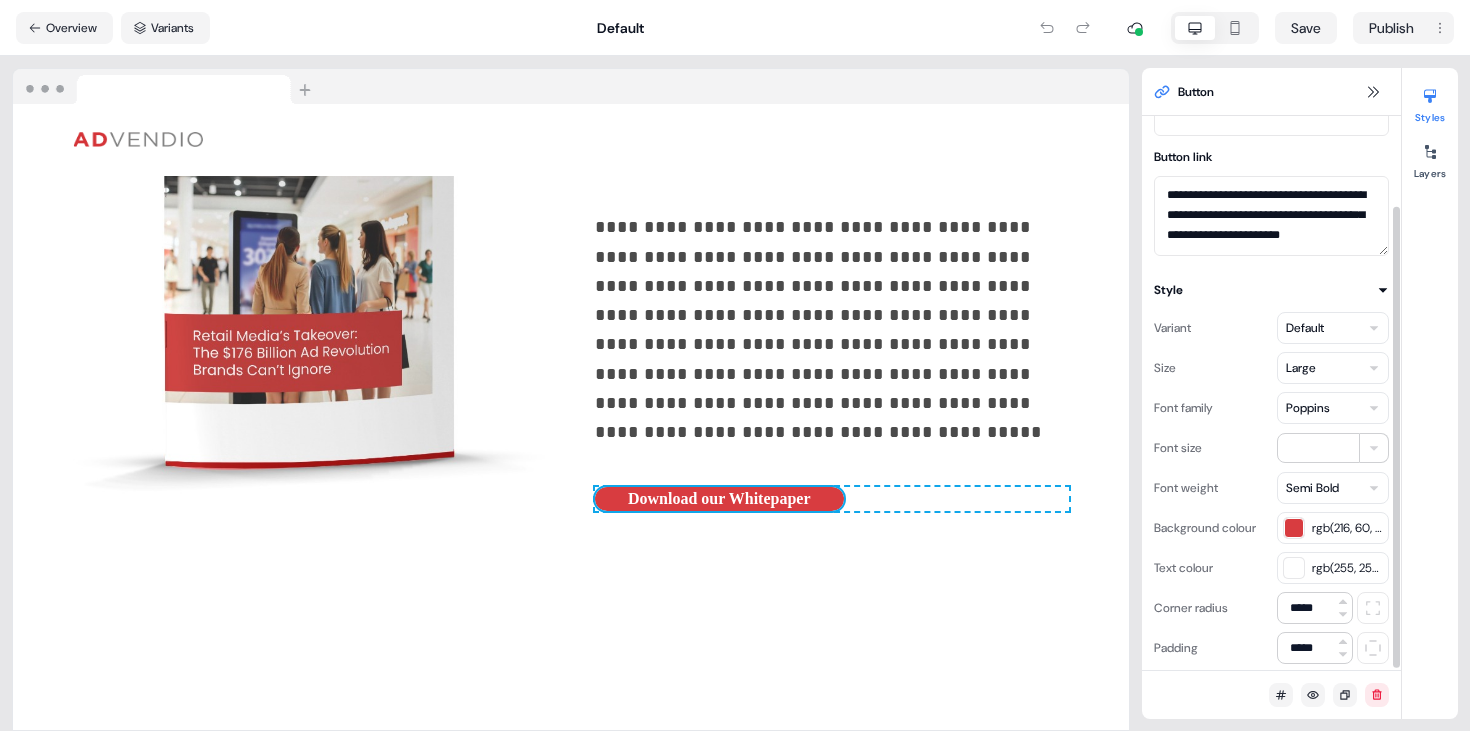 scroll, scrollTop: 110, scrollLeft: 0, axis: vertical 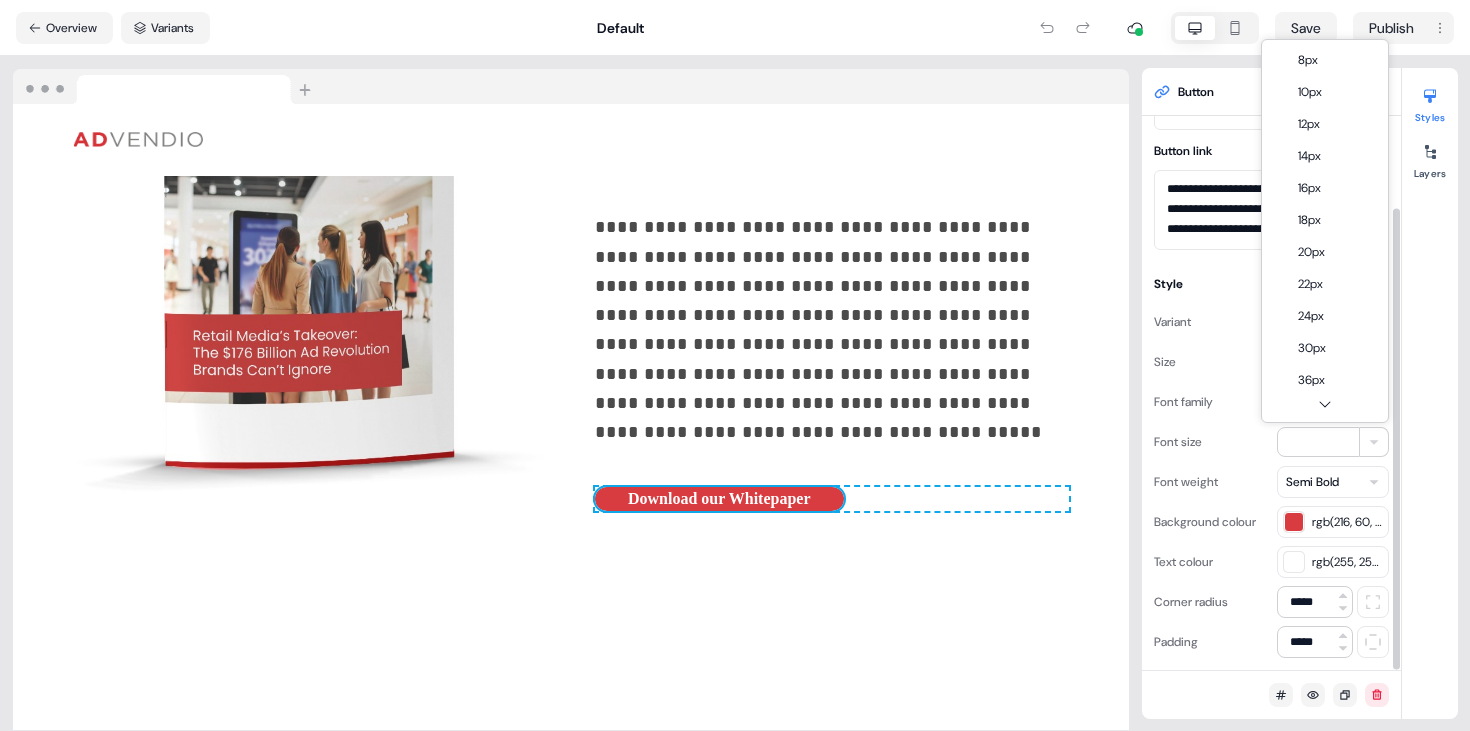 click on "**********" at bounding box center [735, 365] 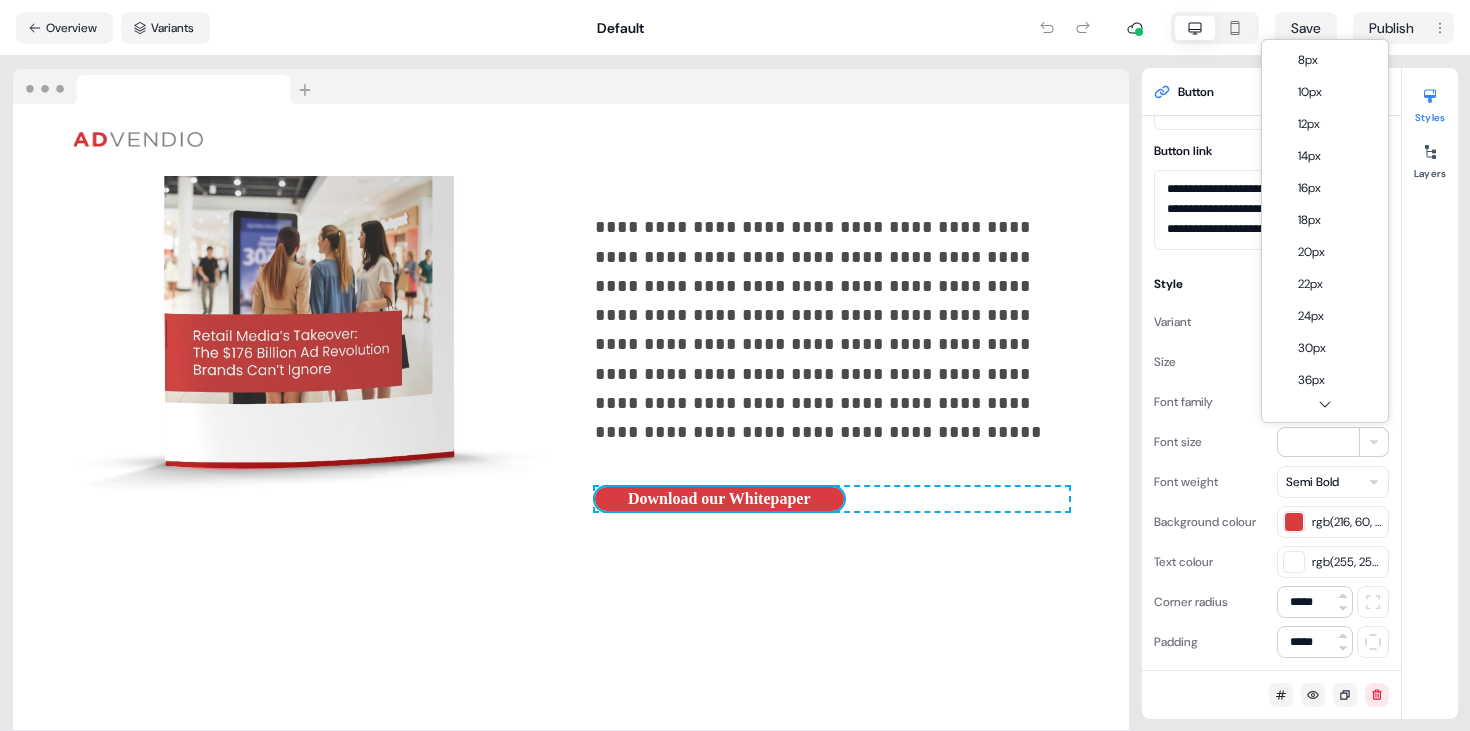 click on "**********" at bounding box center (735, 365) 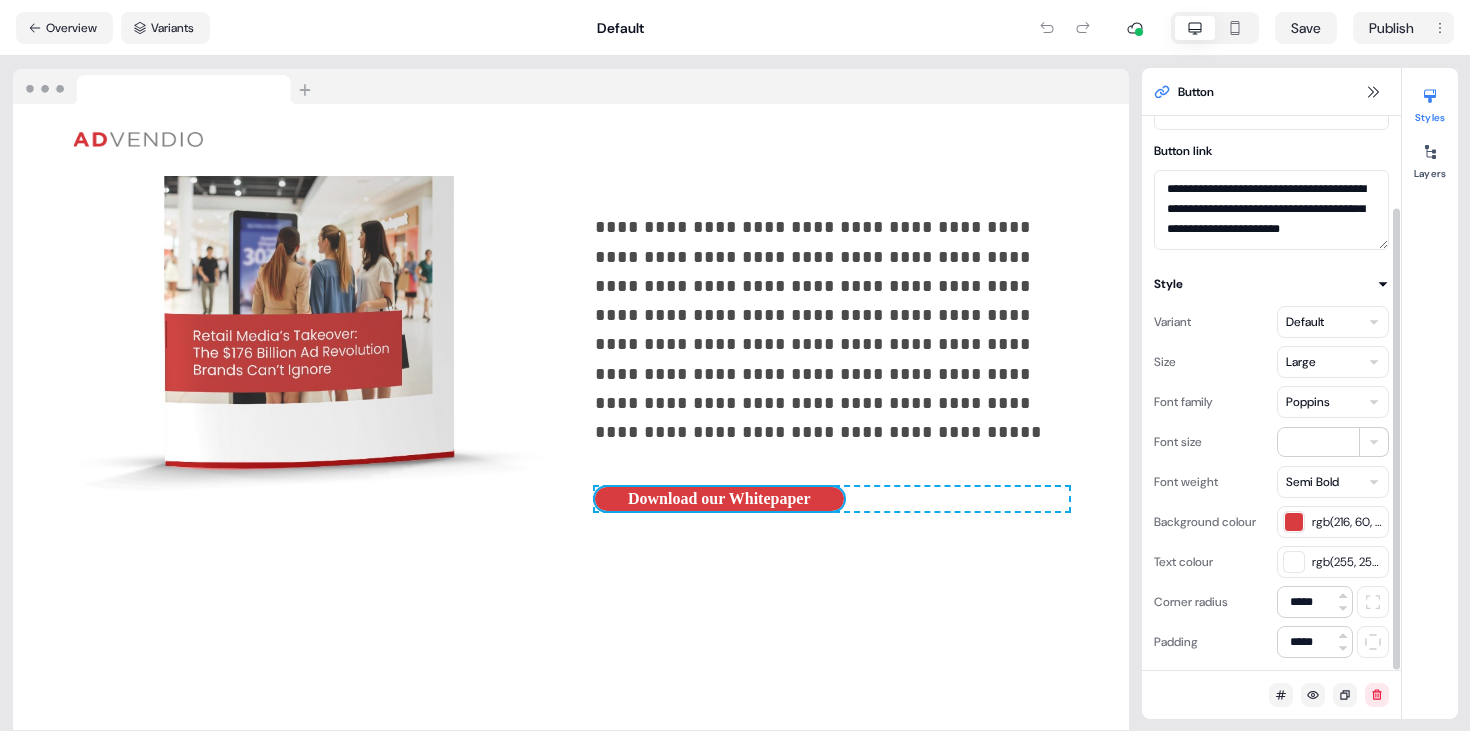 click 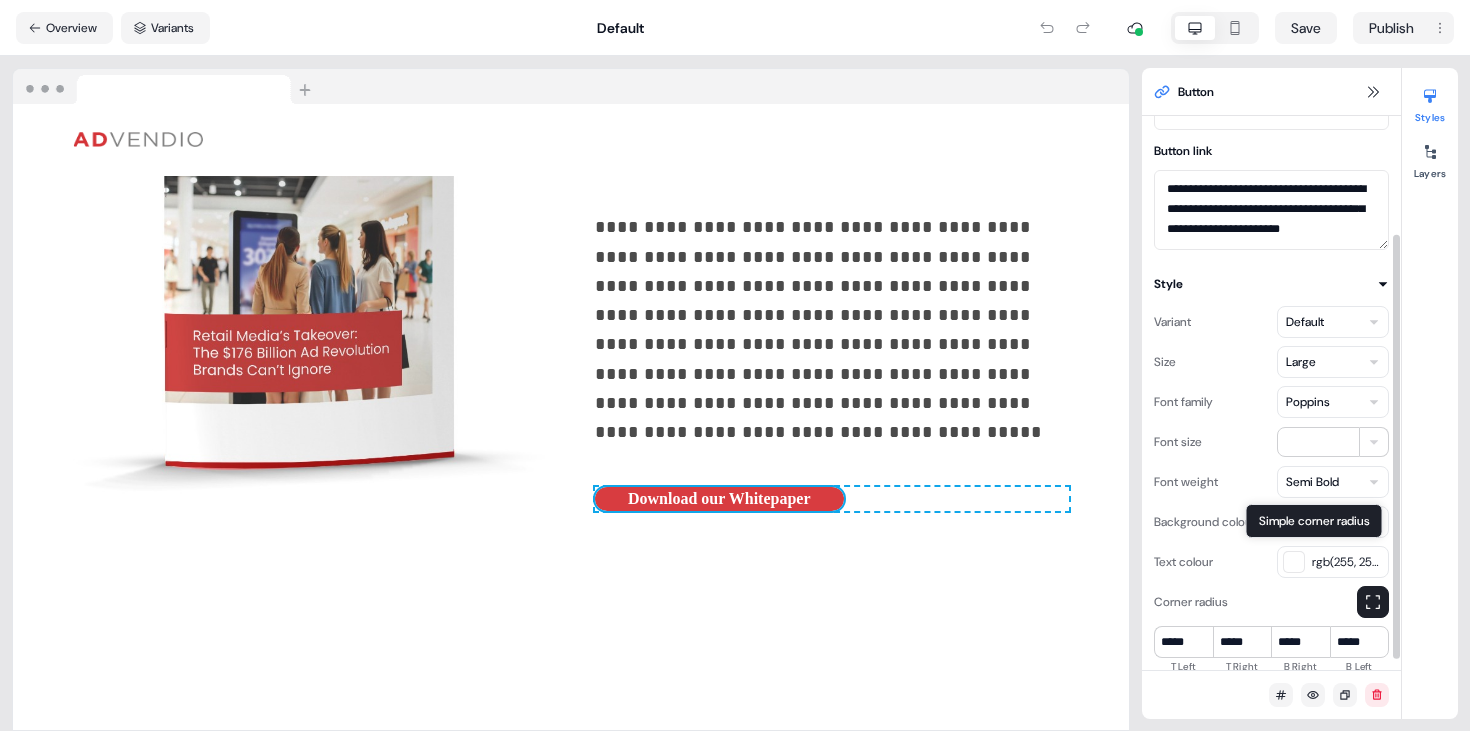 scroll, scrollTop: 168, scrollLeft: 0, axis: vertical 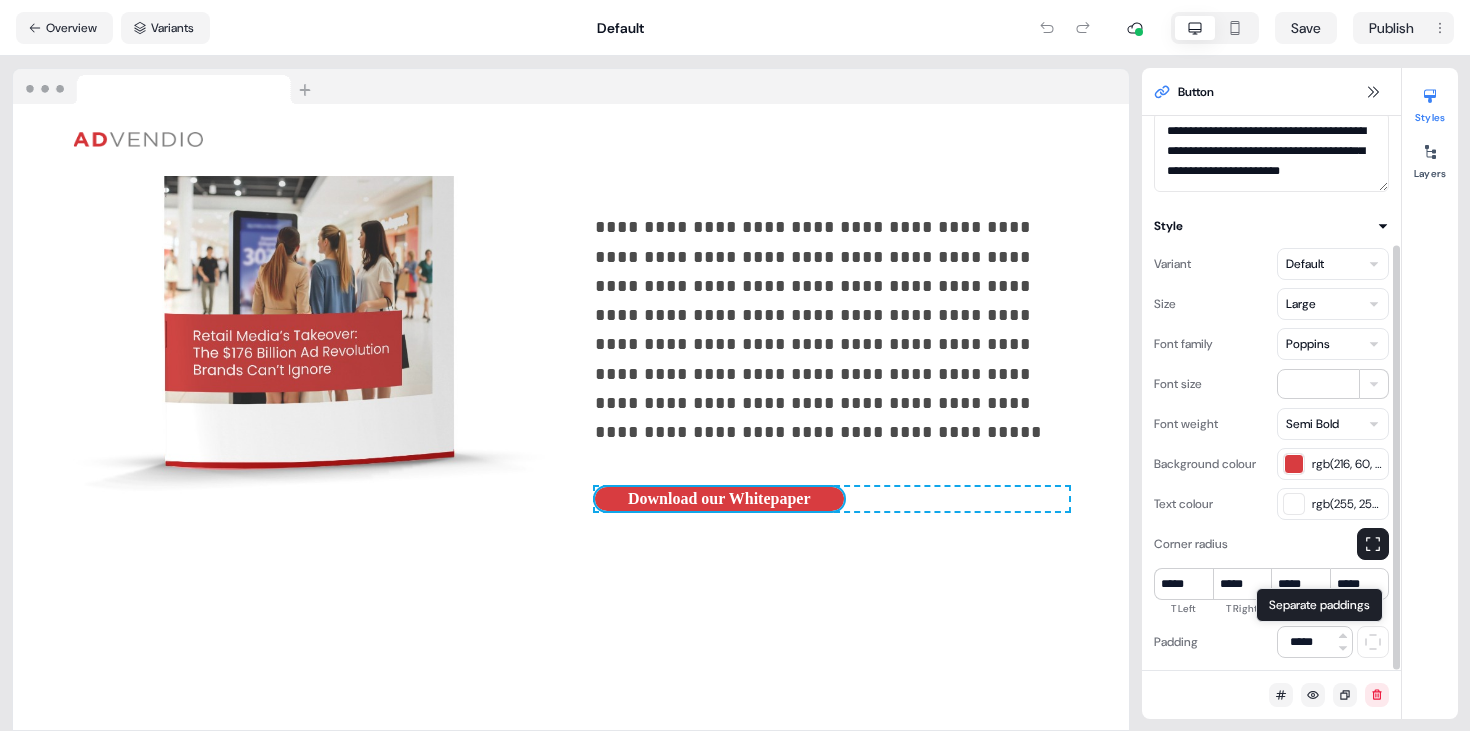 click 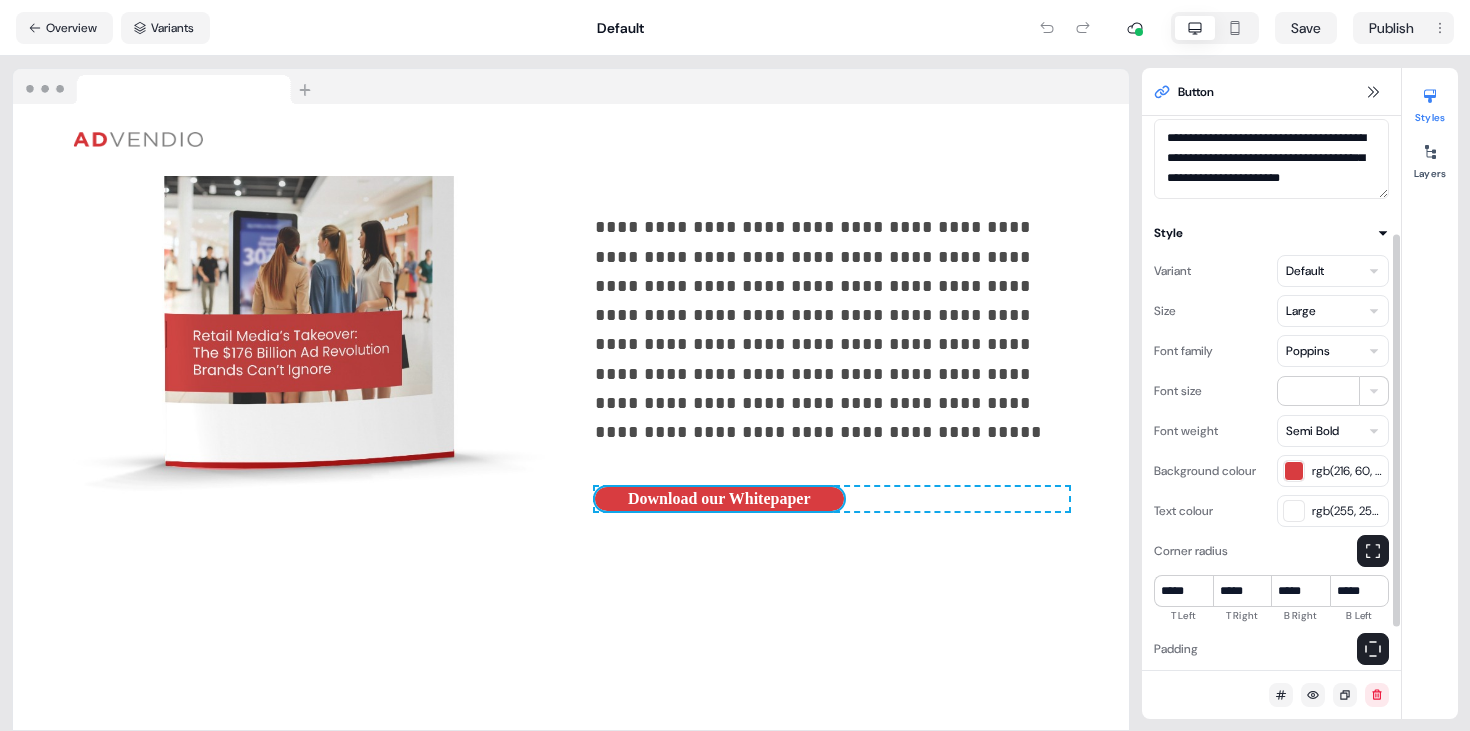 scroll, scrollTop: 154, scrollLeft: 0, axis: vertical 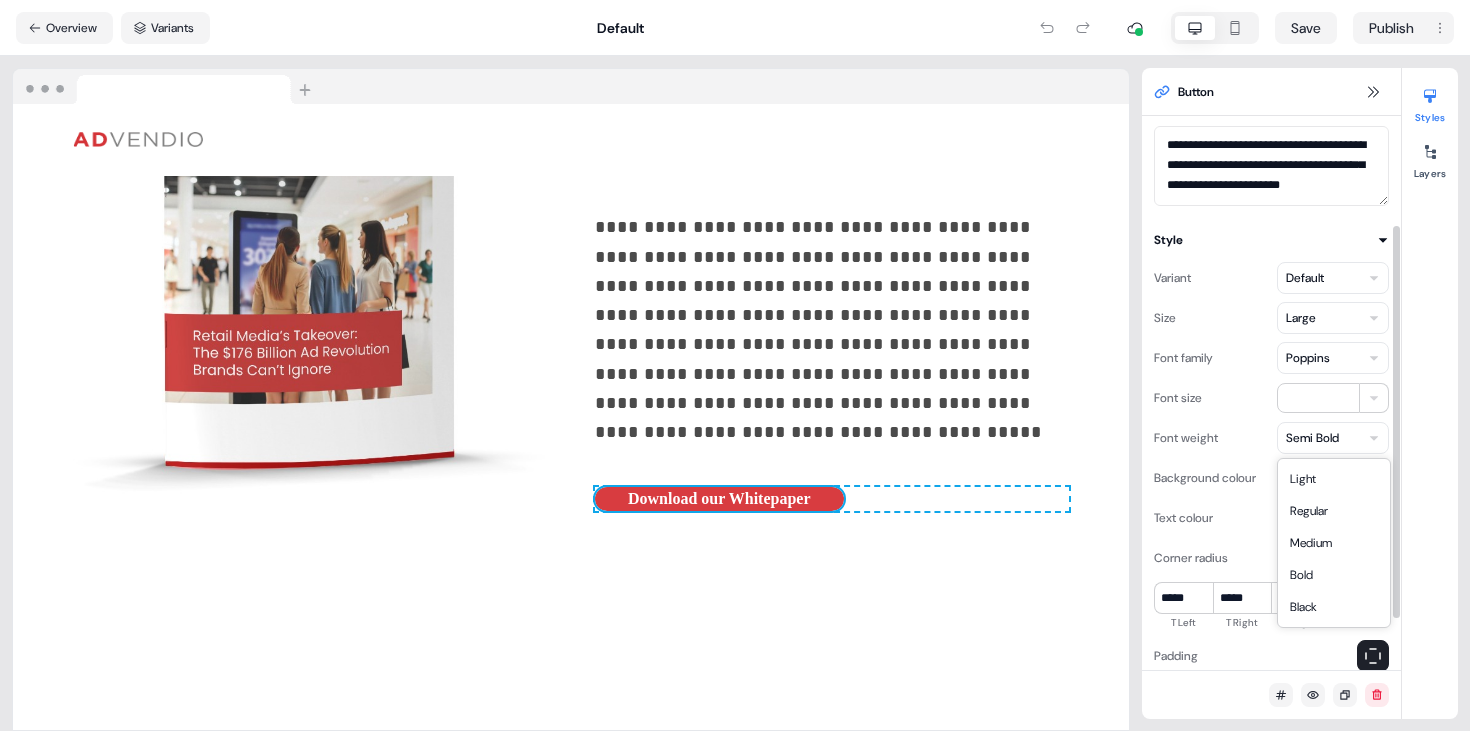 click on "**********" at bounding box center (735, 365) 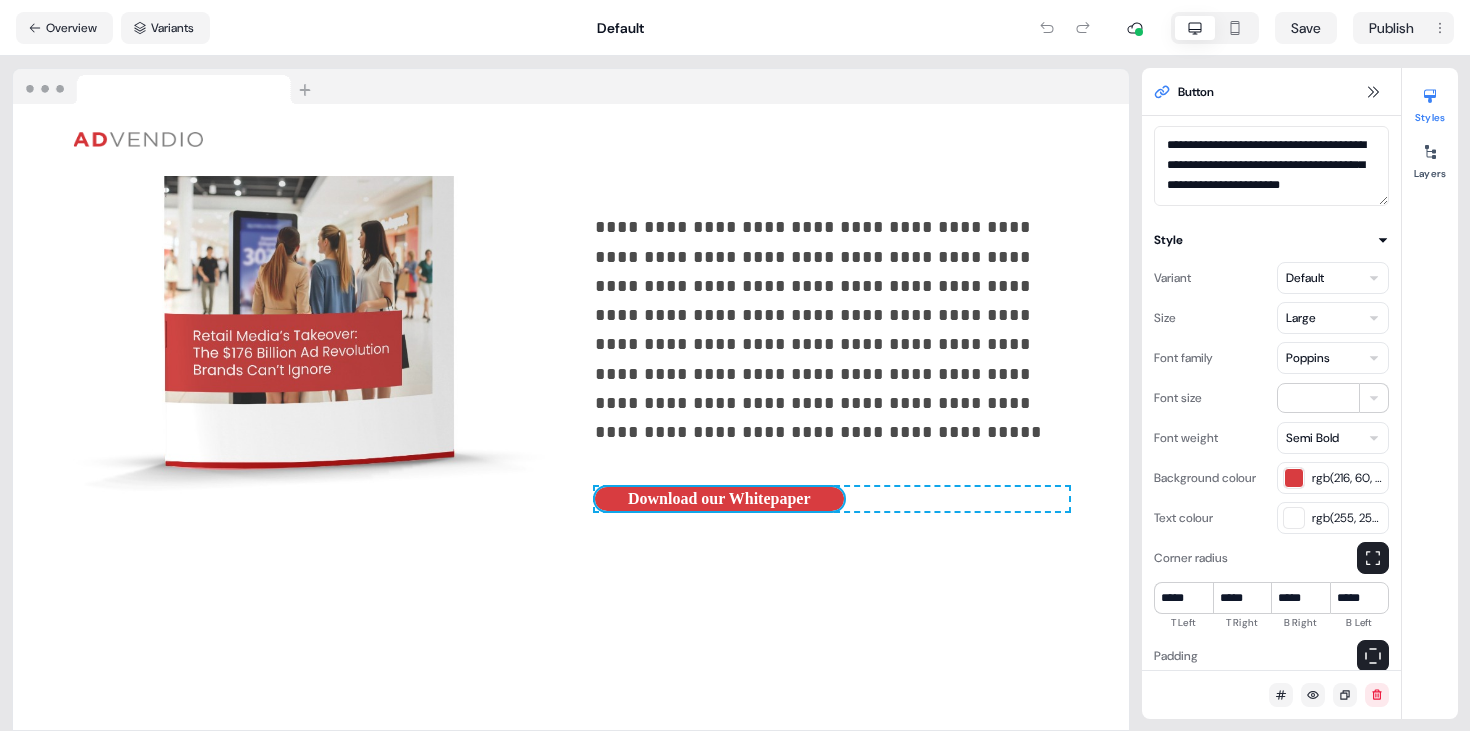 click on "**********" at bounding box center (735, 365) 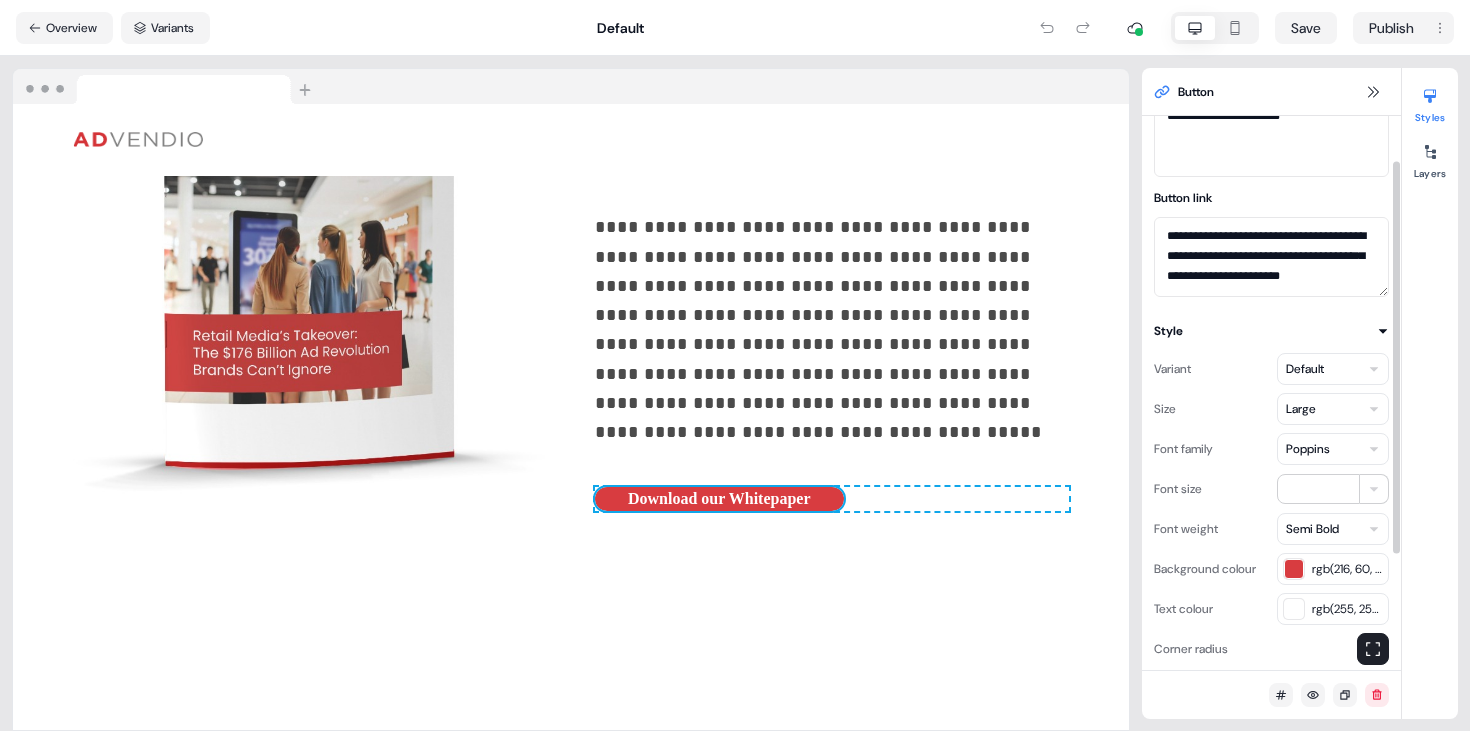 scroll, scrollTop: 56, scrollLeft: 0, axis: vertical 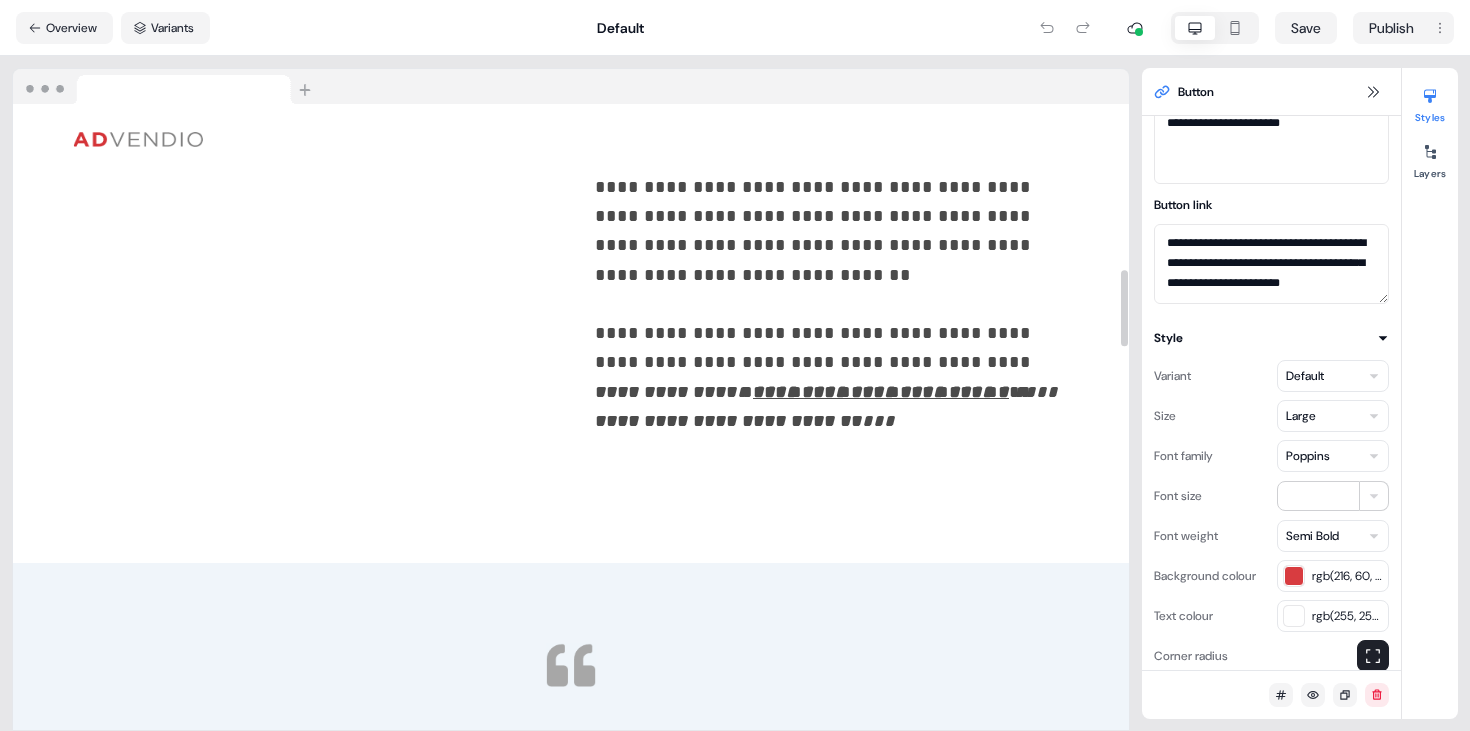 click at bounding box center [281, 38] 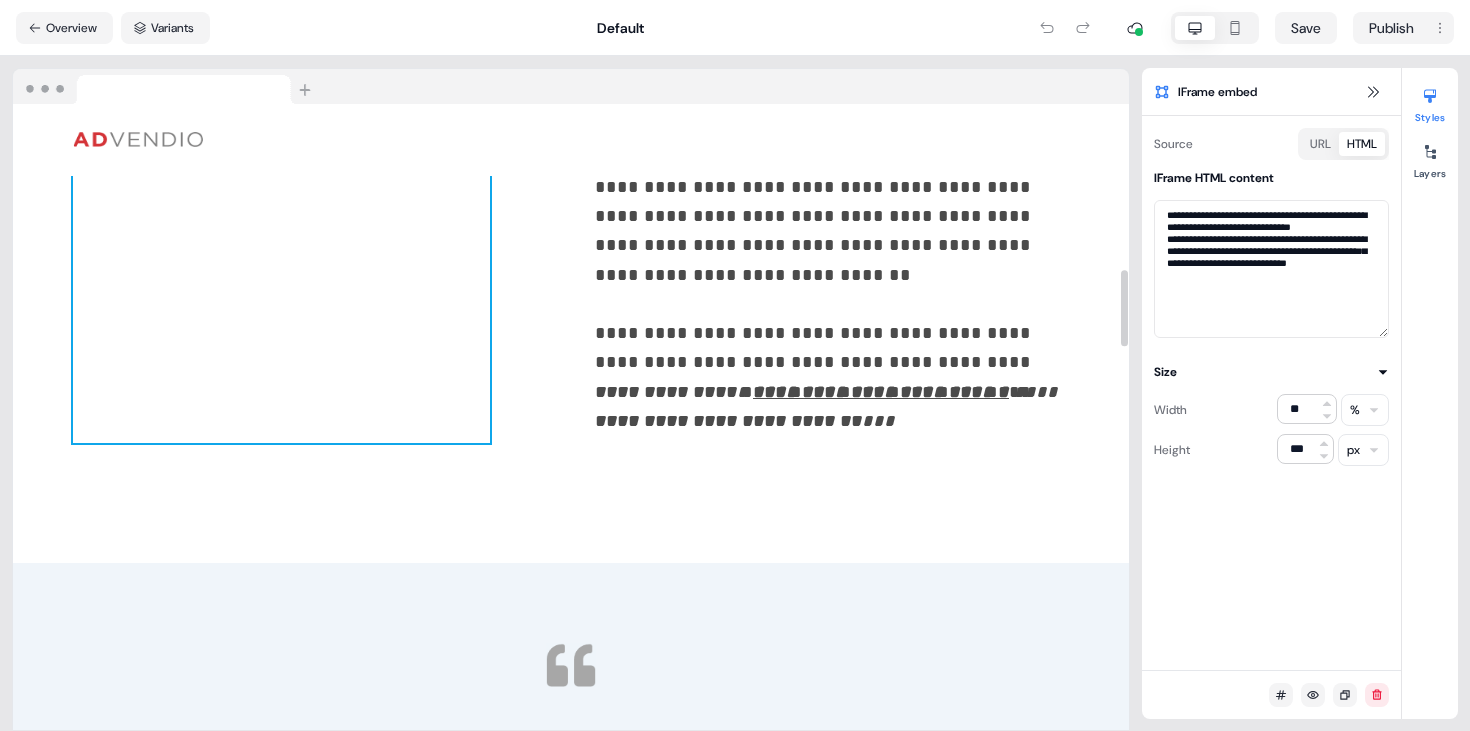 scroll, scrollTop: 0, scrollLeft: 0, axis: both 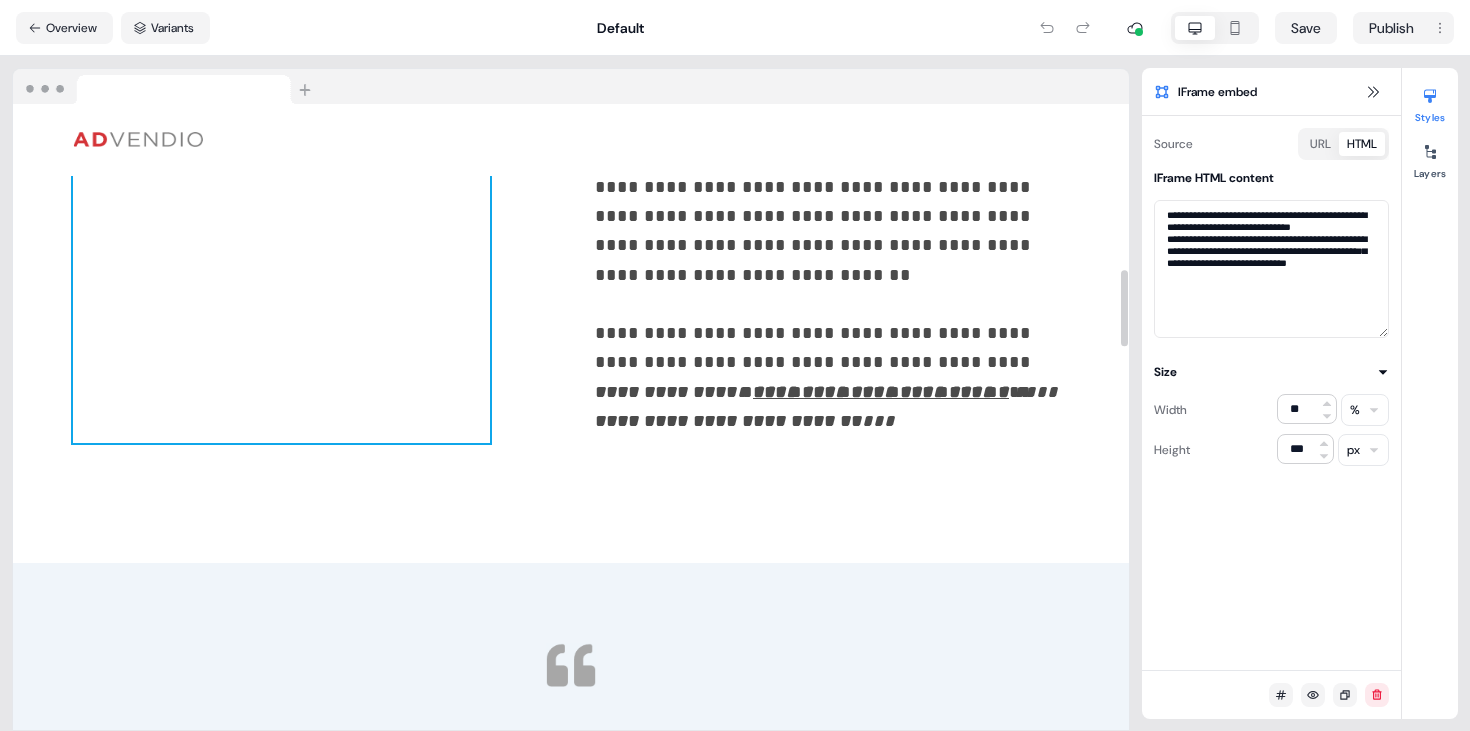 click at bounding box center (281, 38) 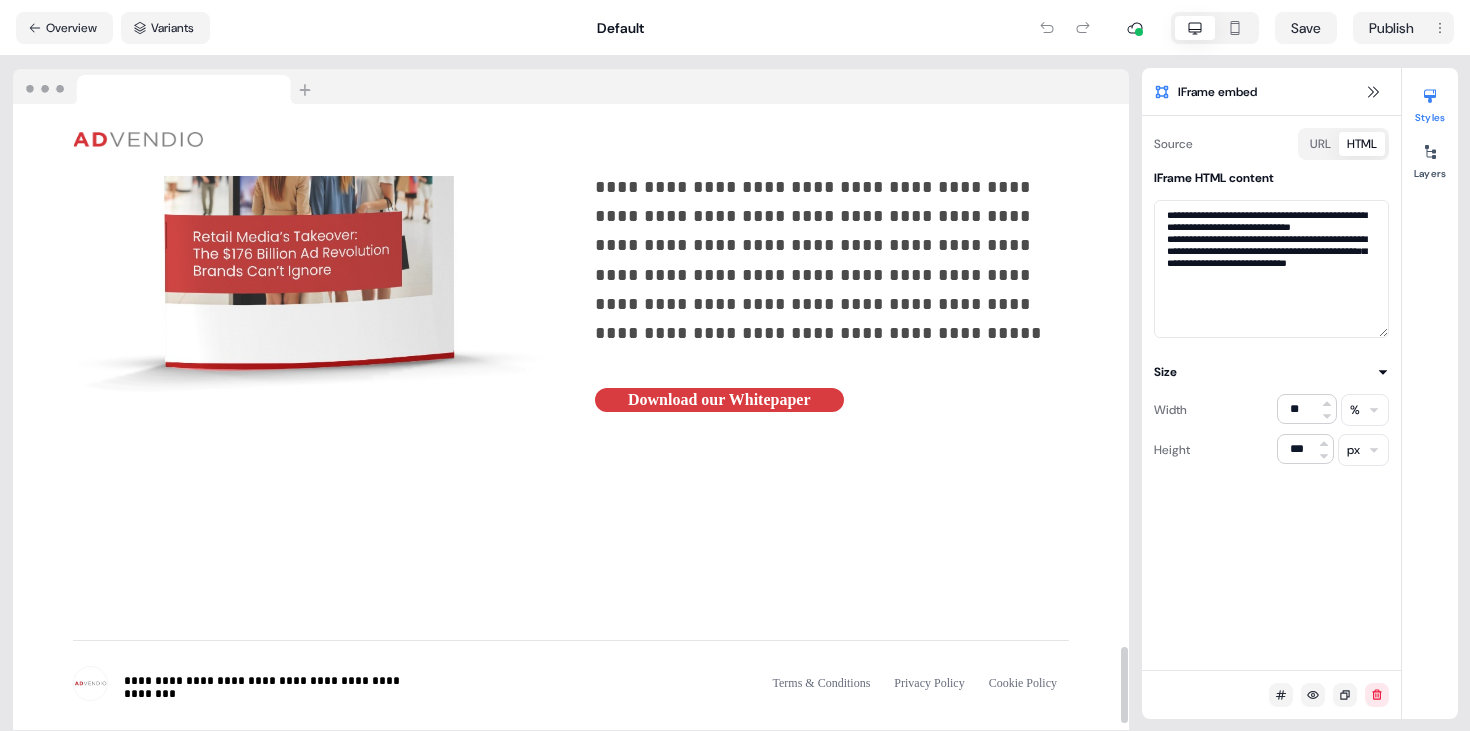 scroll, scrollTop: 4444, scrollLeft: 0, axis: vertical 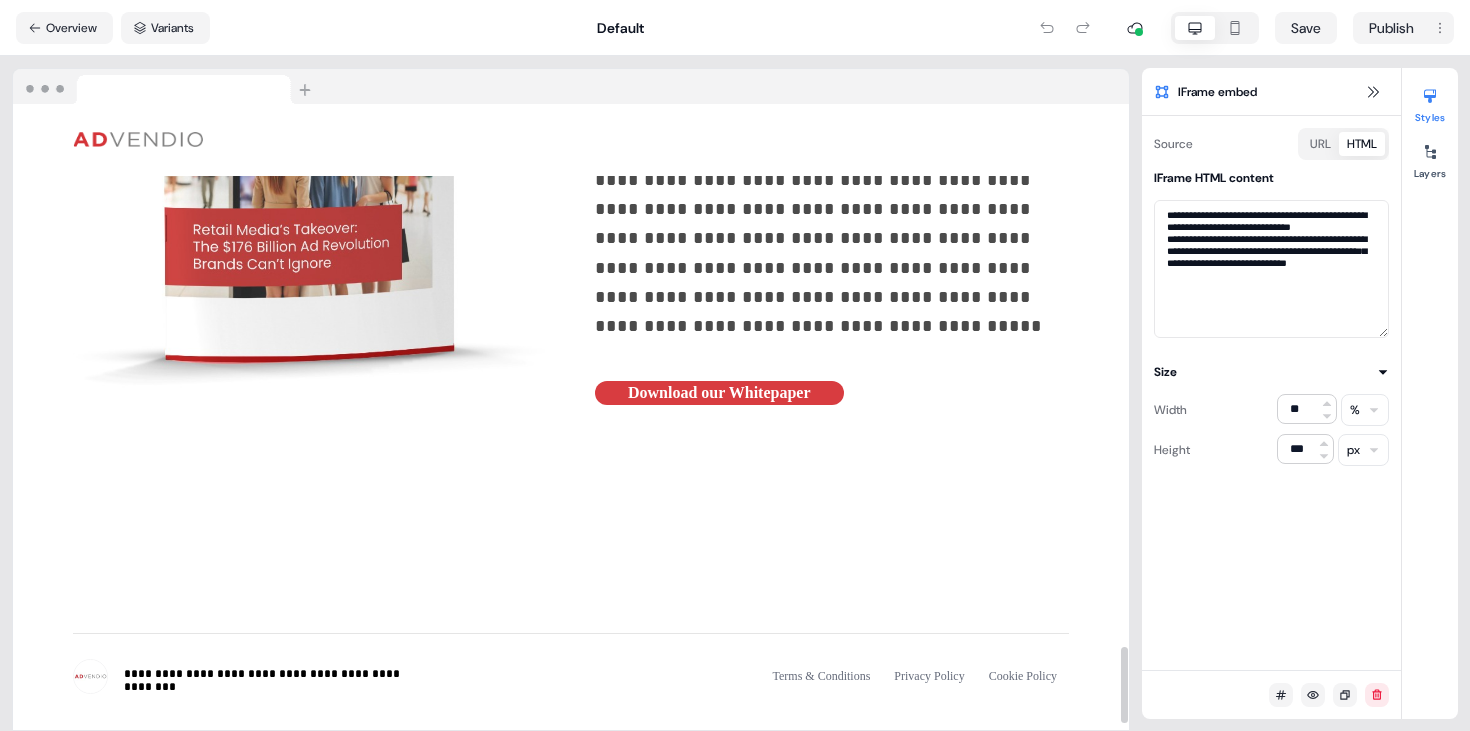 click on "**********" at bounding box center [832, 180] 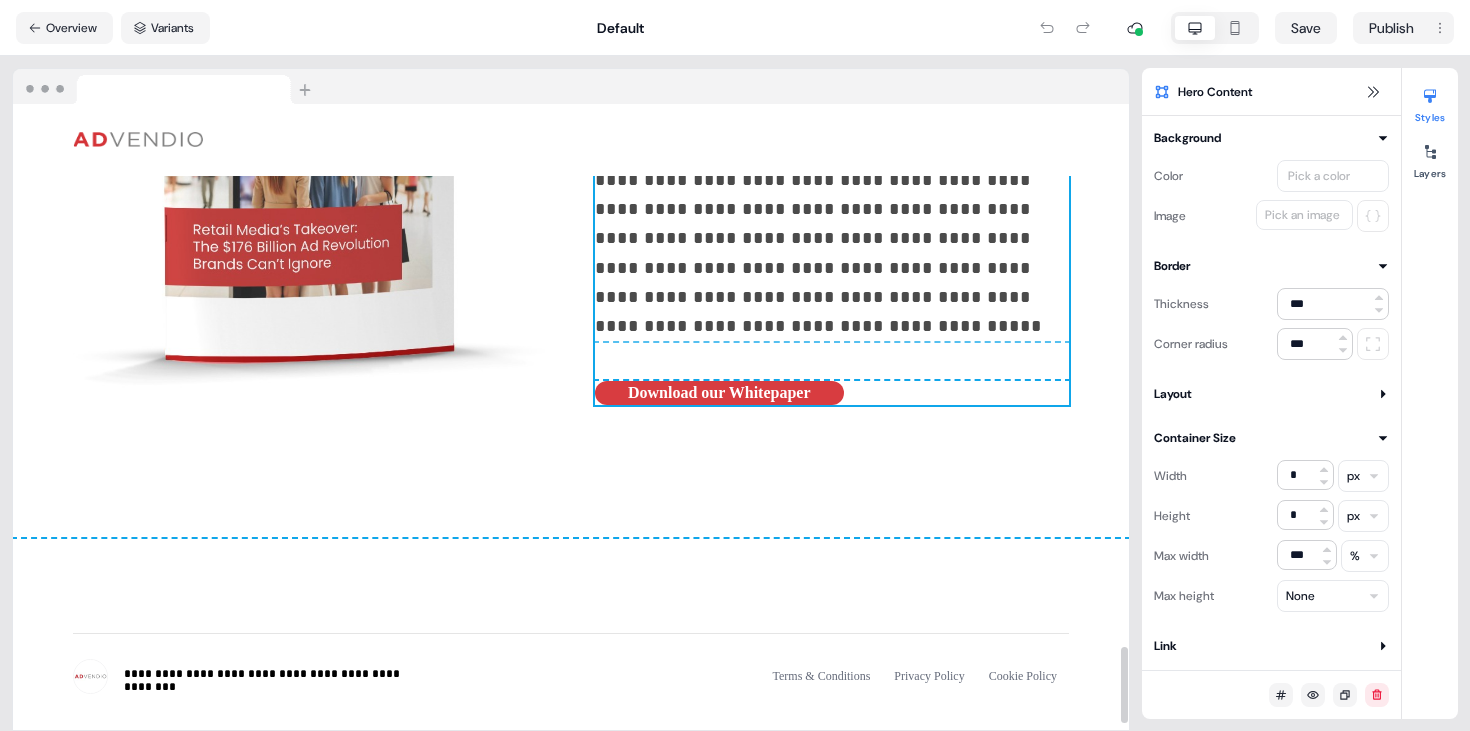 click on "**********" at bounding box center [571, 180] 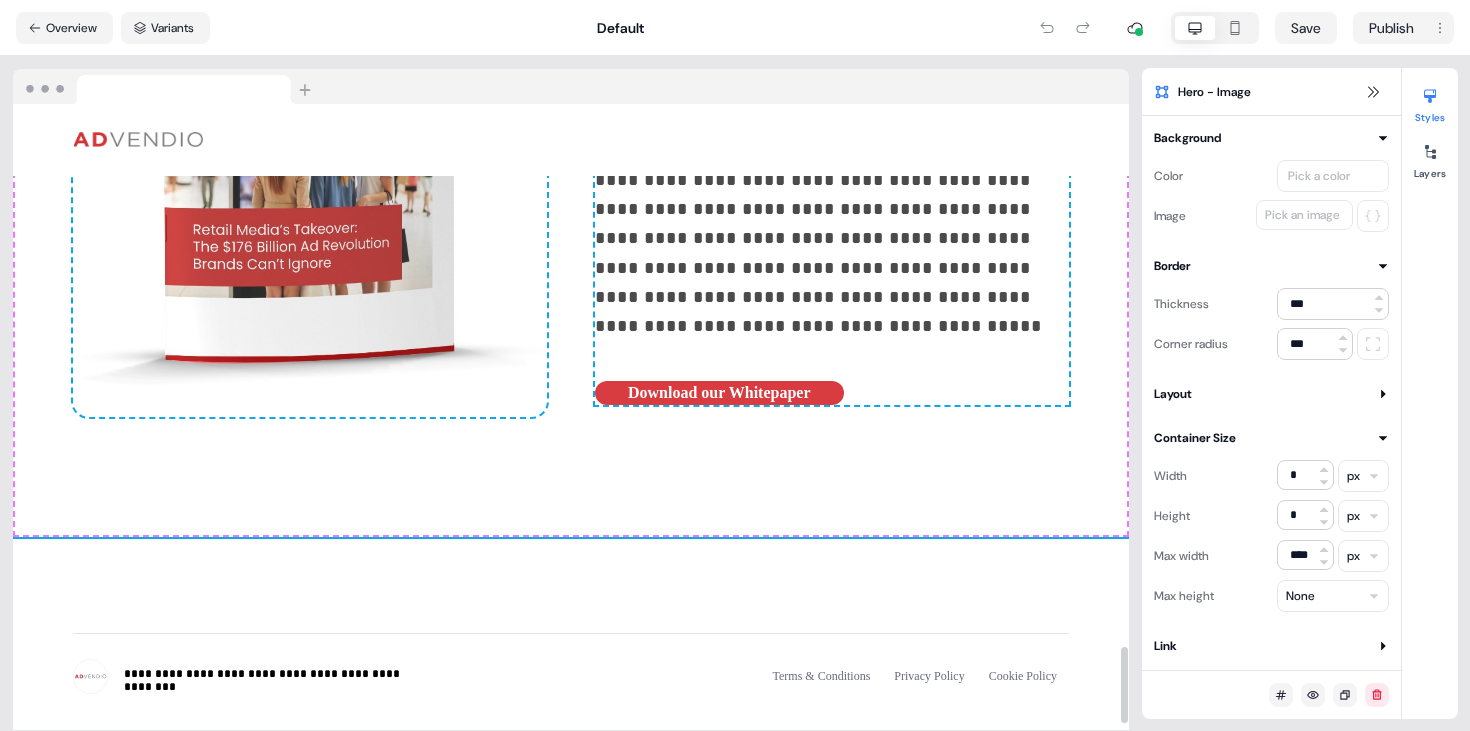 click on "To pick up a draggable item, press the space bar.
While dragging, use the arrow keys to move the item.
Press space again to drop the item in its new position, or press escape to cancel." at bounding box center (571, 569) 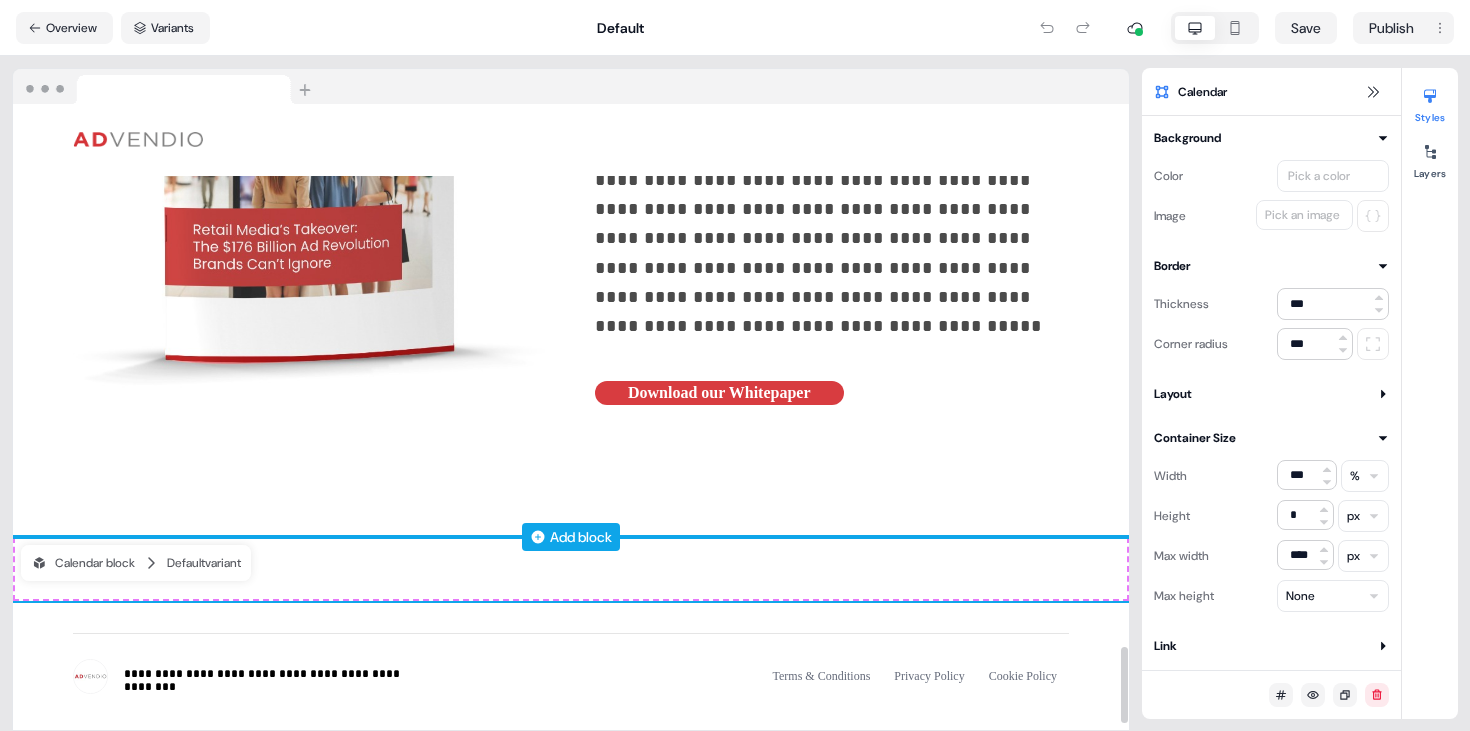 click on "Add block" at bounding box center (581, 537) 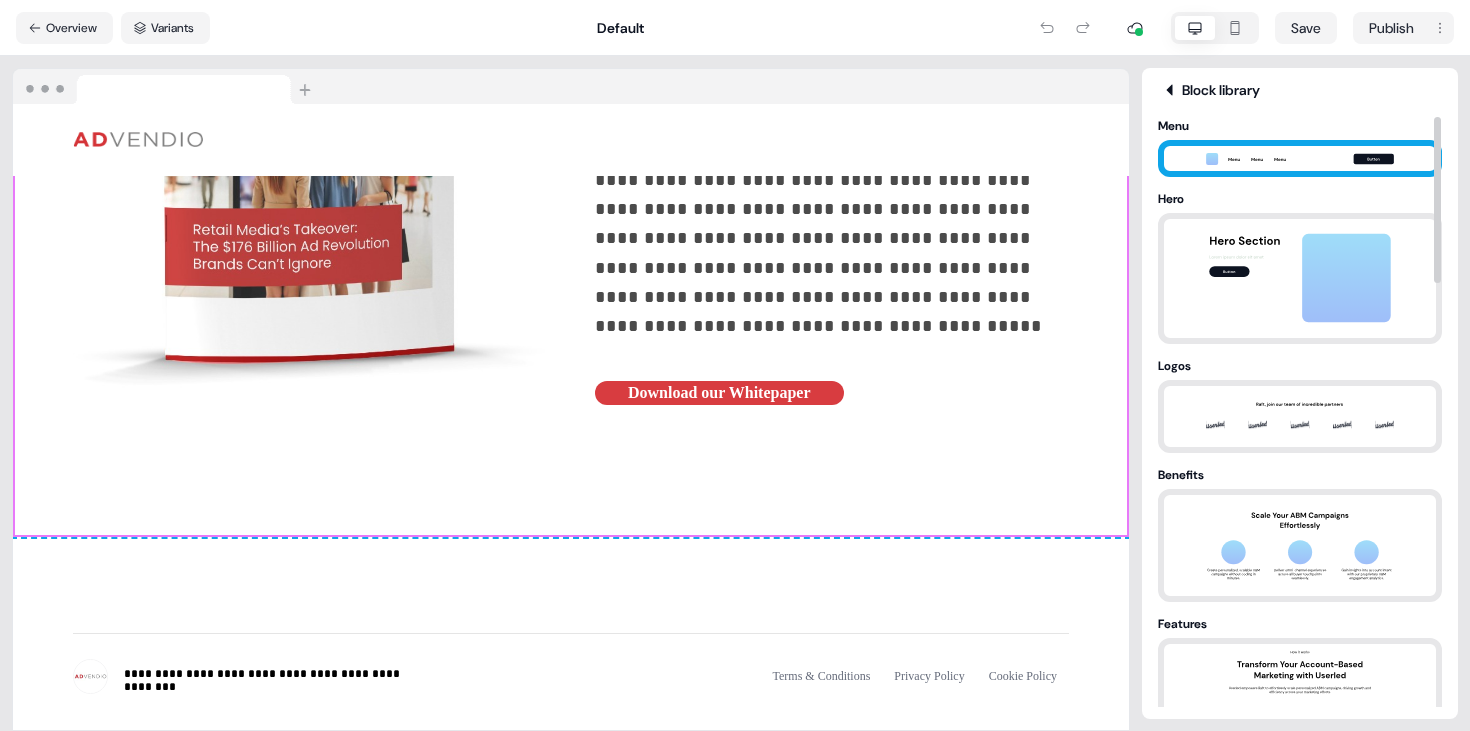 click at bounding box center [1300, 159] 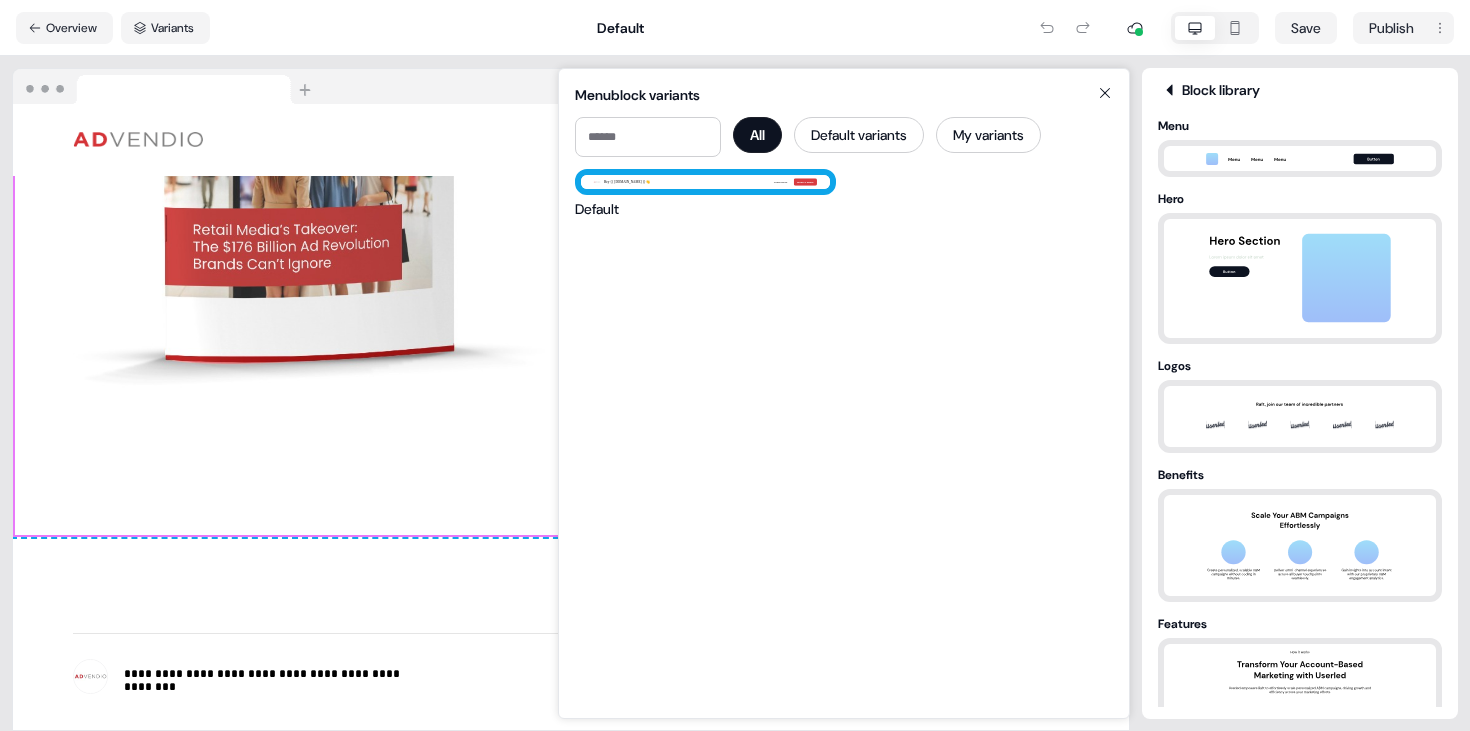click on "Hey {{ traits.account.name }} 👋 Learn more Book a demo" at bounding box center (705, 182) 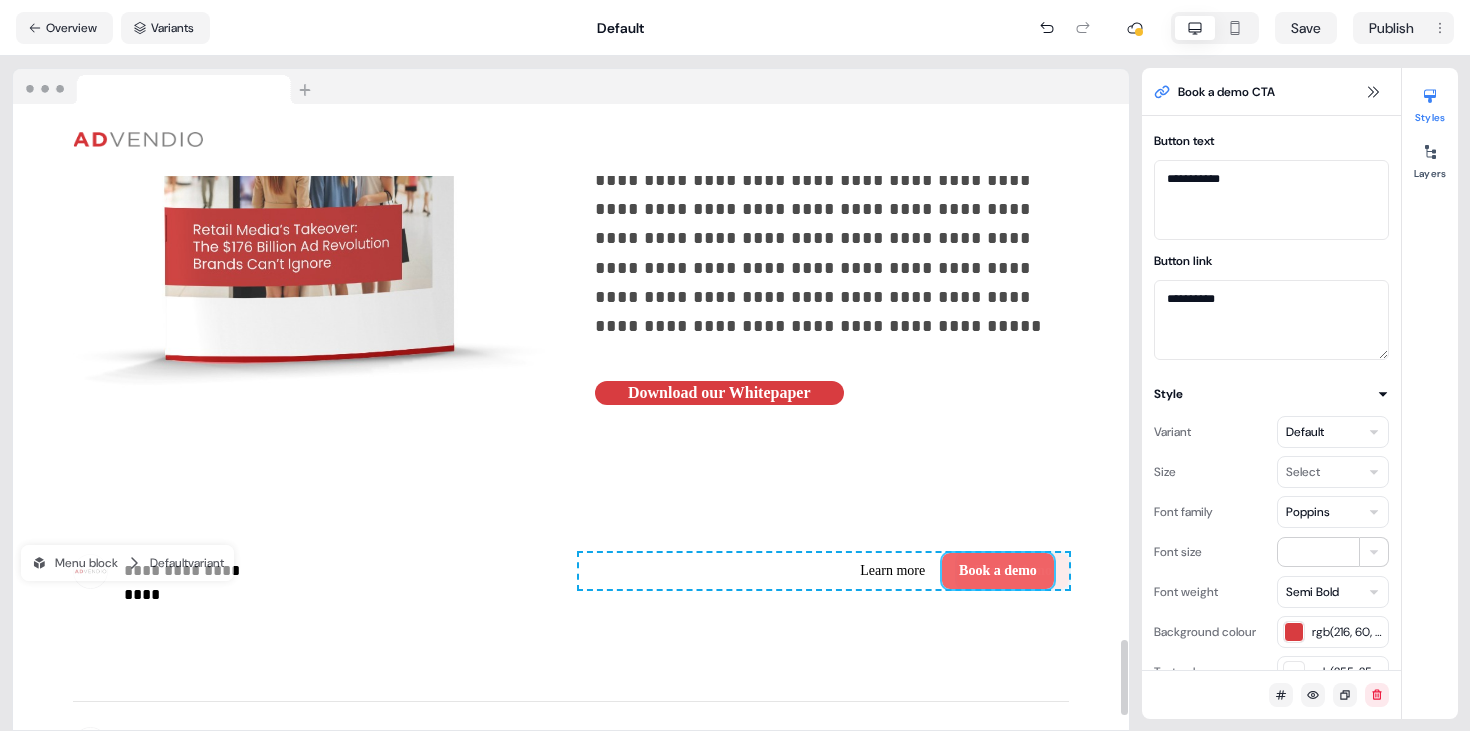 drag, startPoint x: 1008, startPoint y: 571, endPoint x: 964, endPoint y: 481, distance: 100.17984 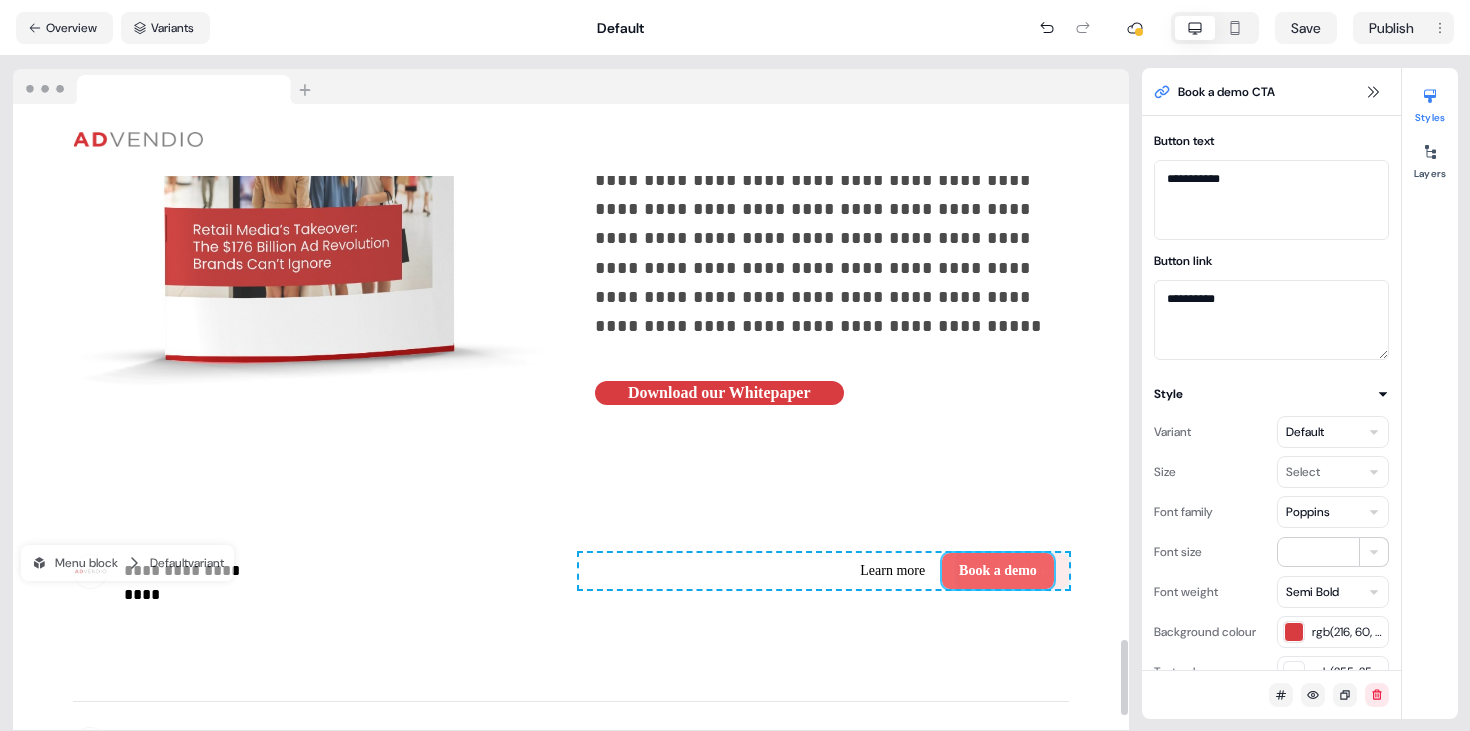 click on "Learn more Book a demo Book a demo
To pick up a draggable item, press the space bar.
While dragging, use the arrow keys to move the item.
Press space again to drop the item in its new position, or press escape to cancel.
Draggable item button-iJ9mnSfulk was moved over droppable area button-iJ9mnSfulk." at bounding box center [824, 571] 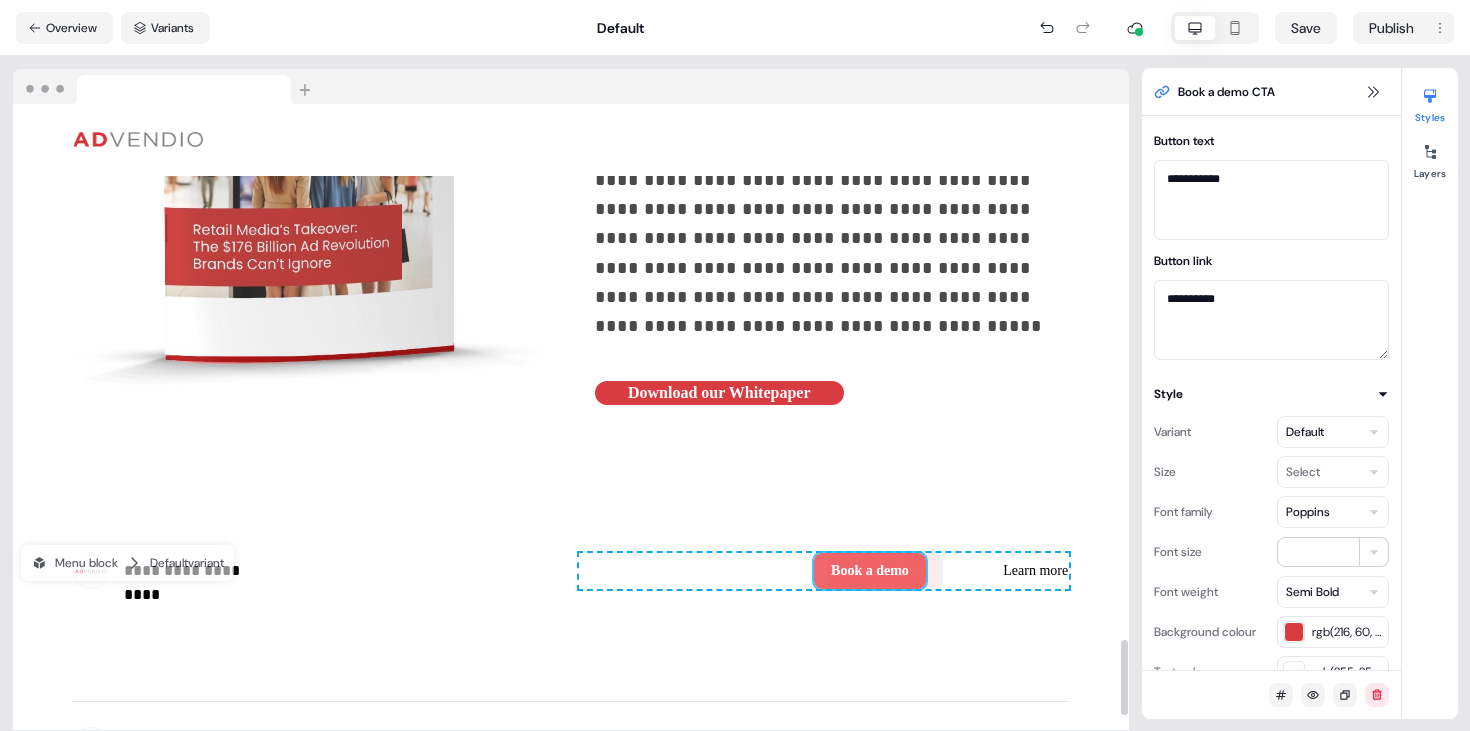 drag, startPoint x: 1026, startPoint y: 570, endPoint x: 757, endPoint y: 429, distance: 303.71368 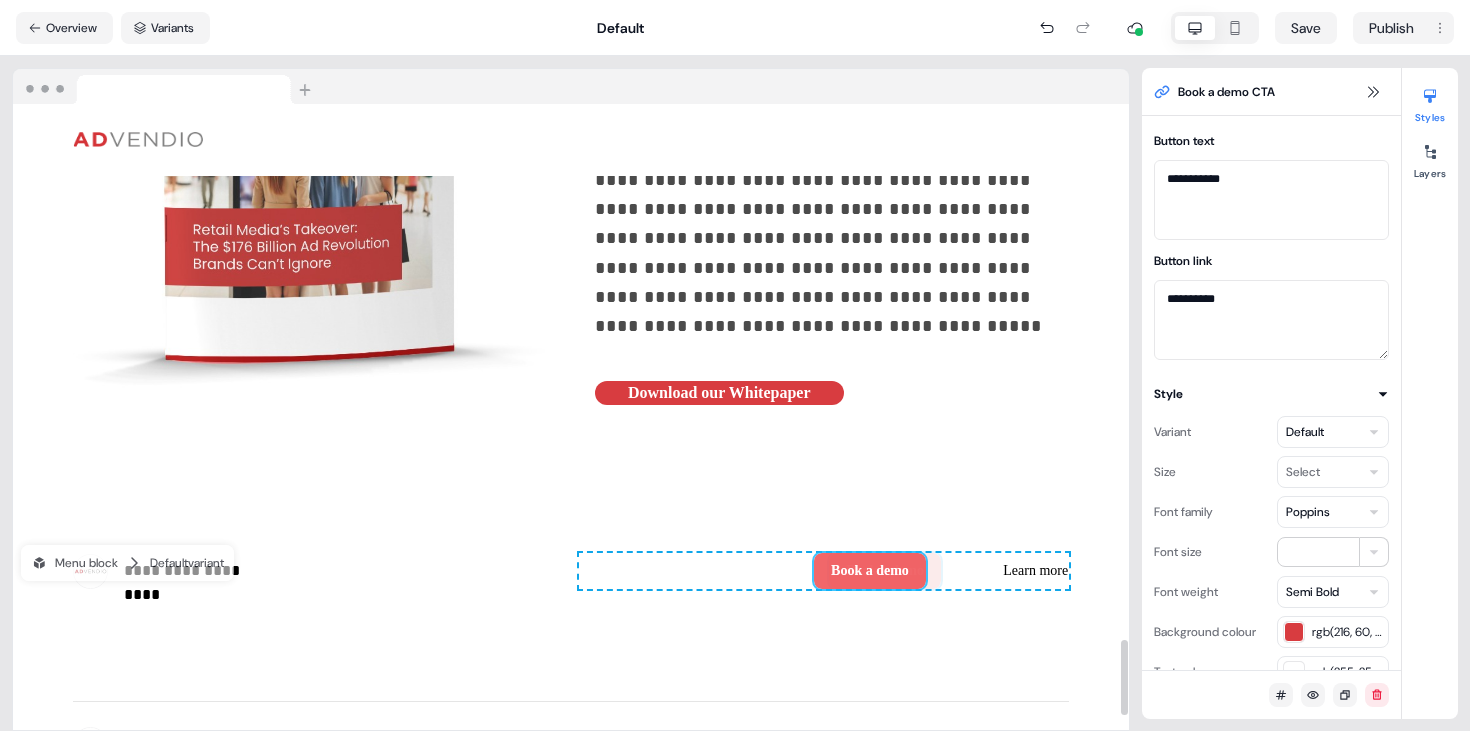click on "Learn more Book a demo Book a demo
To pick up a draggable item, press the space bar.
While dragging, use the arrow keys to move the item.
Press space again to drop the item in its new position, or press escape to cancel.
Draggable item button-iJ9mnSfulk was moved over droppable area button-JdIAytTvKR." at bounding box center [824, 571] 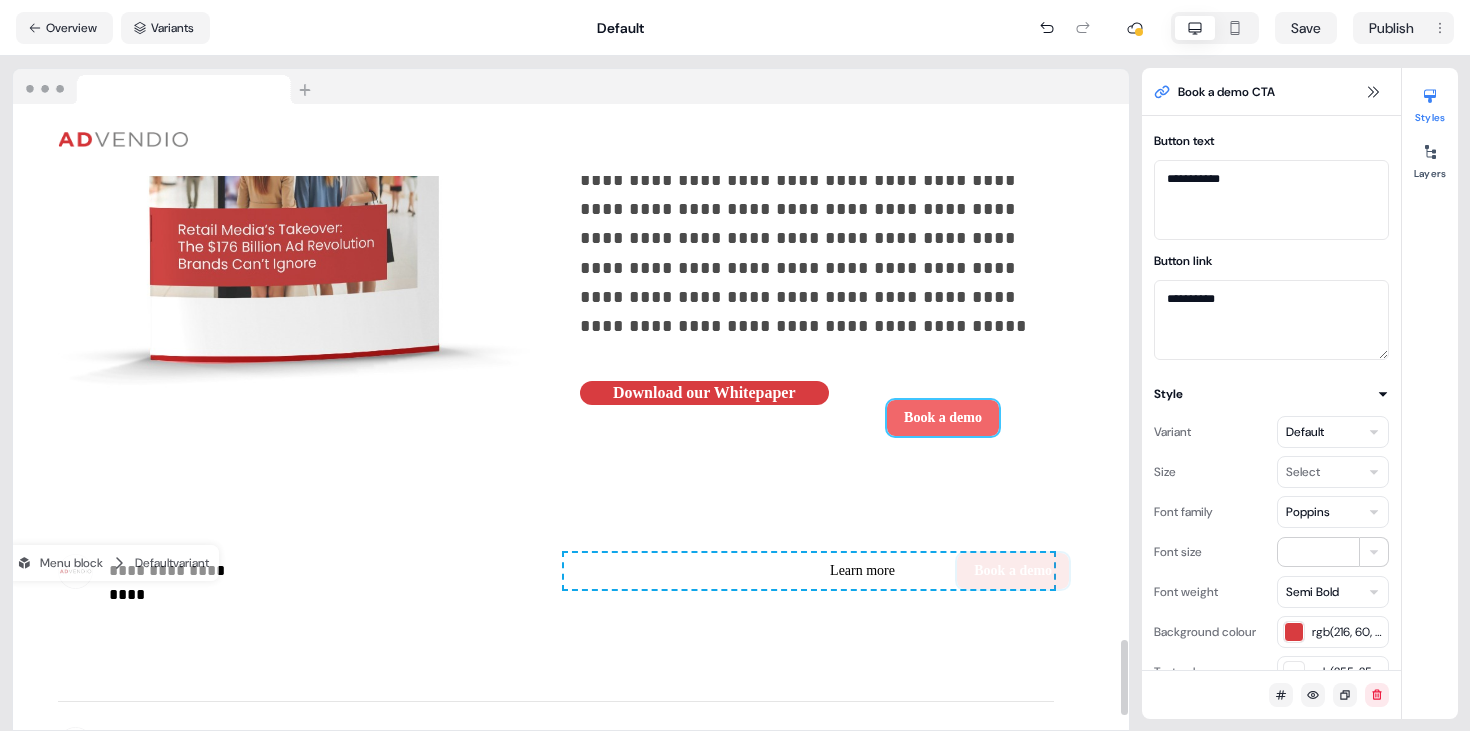 scroll, scrollTop: 4444, scrollLeft: 39, axis: both 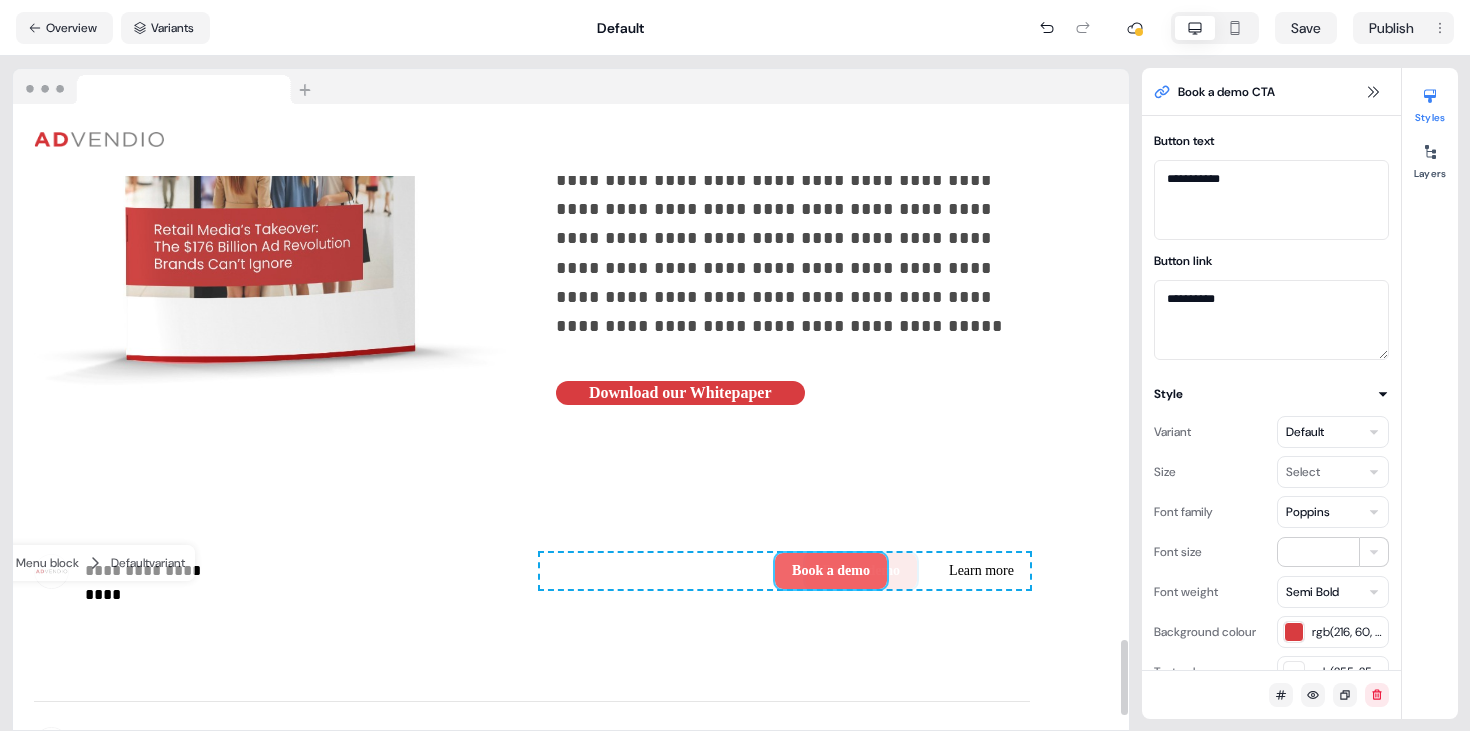 drag, startPoint x: 885, startPoint y: 567, endPoint x: 804, endPoint y: 351, distance: 230.6881 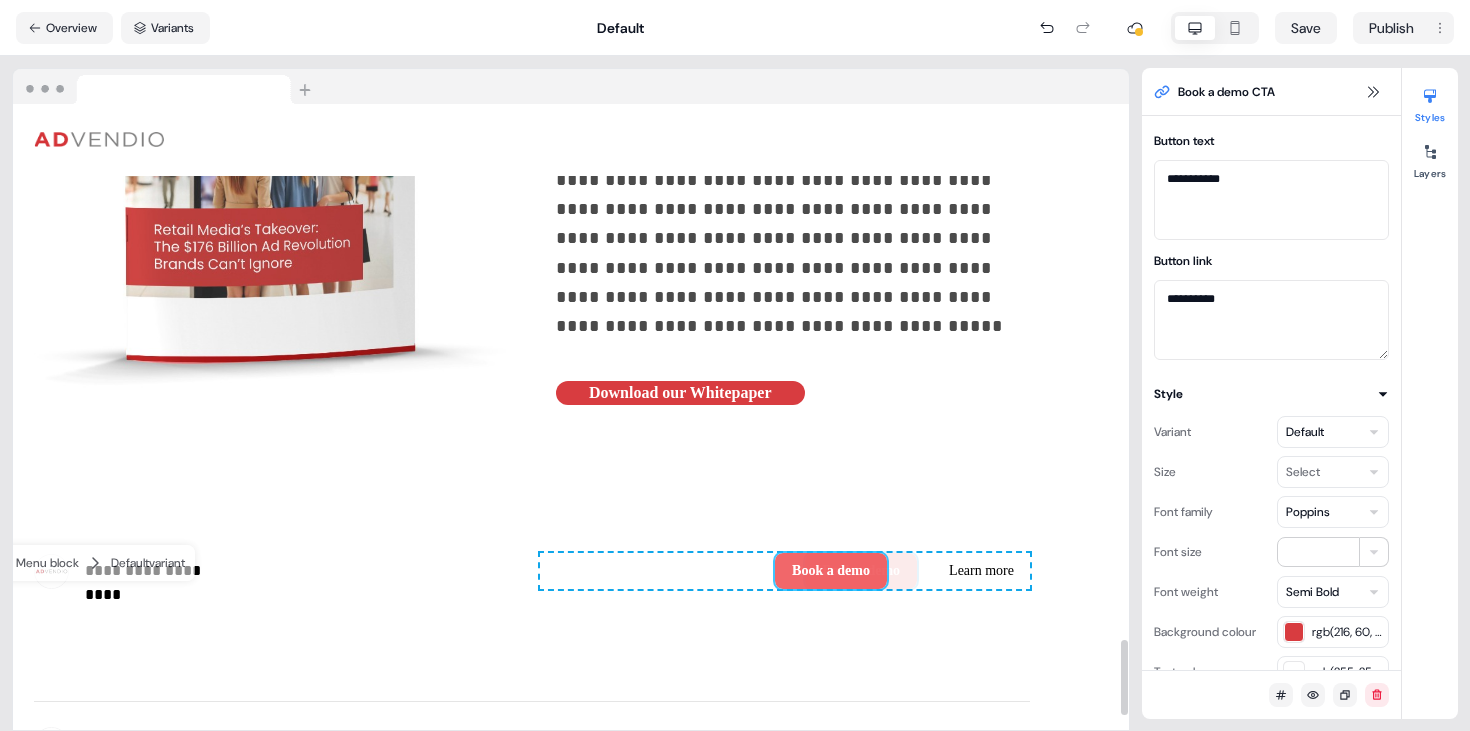 click on "Book a demo Learn more Book a demo
To pick up a draggable item, press the space bar.
While dragging, use the arrow keys to move the item.
Press space again to drop the item in its new position, or press escape to cancel.
Draggable item button-iJ9mnSfulk was moved over droppable area button-iJ9mnSfulk." at bounding box center (785, 571) 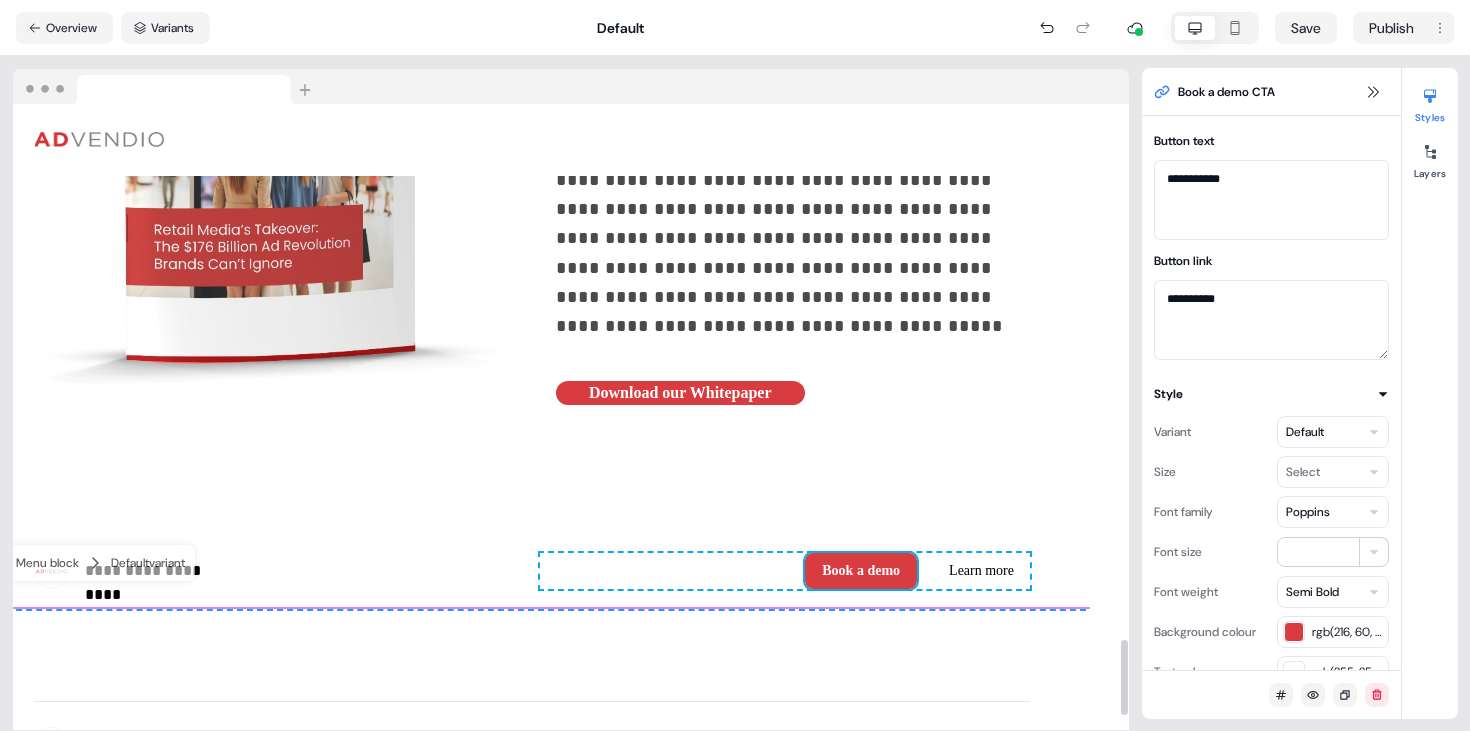 click on "Download our Whitepaper
To pick up a draggable item, press the space bar.
While dragging, use the arrow keys to move the item.
Press space again to drop the item in its new position, or press escape to cancel." at bounding box center [793, 393] 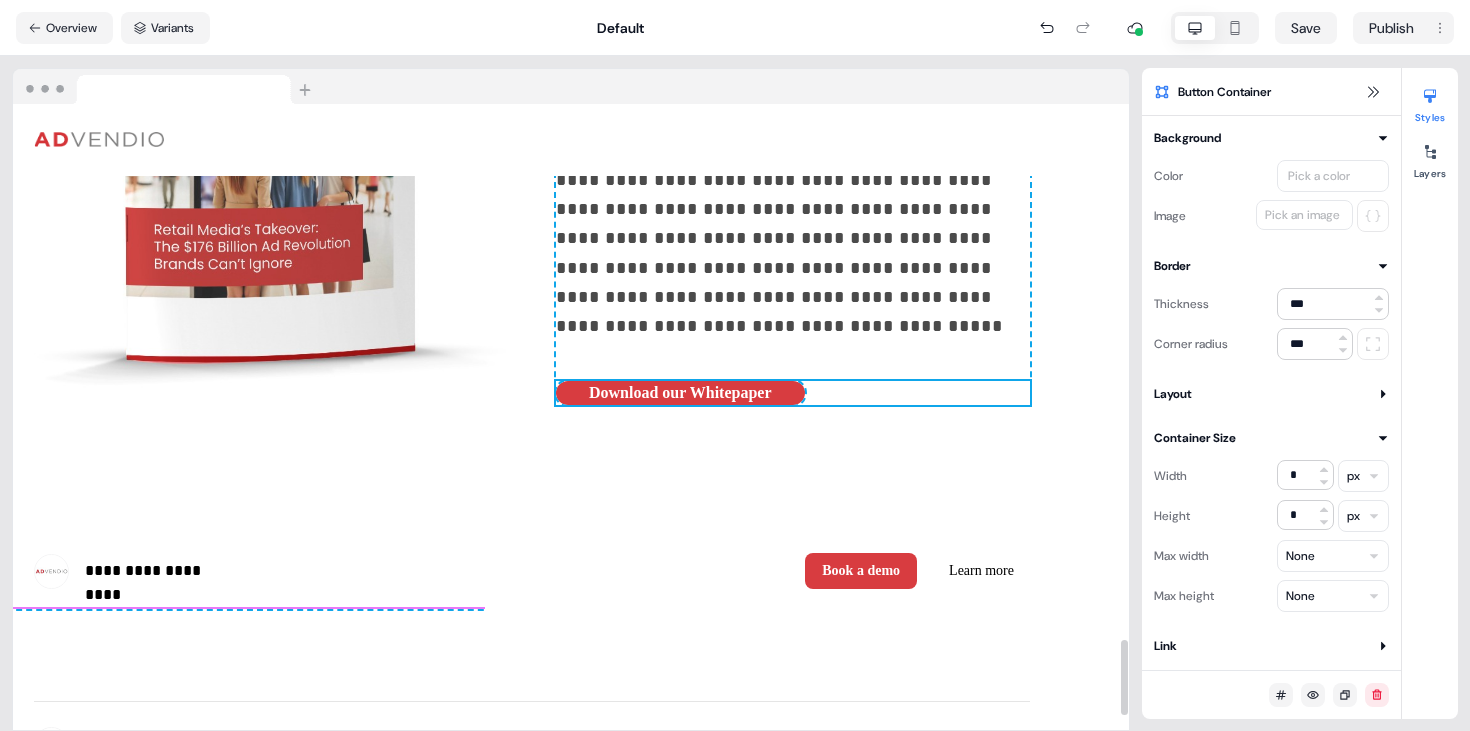 click on "**********" at bounding box center [532, 180] 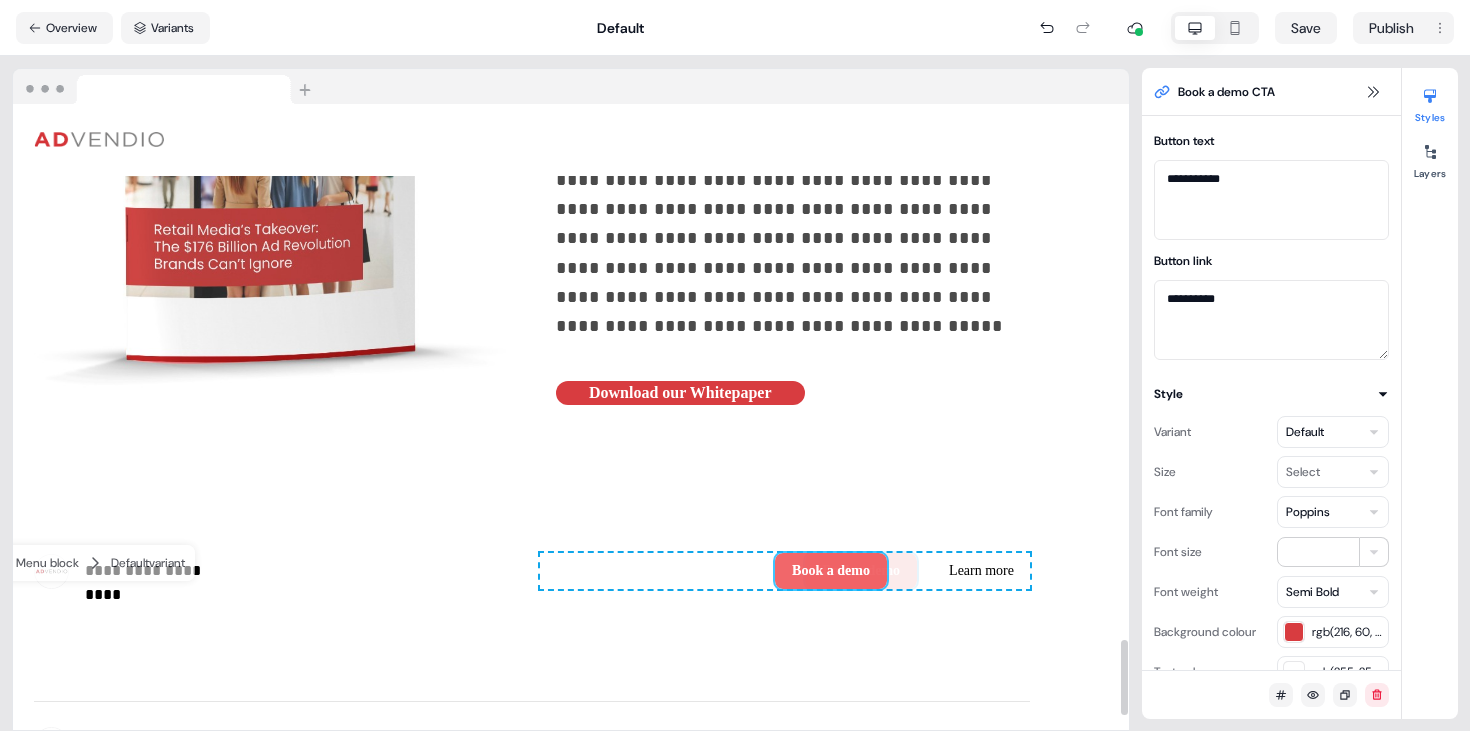 drag, startPoint x: 859, startPoint y: 572, endPoint x: 798, endPoint y: 352, distance: 228.30025 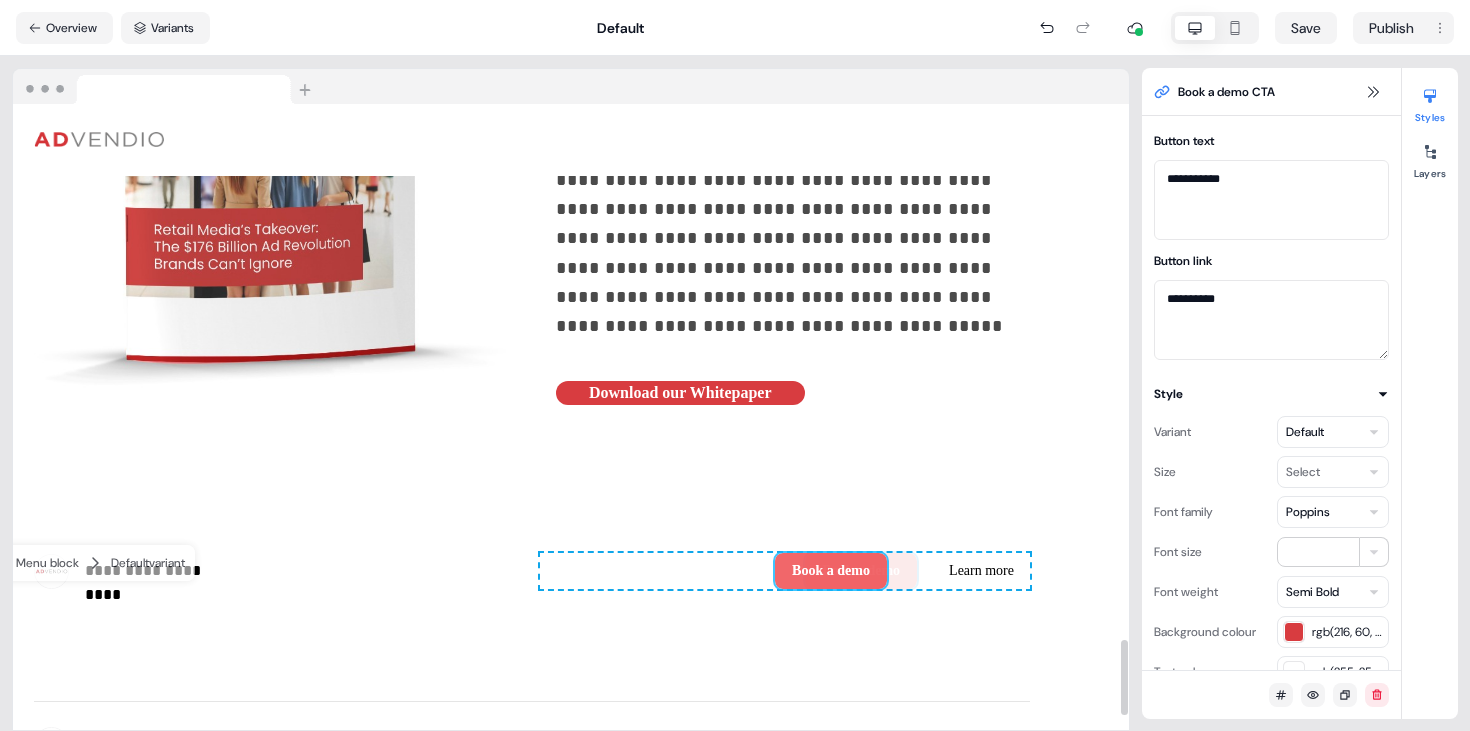 click on "Book a demo Learn more Book a demo
To pick up a draggable item, press the space bar.
While dragging, use the arrow keys to move the item.
Press space again to drop the item in its new position, or press escape to cancel.
Draggable item button-iJ9mnSfulk was moved over droppable area button-iJ9mnSfulk." at bounding box center (785, 571) 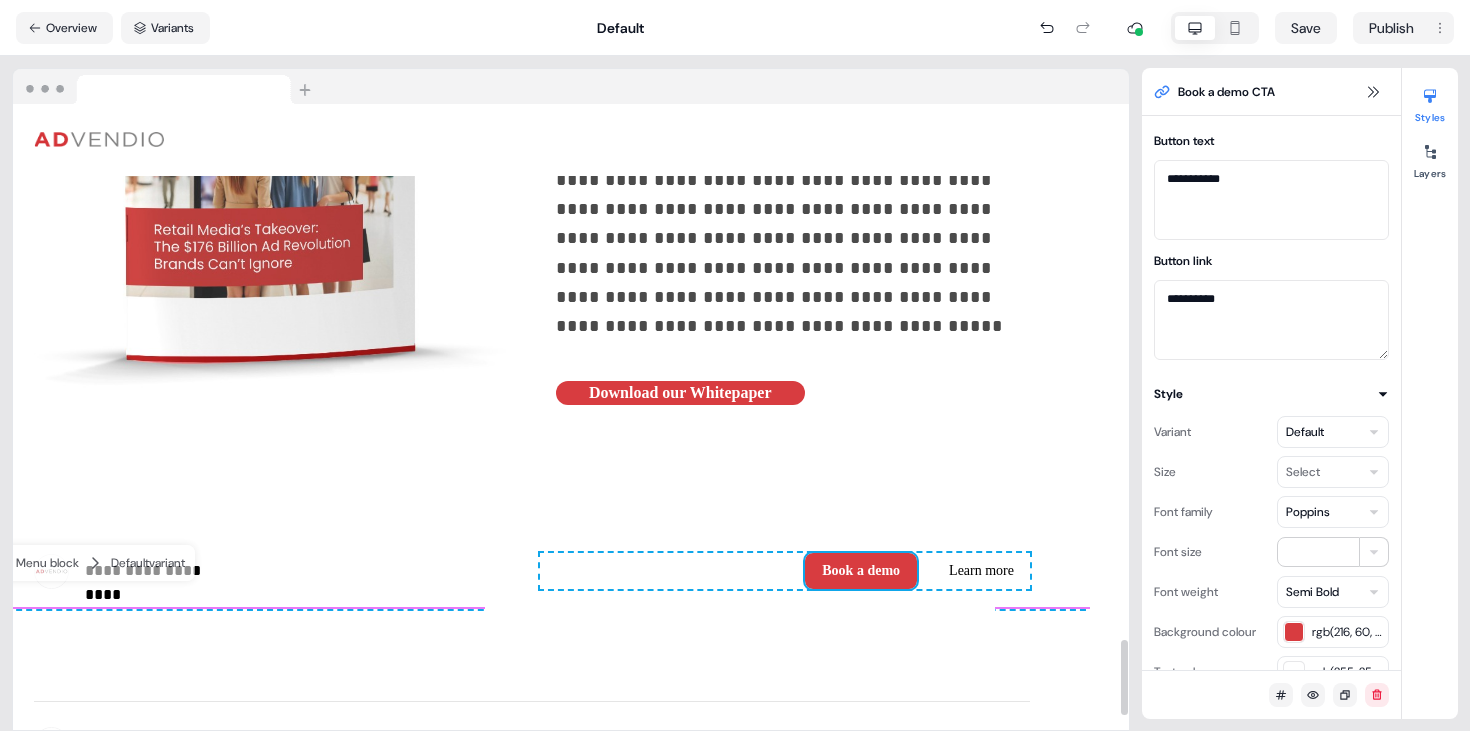 click on "**********" at bounding box center (793, 224) 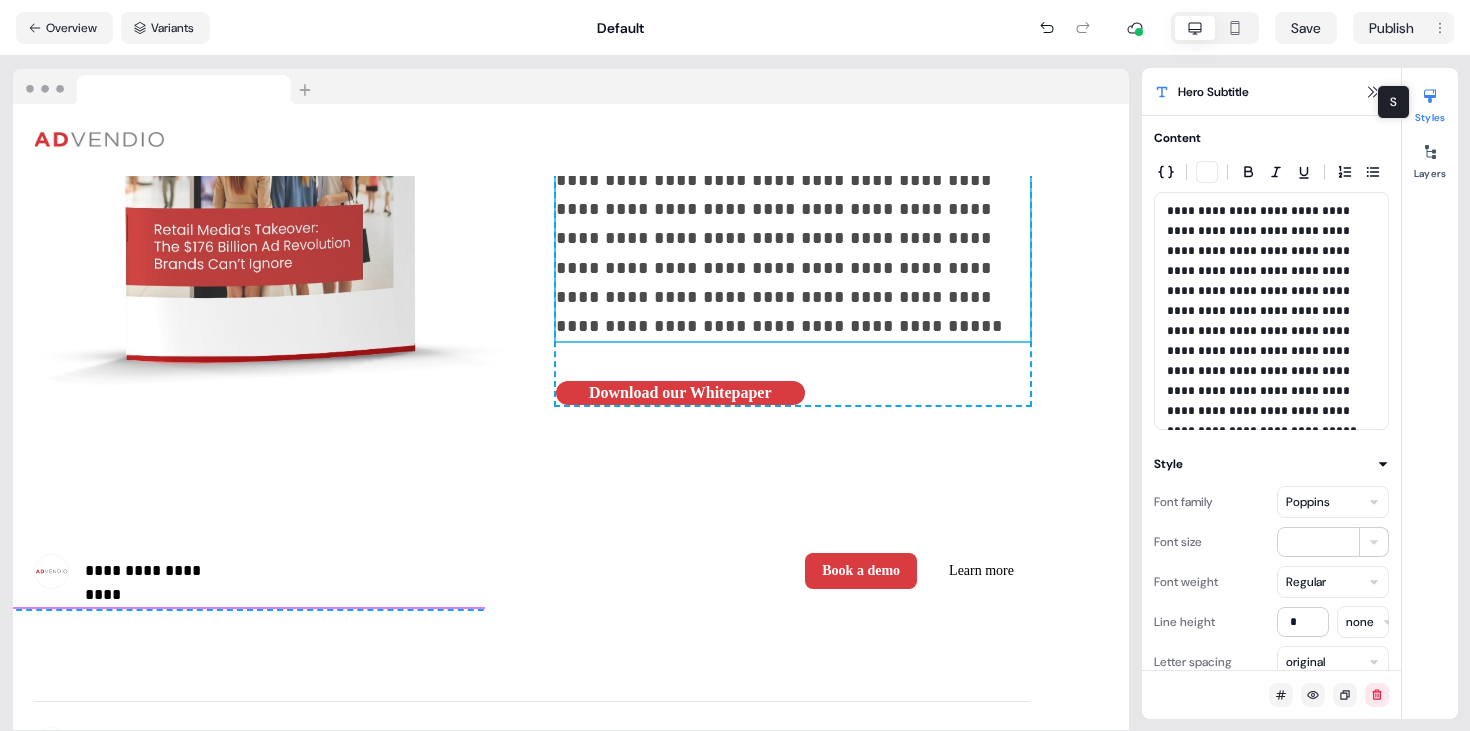 click 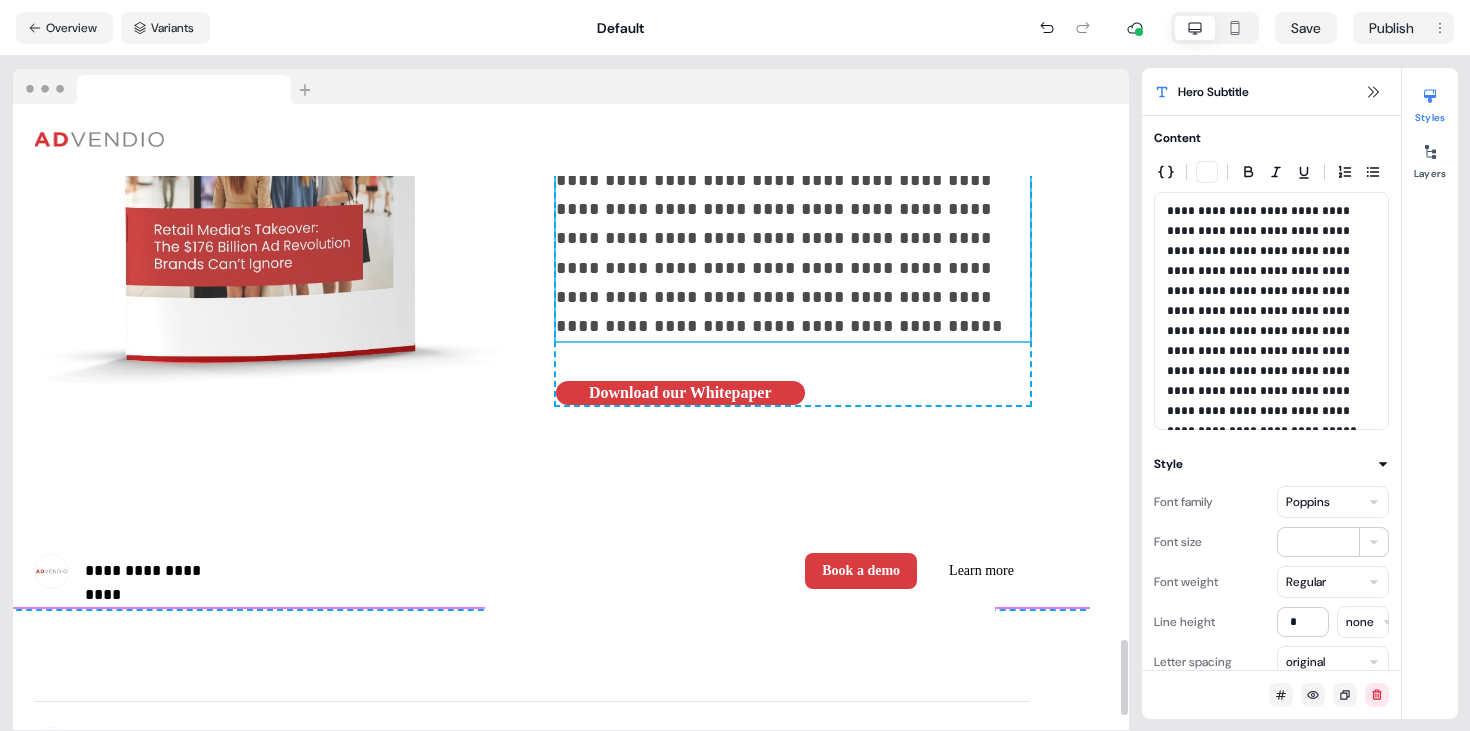 click on "**********" at bounding box center [793, 180] 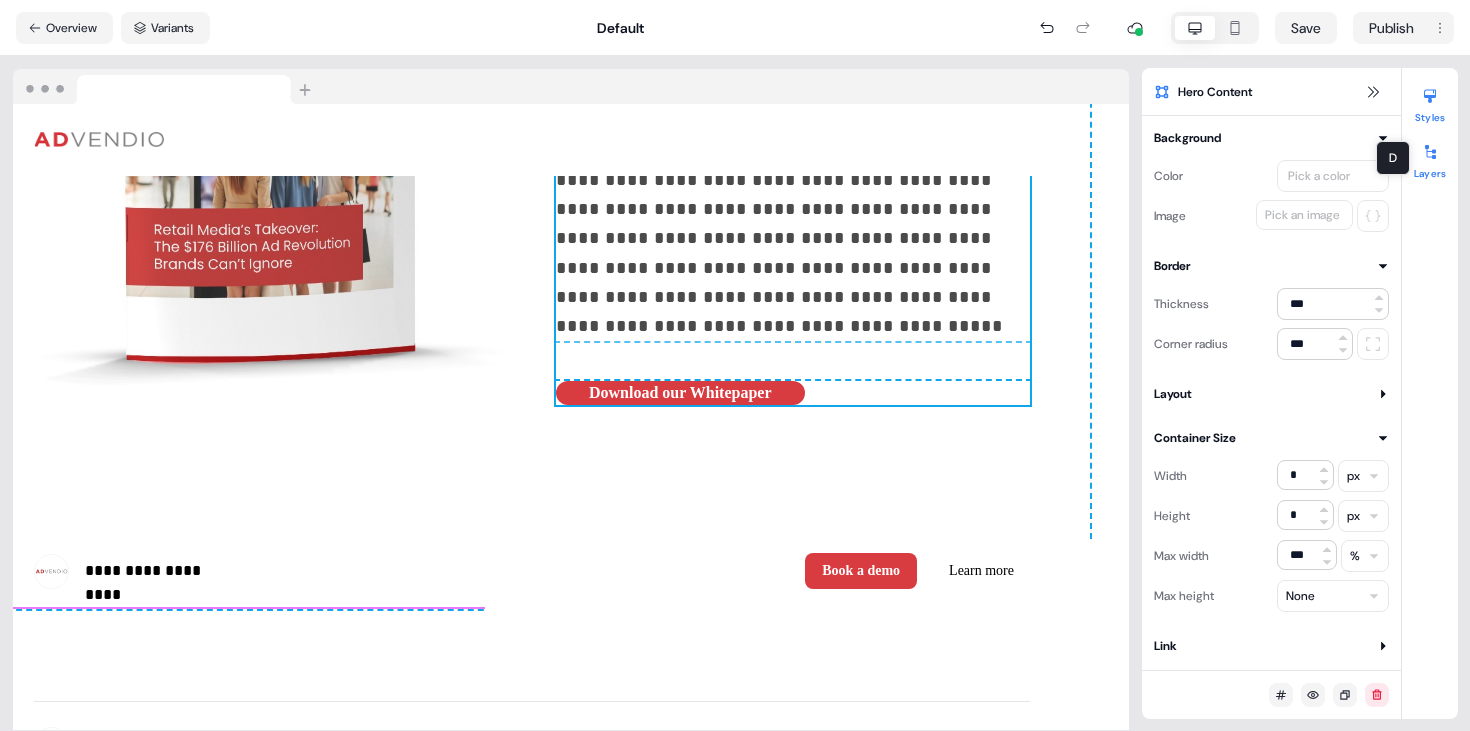 click 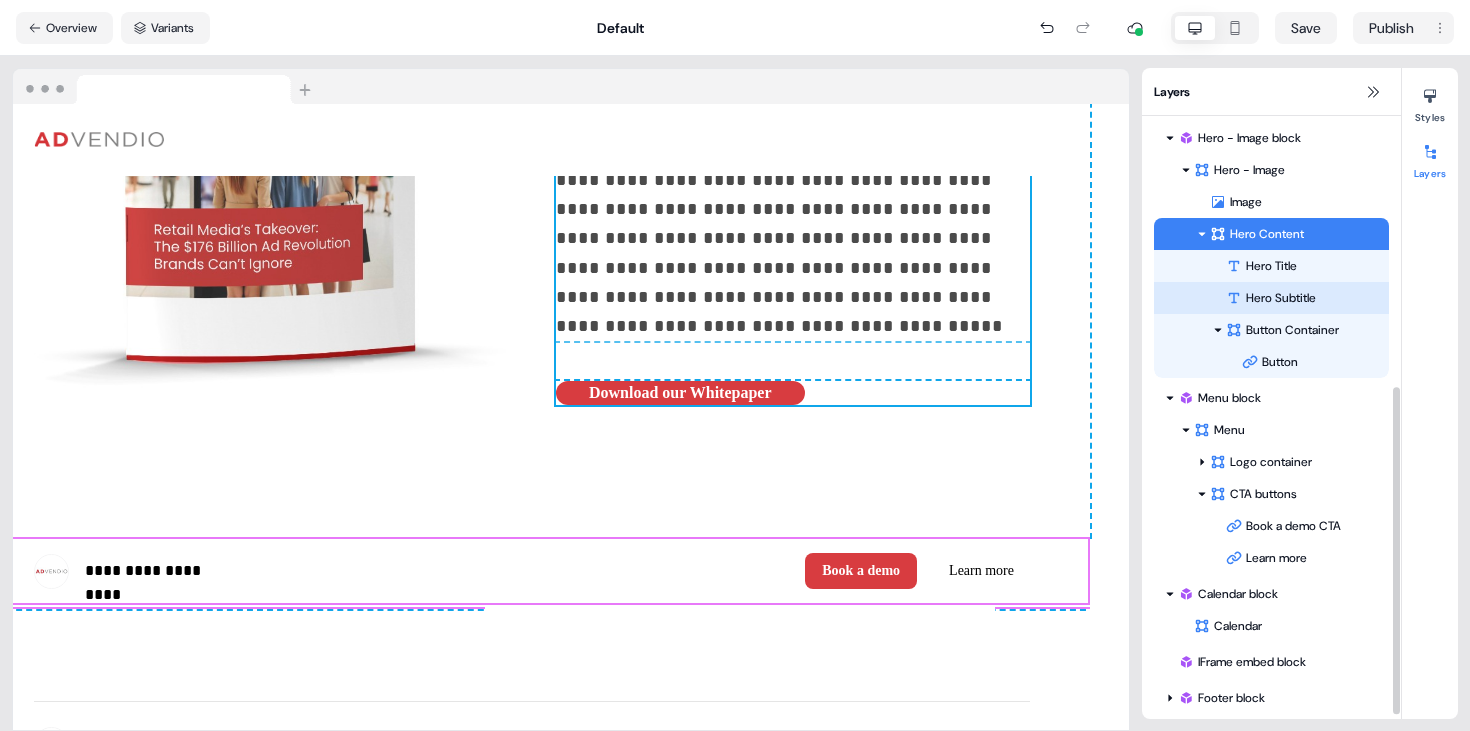 scroll, scrollTop: 505, scrollLeft: 0, axis: vertical 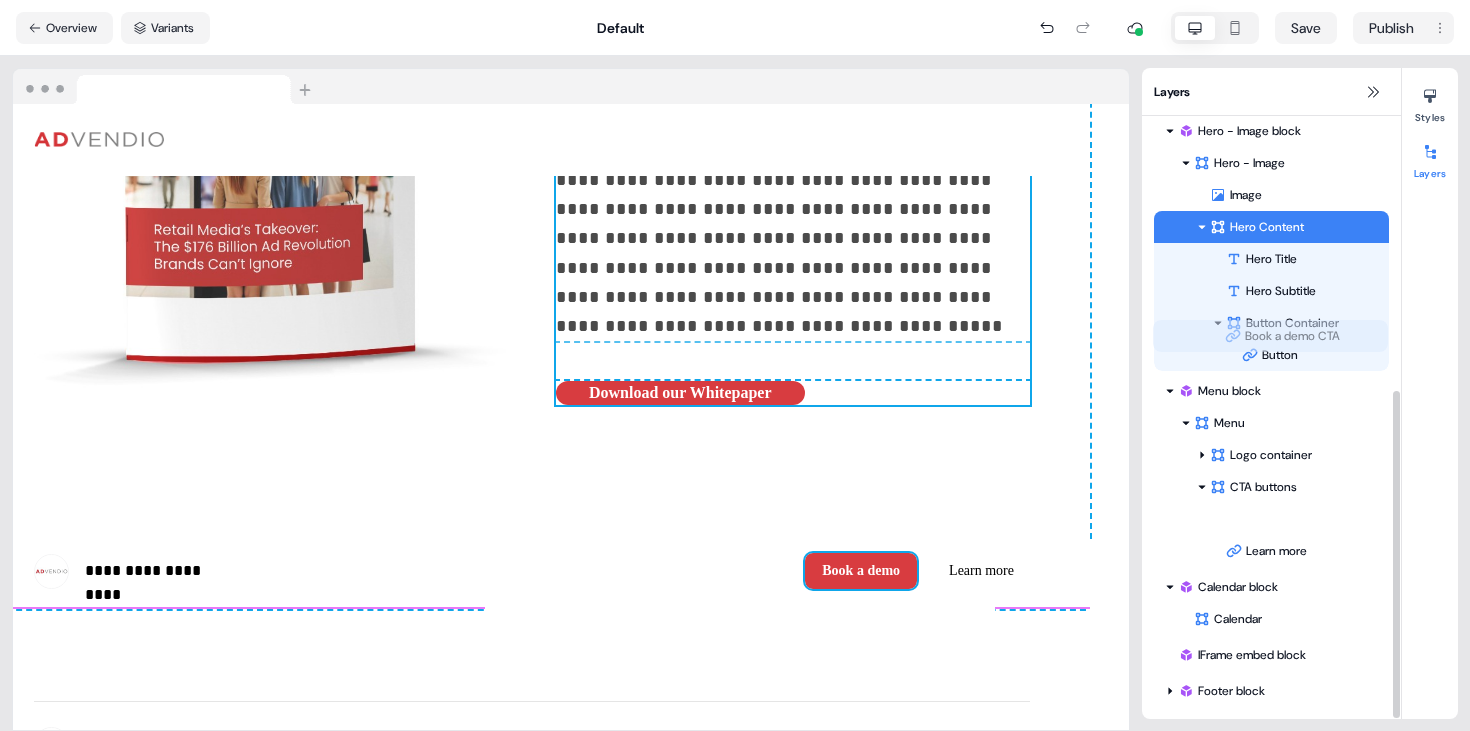 drag, startPoint x: 1290, startPoint y: 523, endPoint x: 1289, endPoint y: 340, distance: 183.00273 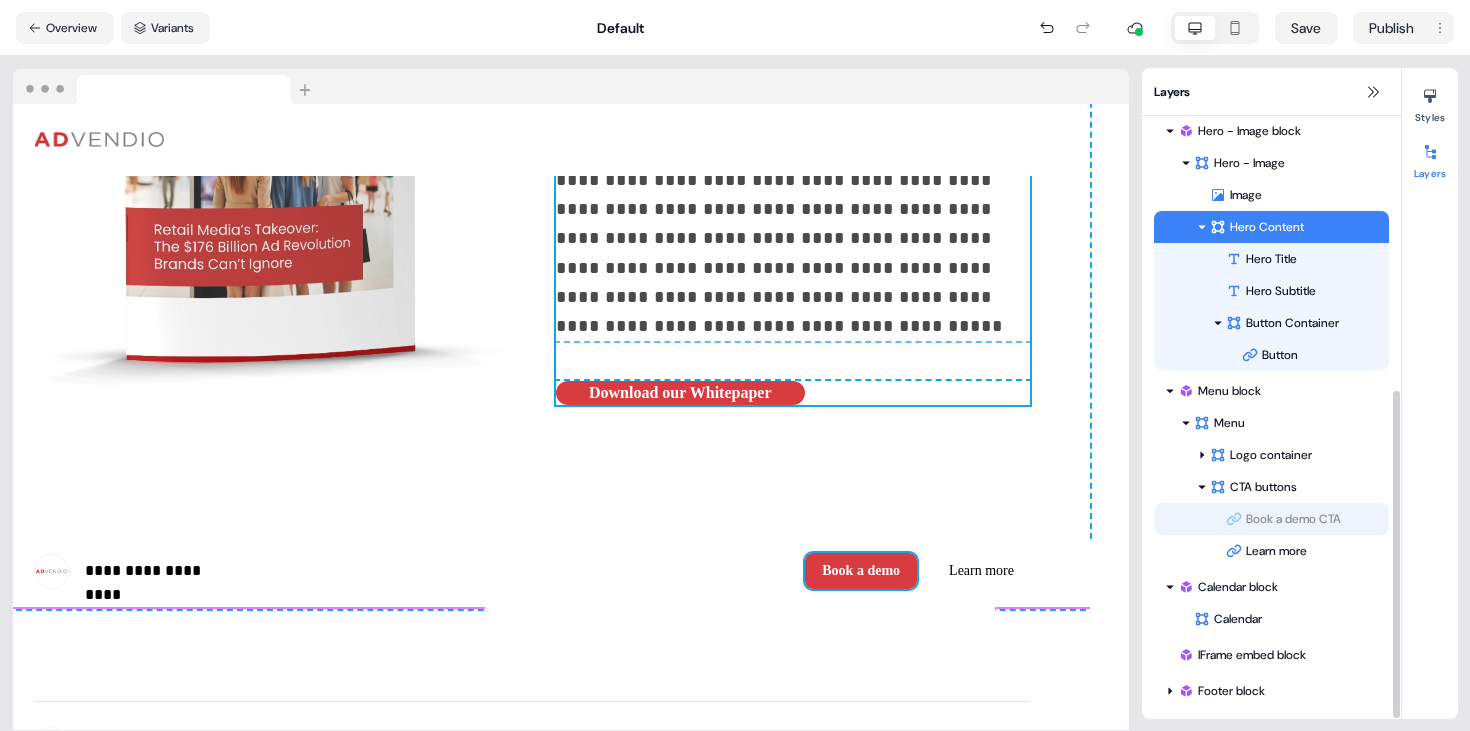 click on "Book a demo CTA Learn more Book a demo CTA
To pick up a draggable item, press the space bar.
While dragging, use the arrow keys to move the item.
Press space again to drop the item in its new position, or press escape to cancel.
Draggable item button-iJ9mnSfulk was moved over droppable area button-iJ9mnSfulk." at bounding box center [1271, 535] 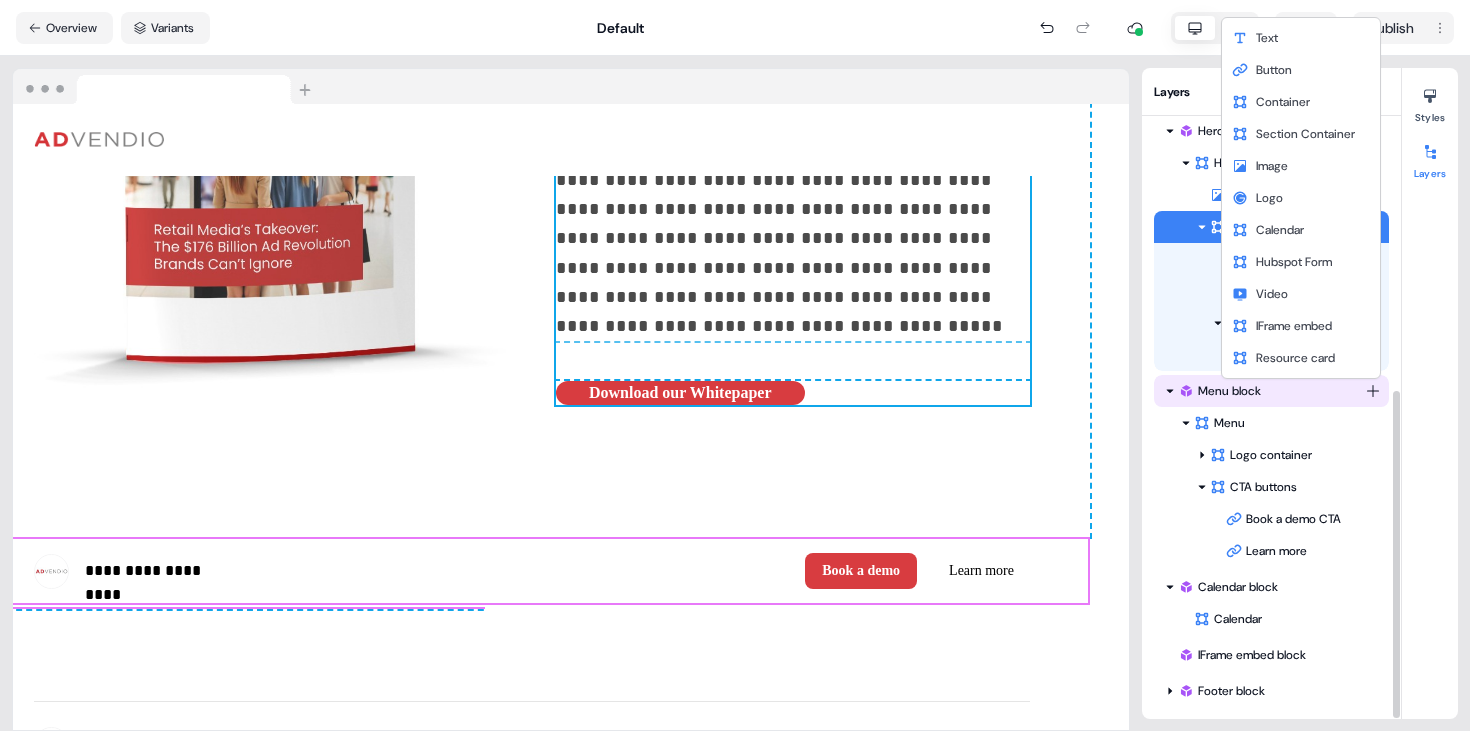 click on "**********" at bounding box center [735, 365] 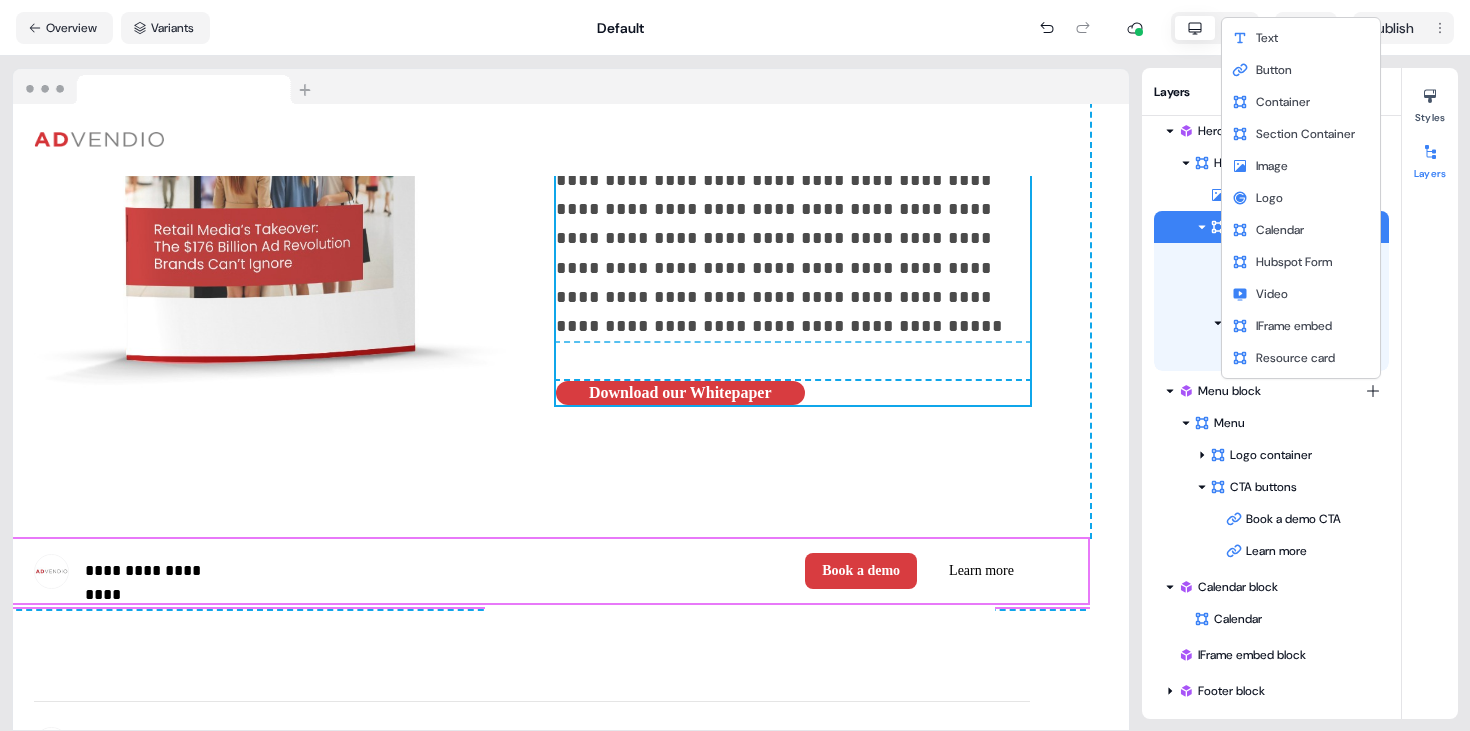click on "**********" at bounding box center (735, 365) 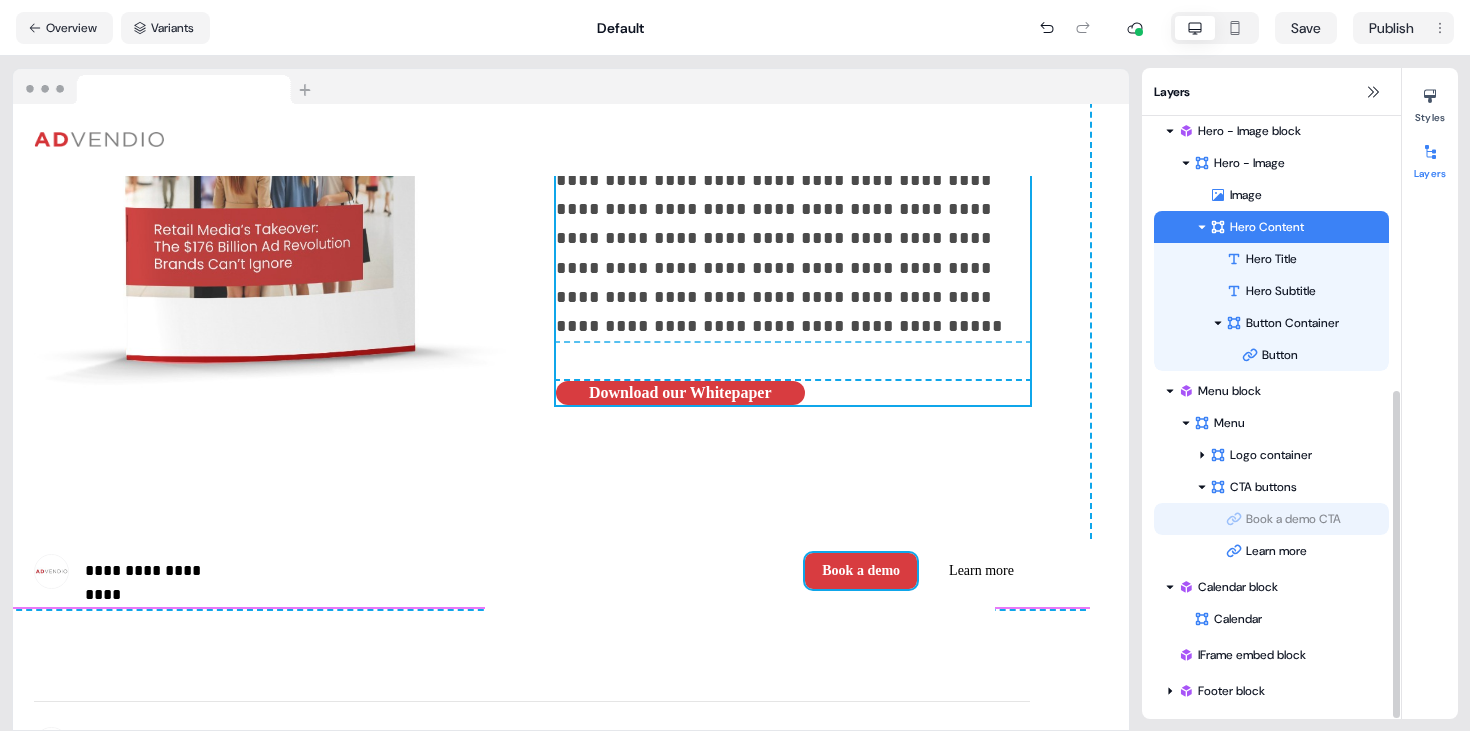 drag, startPoint x: 1278, startPoint y: 522, endPoint x: 1262, endPoint y: 342, distance: 180.70972 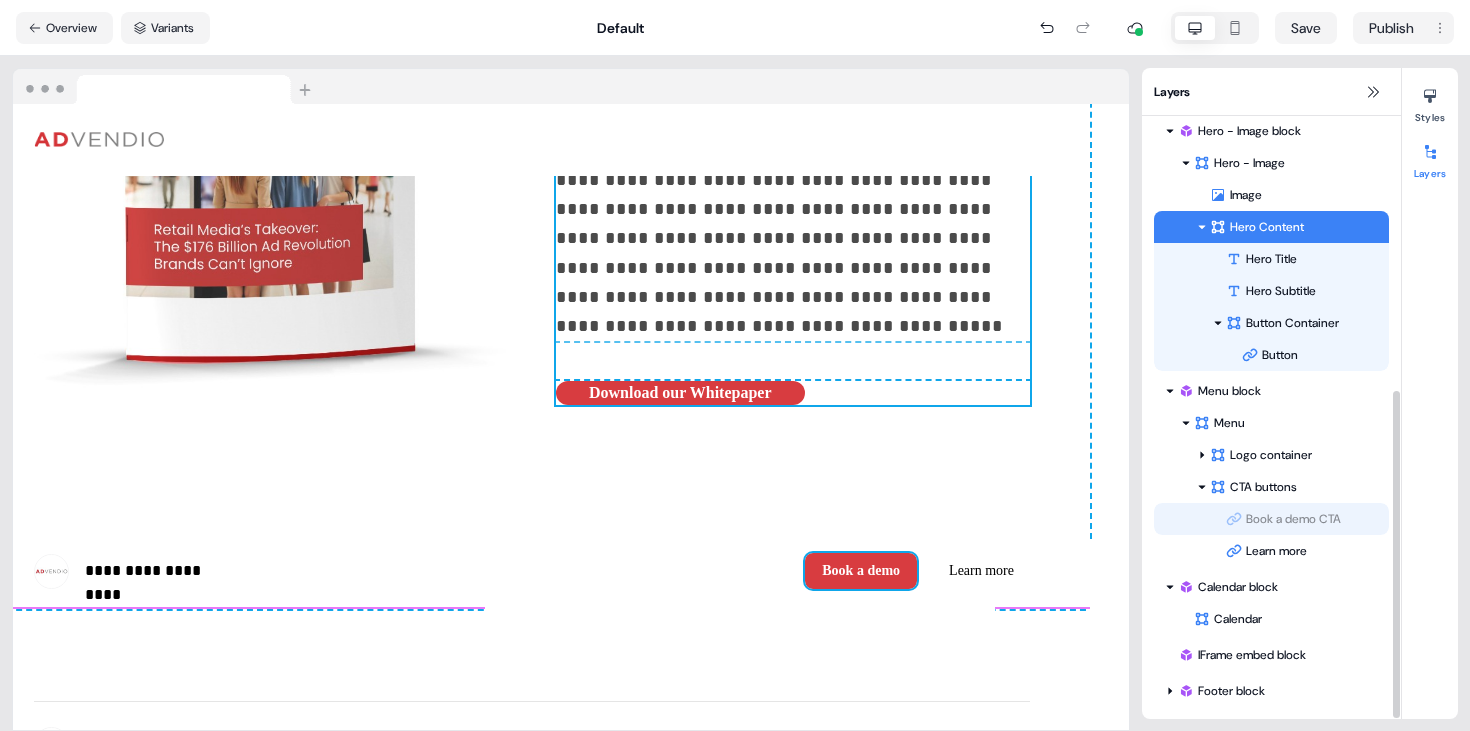 click on "Book a demo CTA Learn more Book a demo CTA
To pick up a draggable item, press the space bar.
While dragging, use the arrow keys to move the item.
Press space again to drop the item in its new position, or press escape to cancel.
Draggable item button-iJ9mnSfulk was moved over droppable area button-iJ9mnSfulk." at bounding box center [1271, 535] 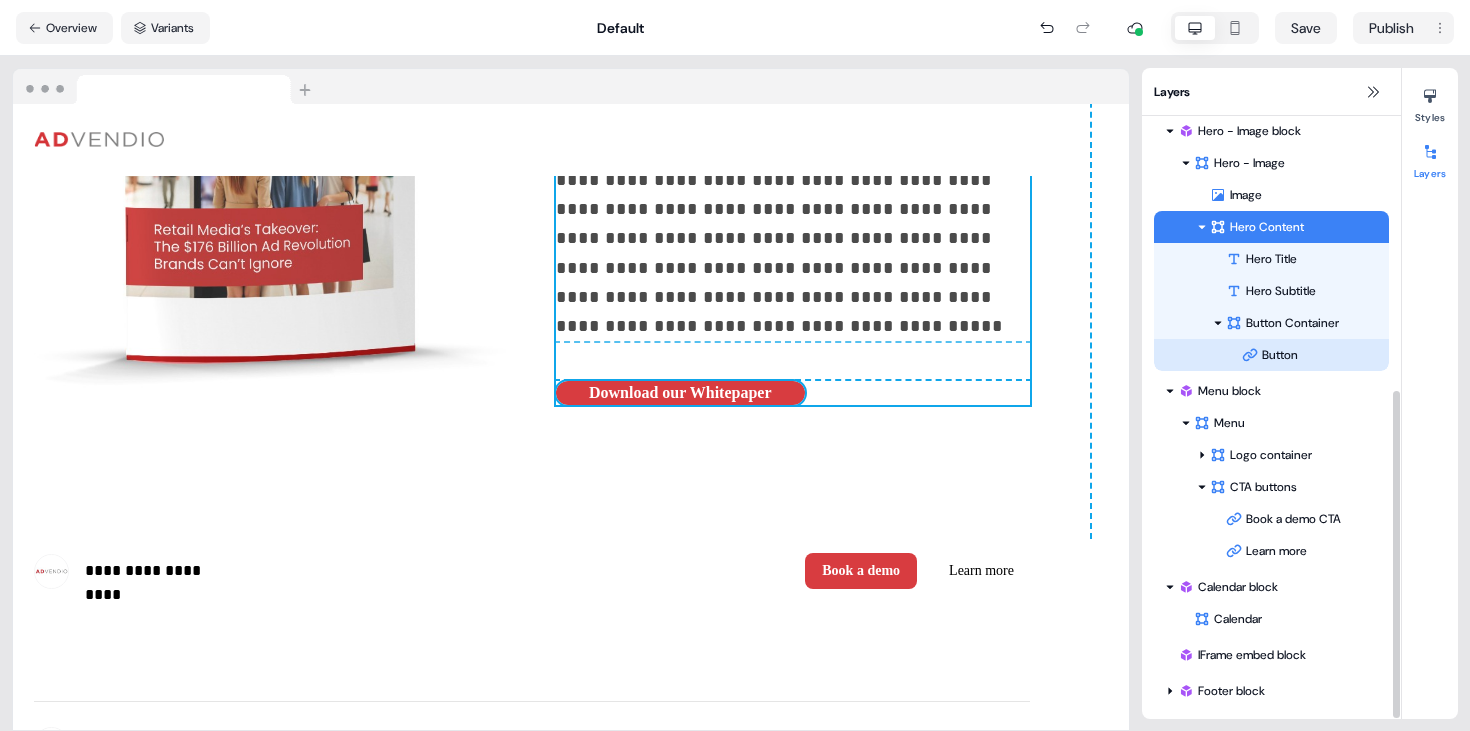 click on "Button" at bounding box center (1315, 355) 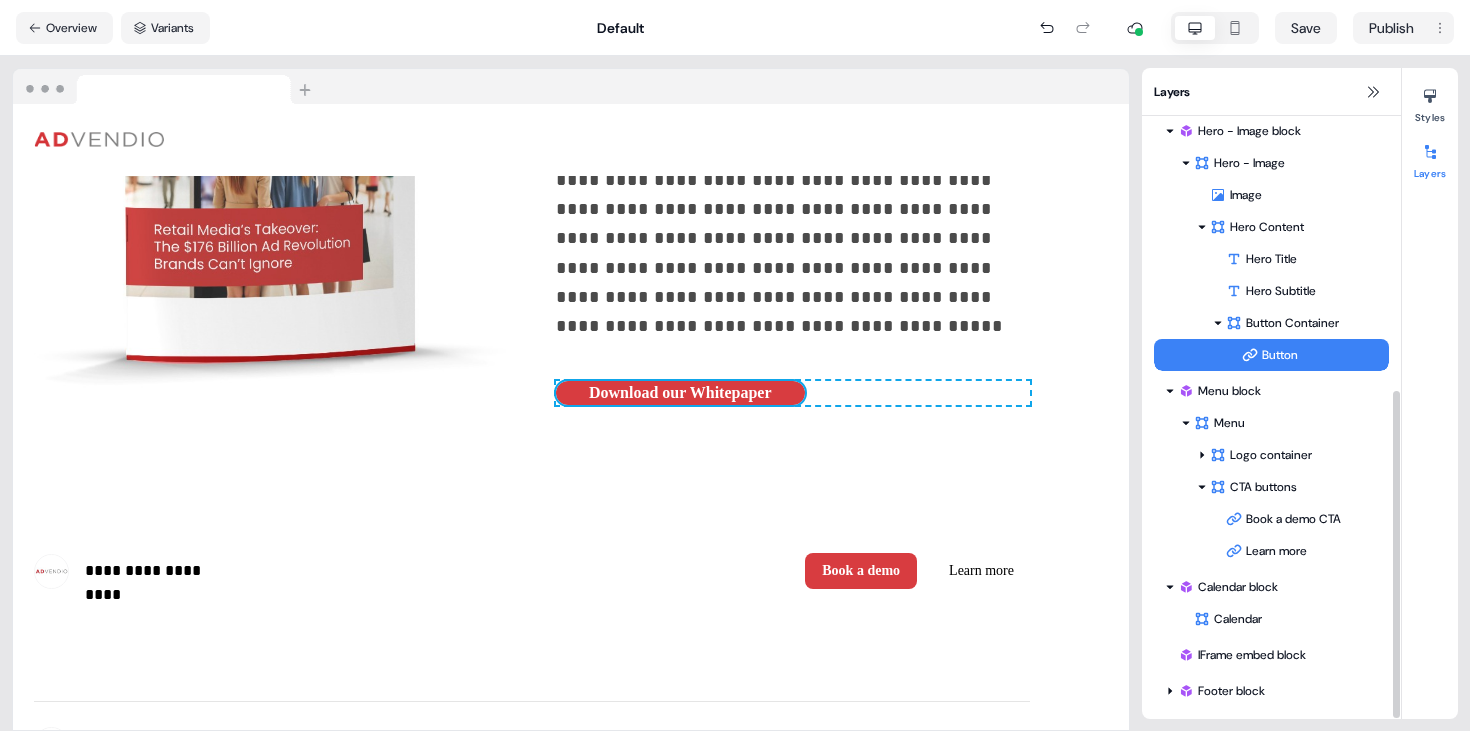click on "Button" at bounding box center (1315, 355) 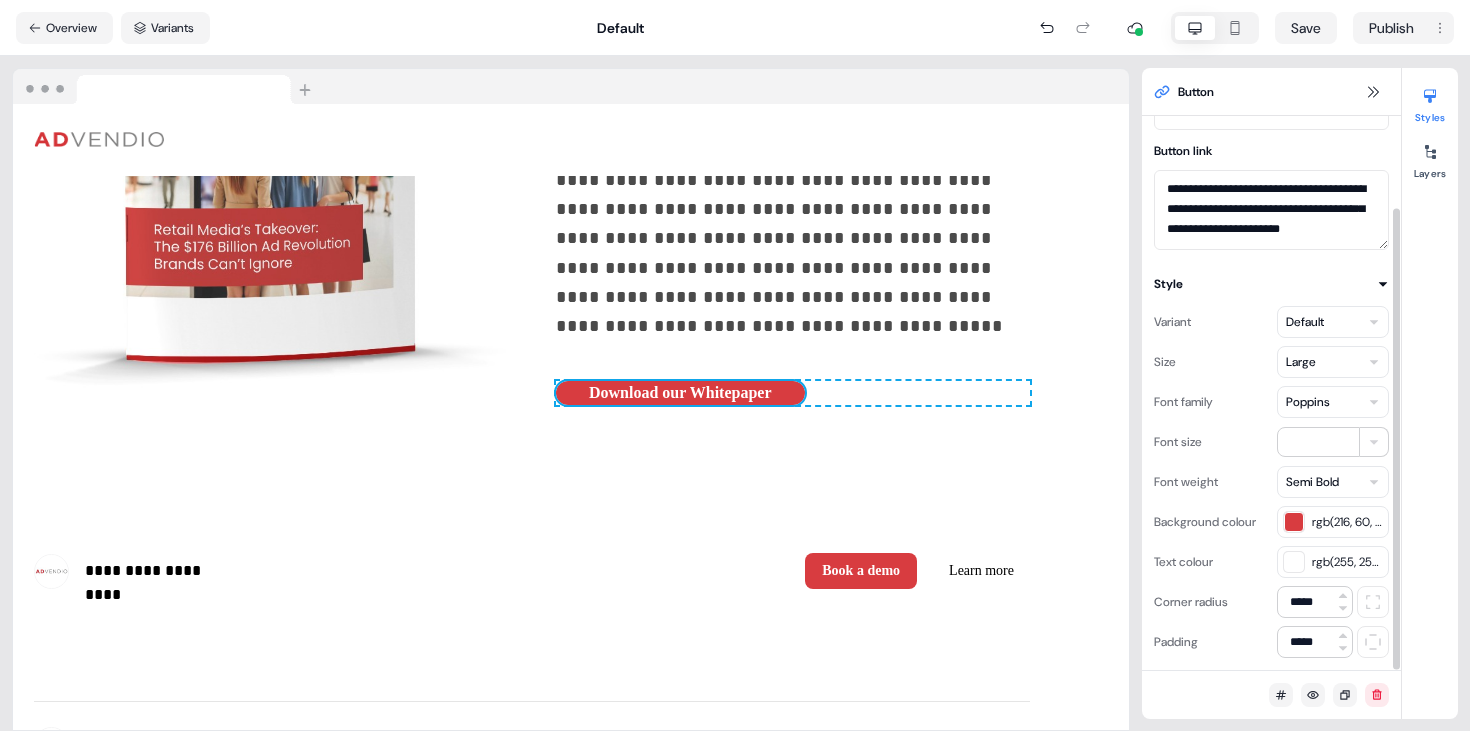 scroll, scrollTop: 103, scrollLeft: 0, axis: vertical 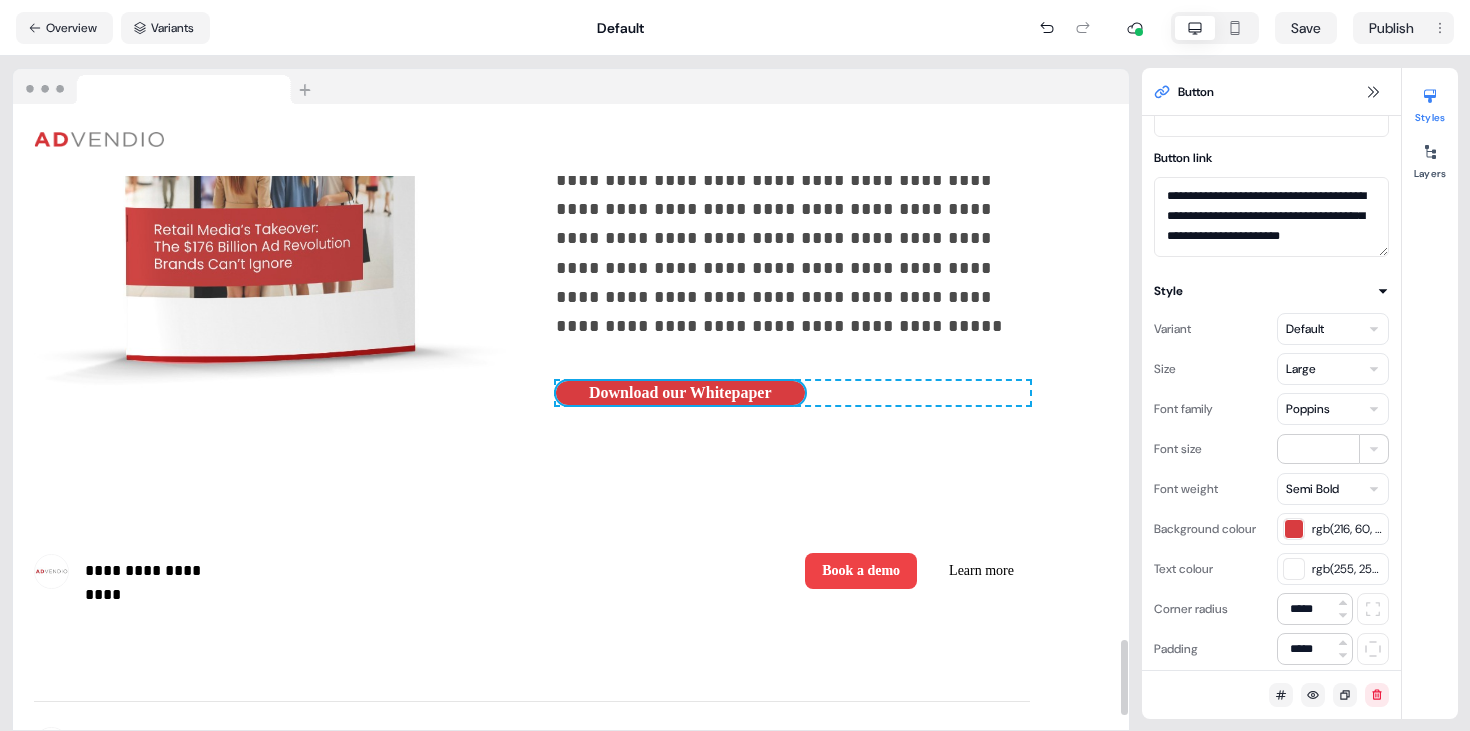 click on "Book a demo" at bounding box center [861, 571] 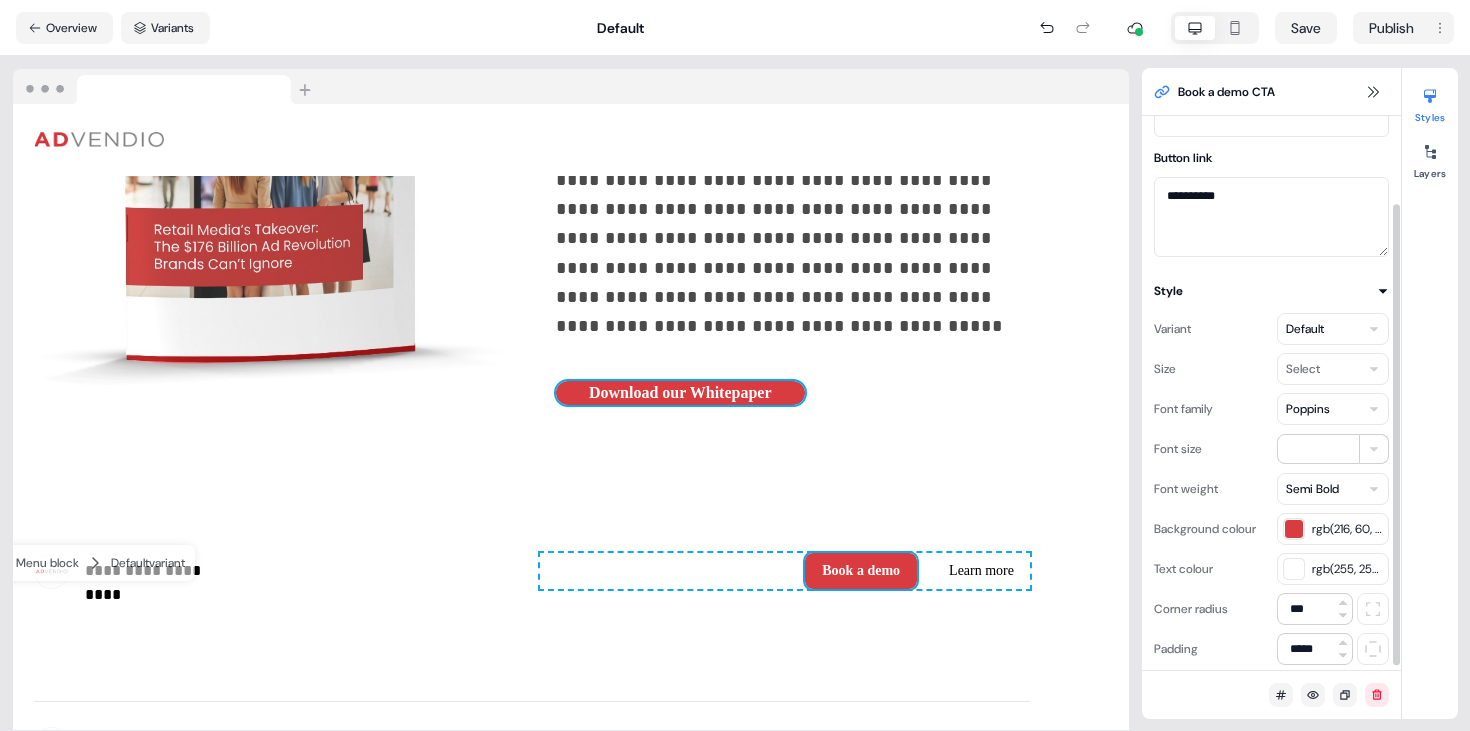 scroll, scrollTop: 110, scrollLeft: 0, axis: vertical 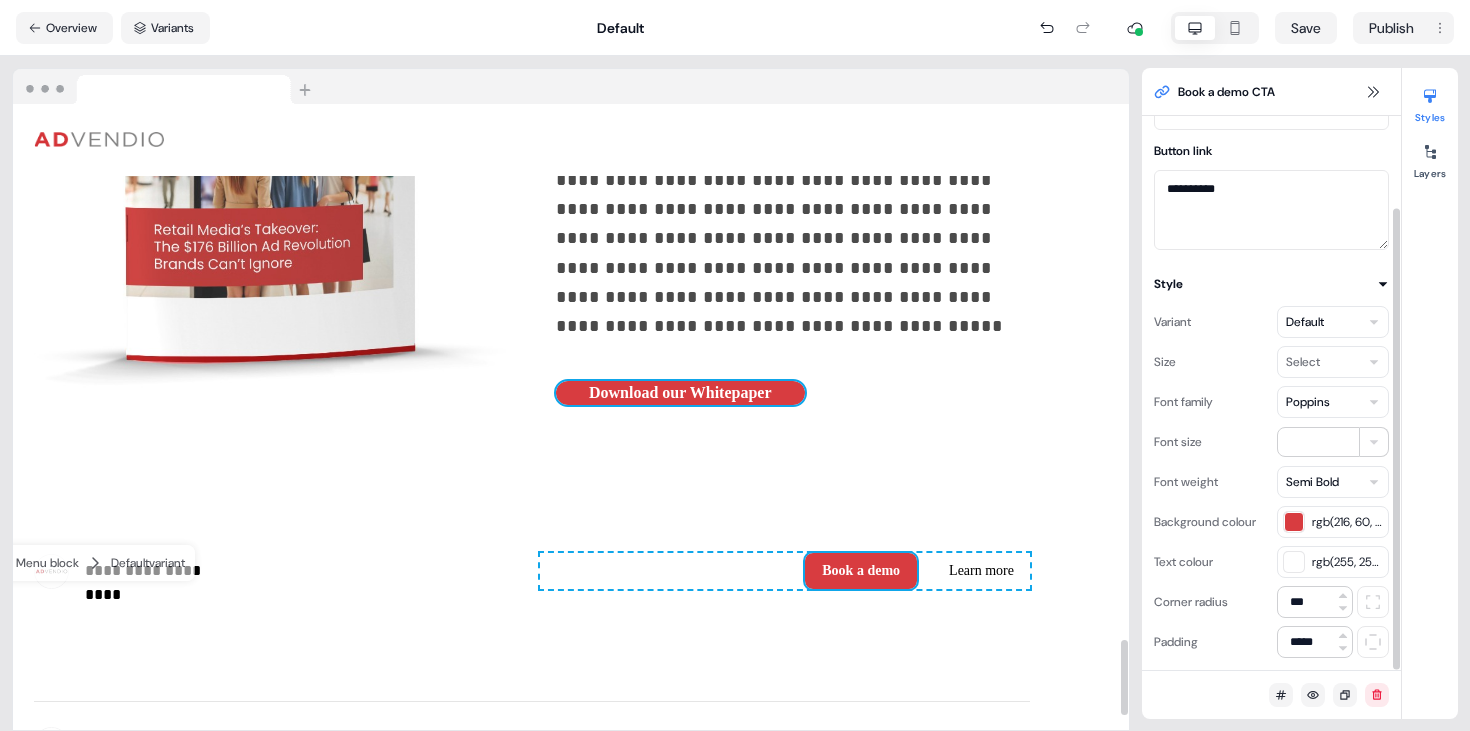 click on "Download our Whitepaper
To pick up a draggable item, press the space bar.
While dragging, use the arrow keys to move the item.
Press space again to drop the item in its new position, or press escape to cancel." at bounding box center (793, 393) 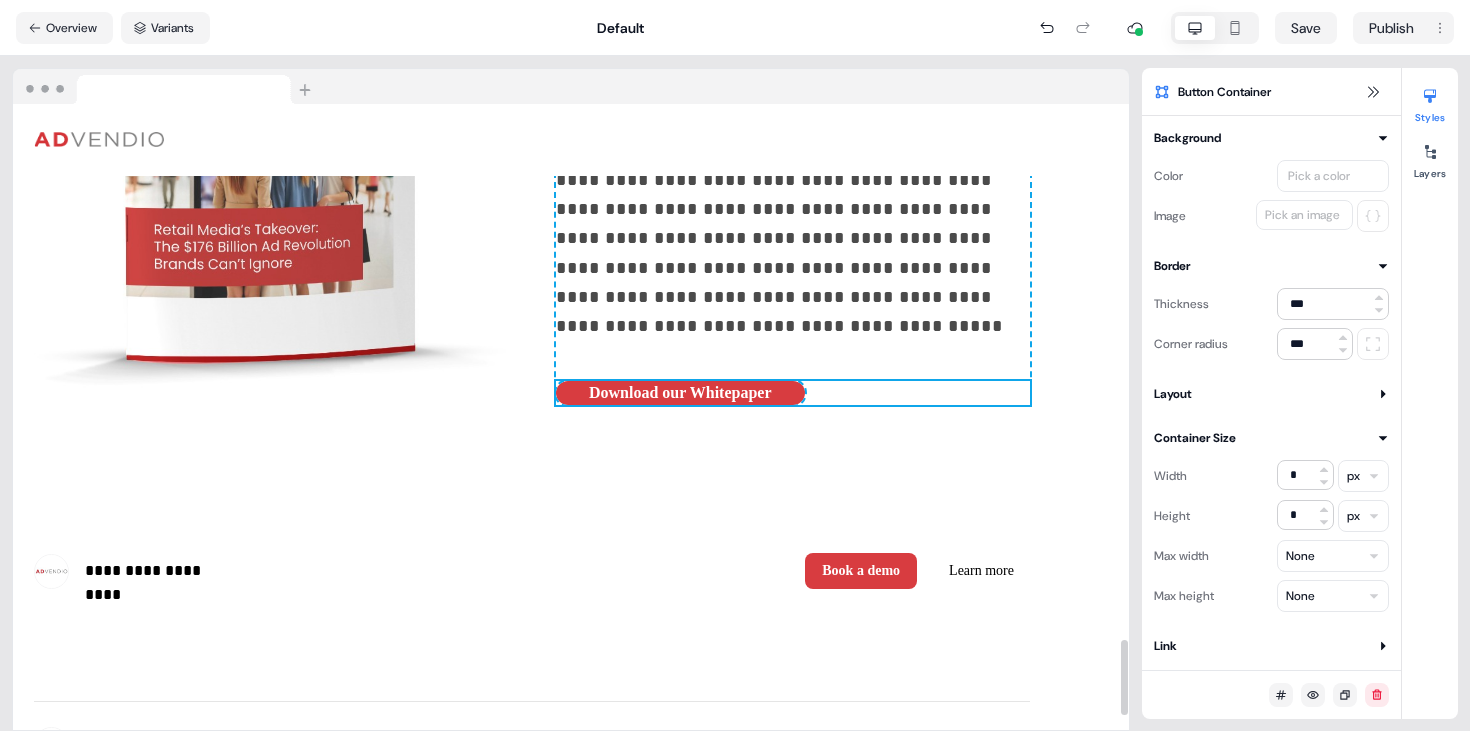 scroll, scrollTop: 0, scrollLeft: 0, axis: both 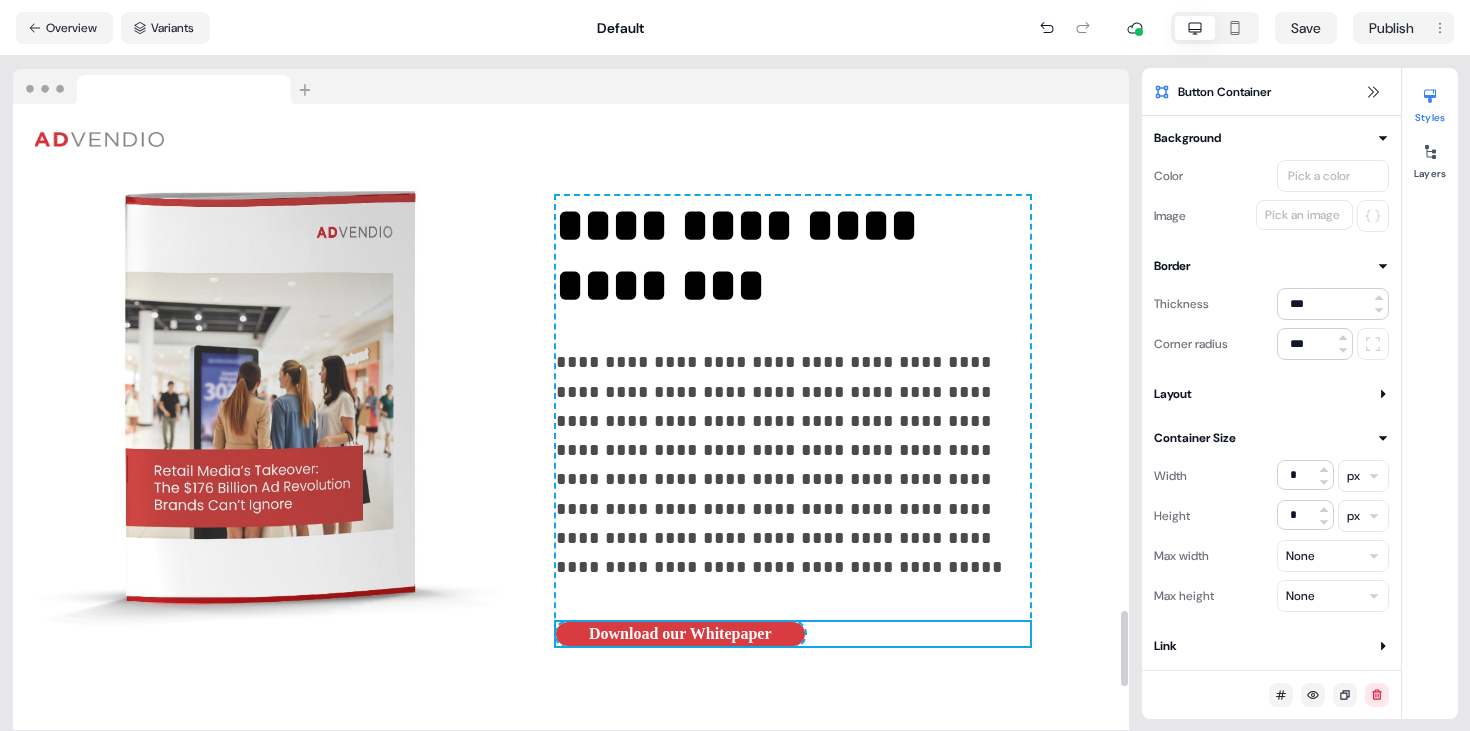 click on "**********" at bounding box center (532, 421) 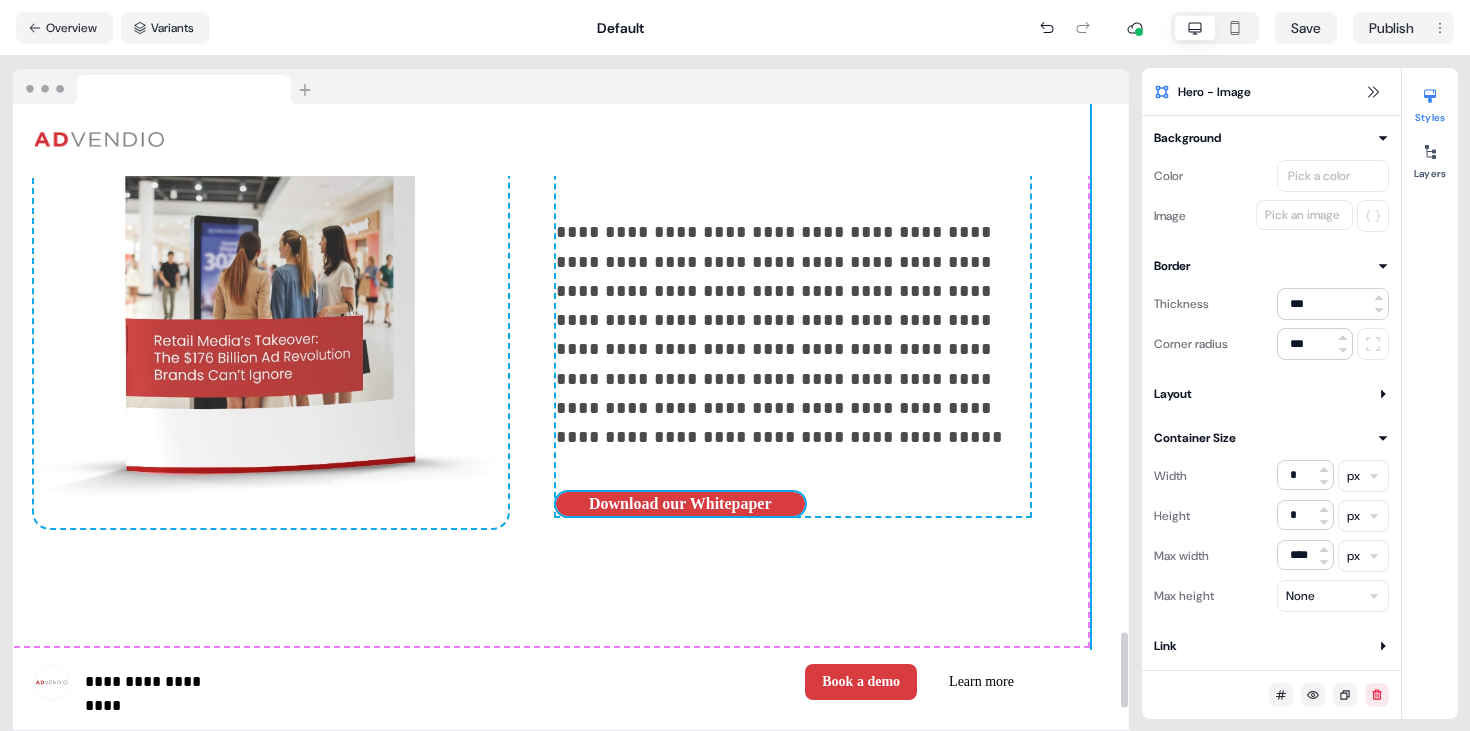 scroll, scrollTop: 4394, scrollLeft: 39, axis: both 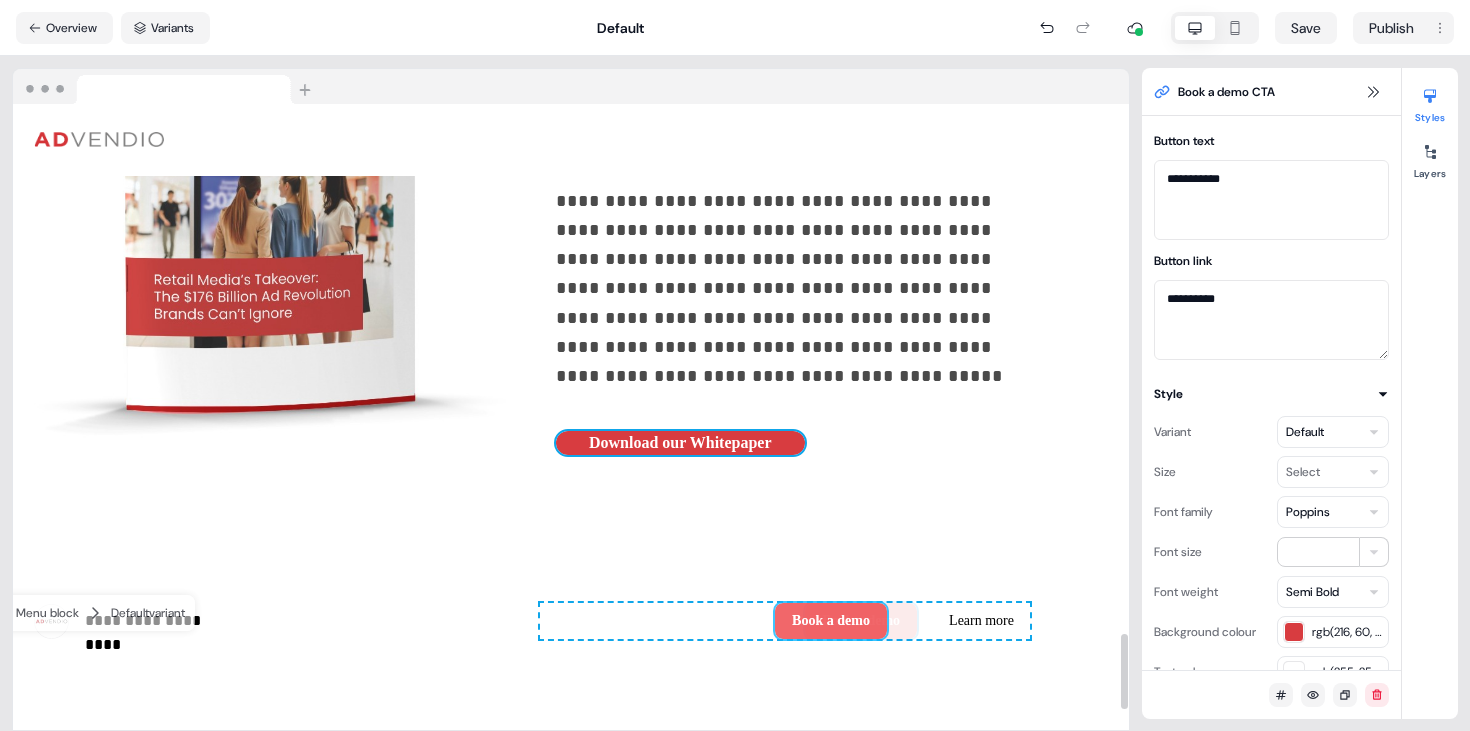 drag, startPoint x: 858, startPoint y: 624, endPoint x: 866, endPoint y: 445, distance: 179.17868 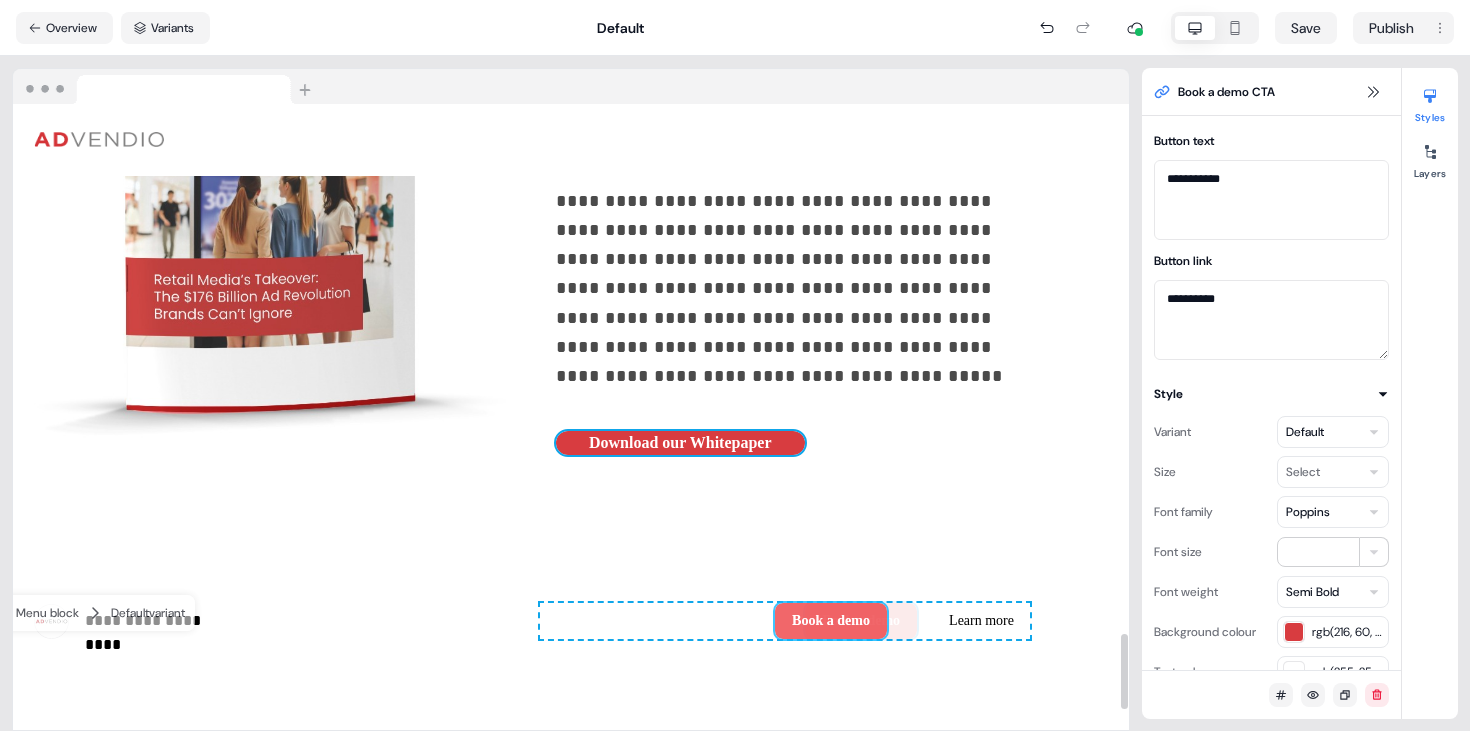 click on "Book a demo Learn more Book a demo
To pick up a draggable item, press the space bar.
While dragging, use the arrow keys to move the item.
Press space again to drop the item in its new position, or press escape to cancel.
Draggable item button-iJ9mnSfulk was moved over droppable area button-iJ9mnSfulk." at bounding box center [785, 621] 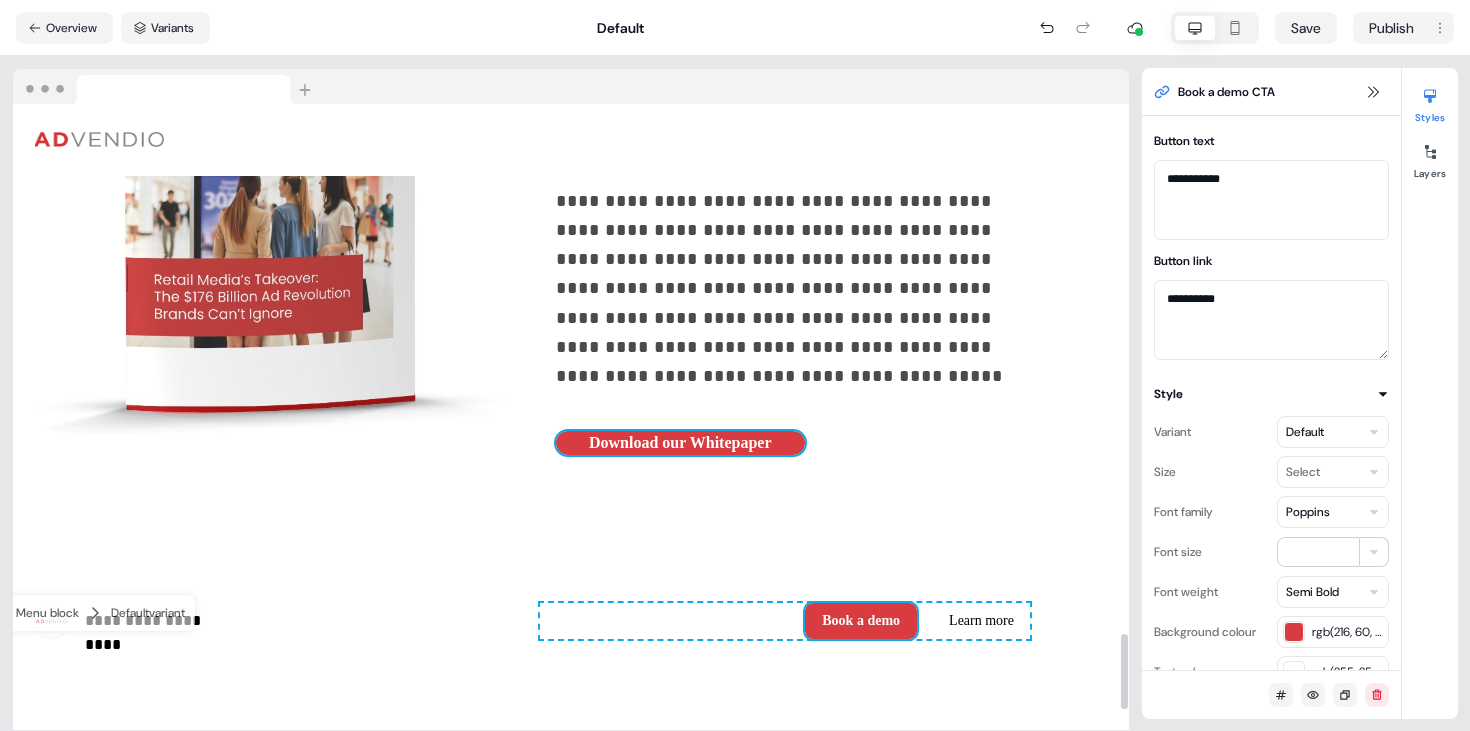 click on "**********" at bounding box center [793, 230] 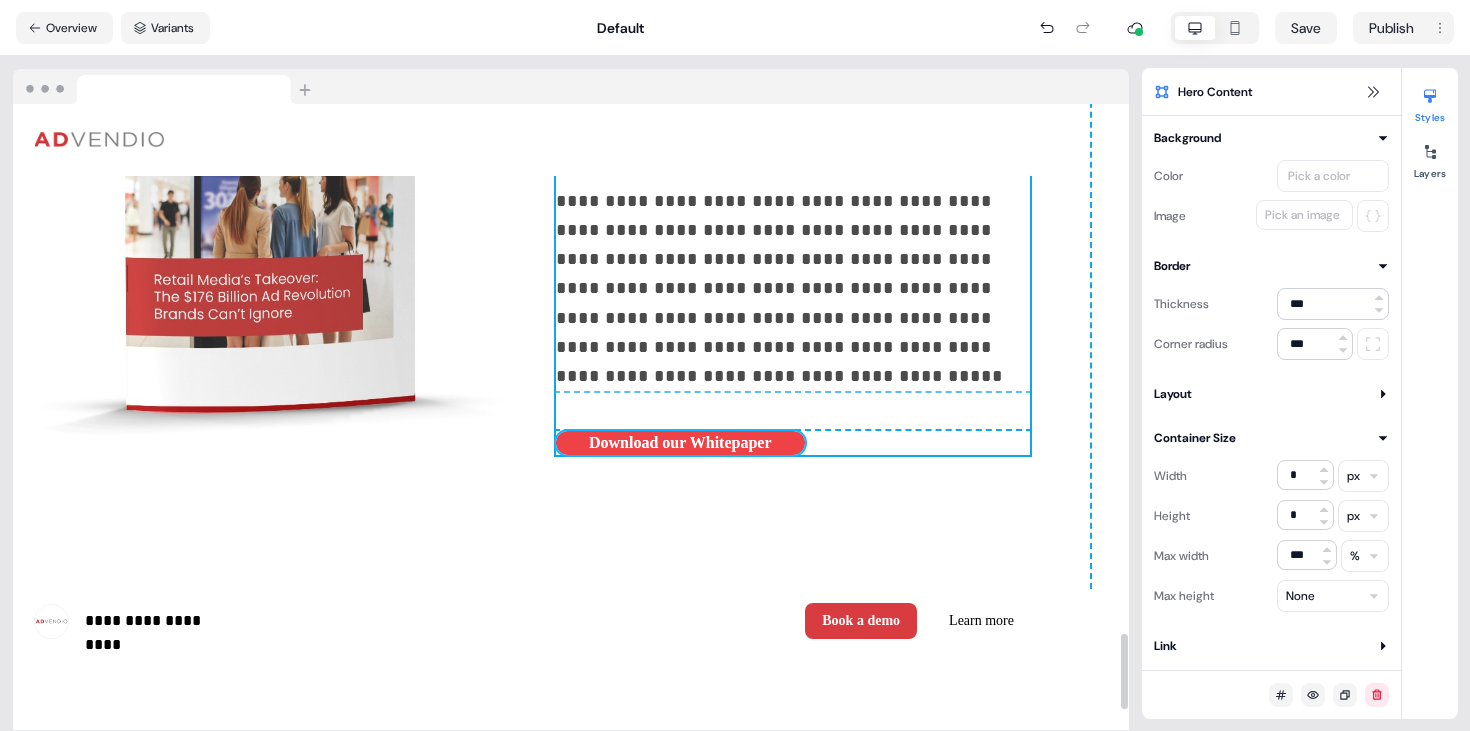 click on "Download our Whitepaper" at bounding box center [680, 443] 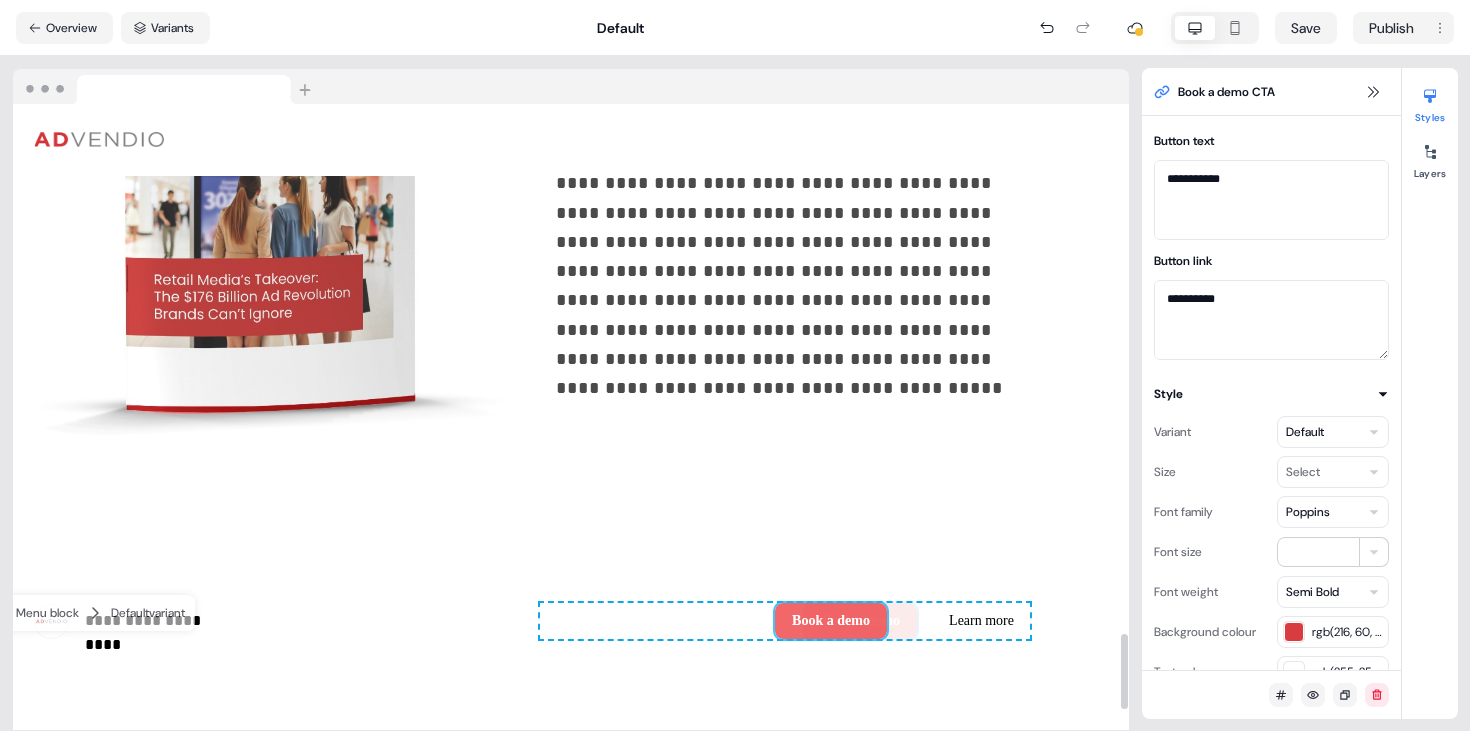 drag, startPoint x: 852, startPoint y: 623, endPoint x: 737, endPoint y: 374, distance: 274.2736 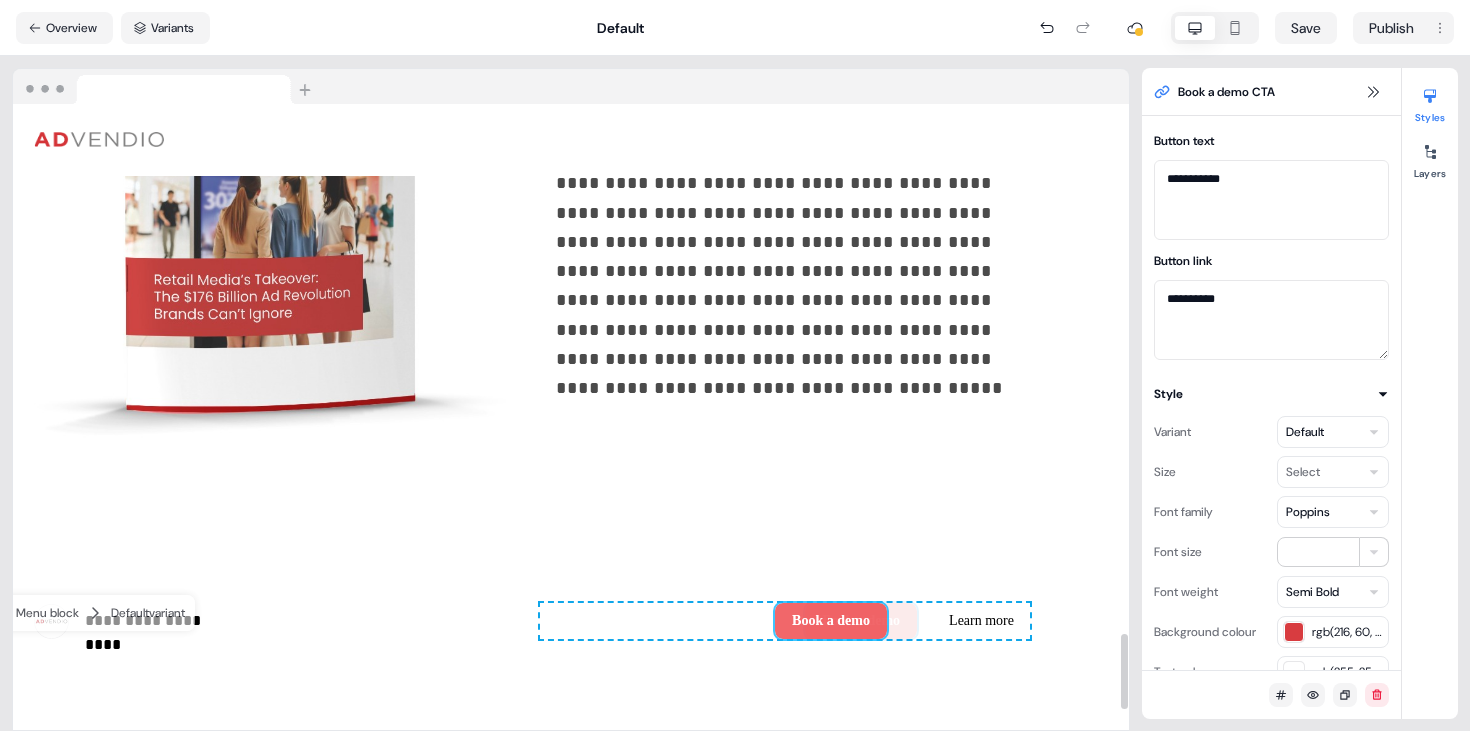 click on "Book a demo Learn more Book a demo
To pick up a draggable item, press the space bar.
While dragging, use the arrow keys to move the item.
Press space again to drop the item in its new position, or press escape to cancel.
Draggable item button-iJ9mnSfulk was moved over droppable area button-iJ9mnSfulk." at bounding box center (785, 621) 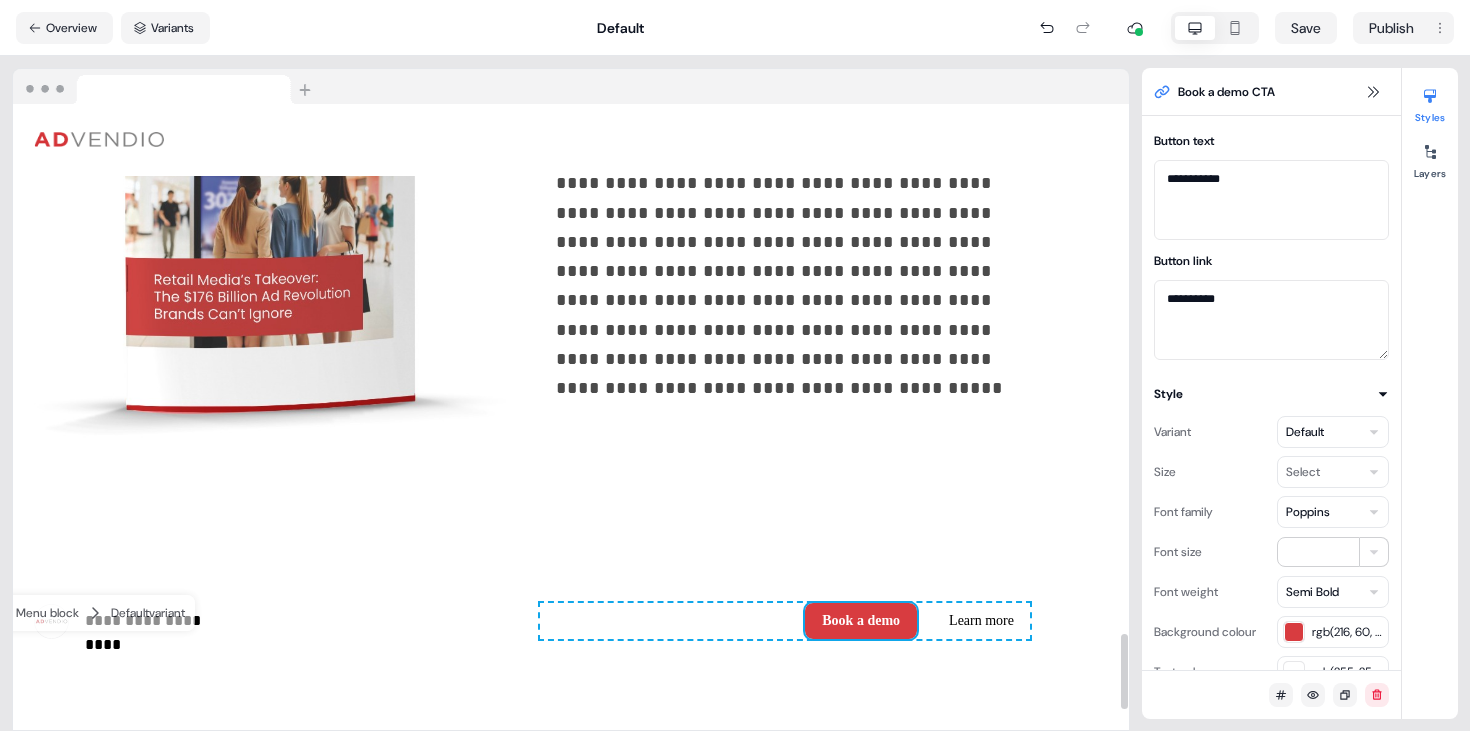type 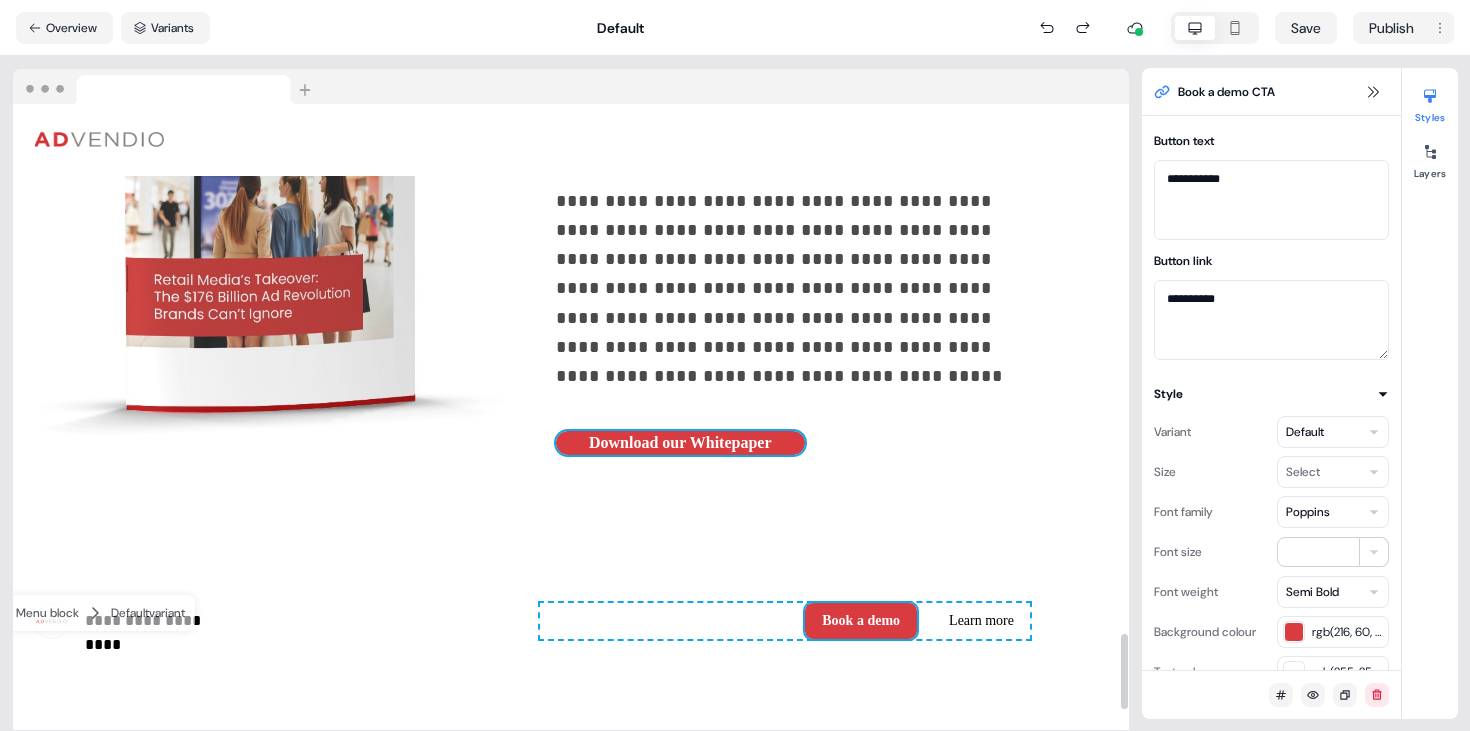 click on "Download our Whitepaper
To pick up a draggable item, press the space bar.
While dragging, use the arrow keys to move the item.
Press space again to drop the item in its new position, or press escape to cancel." at bounding box center (793, 443) 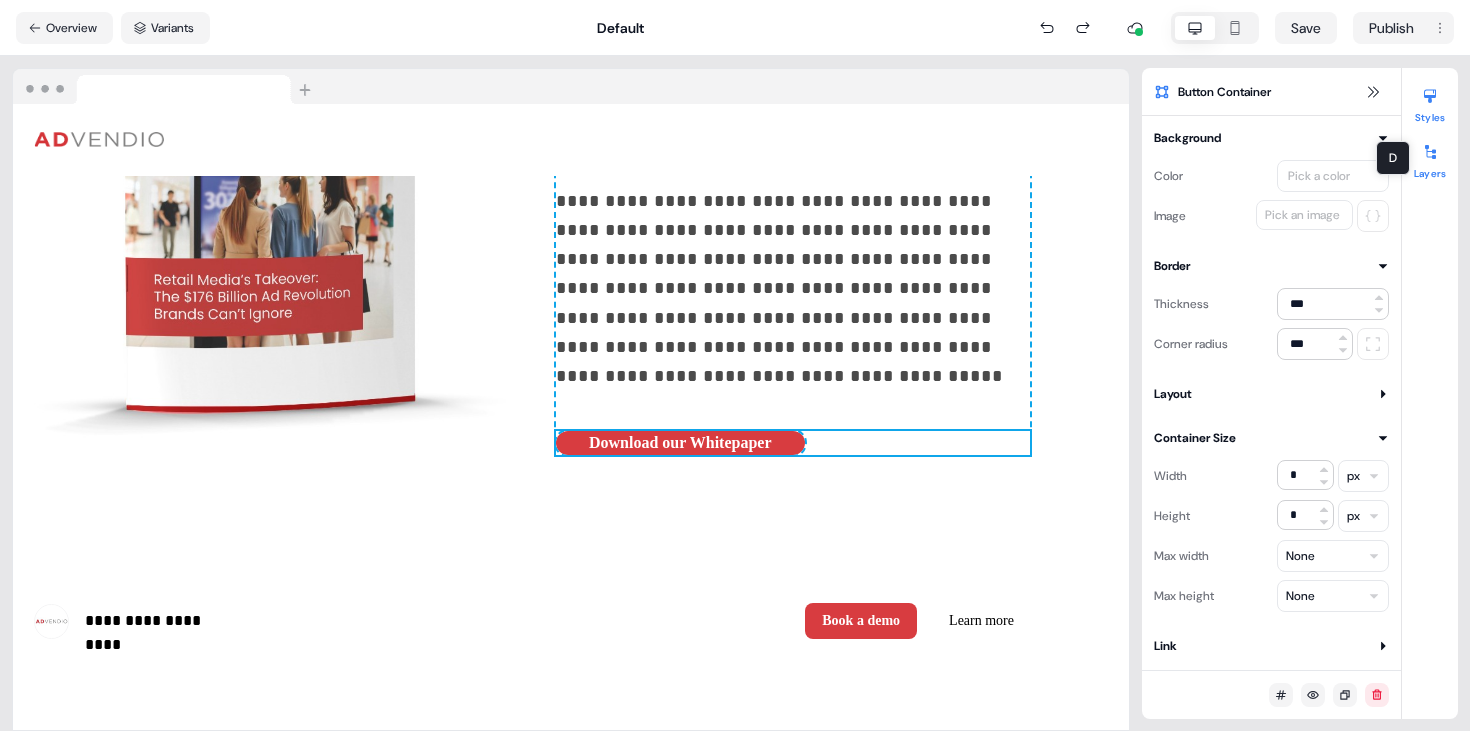 click at bounding box center (1430, 152) 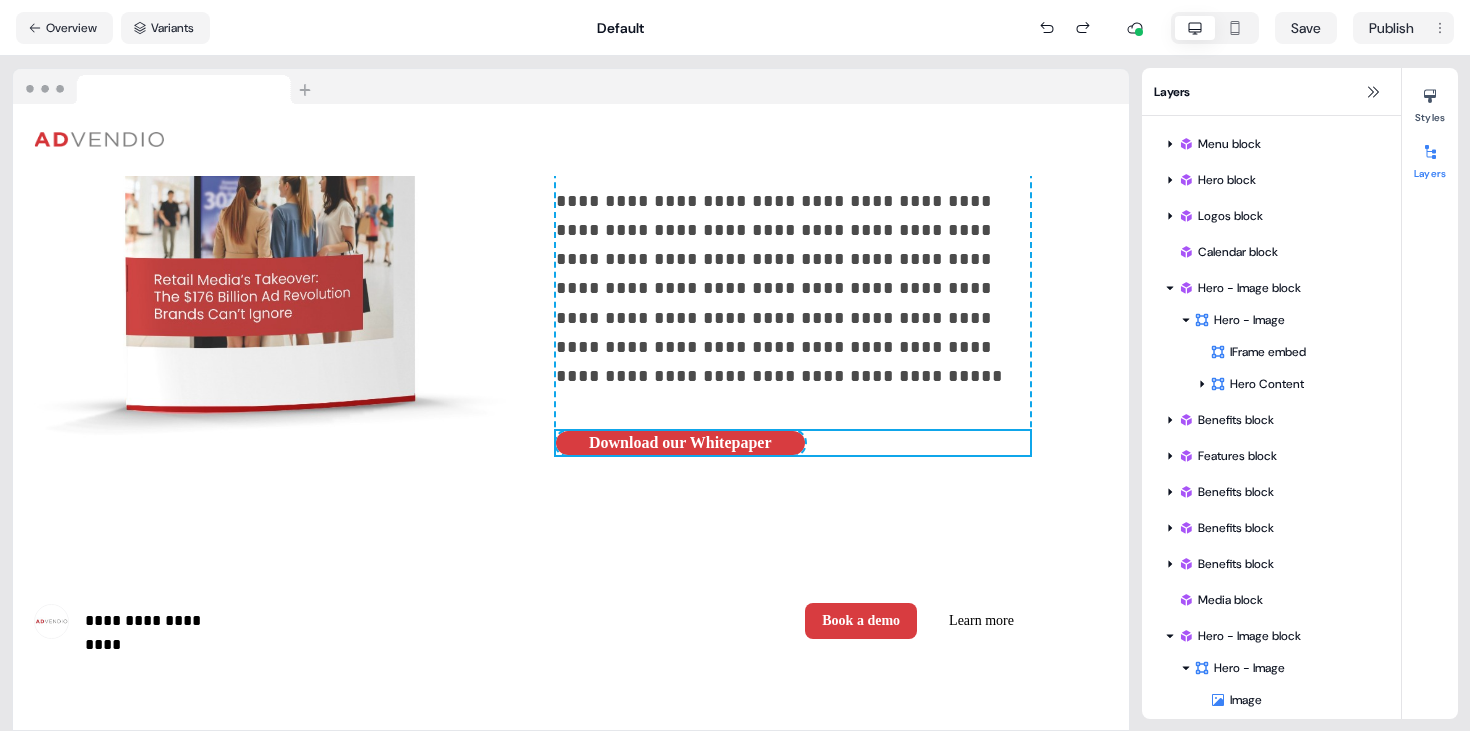 scroll, scrollTop: 125, scrollLeft: 0, axis: vertical 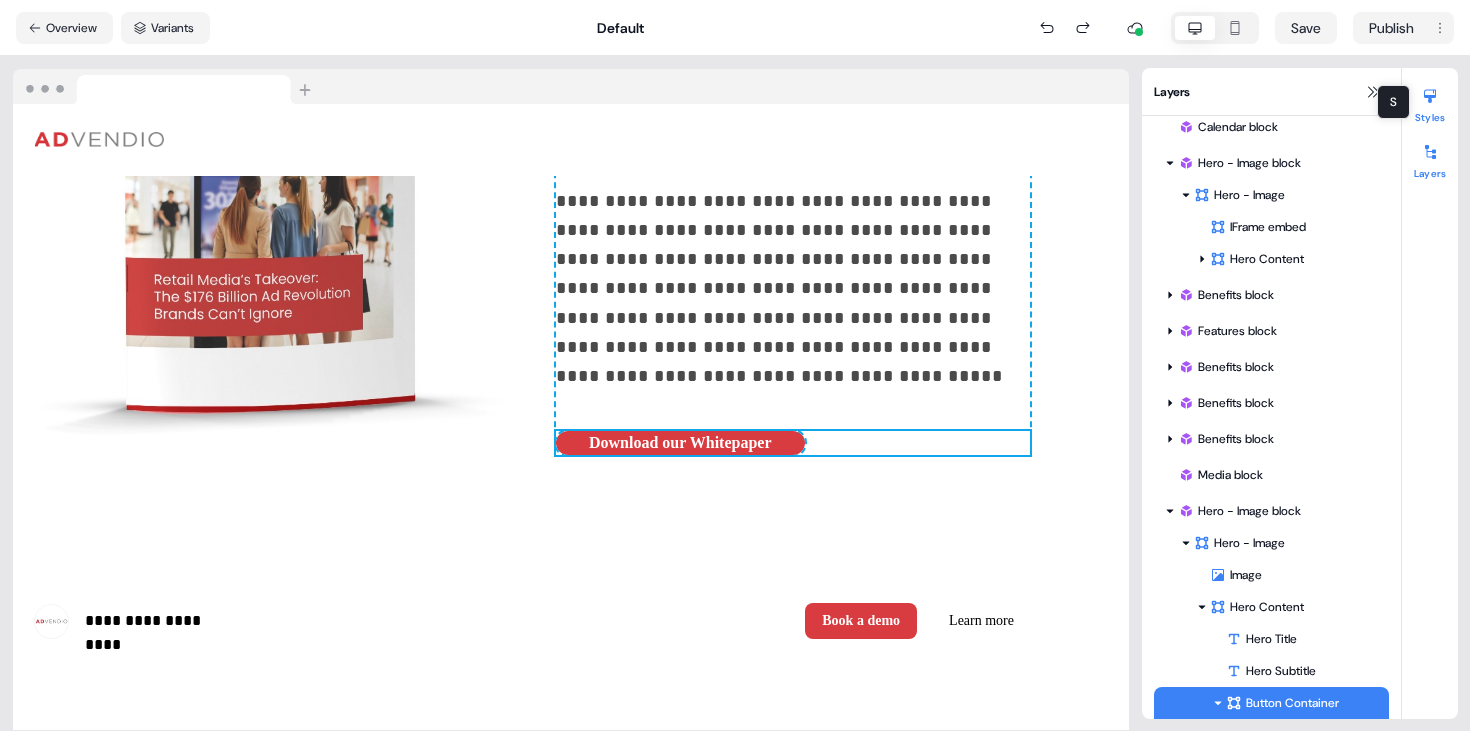 click 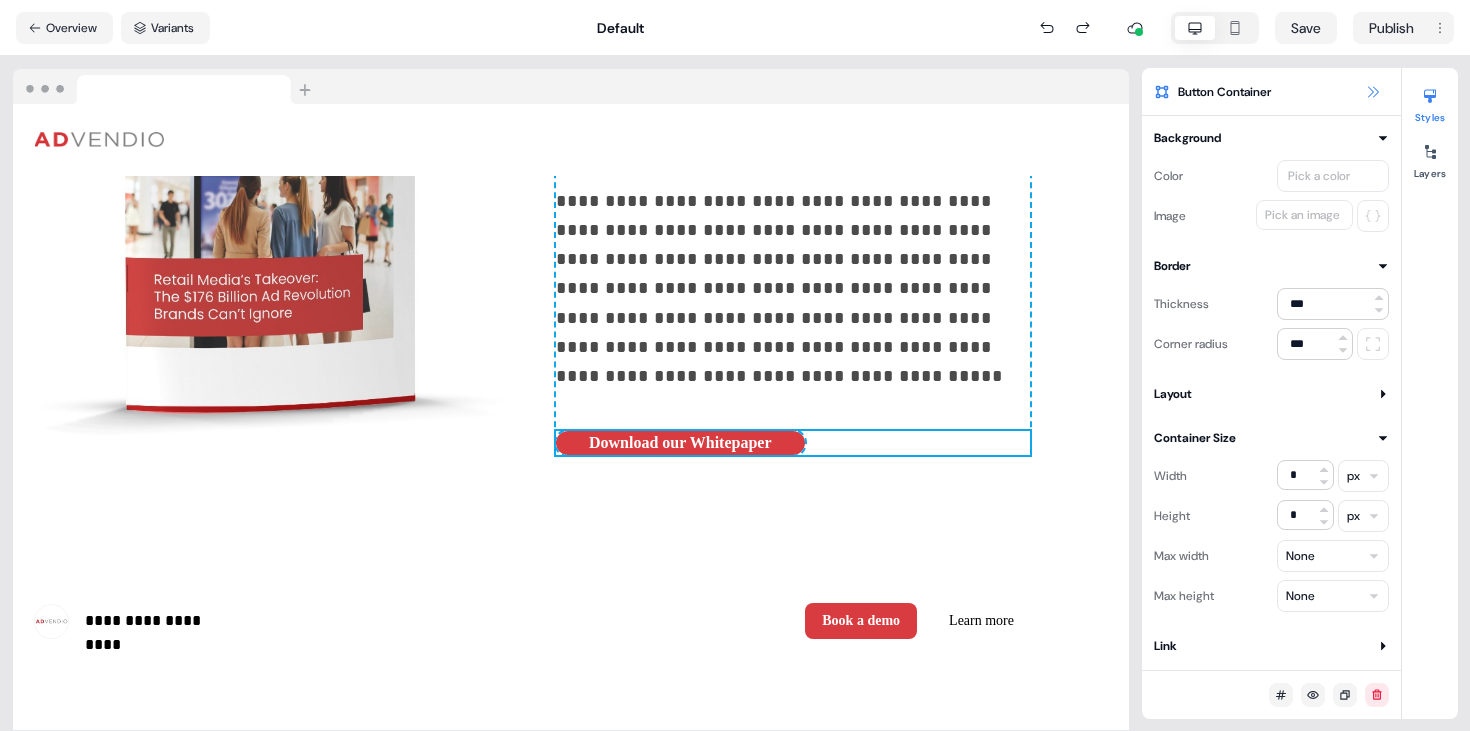 click 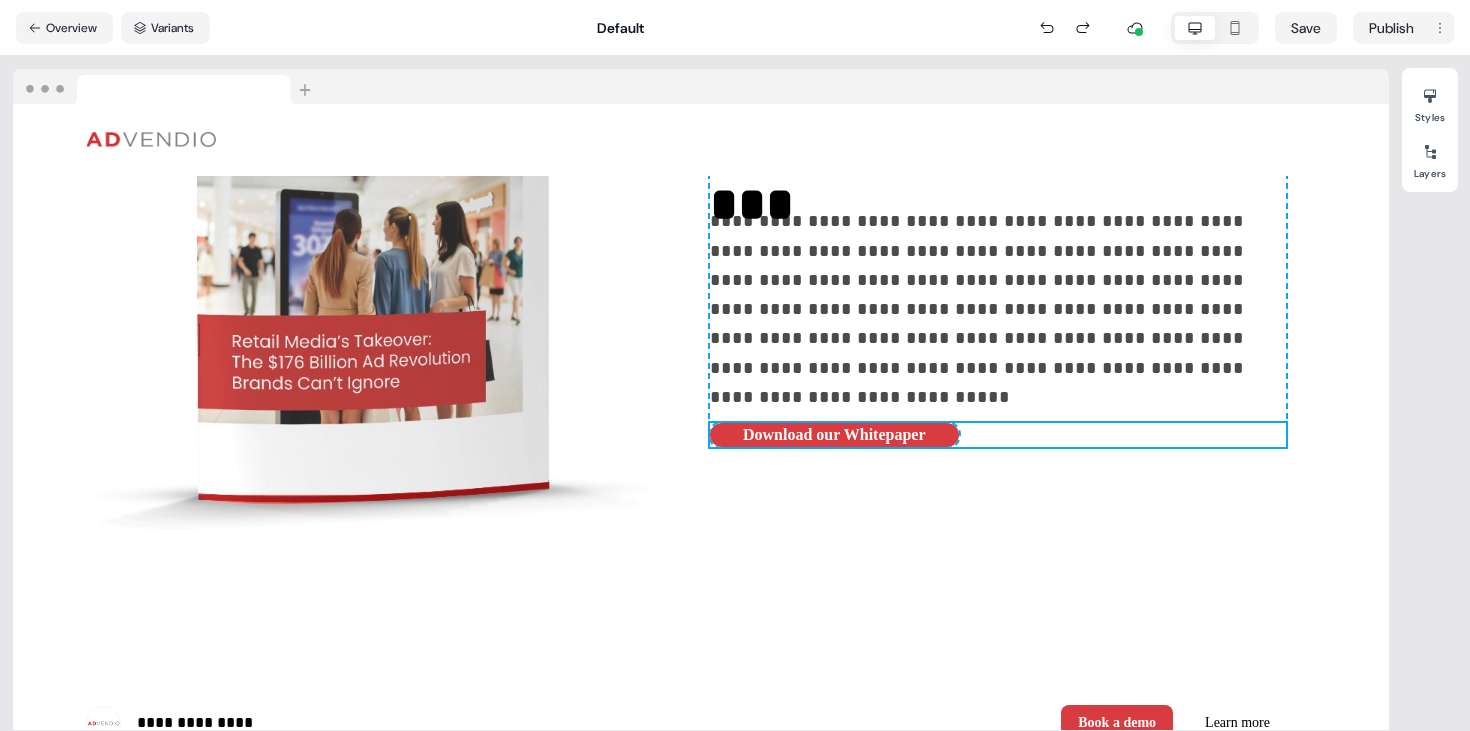 scroll, scrollTop: 4269, scrollLeft: 15, axis: both 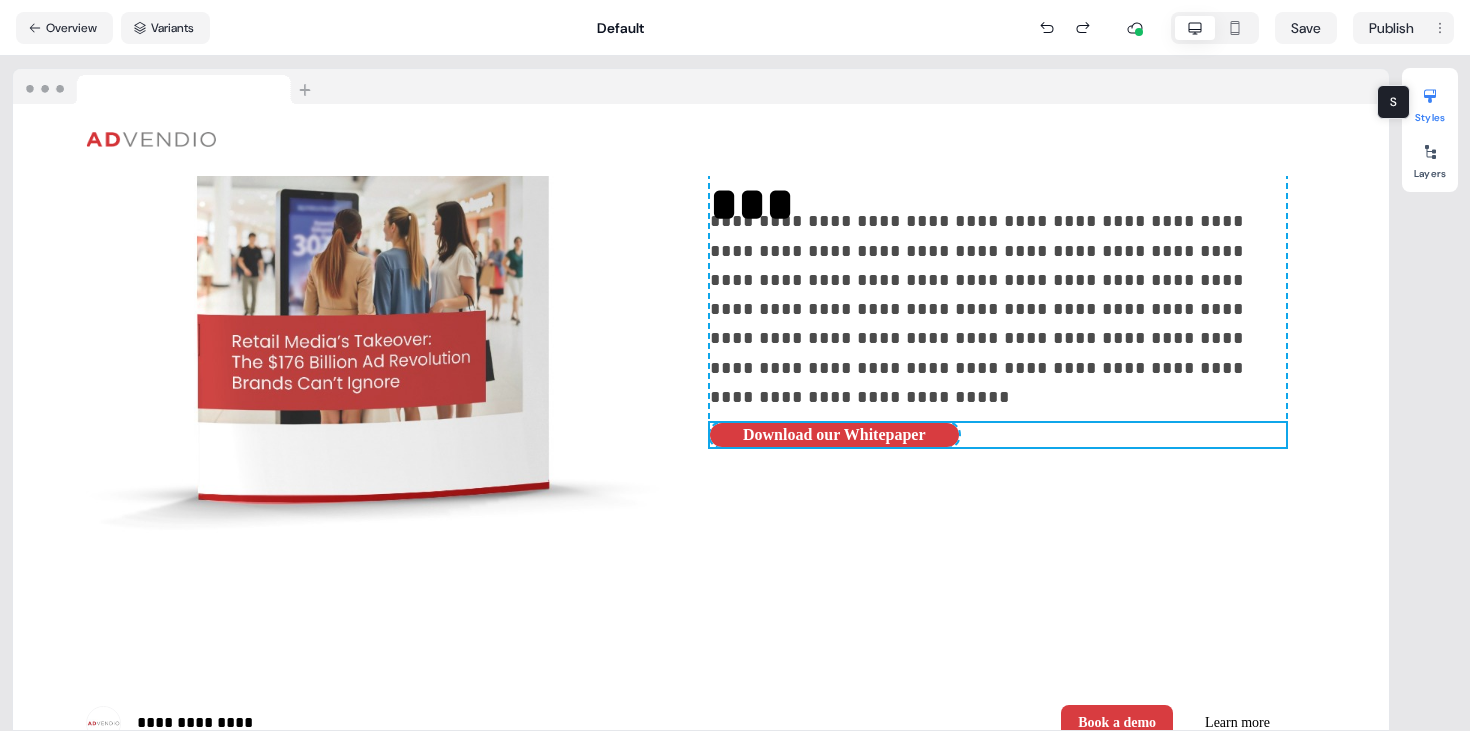 click 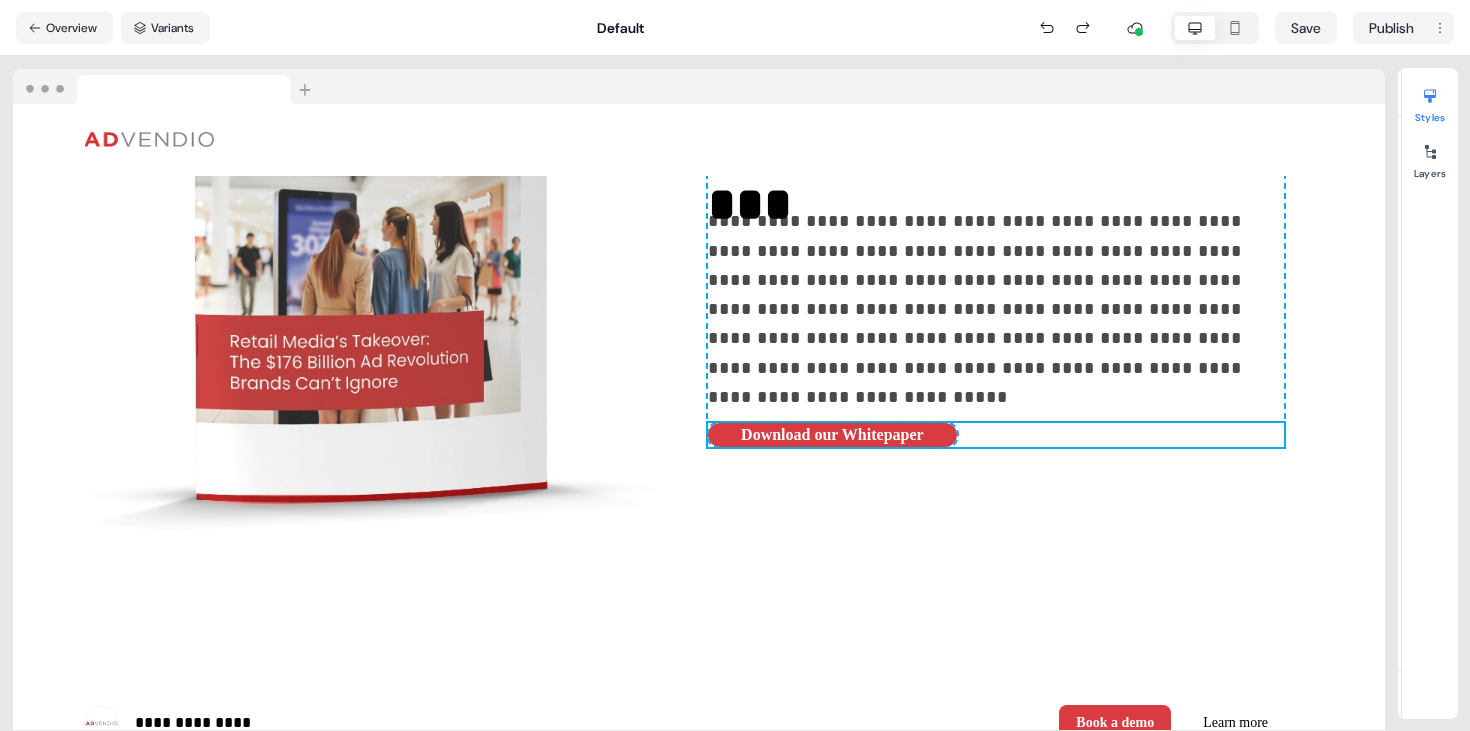 scroll, scrollTop: 4394, scrollLeft: 15, axis: both 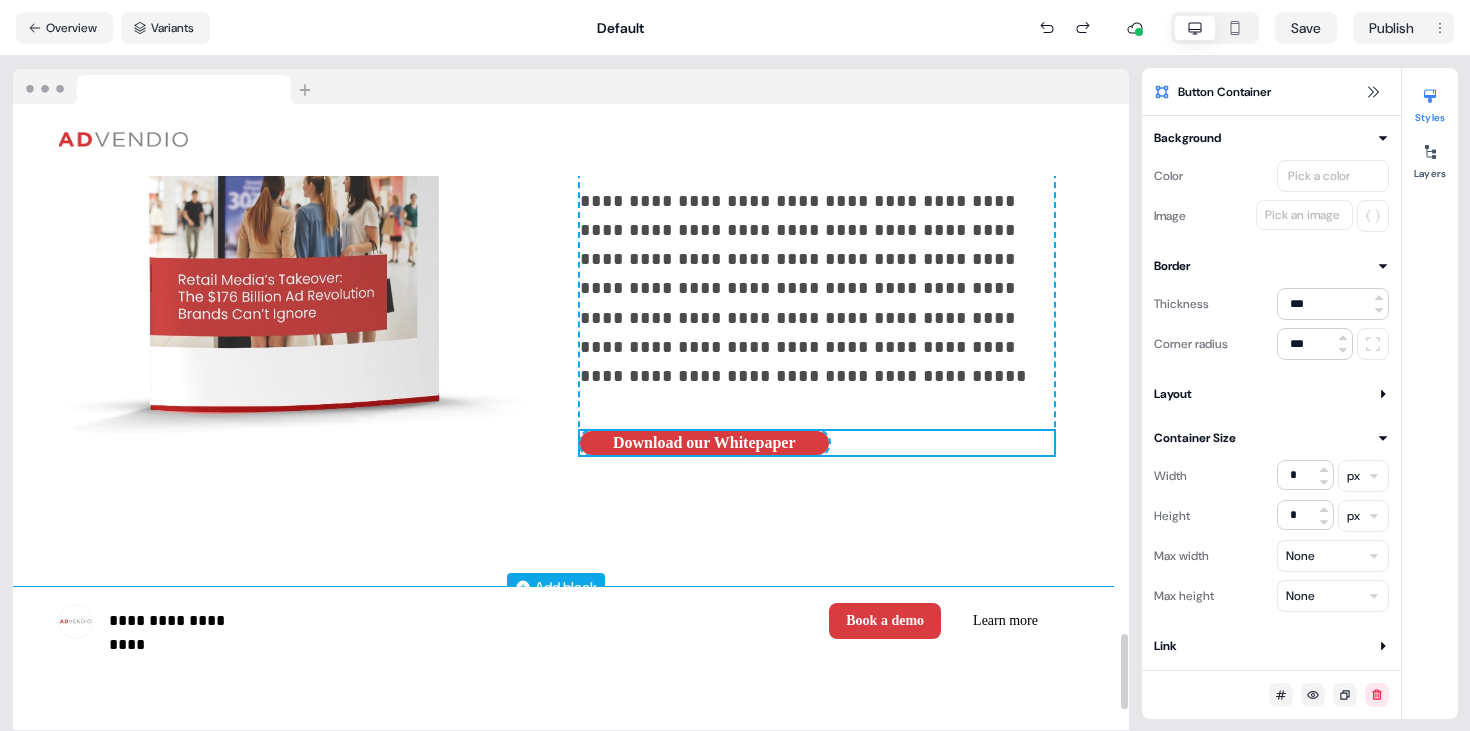 click on "Add block" at bounding box center (556, 587) 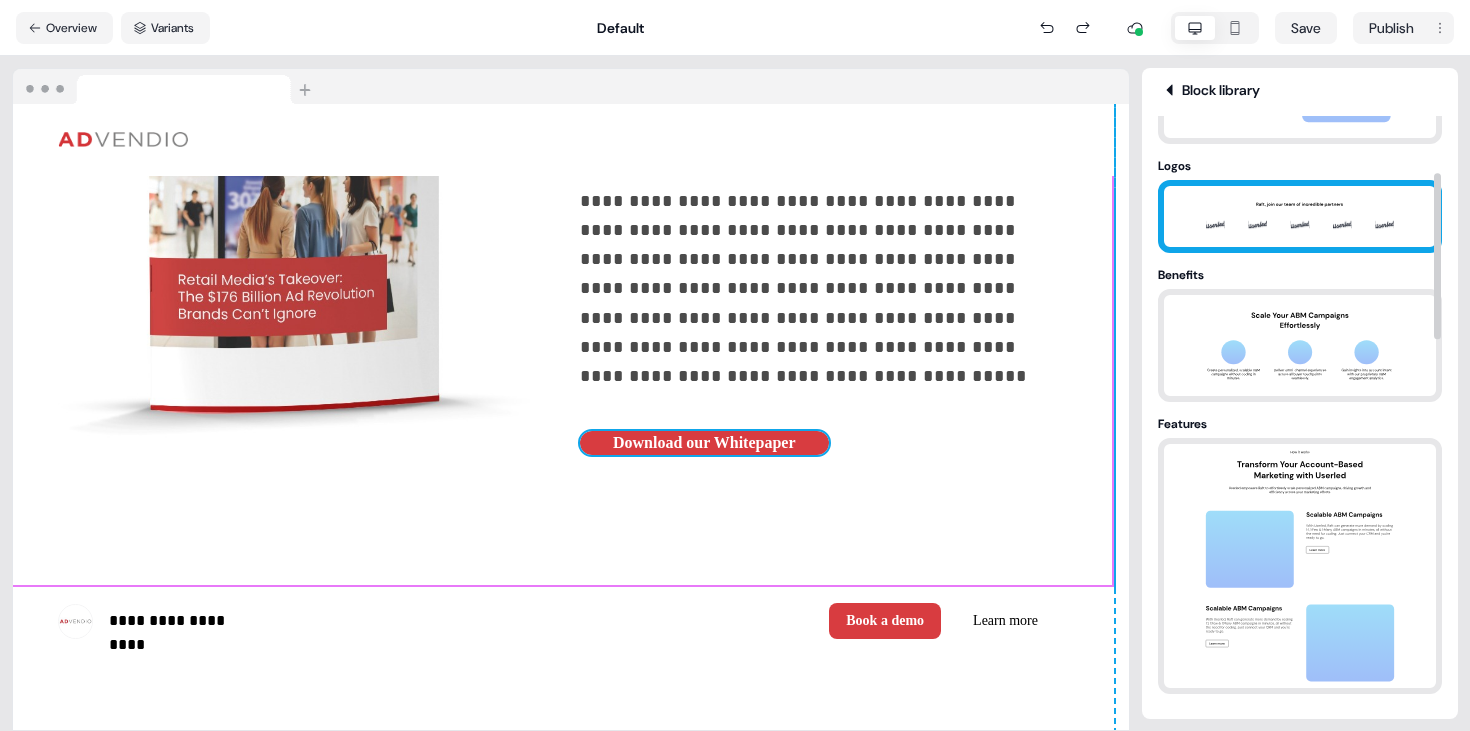scroll, scrollTop: 0, scrollLeft: 0, axis: both 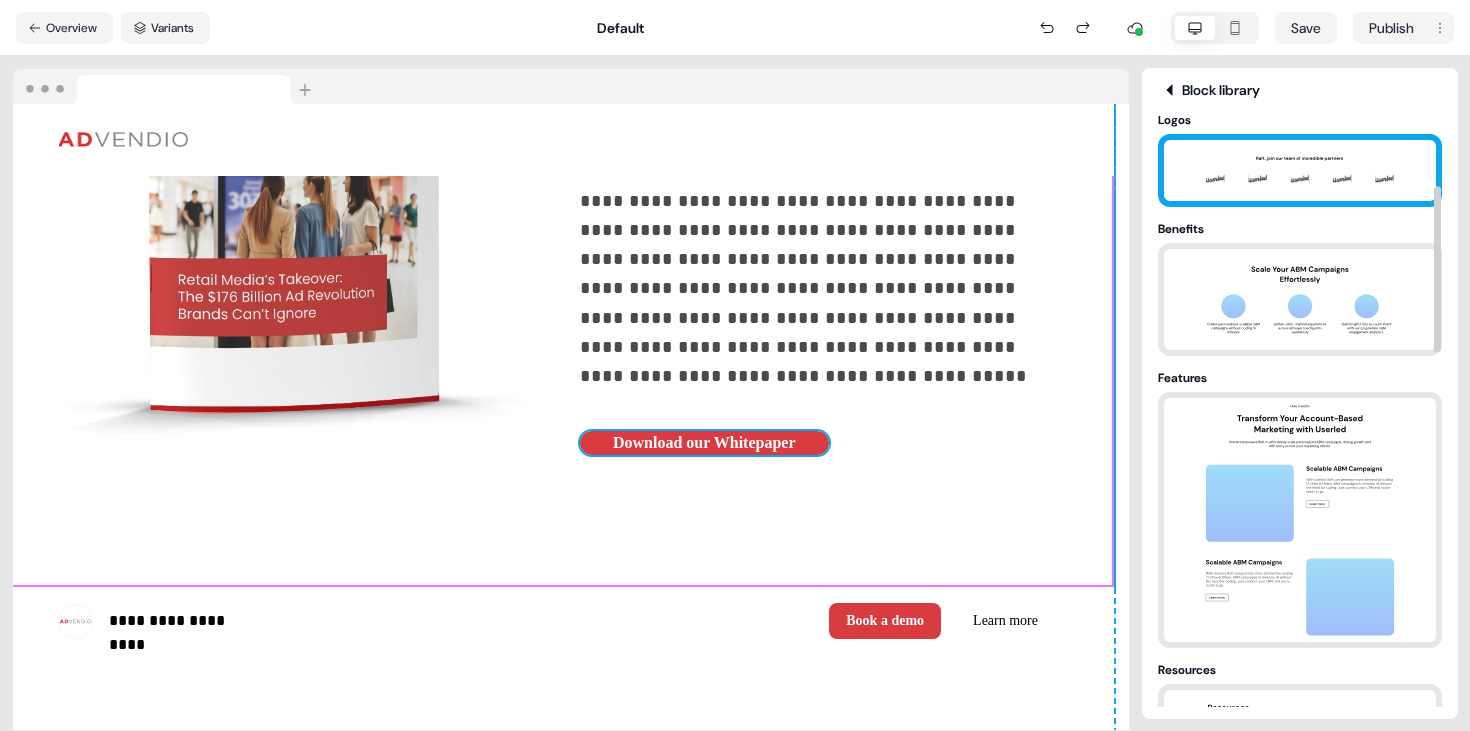 click at bounding box center (1300, 520) 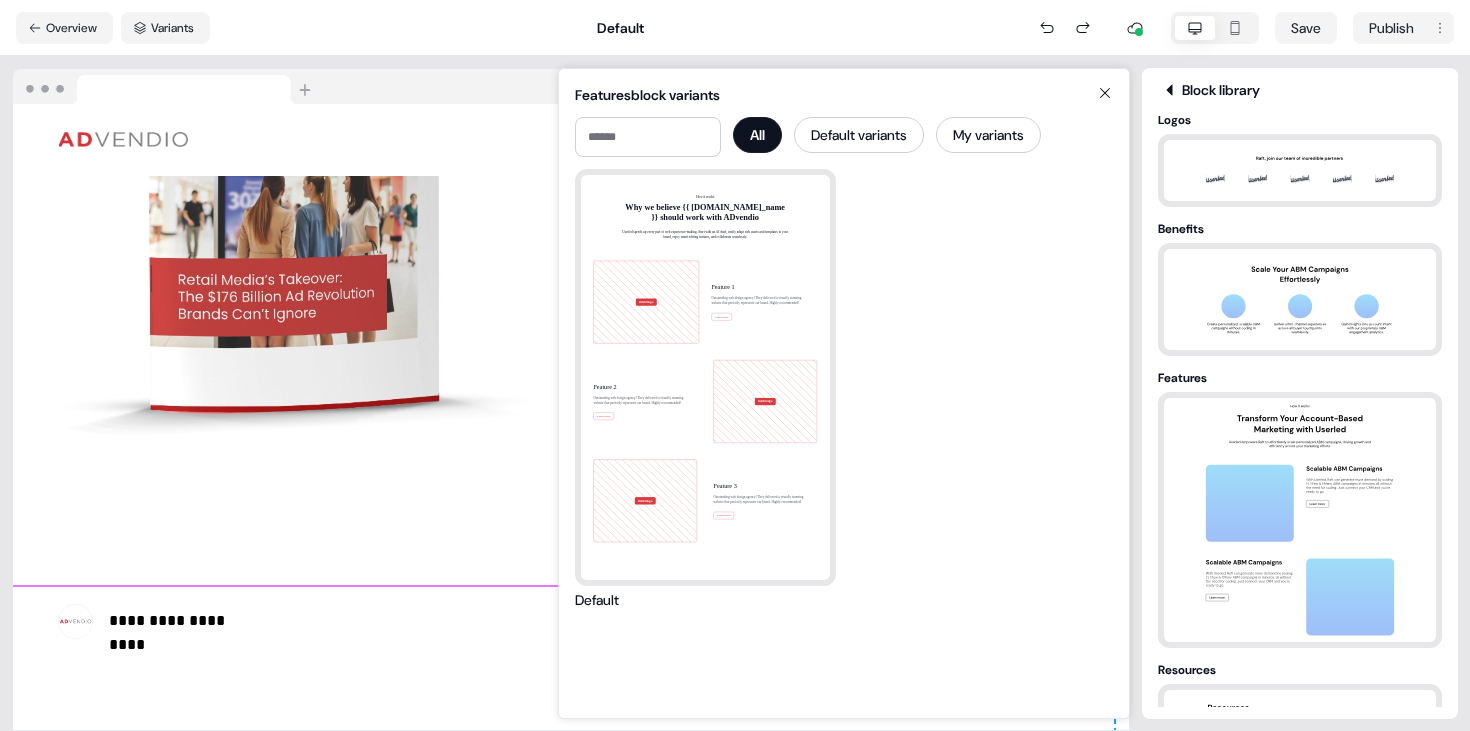 click 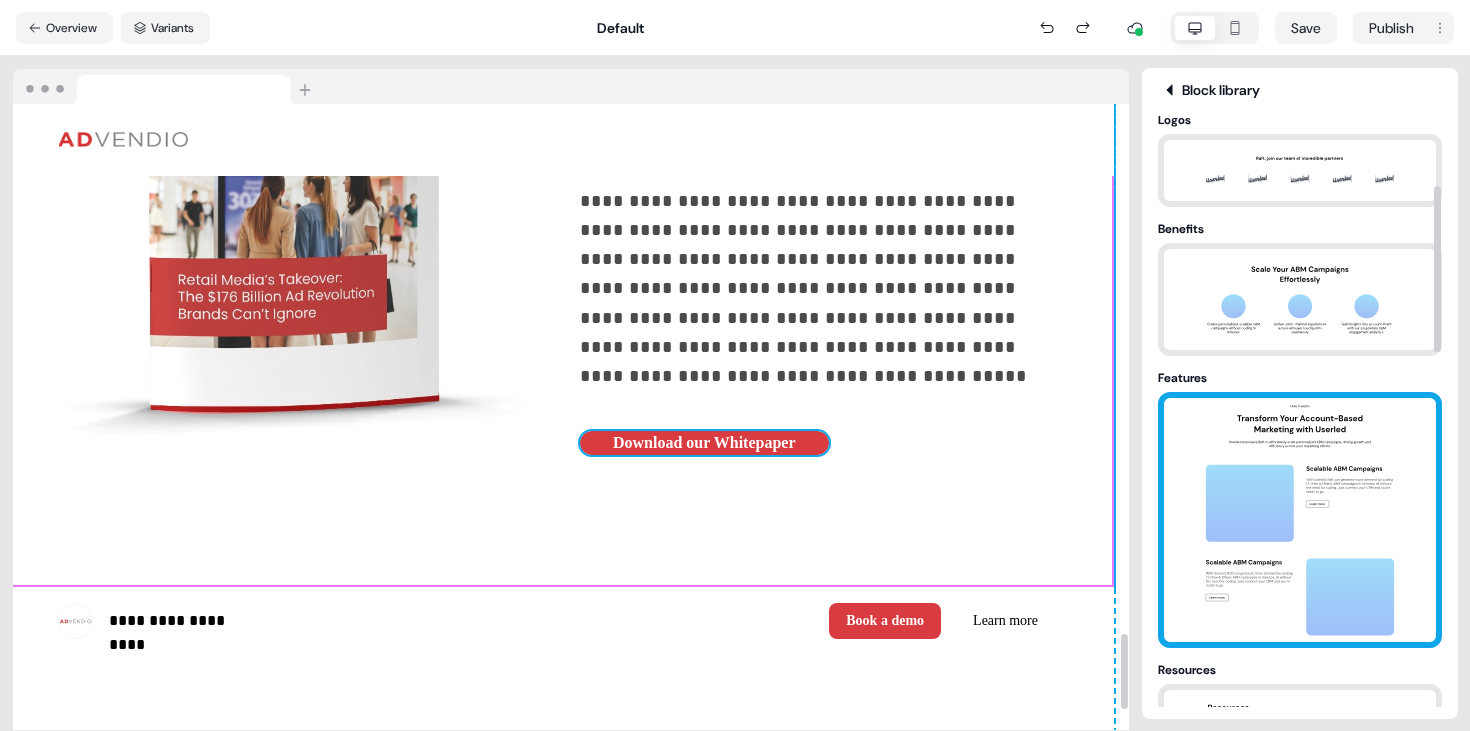 click at bounding box center (1300, 520) 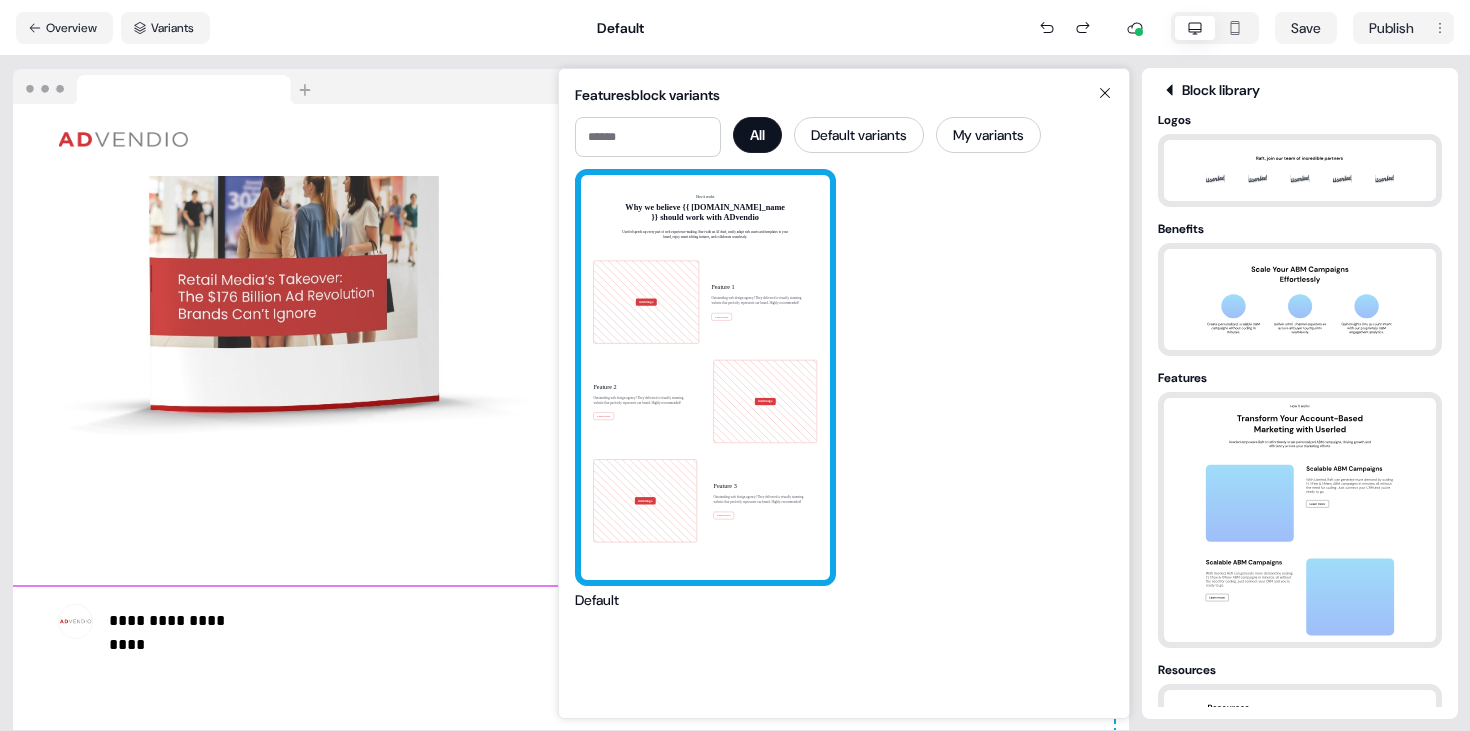 click on "How it works Why we believe {{ traits.account.company_name }} should work with ADvendio Userled speeds up every part of web experience-making. Start with an AI draft, easily adapt web assets and templates to your brand, enjoy smart editing features, and collaborate seamlessly. Add image Feature 1 Outstanding web design agency! They delivered a visually stunning website that perfectly represents our brand. Highly recommended! Learn more Feature 2 Outstanding web design agency! They delivered a visually stunning website that perfectly represents our brand. Highly recommended! Learn more Add image Add image Feature 3 Outstanding web design agency! They delivered a visually stunning website that perfectly represents our brand. Highly recommended! Learn more" at bounding box center [705, 377] 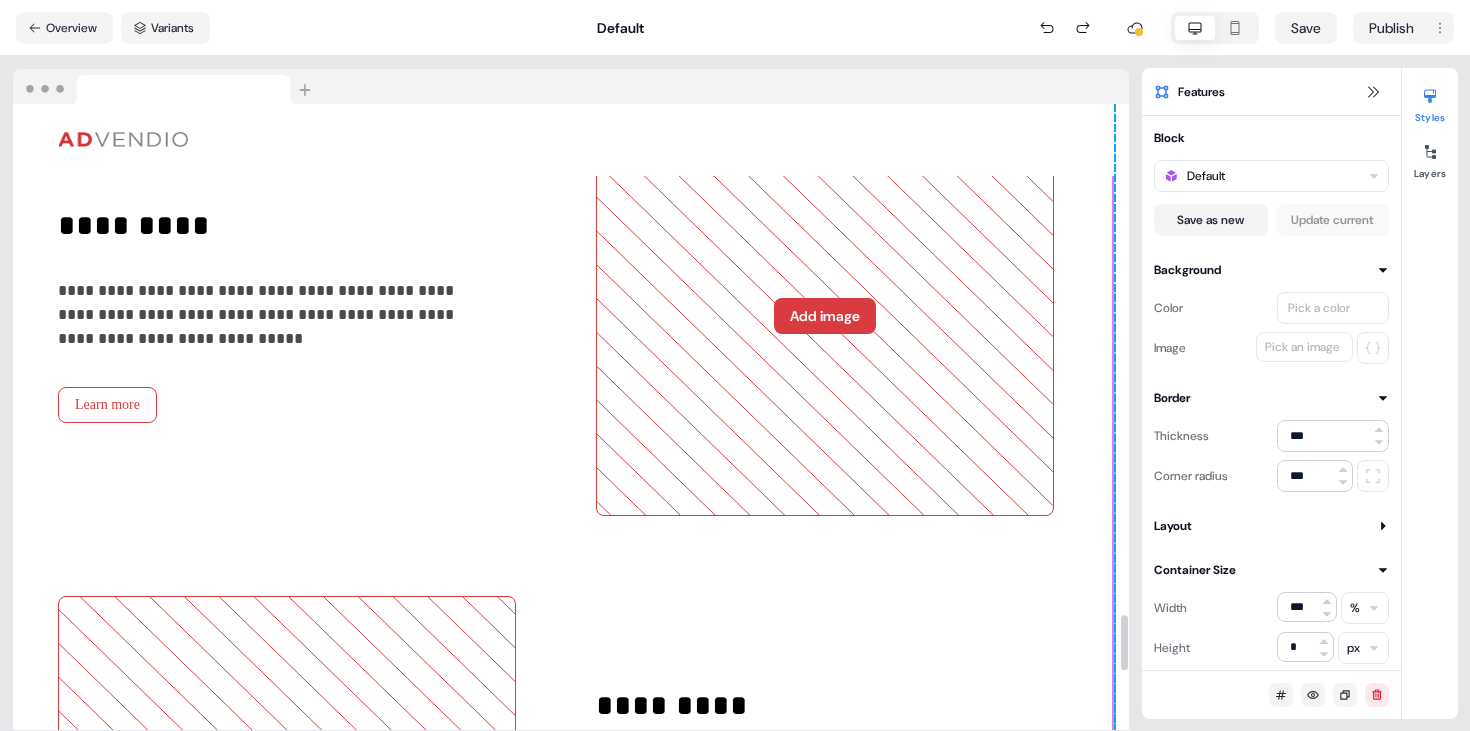 scroll, scrollTop: 5787, scrollLeft: 15, axis: both 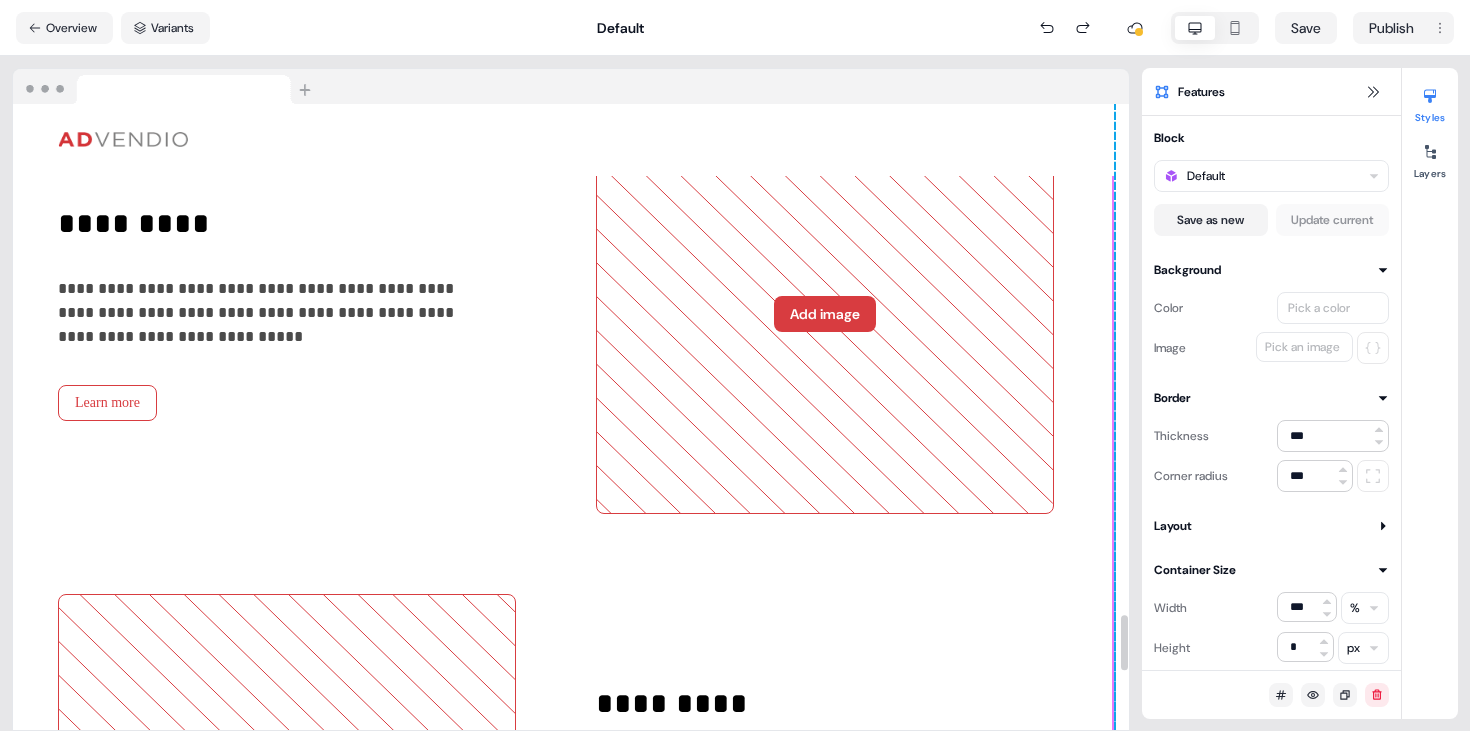 click 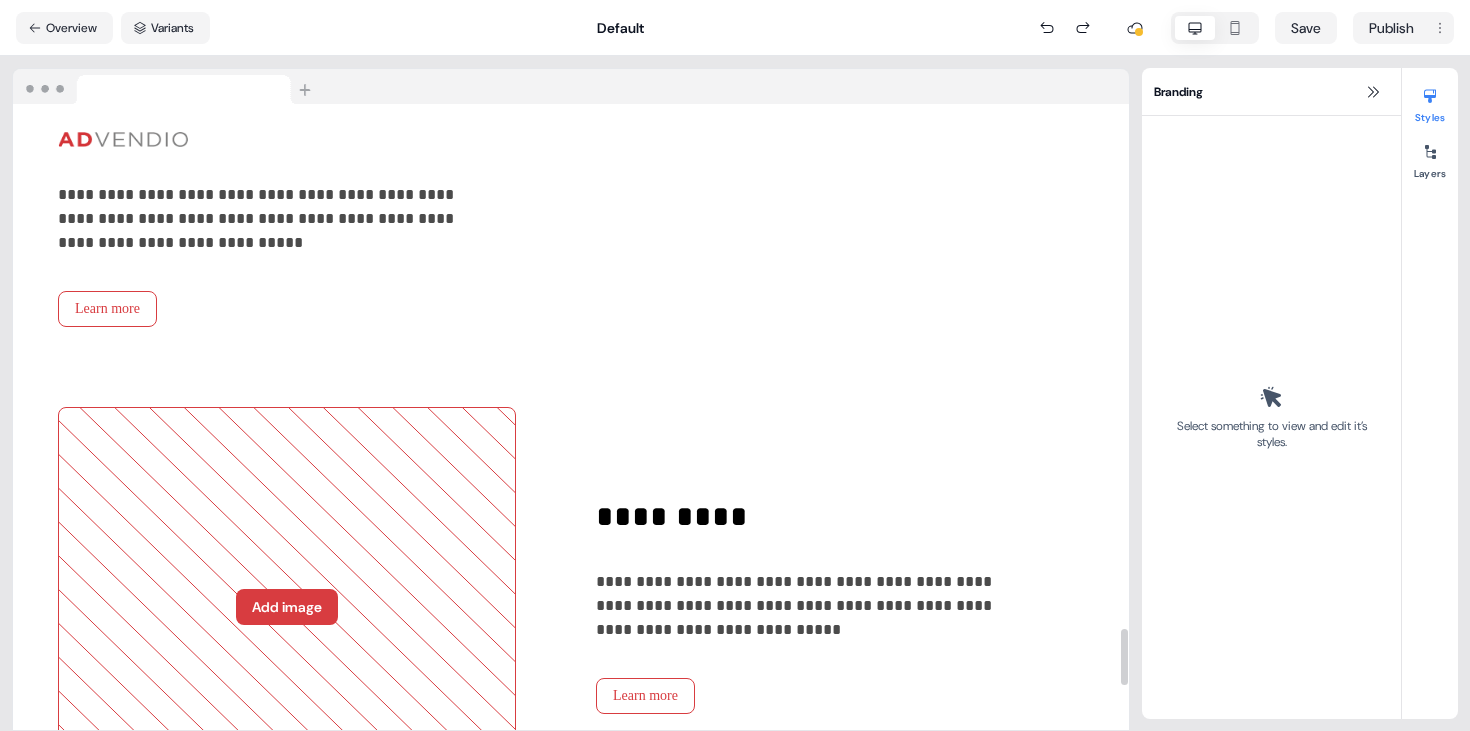click on "**********" at bounding box center (287, 220) 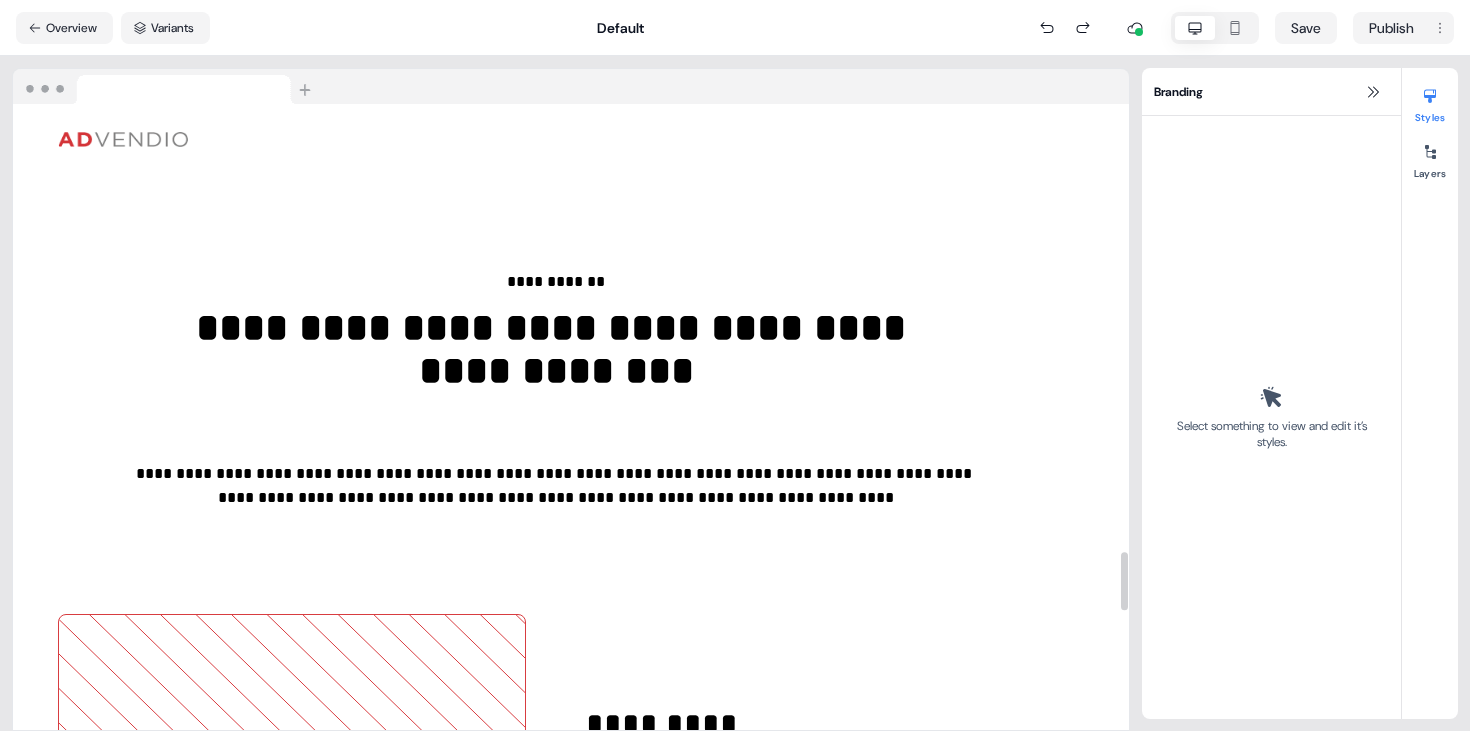 scroll, scrollTop: 4783, scrollLeft: 15, axis: both 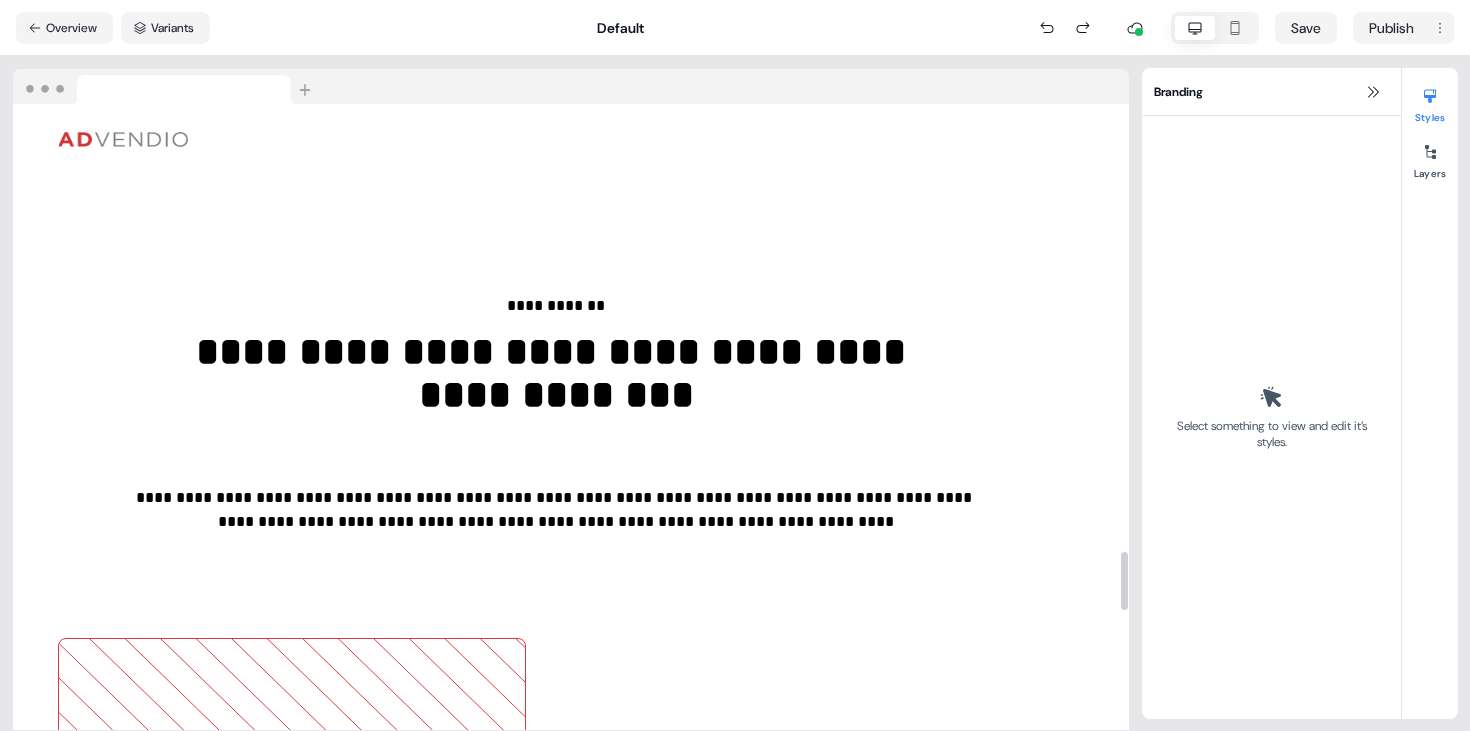 click on "**********" at bounding box center [556, 426] 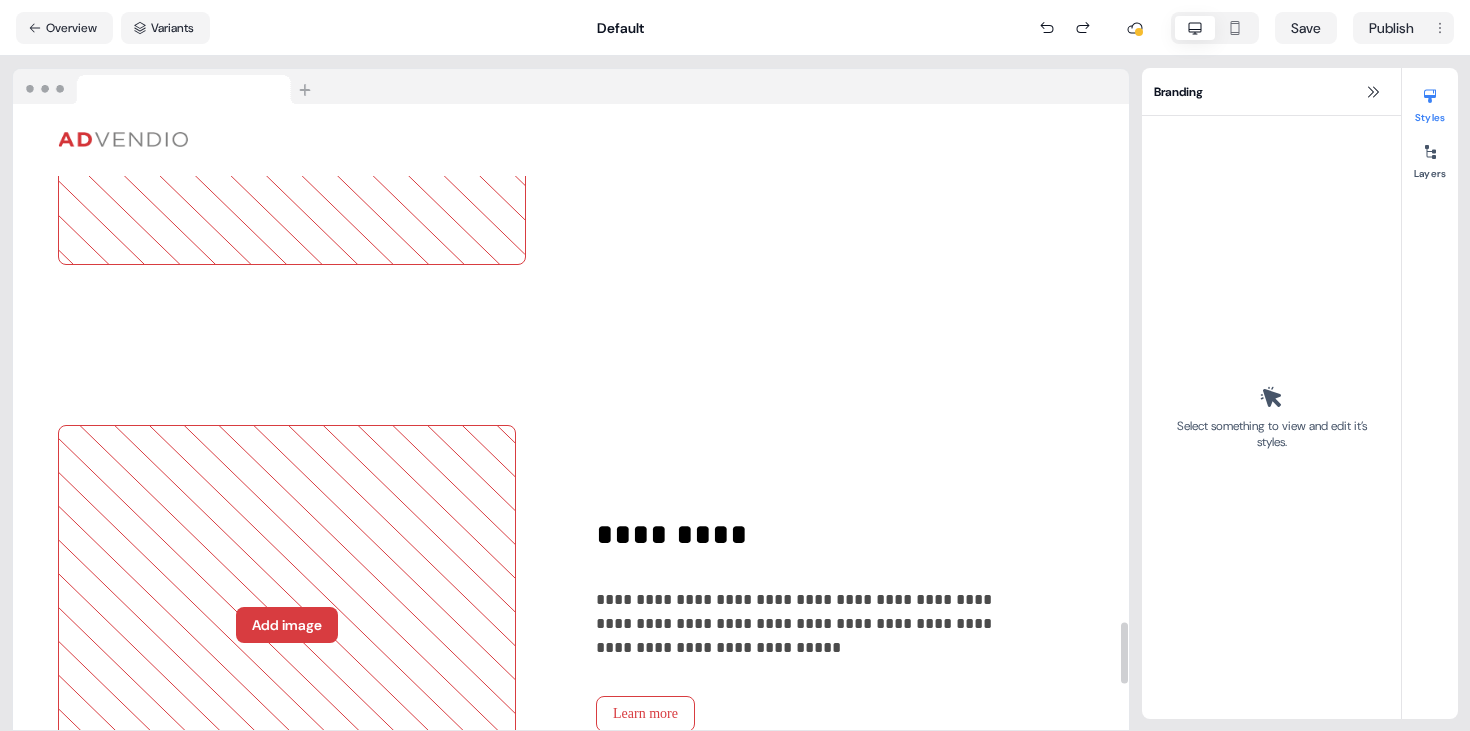 scroll, scrollTop: 5256, scrollLeft: 15, axis: both 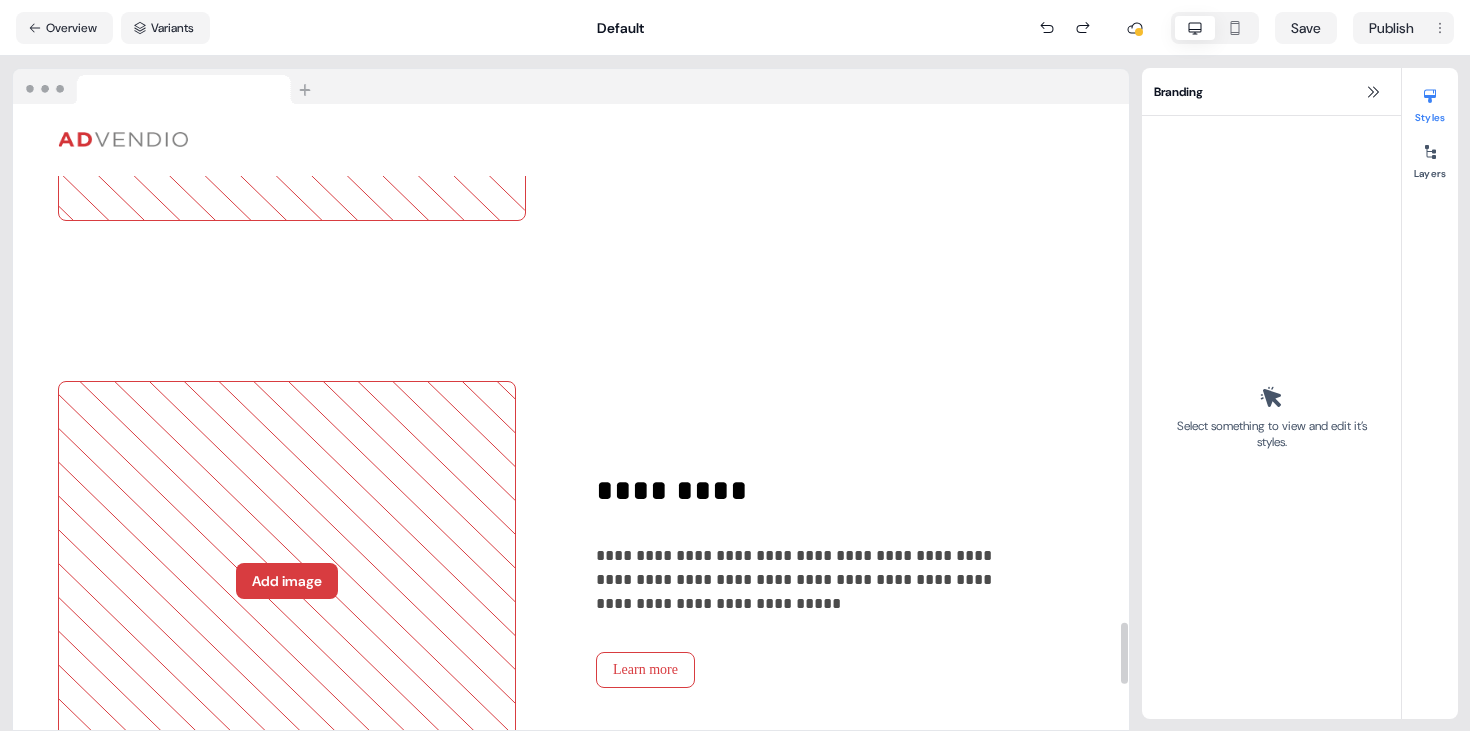 click on "*********" at bounding box center [807, 497] 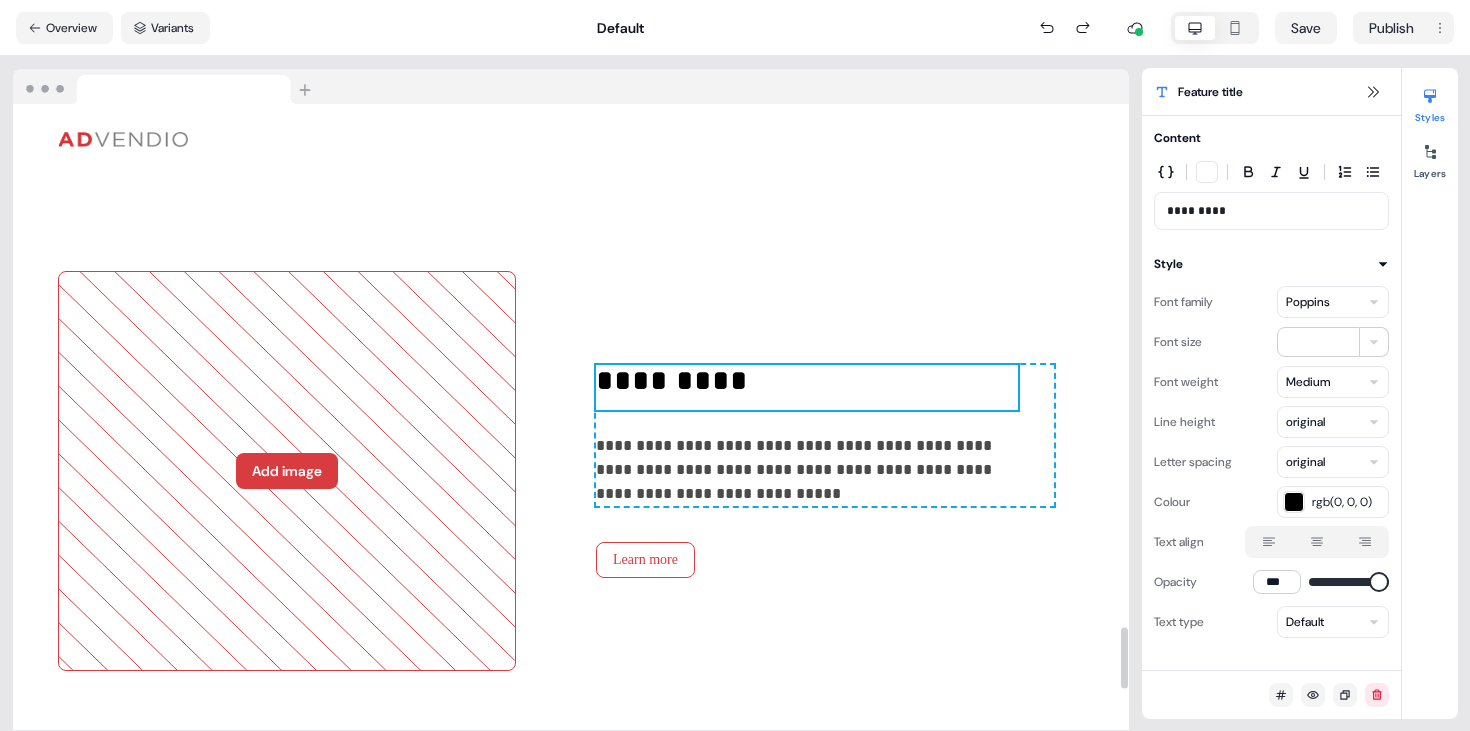 scroll, scrollTop: 5393, scrollLeft: 15, axis: both 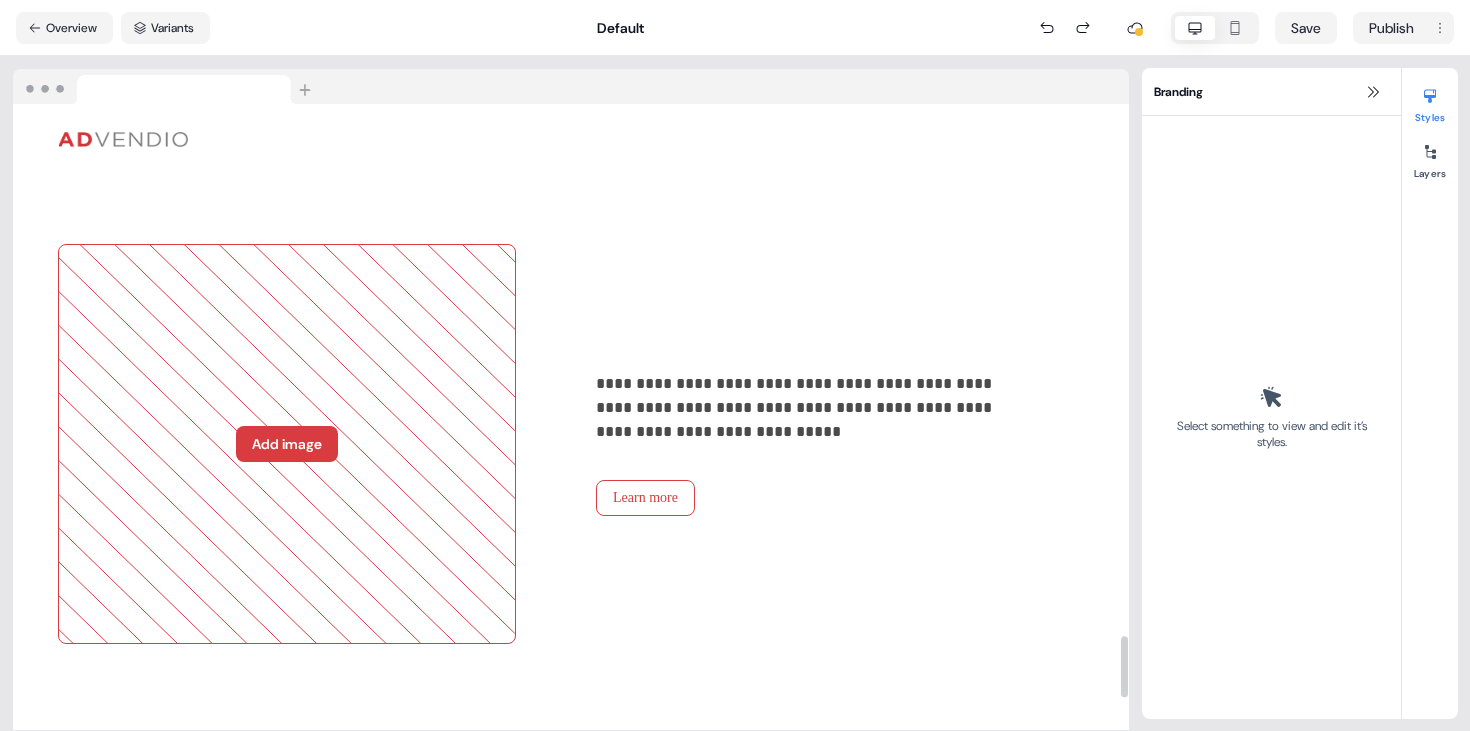 click on "**********" at bounding box center [807, 408] 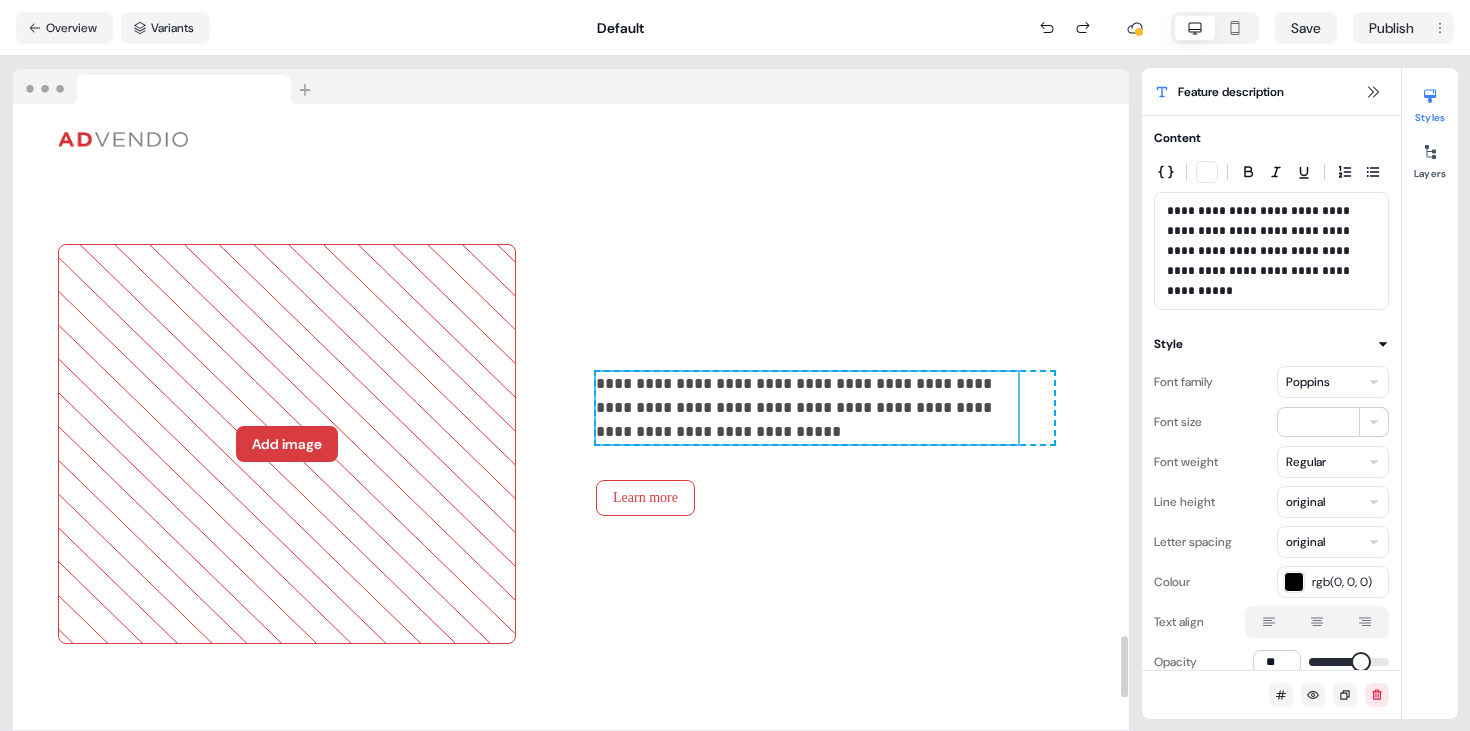 click on "**********" at bounding box center (556, 444) 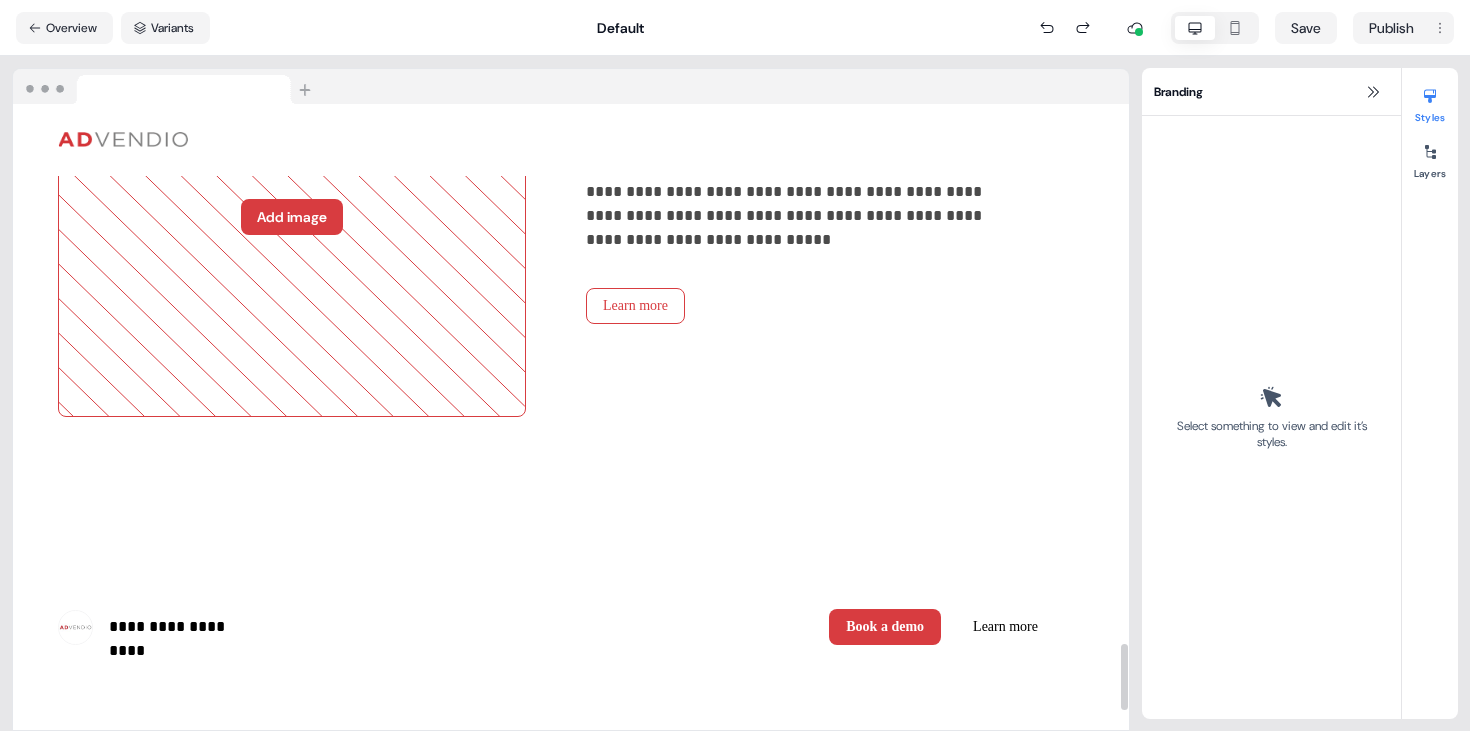 scroll, scrollTop: 5058, scrollLeft: 15, axis: both 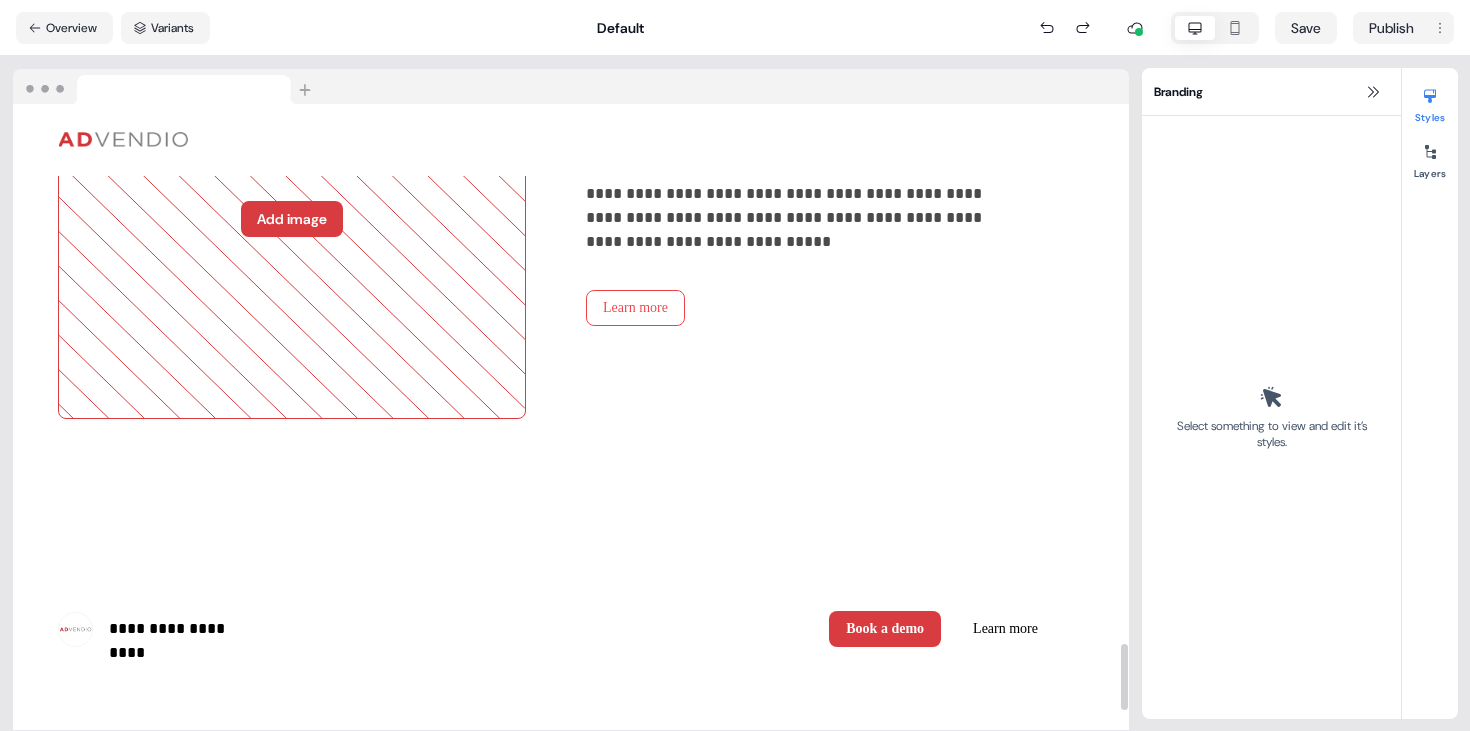 click on "Learn more" at bounding box center [635, 308] 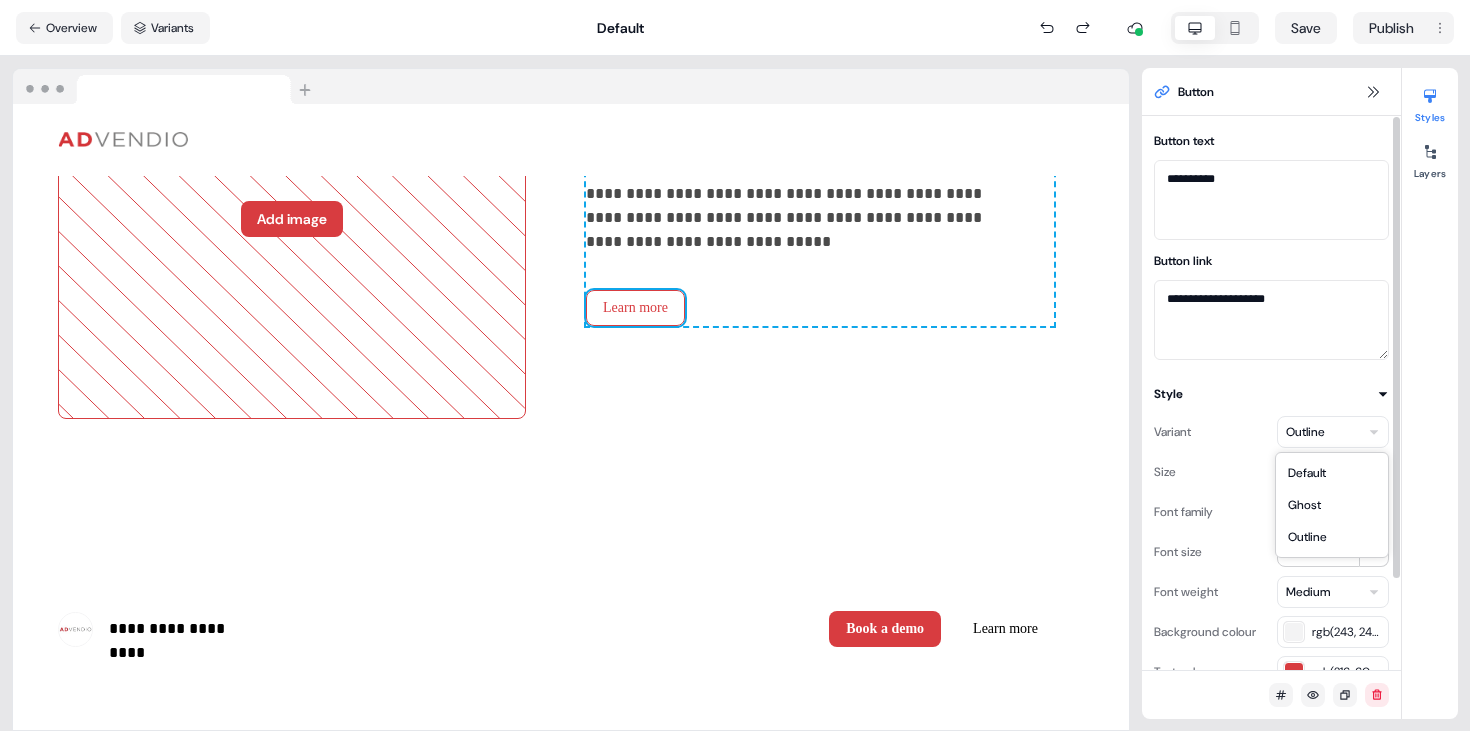 click on "**********" at bounding box center (735, 365) 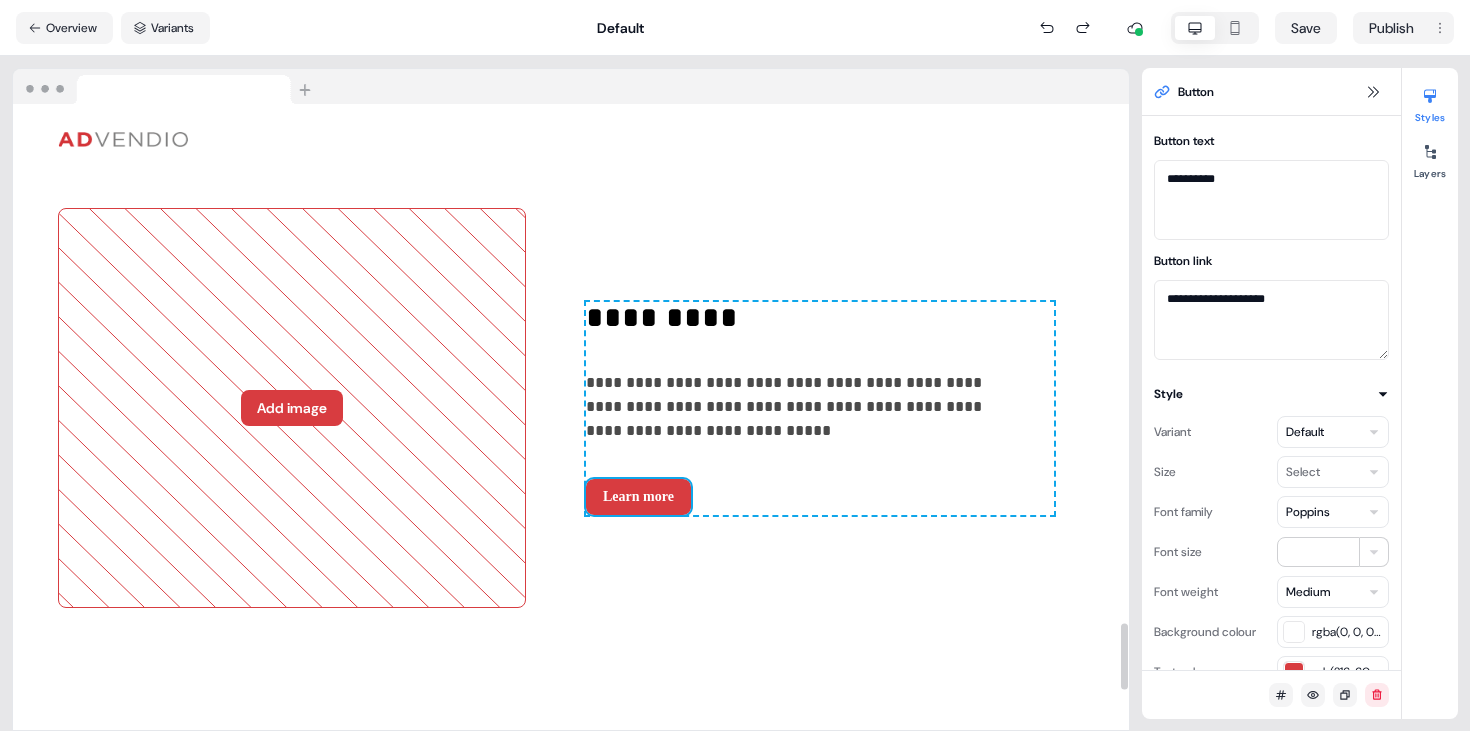 scroll, scrollTop: 4866, scrollLeft: 15, axis: both 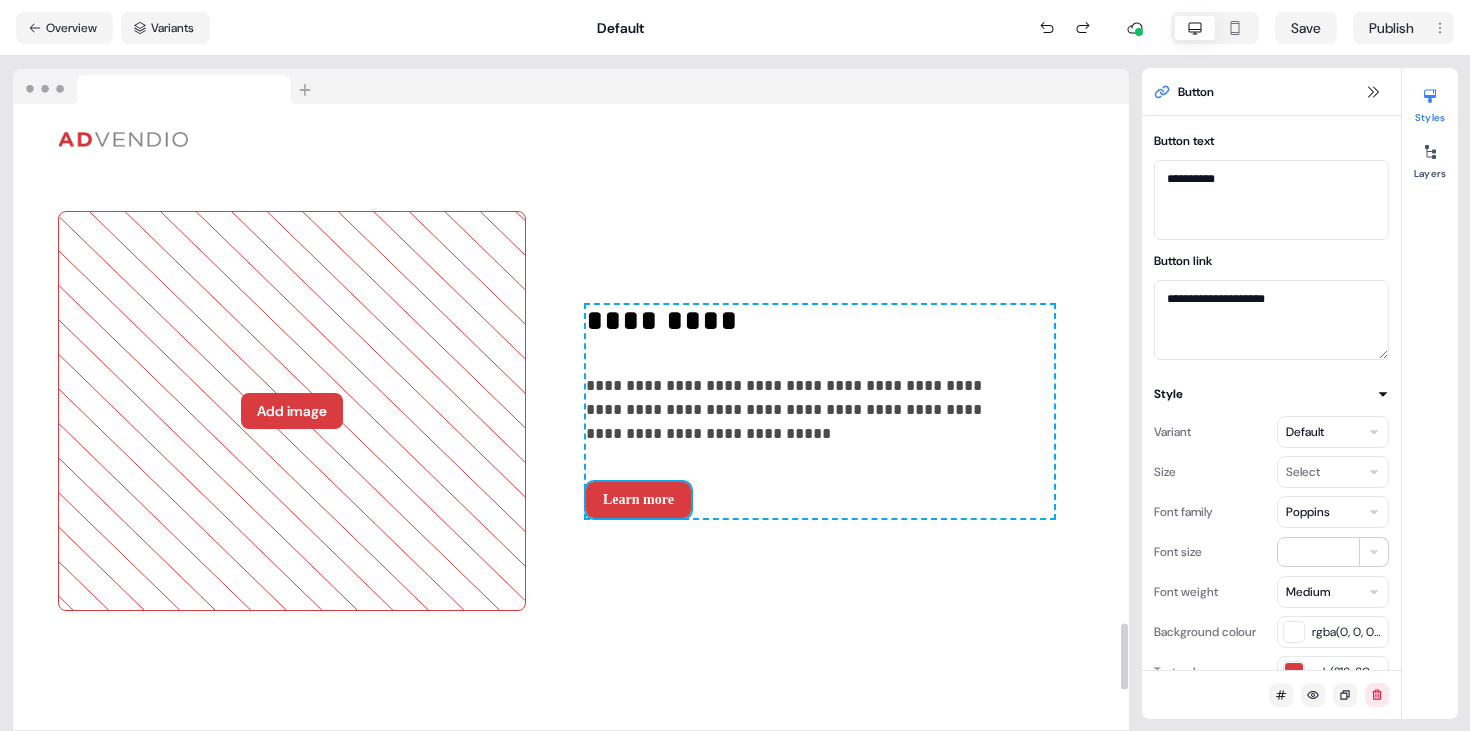 click on "Add image" at bounding box center [292, 411] 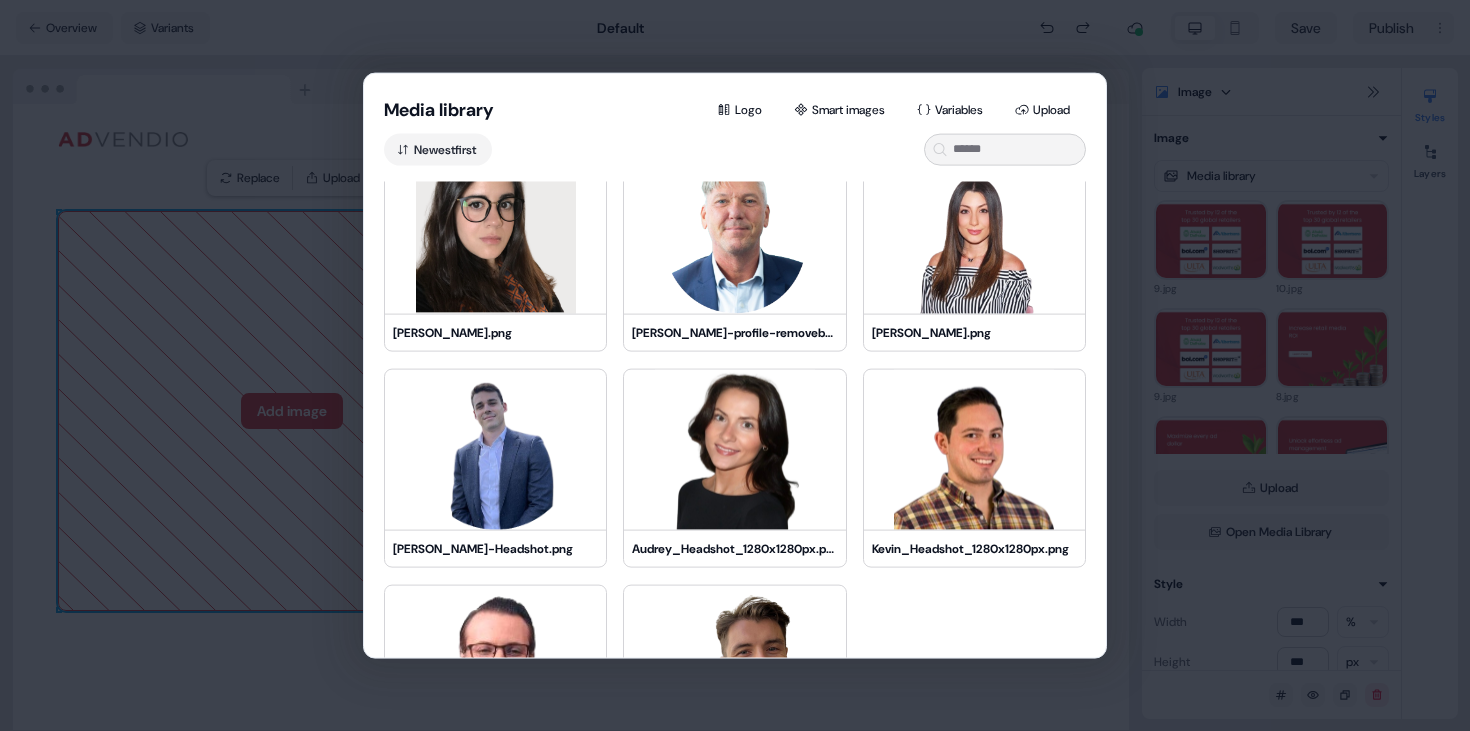 scroll, scrollTop: 3056, scrollLeft: 0, axis: vertical 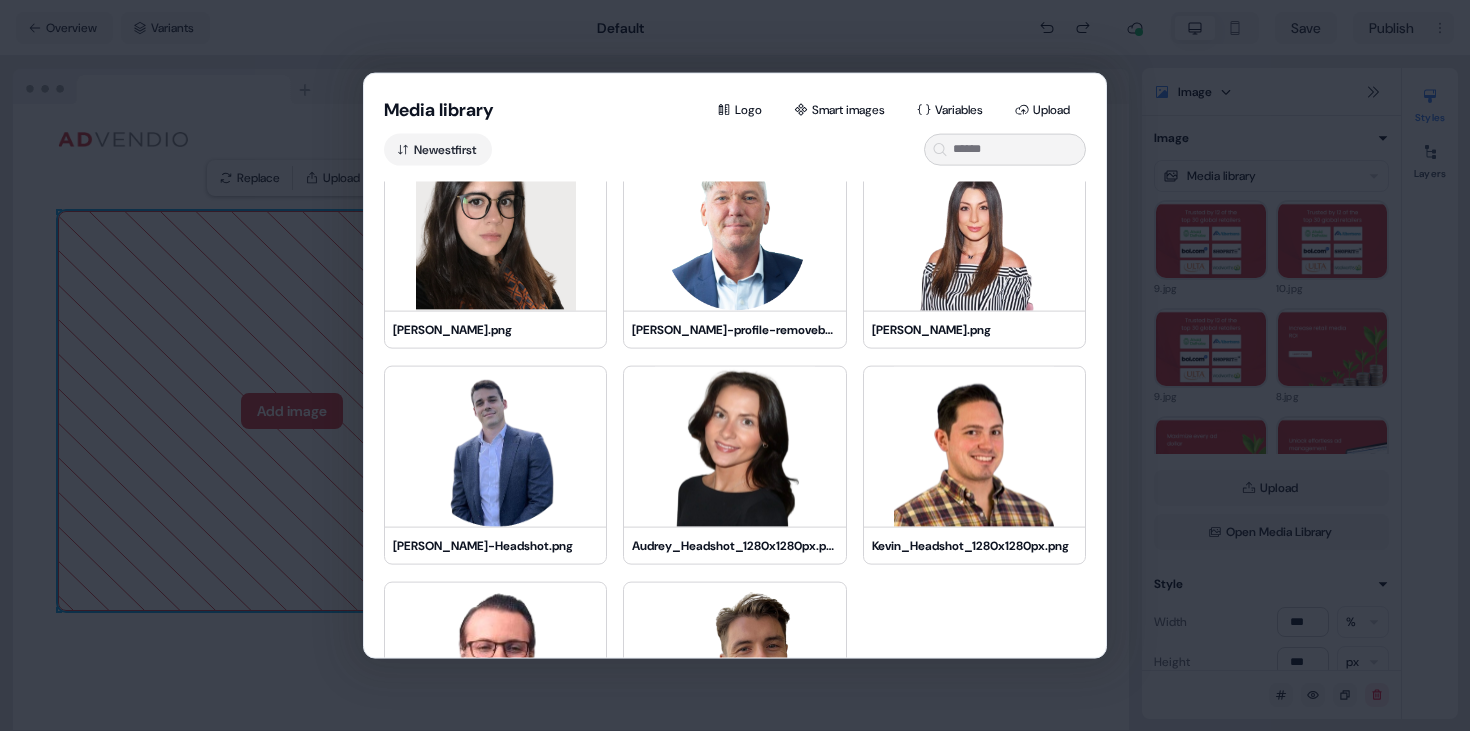 click on "Media library Logo Smart images Variables Upload Newest  first Angus_Profile_Picture-removebg-preview.png camila_vivanco_varas.jpg Camilo-Headshot.png Fernanda_Headshot.png Tony-Troth-profile-removebg-preview.png Sara_Benkirane.png Matko-Headshot.png Audrey_Headshot_1280x1280px.png Kevin_Headshot_1280x1280px.png jens-headshot-150__1_-removebg-preview.png Angus_Profile_Picture-removebg-preview.png" at bounding box center [735, 365] 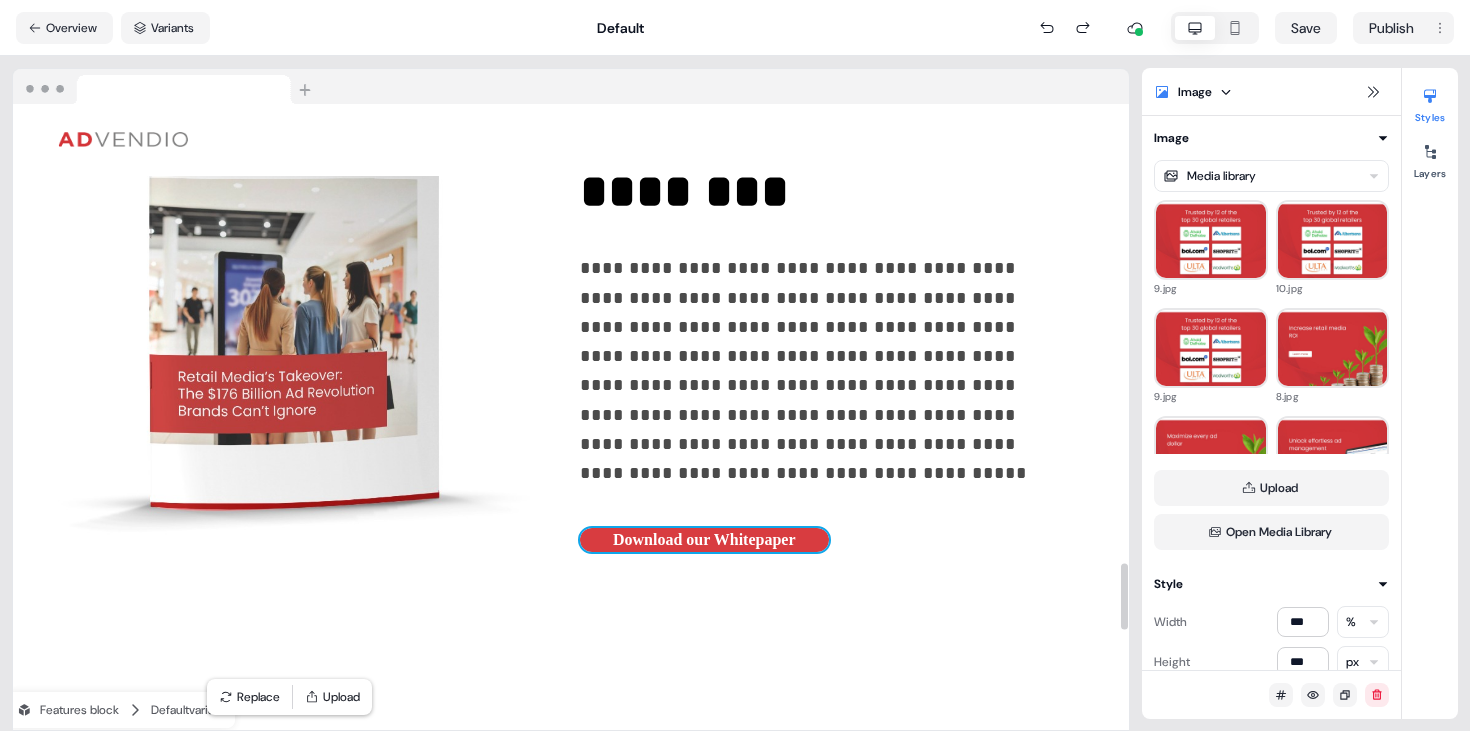 scroll, scrollTop: 4303, scrollLeft: 15, axis: both 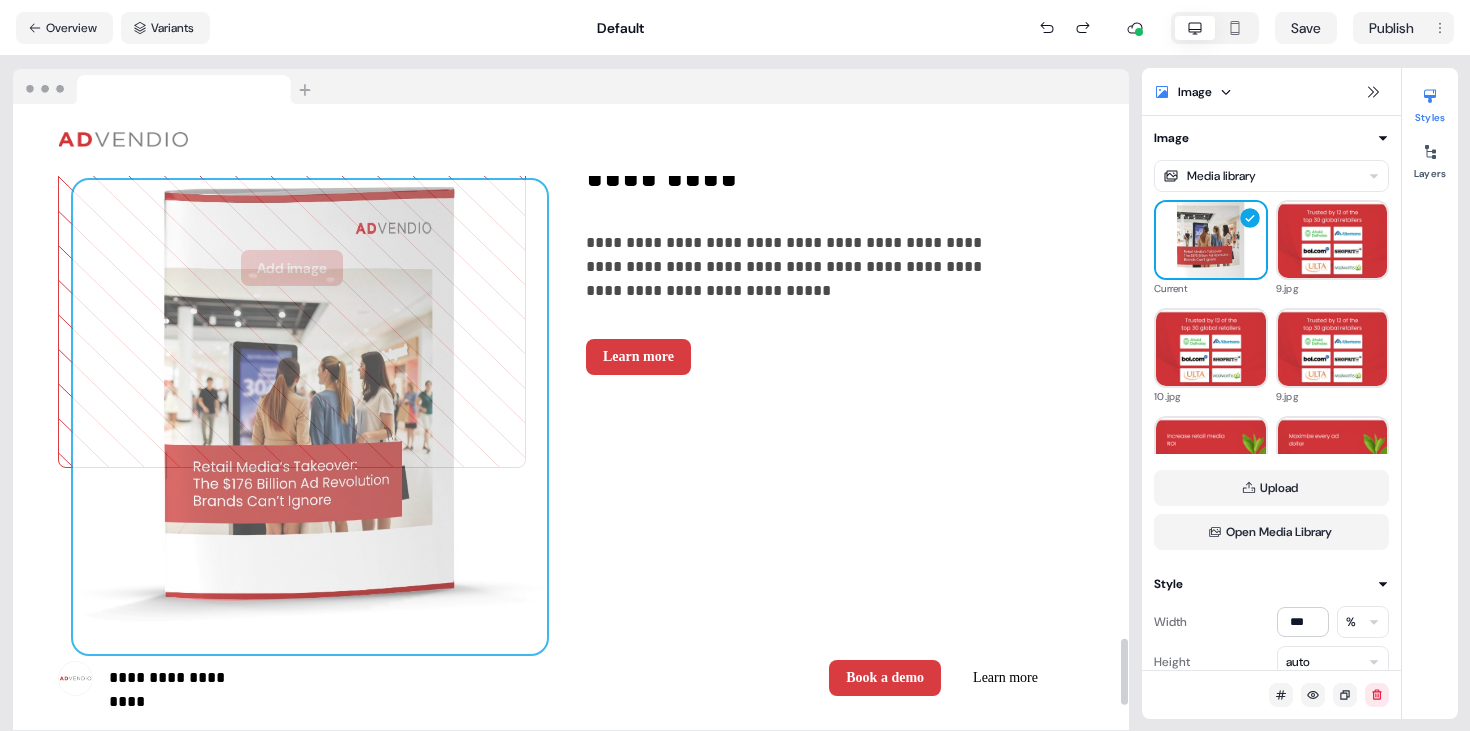 drag, startPoint x: 351, startPoint y: 328, endPoint x: 363, endPoint y: 324, distance: 12.649111 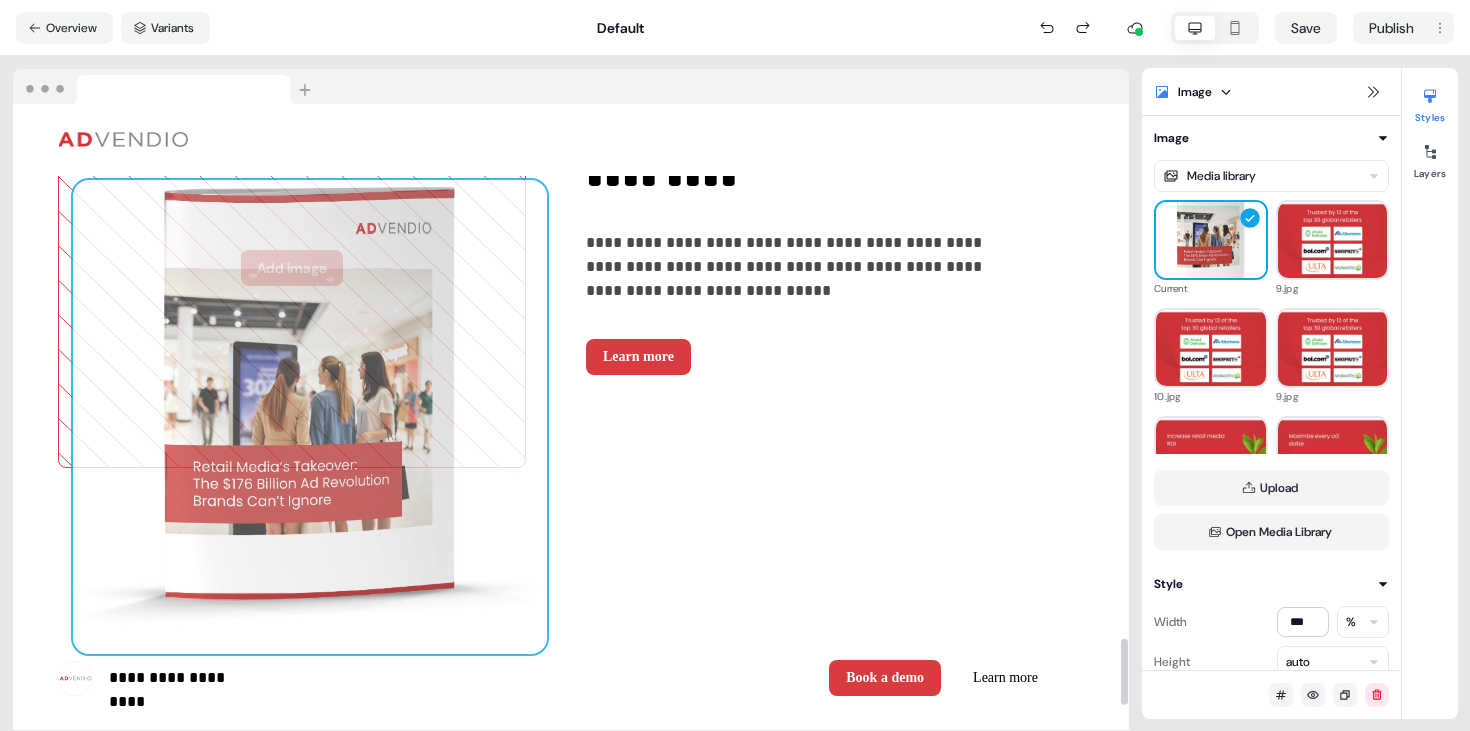 click on "**********" at bounding box center (556, -385) 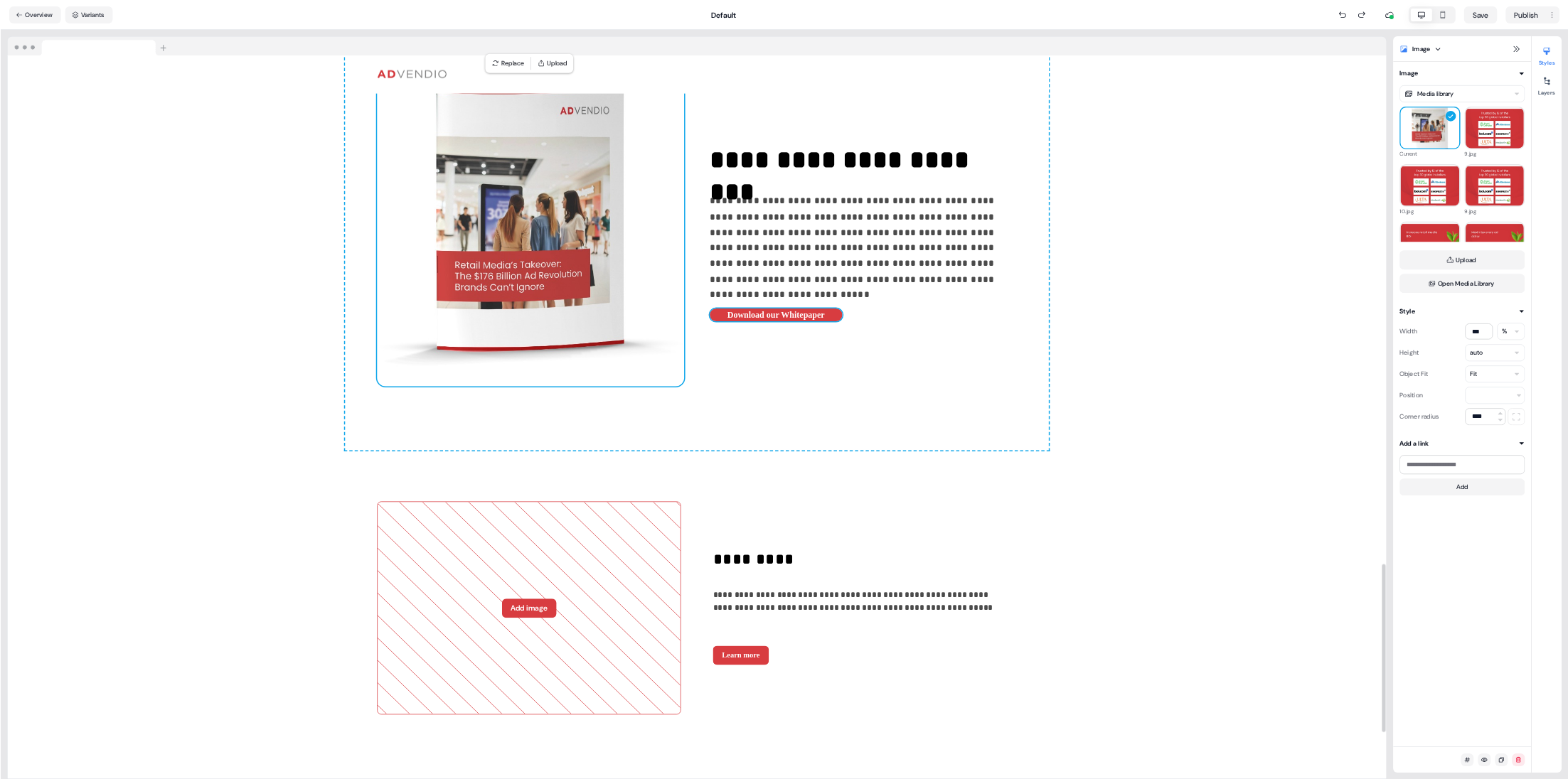 scroll, scrollTop: 2921, scrollLeft: 0, axis: vertical 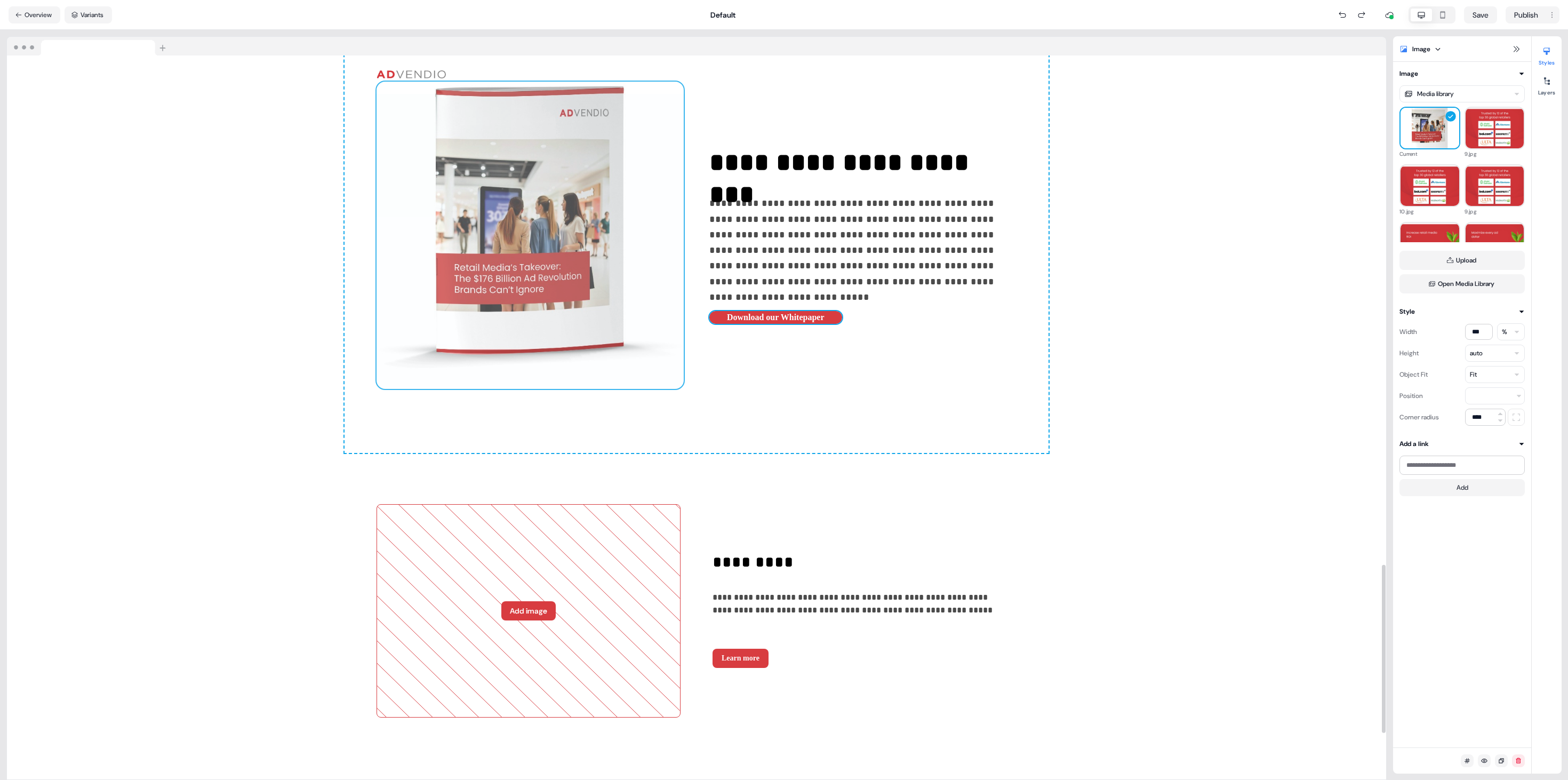 drag, startPoint x: 575, startPoint y: 178, endPoint x: 584, endPoint y: 612, distance: 434.09331 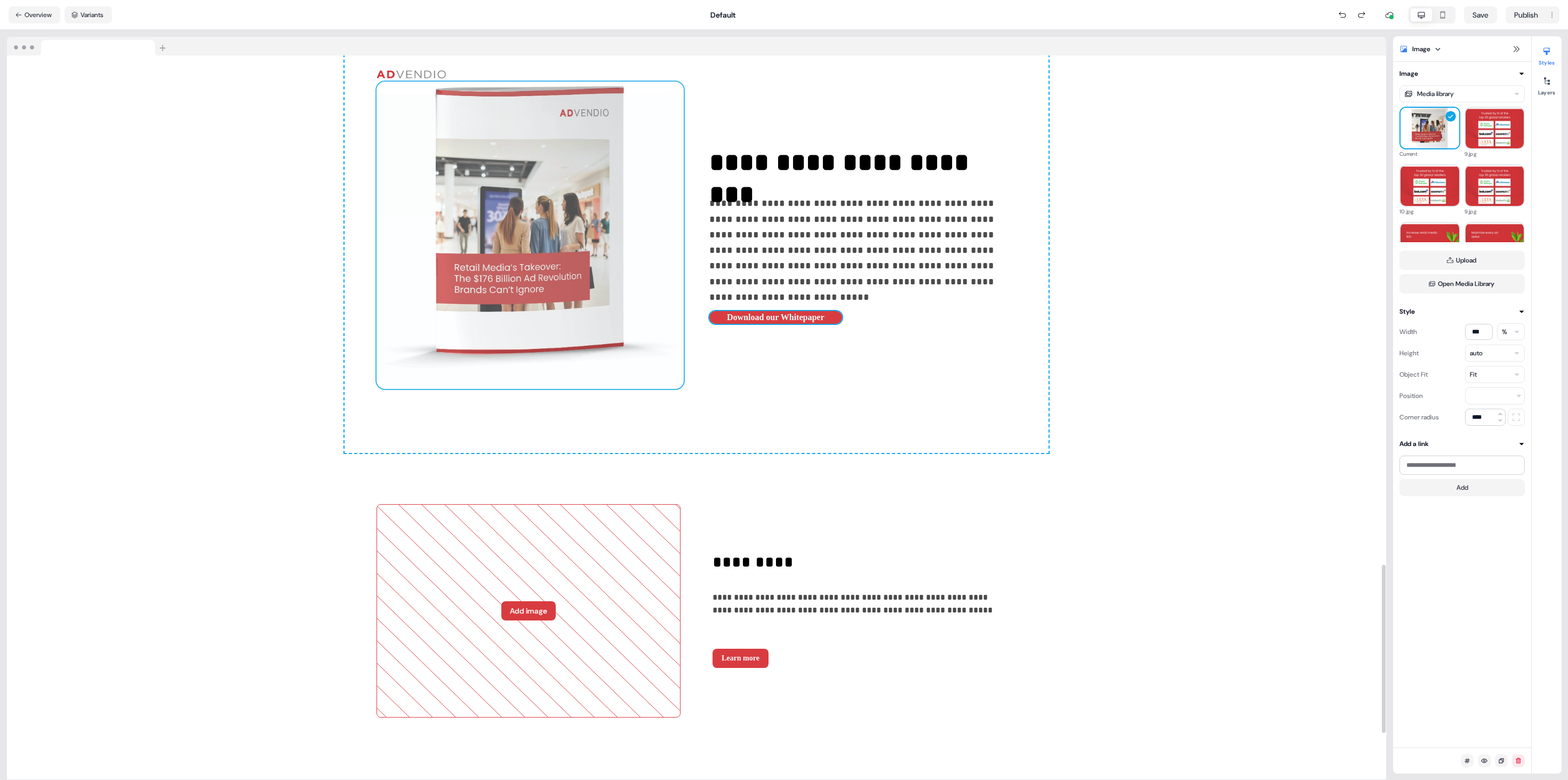 click on "**********" at bounding box center [697, 235] 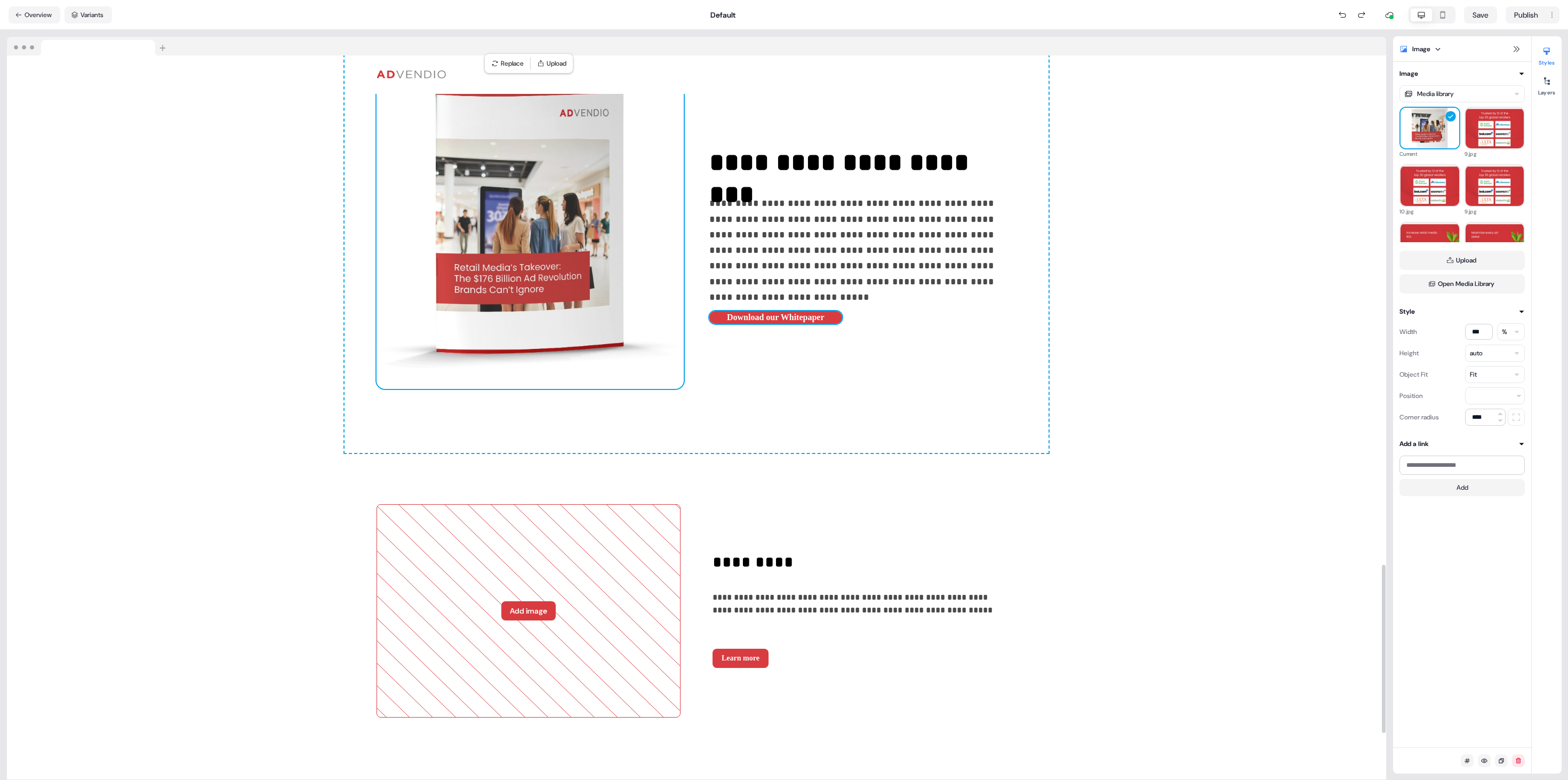 click on "Add image" at bounding box center (529, 611) 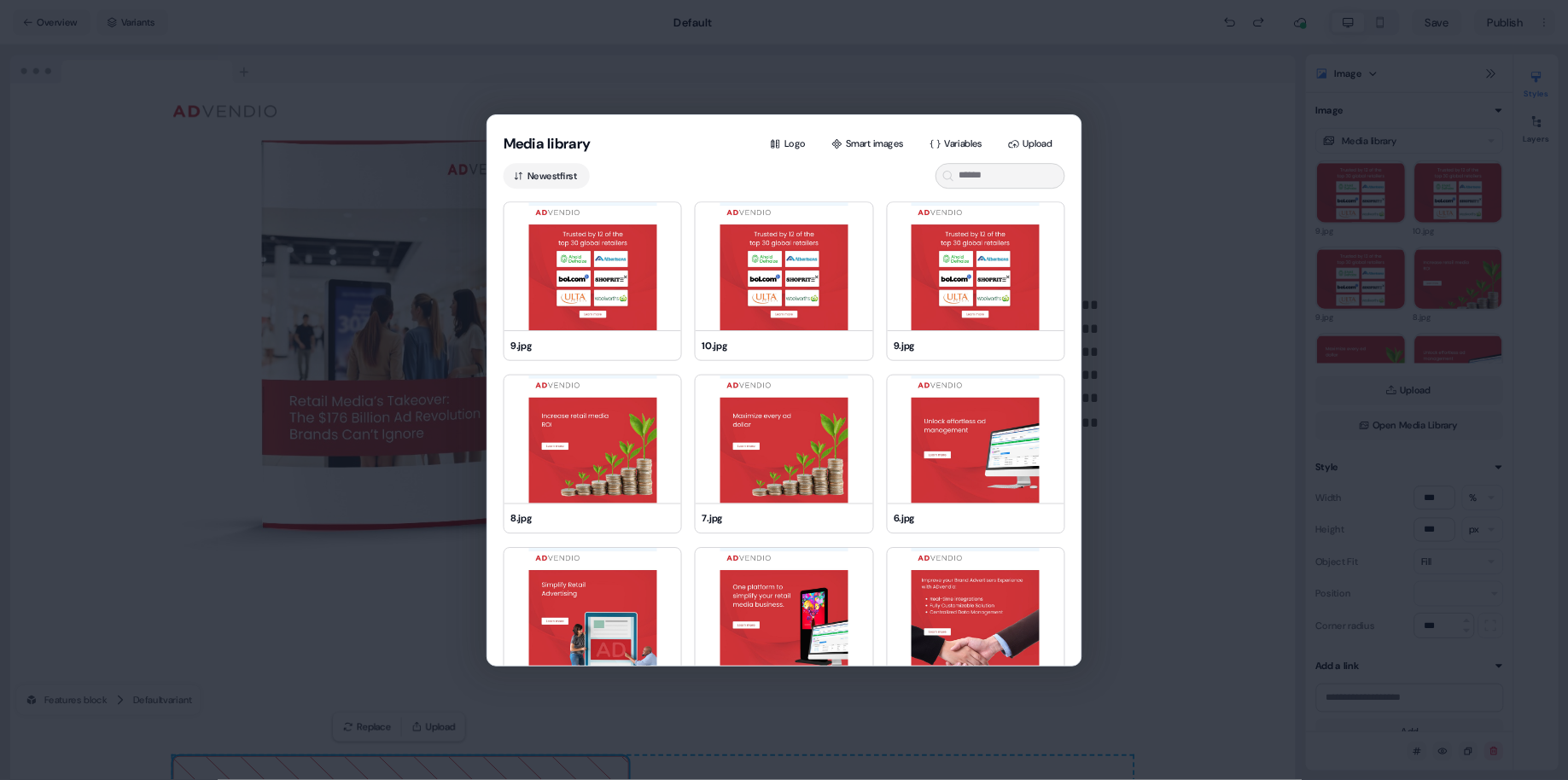 scroll, scrollTop: 3507, scrollLeft: 0, axis: vertical 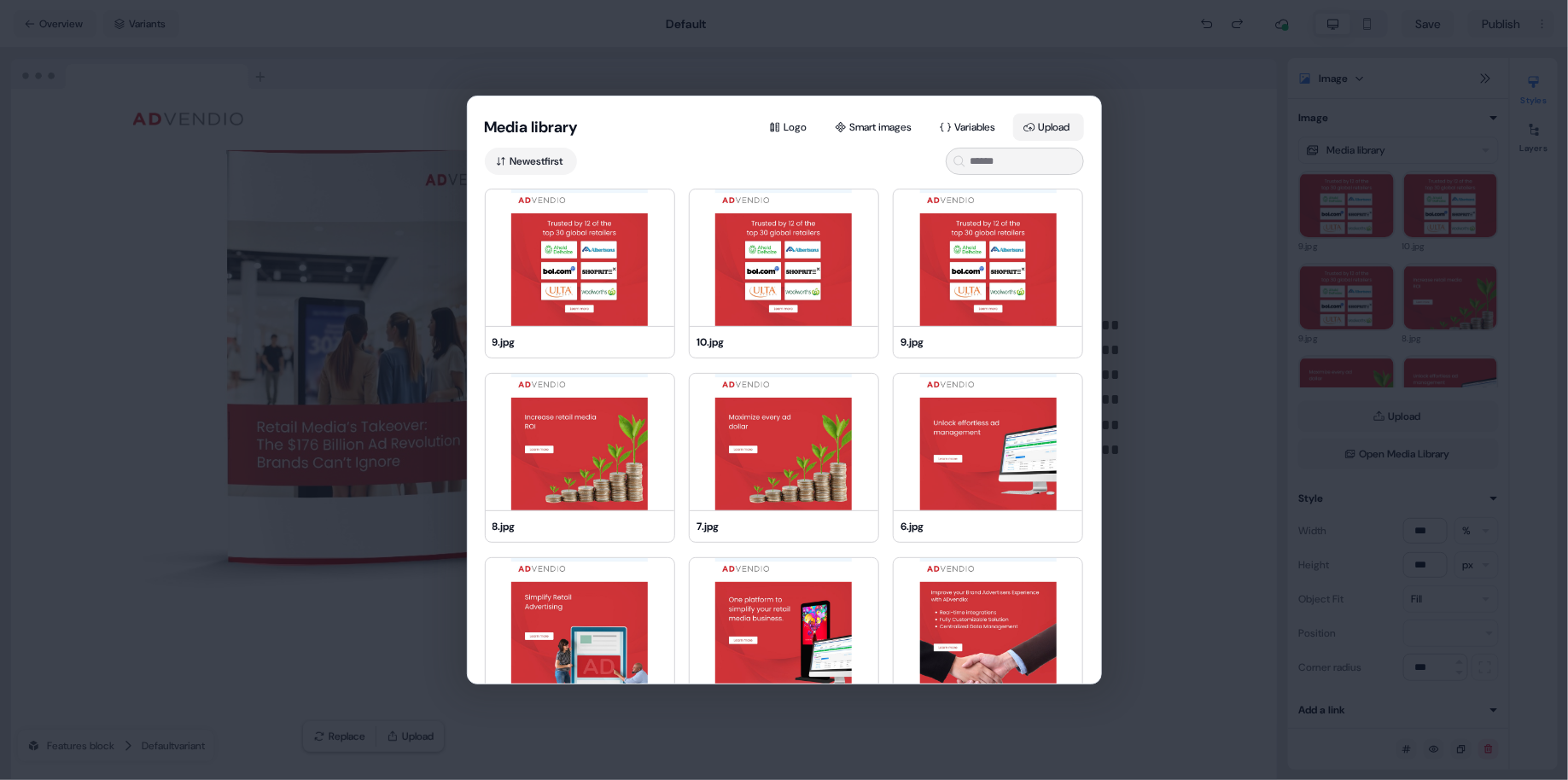 click on "Upload" at bounding box center (1048, 127) 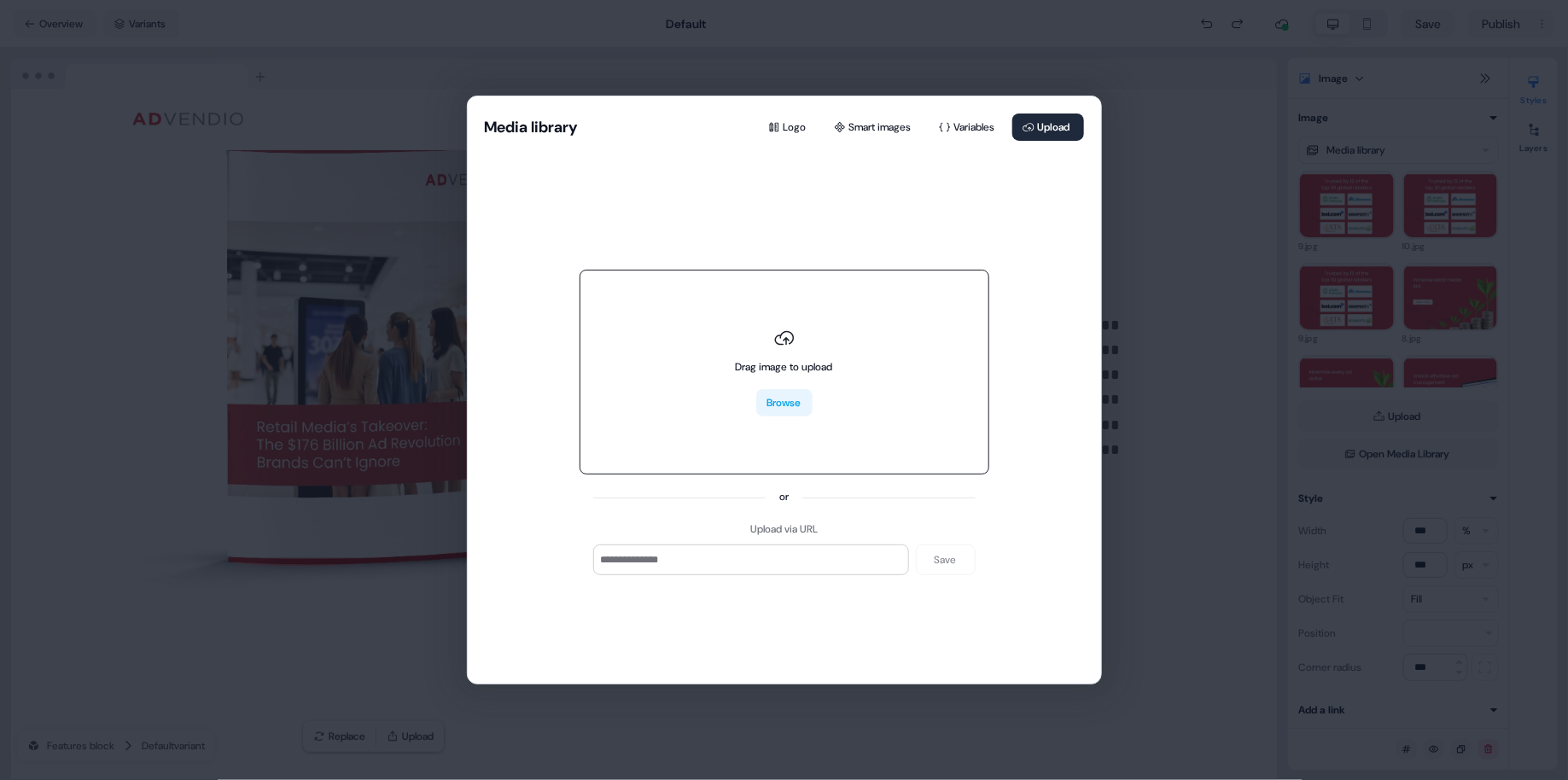 click on "Browse" at bounding box center (784, 403) 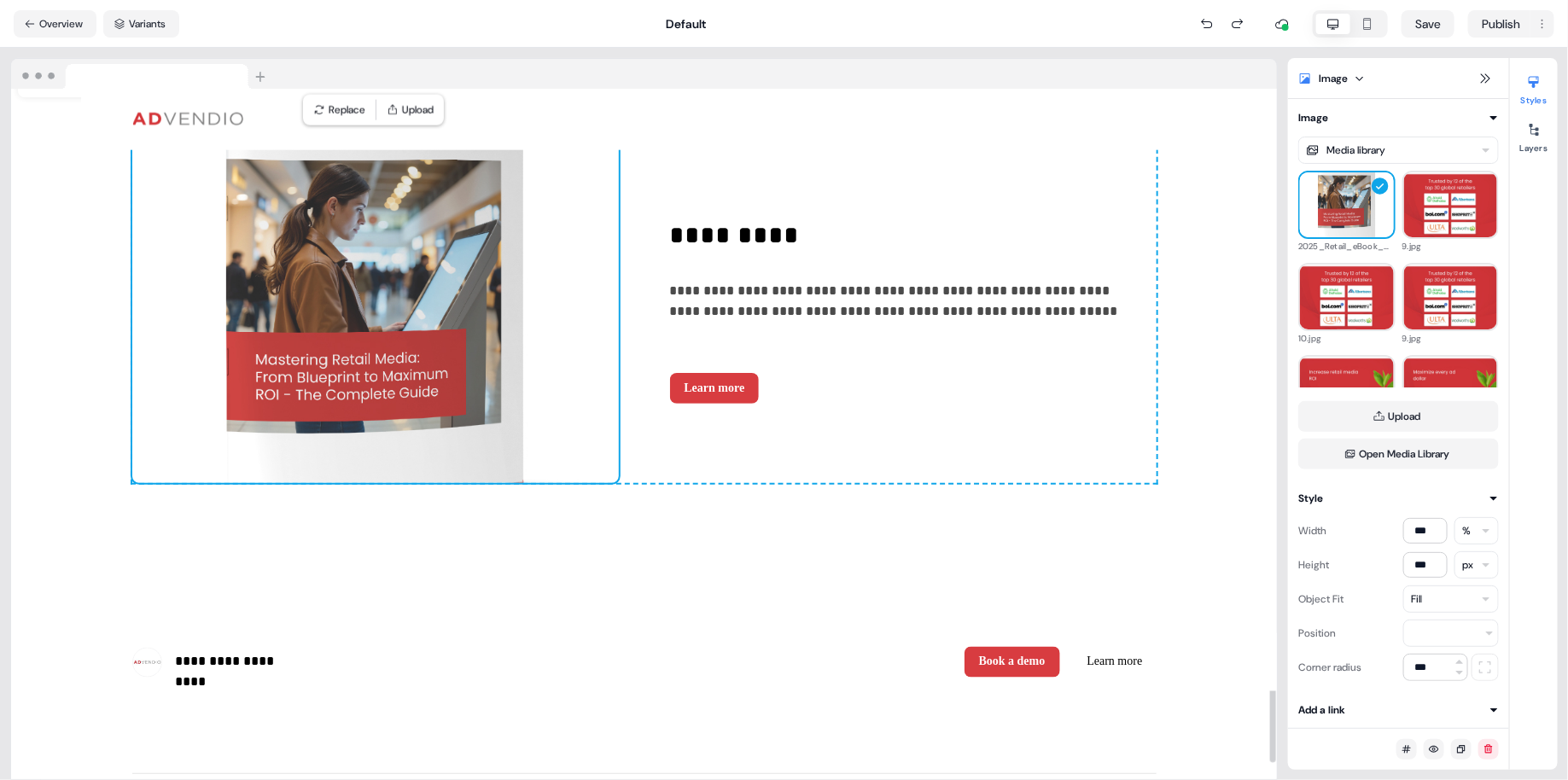 scroll, scrollTop: 4175, scrollLeft: 0, axis: vertical 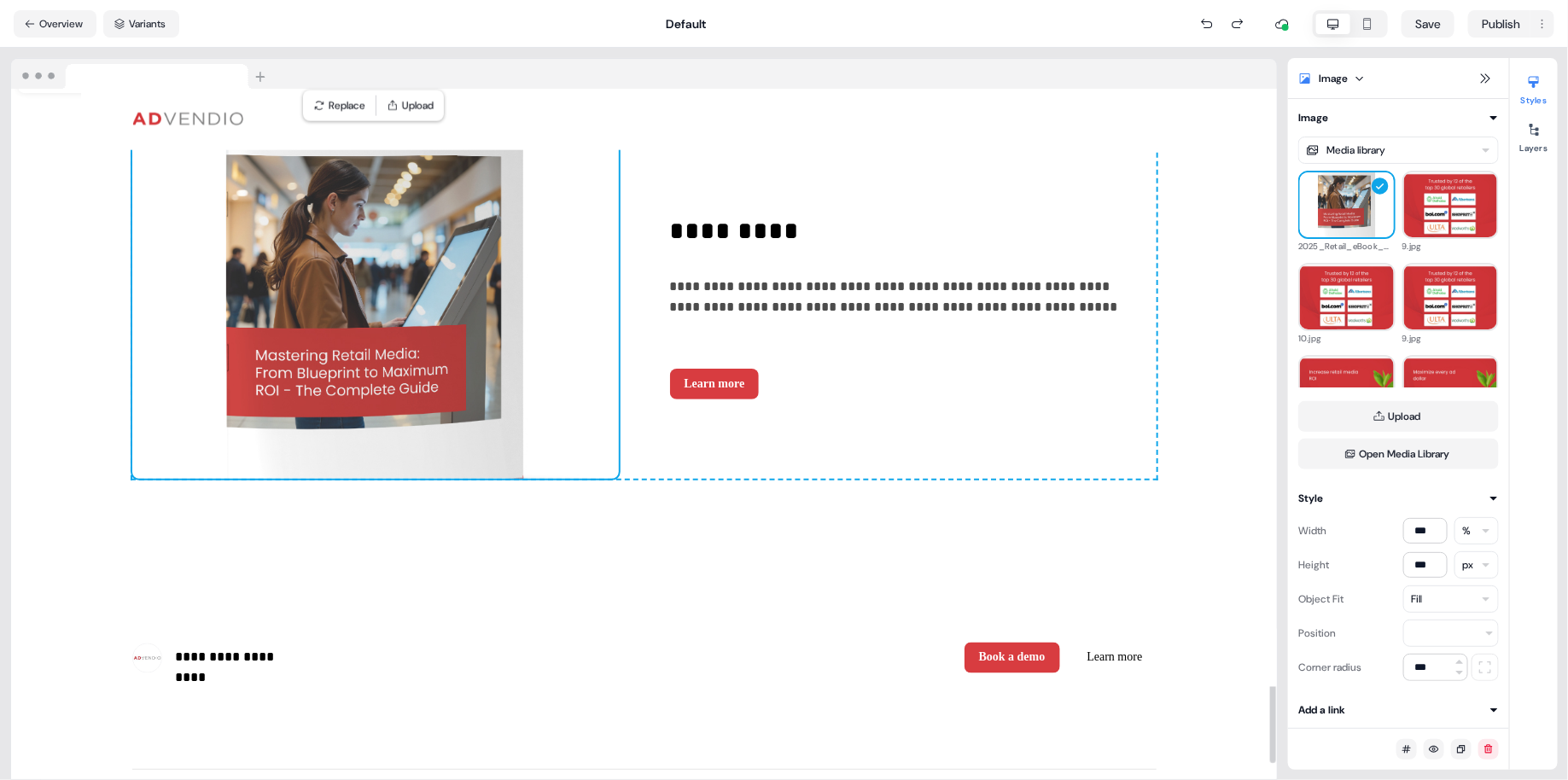 click at bounding box center [376, 308] 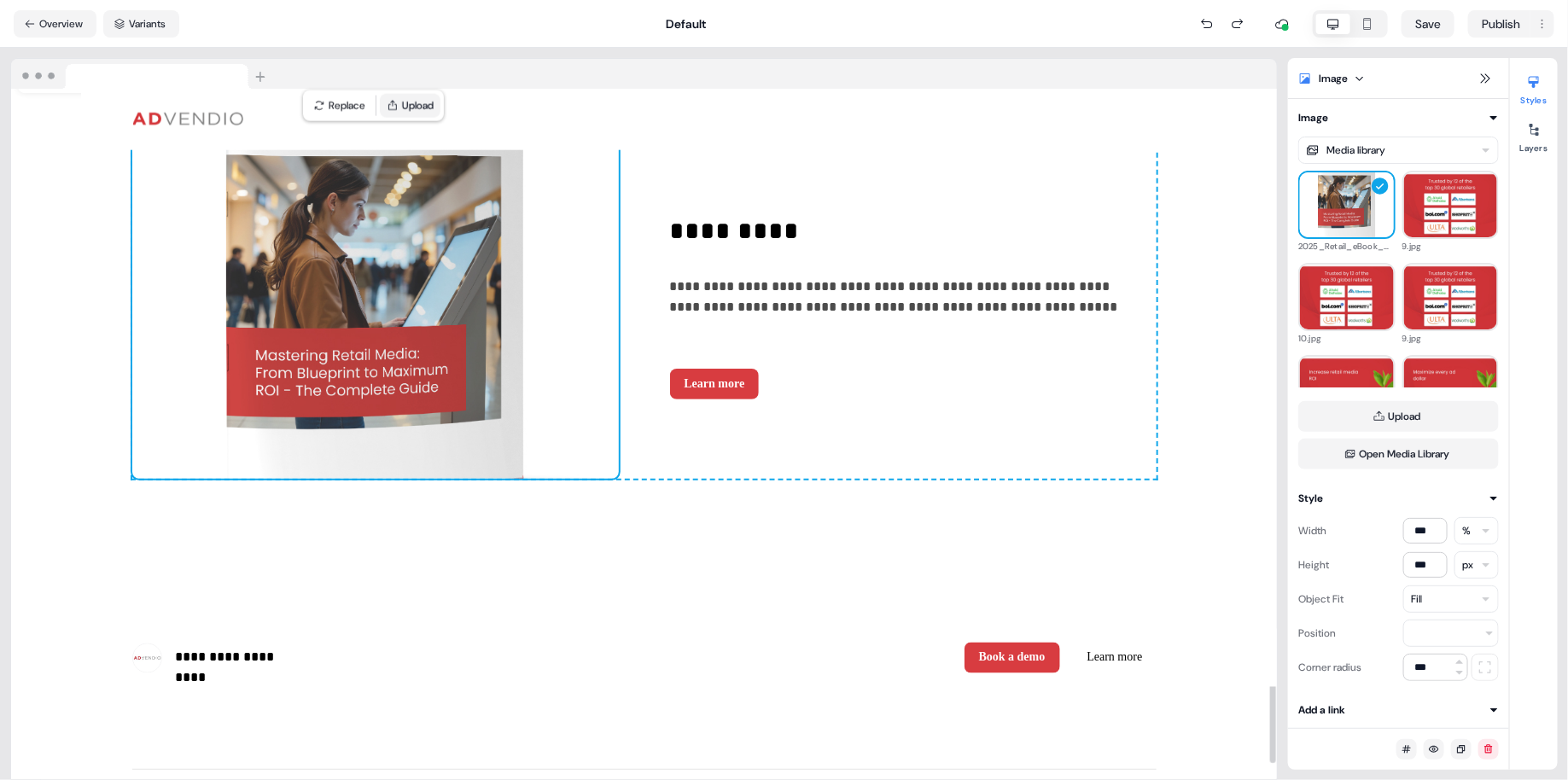 click on "Upload" at bounding box center [410, 106] 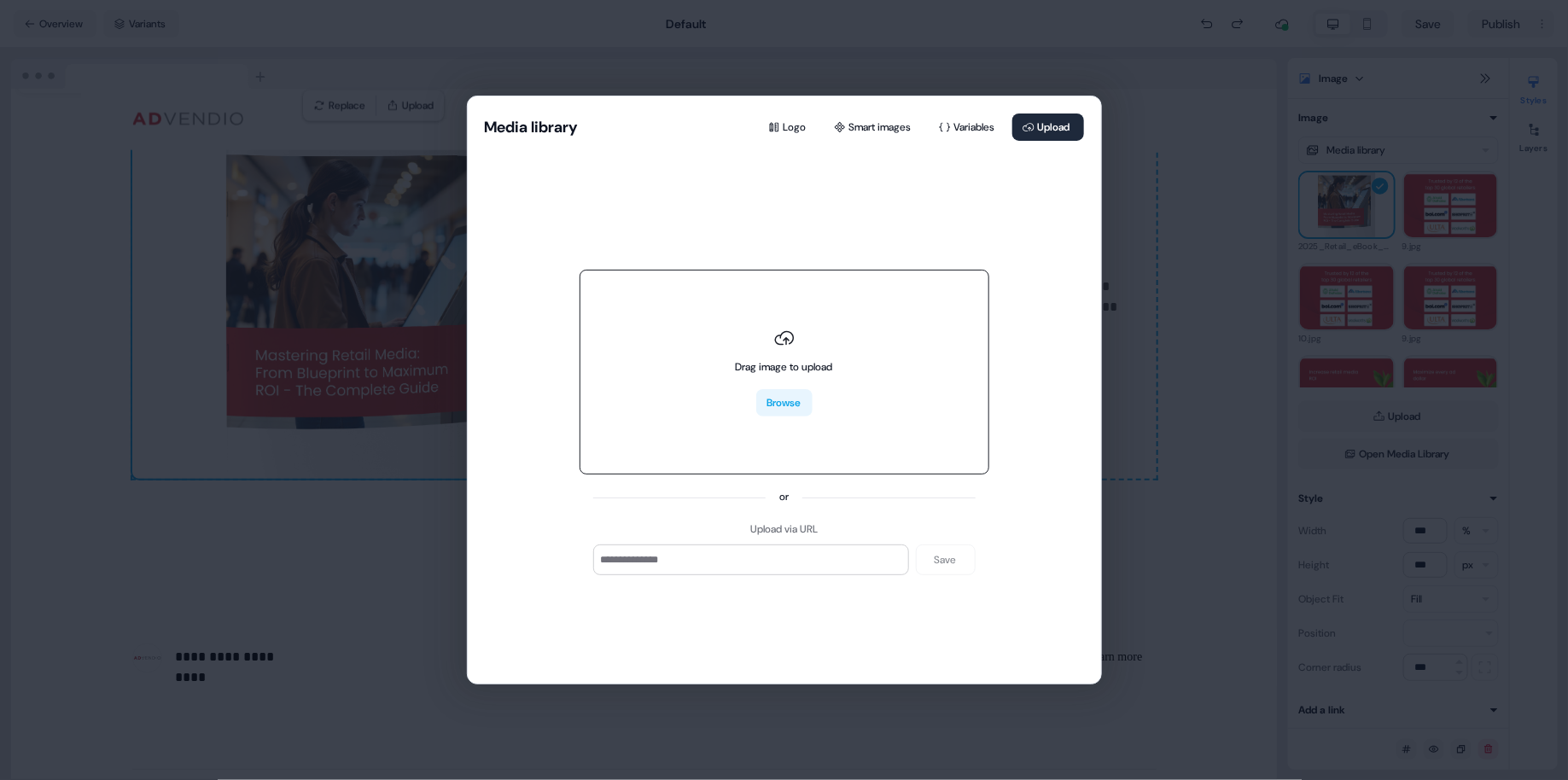 click on "Browse" at bounding box center [784, 403] 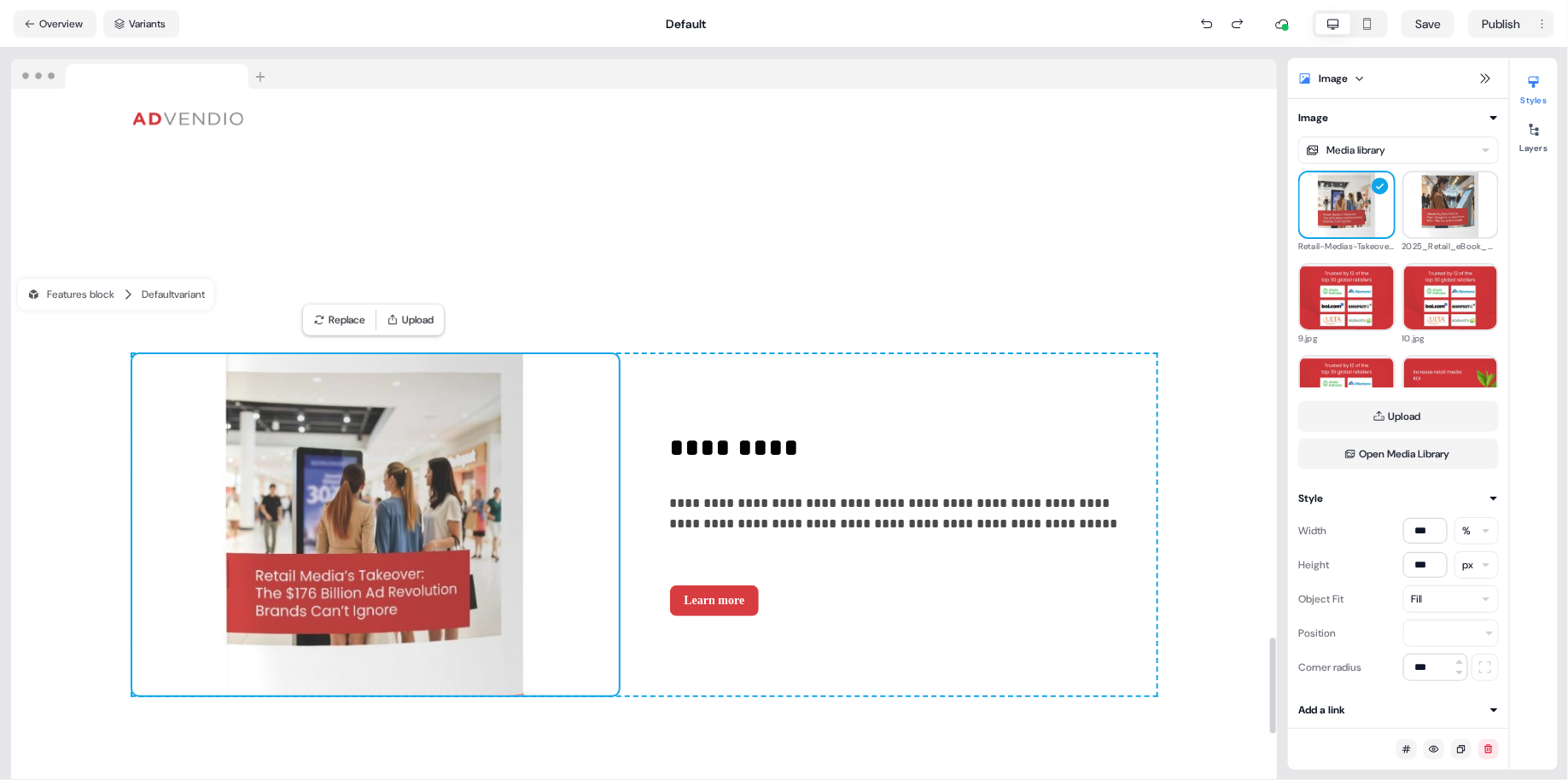 scroll, scrollTop: 3961, scrollLeft: 0, axis: vertical 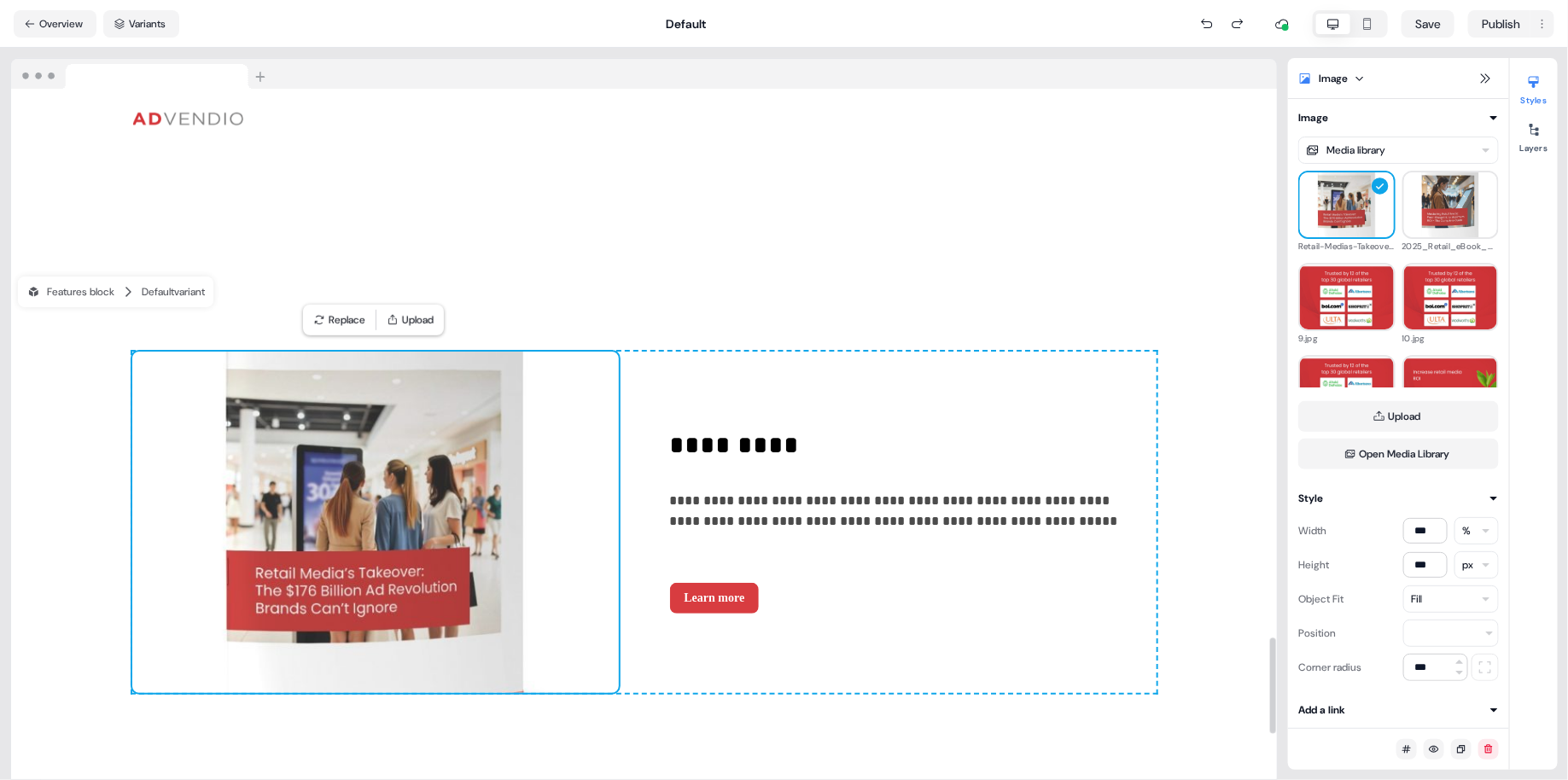 click on "**********" at bounding box center (898, 521) 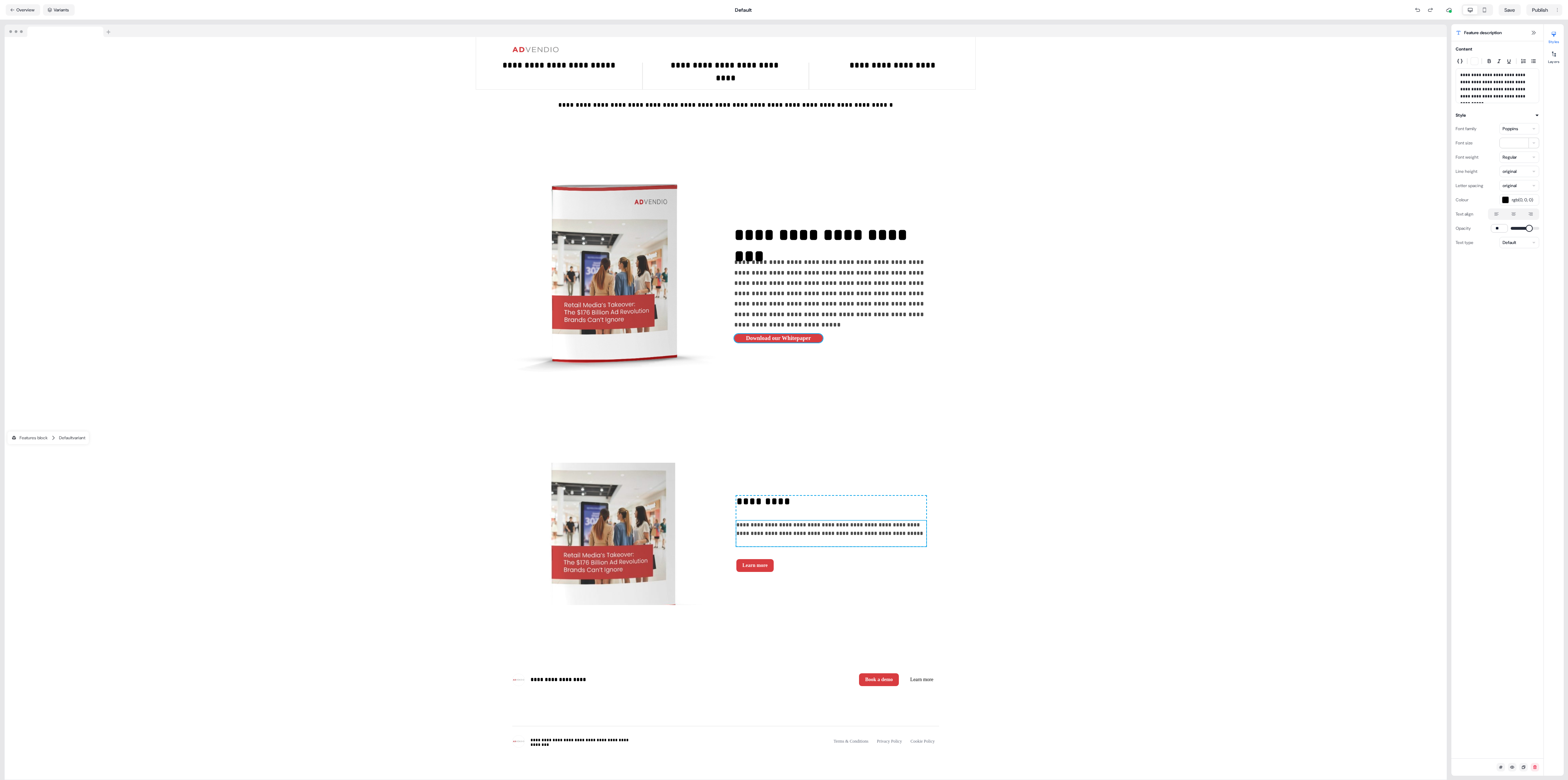scroll, scrollTop: 1336, scrollLeft: 0, axis: vertical 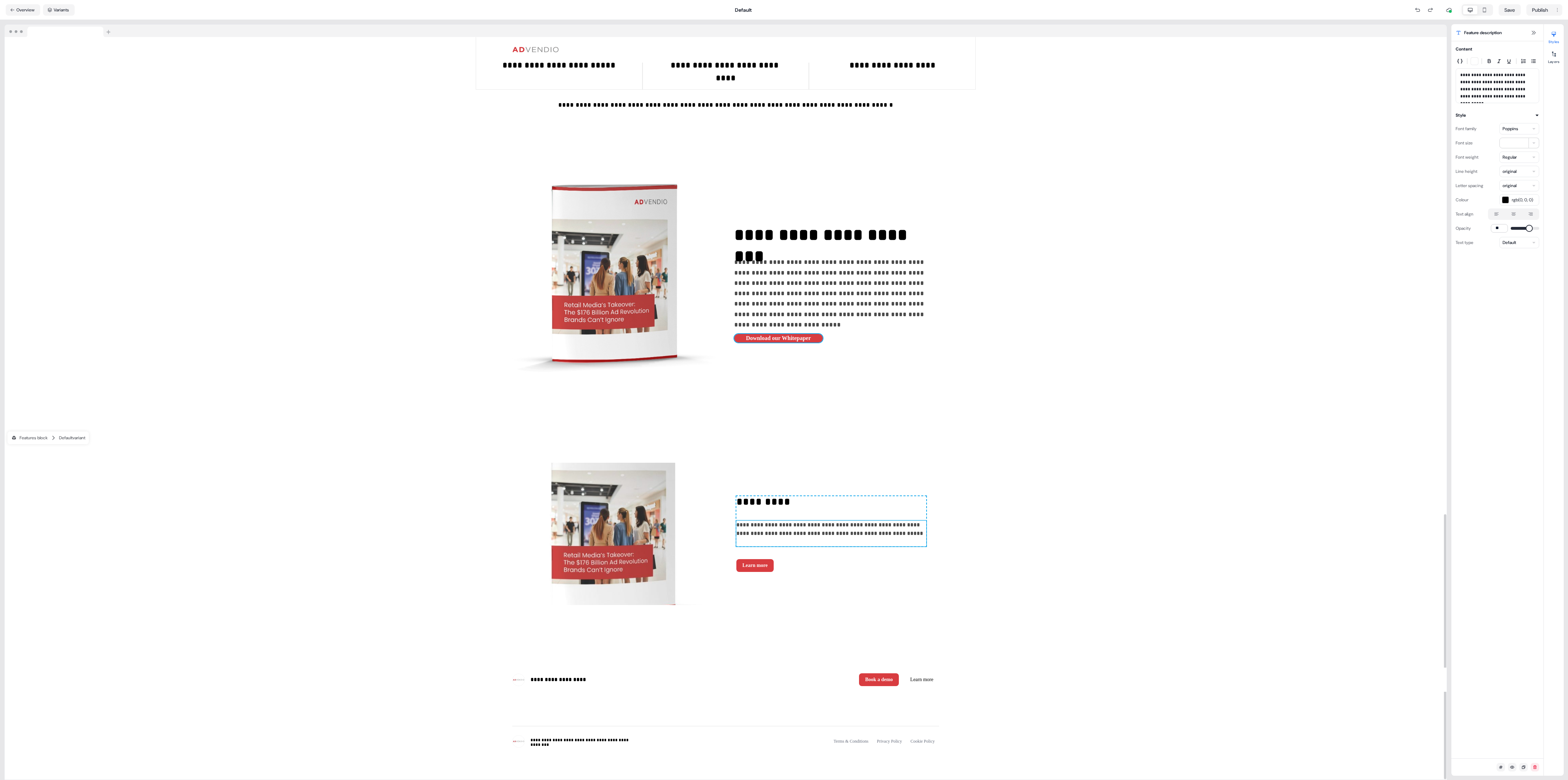 click on "**********" at bounding box center [838, 534] 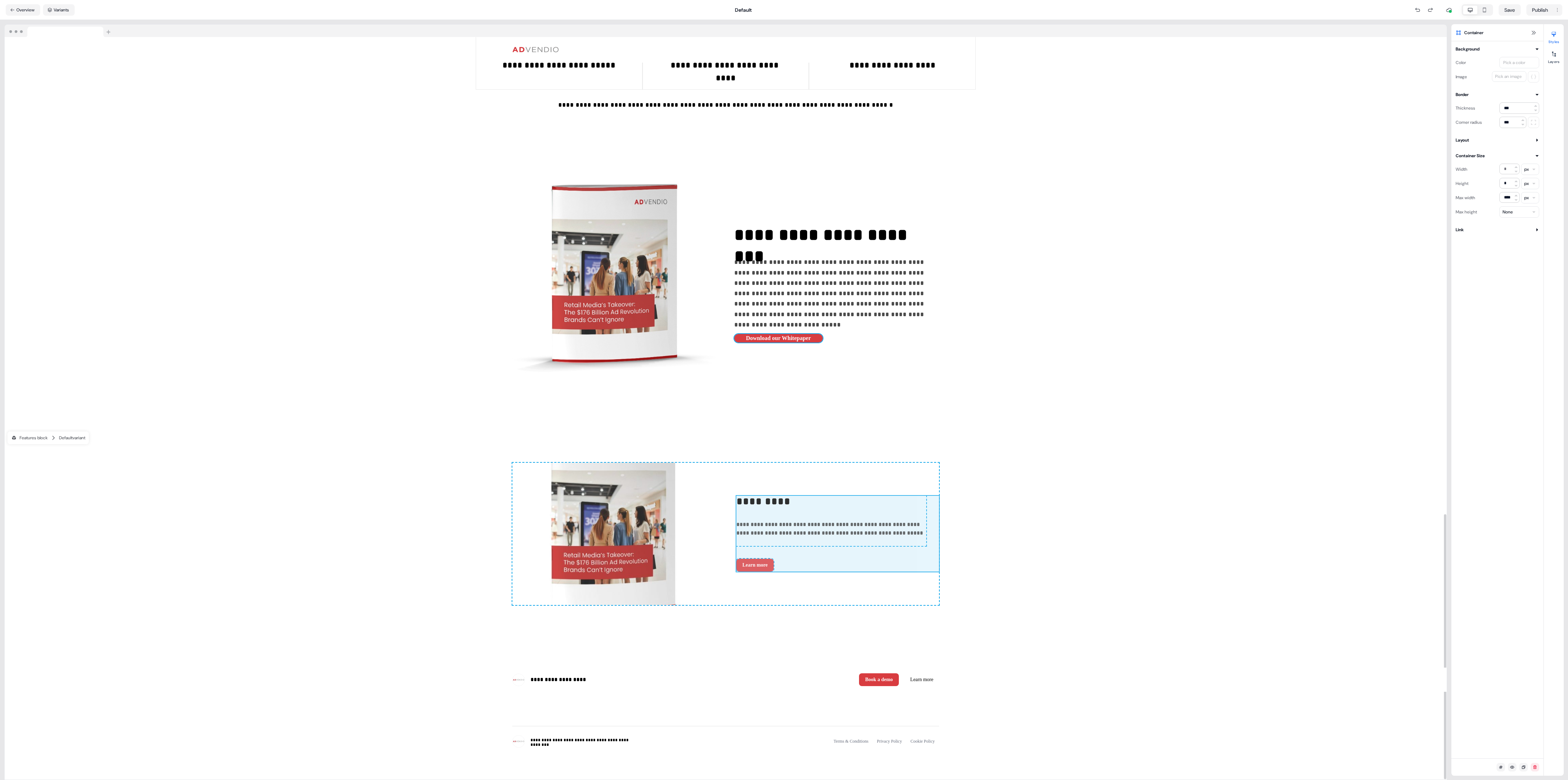 drag, startPoint x: 873, startPoint y: 553, endPoint x: 864, endPoint y: 222, distance: 331.12233 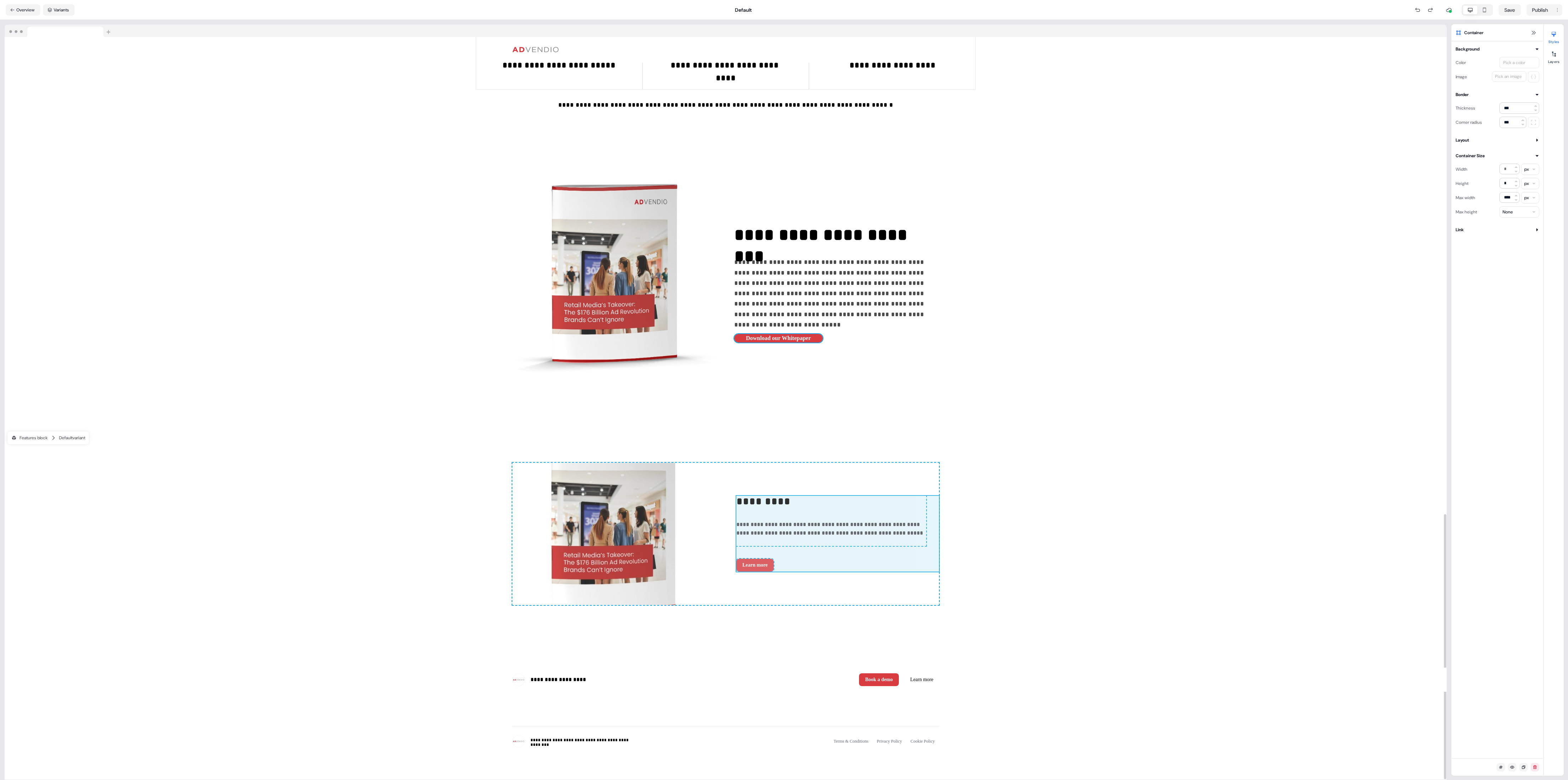 click on "**********" at bounding box center [726, 534] 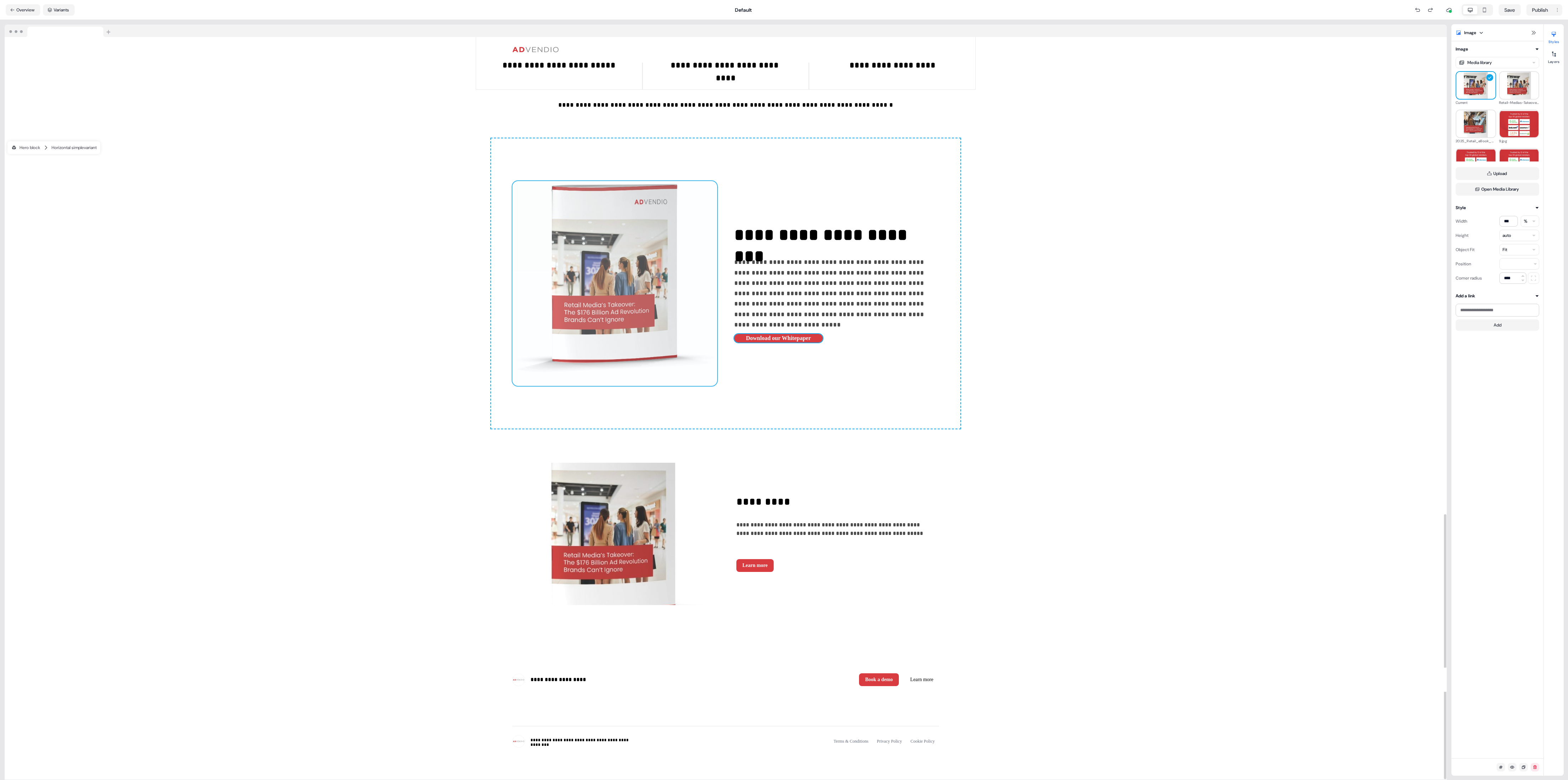 drag, startPoint x: 660, startPoint y: 291, endPoint x: 663, endPoint y: 555, distance: 264.017 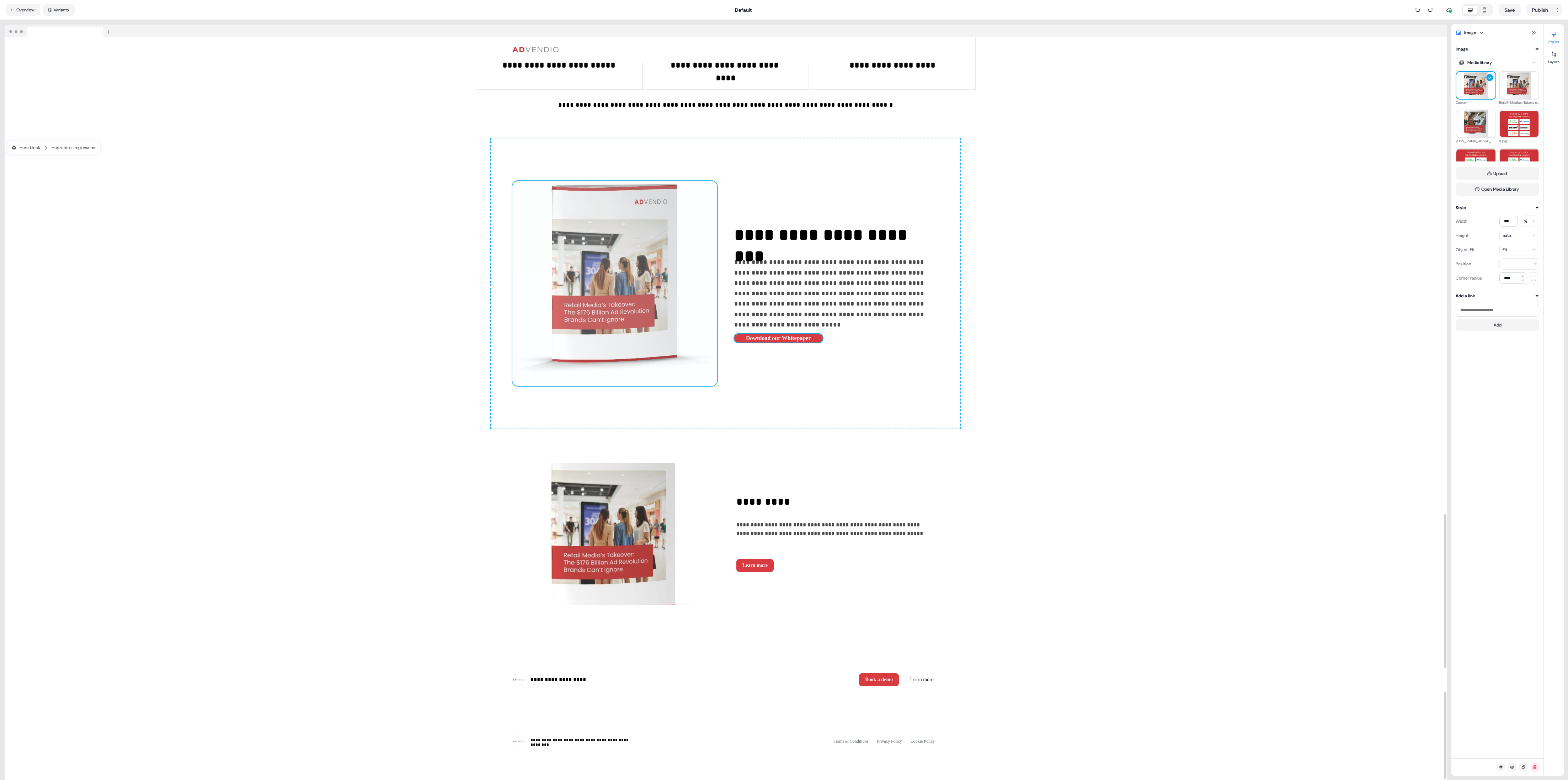 click on "**********" at bounding box center (726, 283) 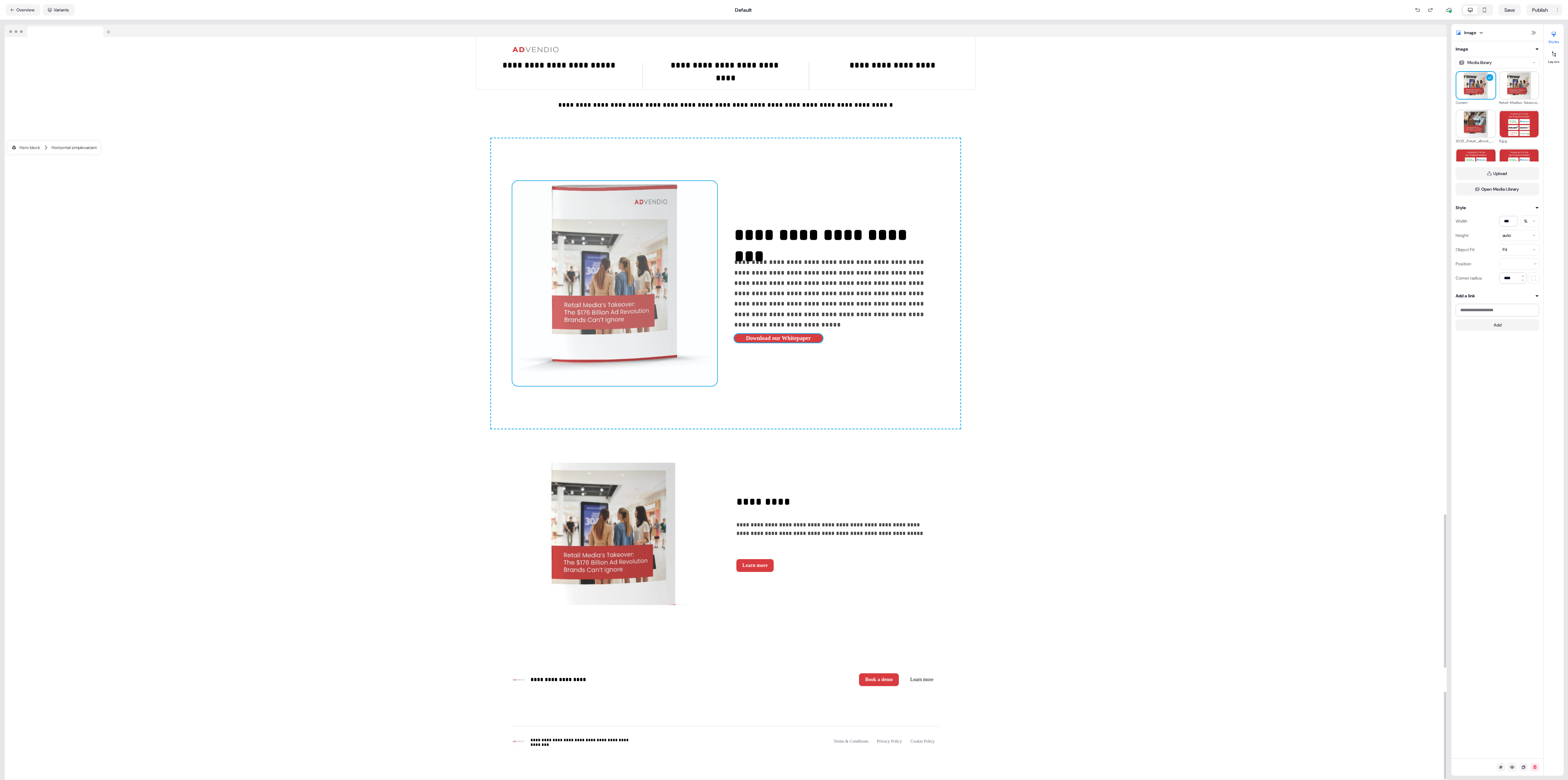 drag, startPoint x: 606, startPoint y: 295, endPoint x: 608, endPoint y: 725, distance: 430.0047 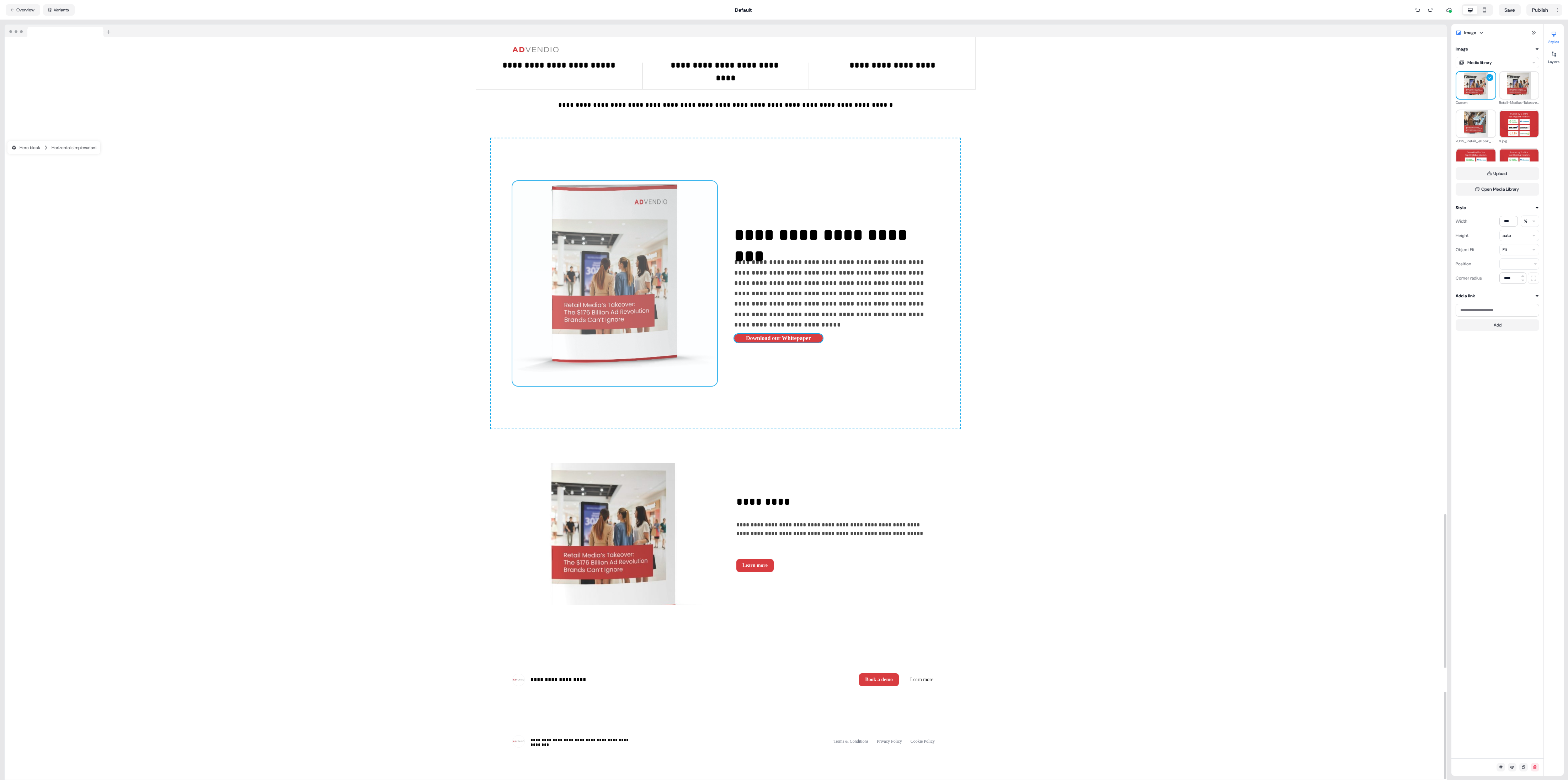 click on "**********" at bounding box center (726, 283) 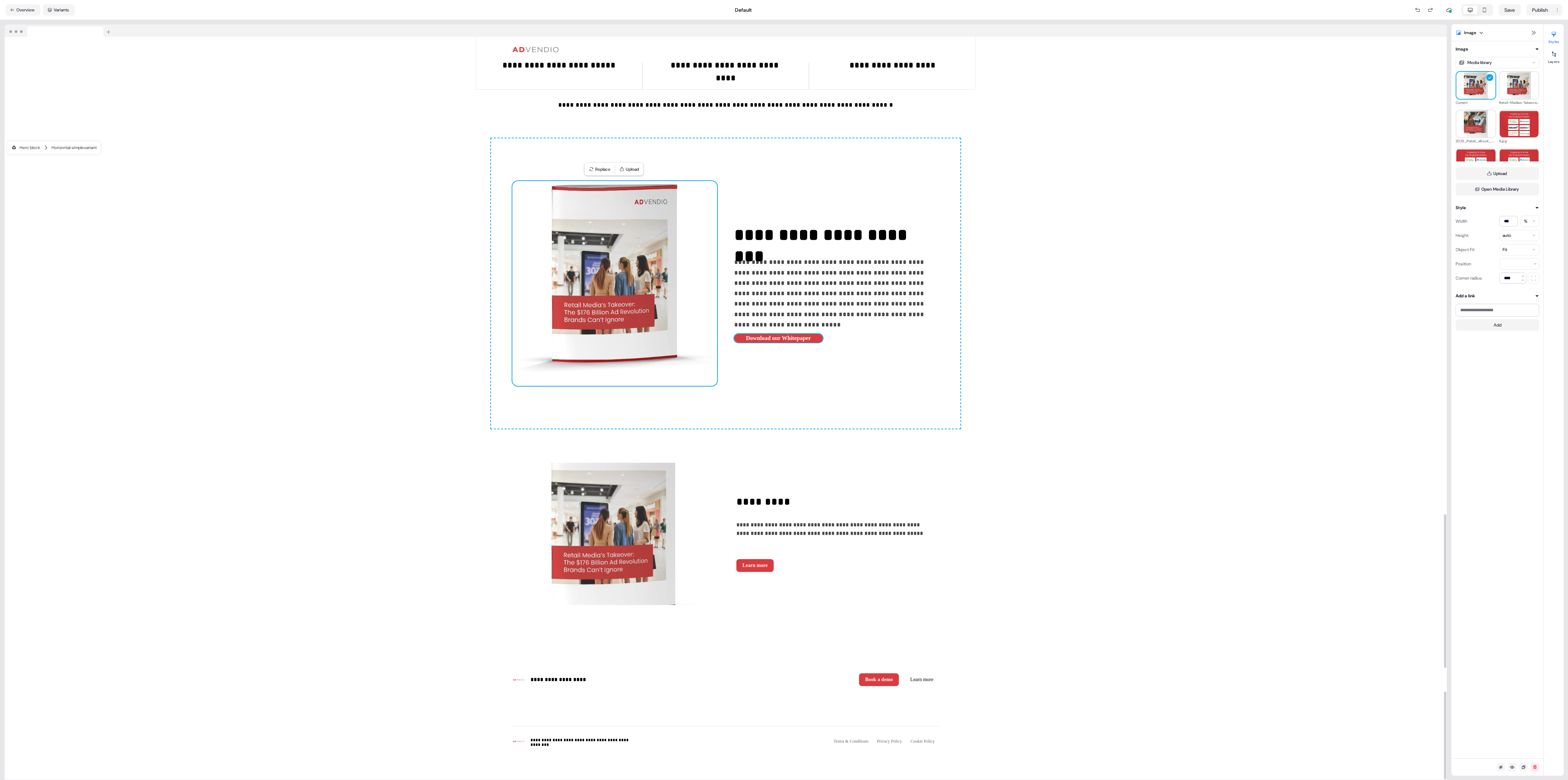 click at bounding box center [614, 534] 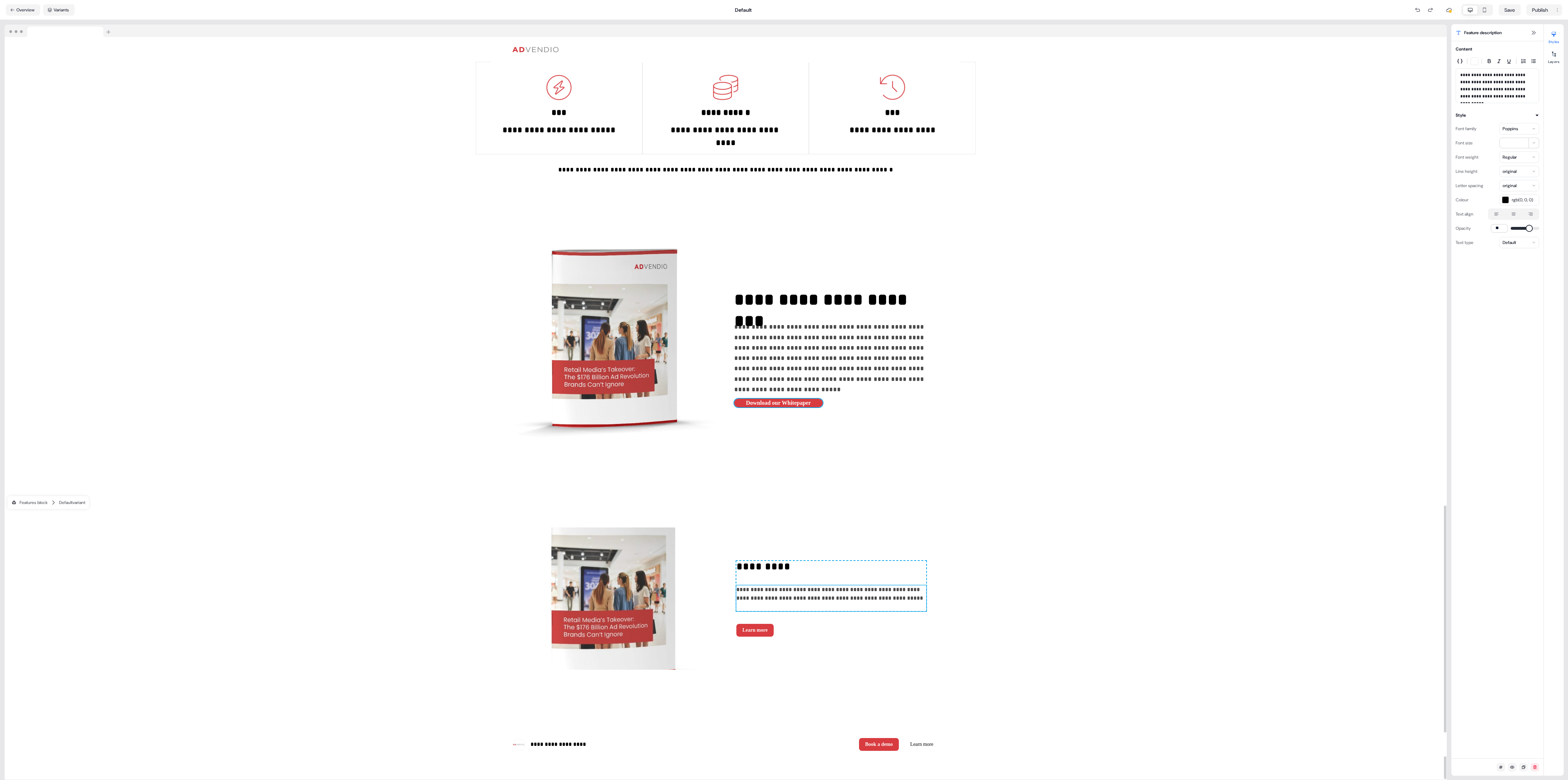 scroll, scrollTop: 1336, scrollLeft: 0, axis: vertical 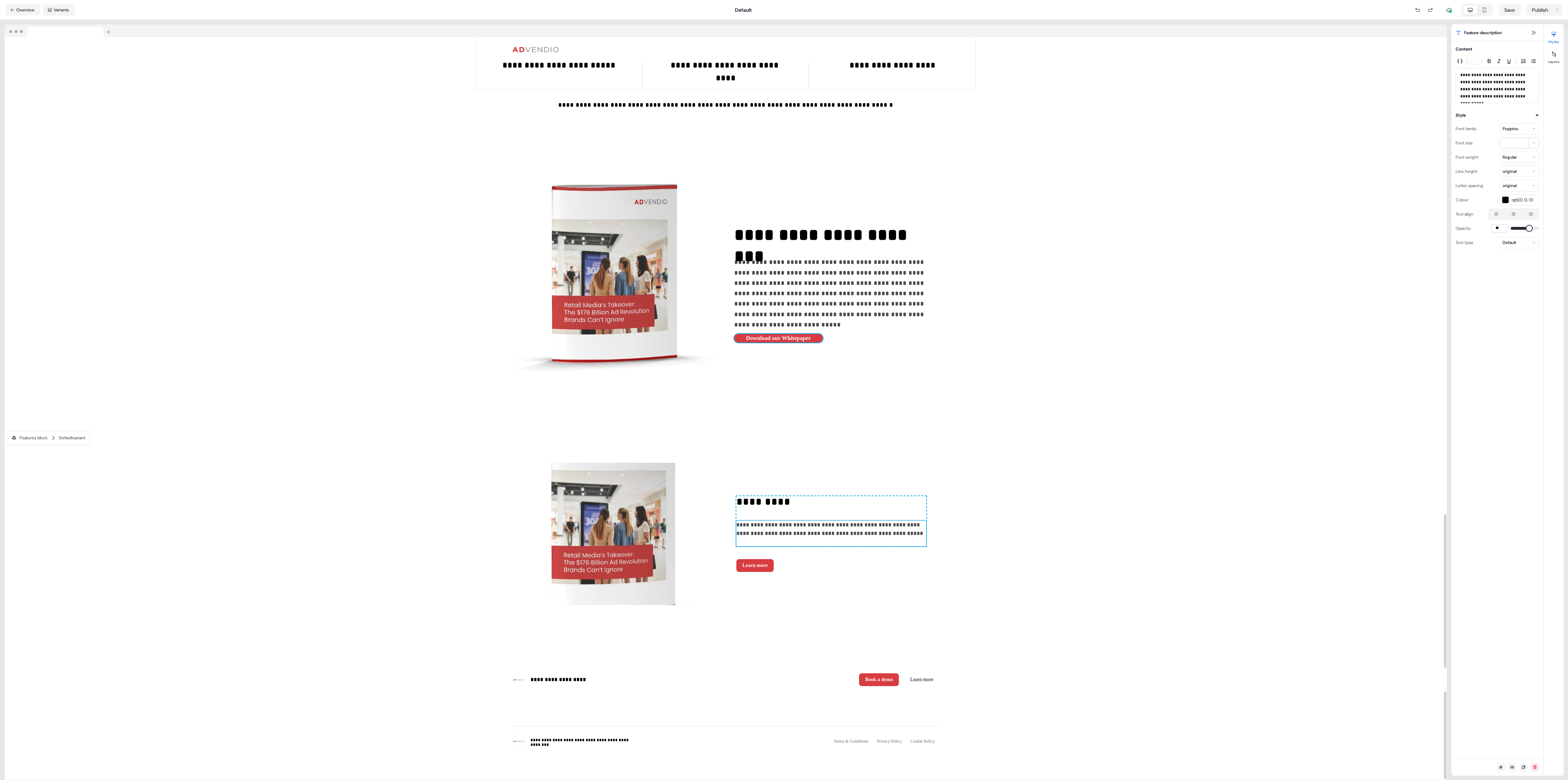 click at bounding box center [614, 534] 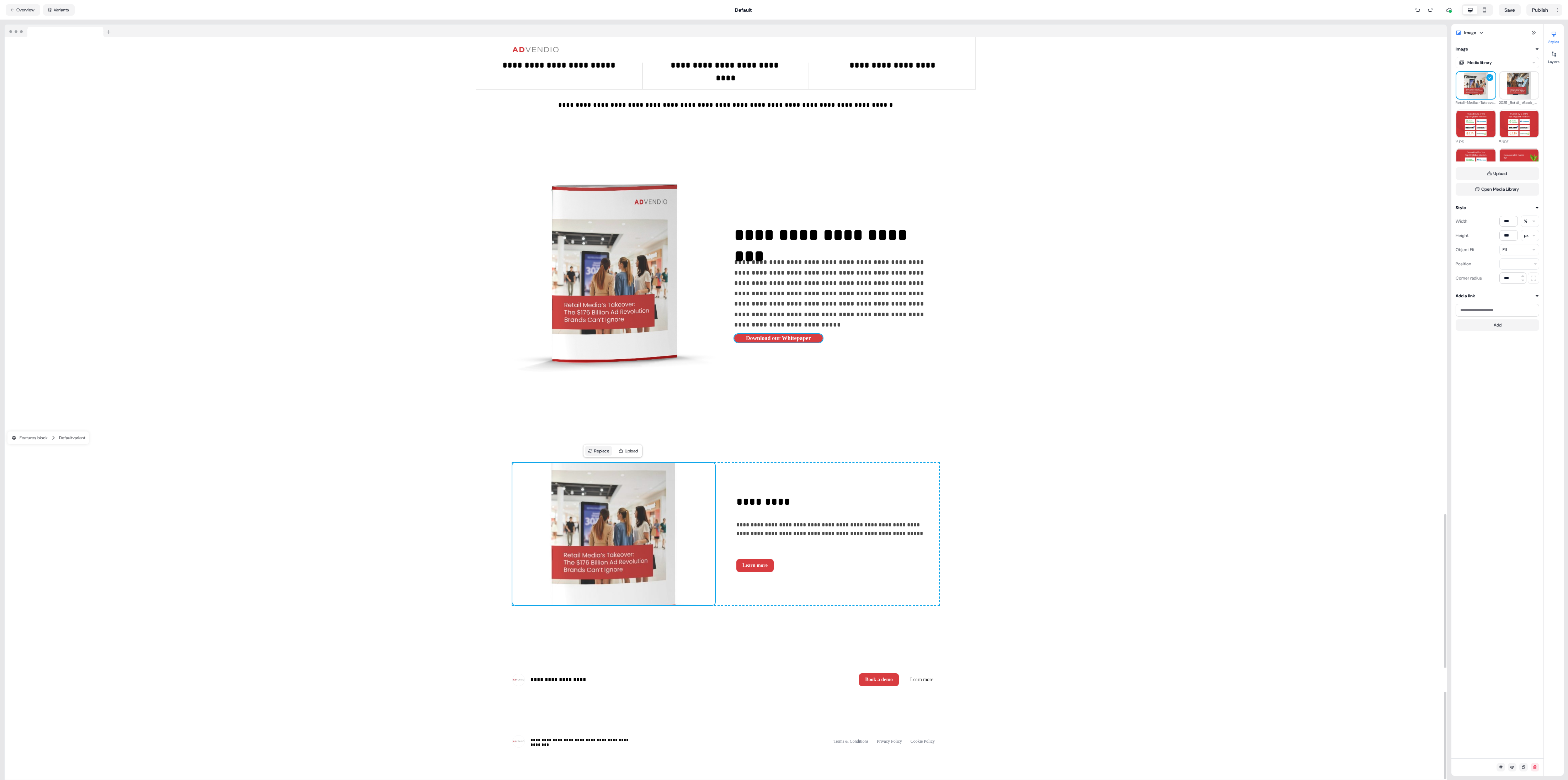 click on "Replace" at bounding box center (598, 451) 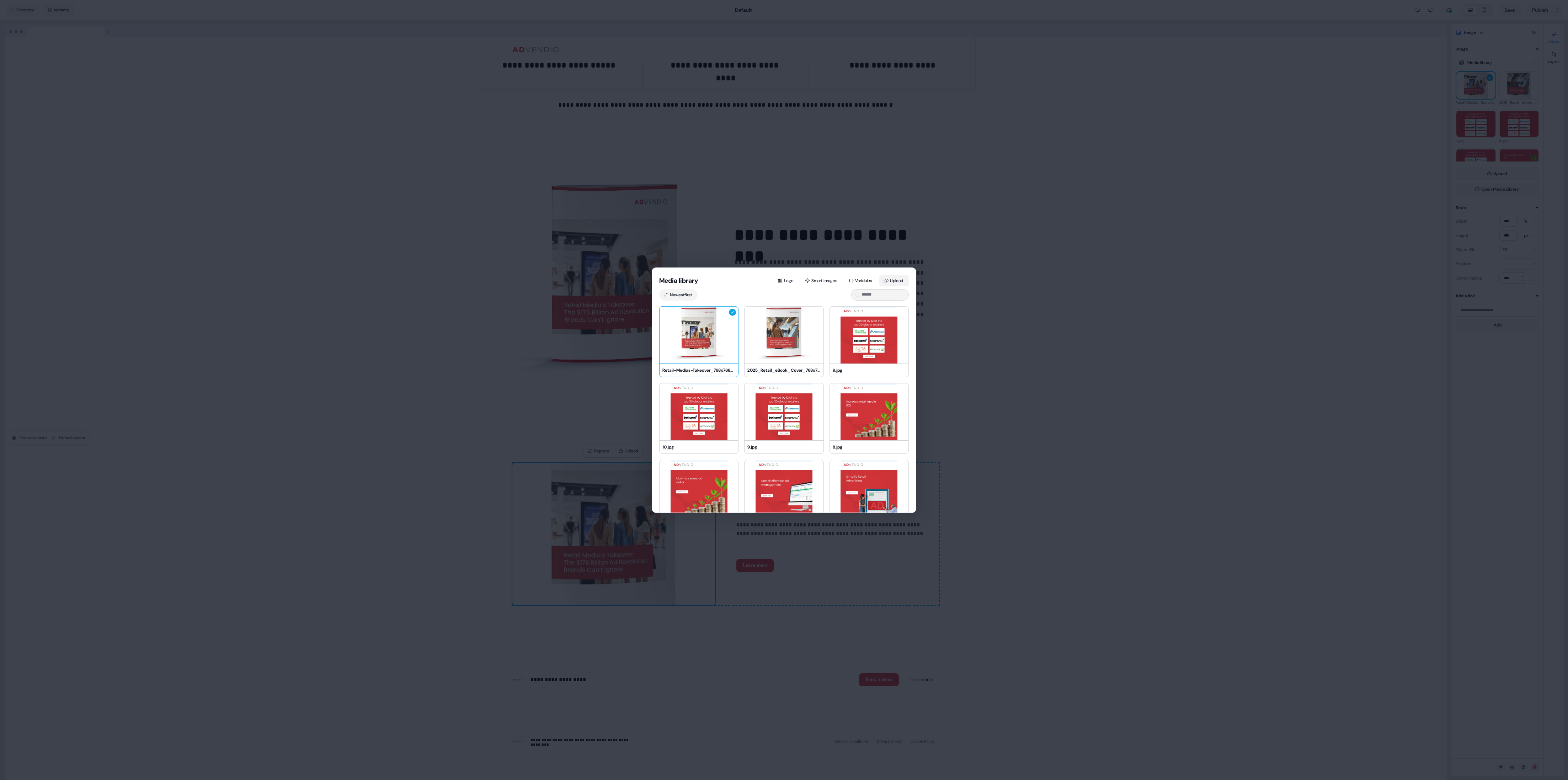 click on "Upload" at bounding box center (894, 281) 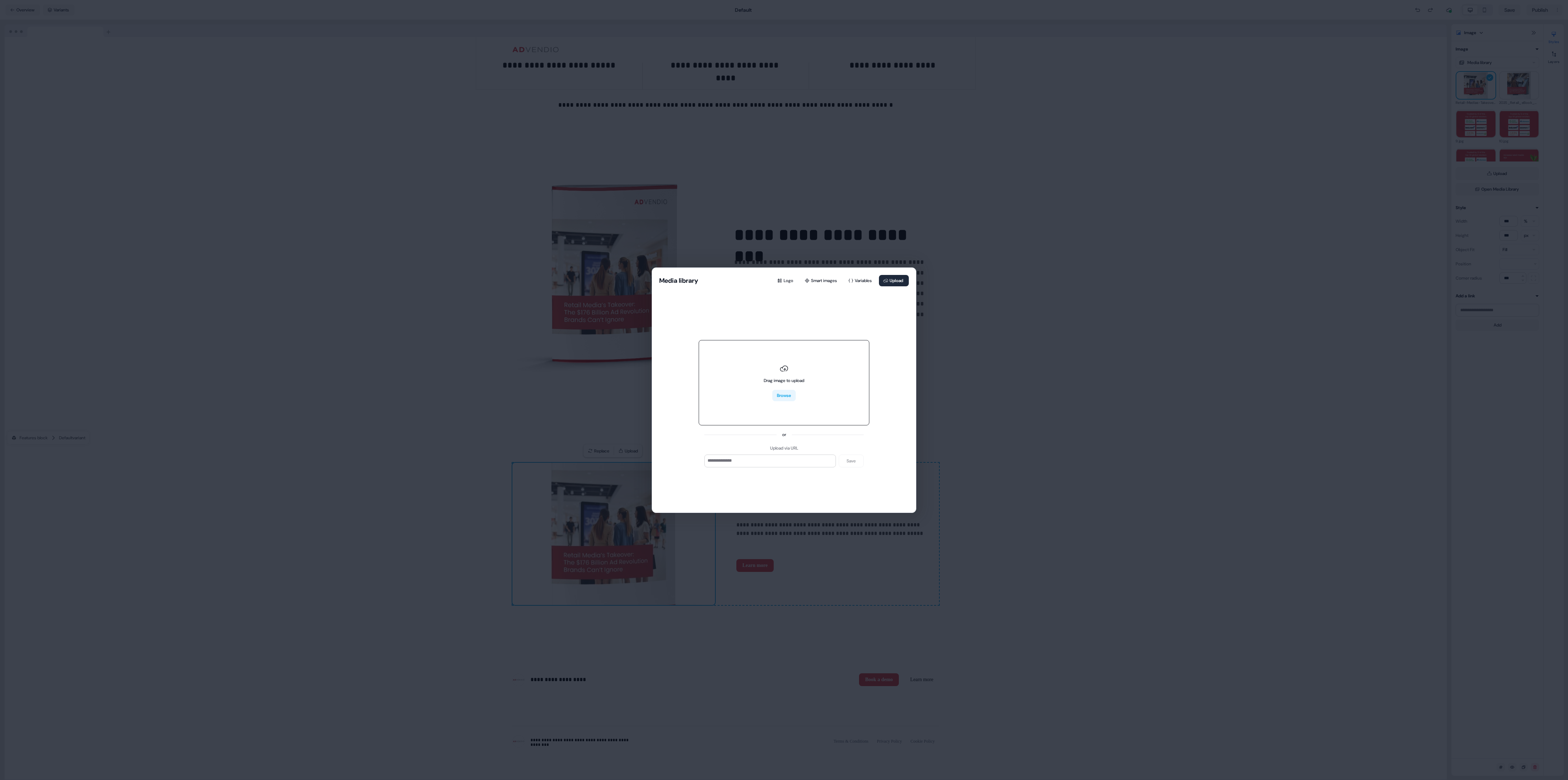 click on "Browse" at bounding box center (784, 396) 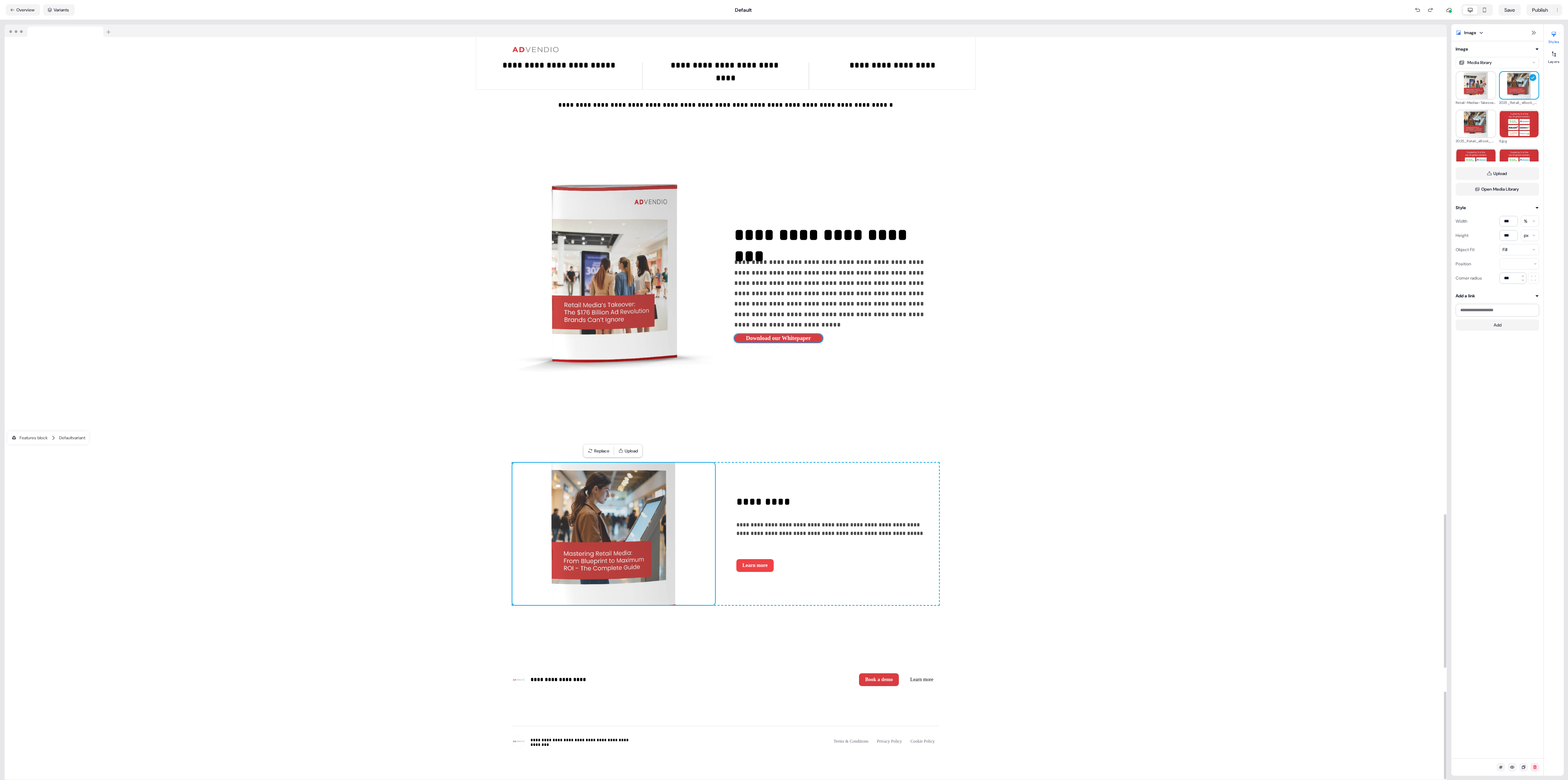 click on "Learn more" at bounding box center [755, 566] 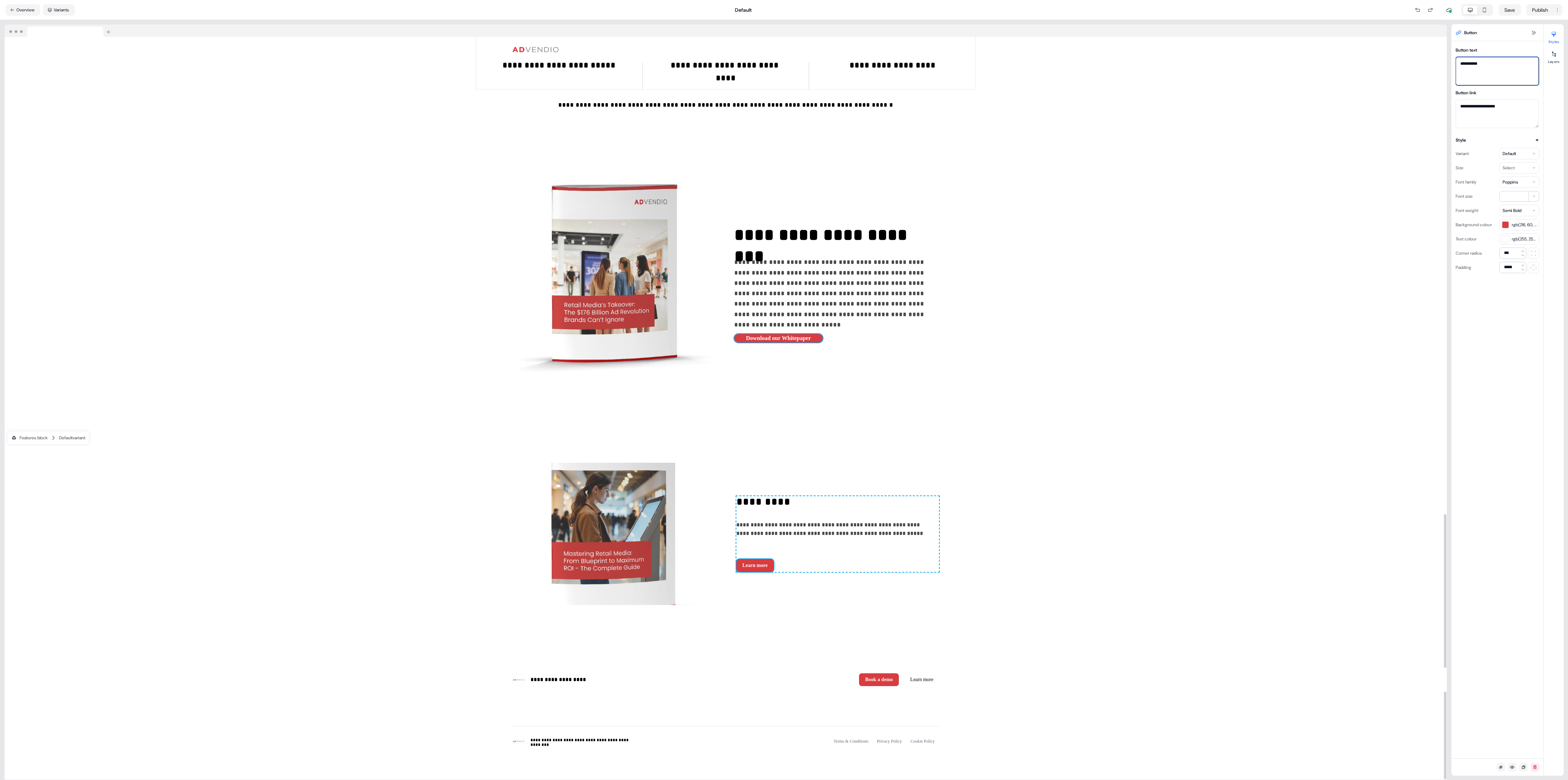 drag, startPoint x: 1489, startPoint y: 67, endPoint x: 1455, endPoint y: 34, distance: 47.38143 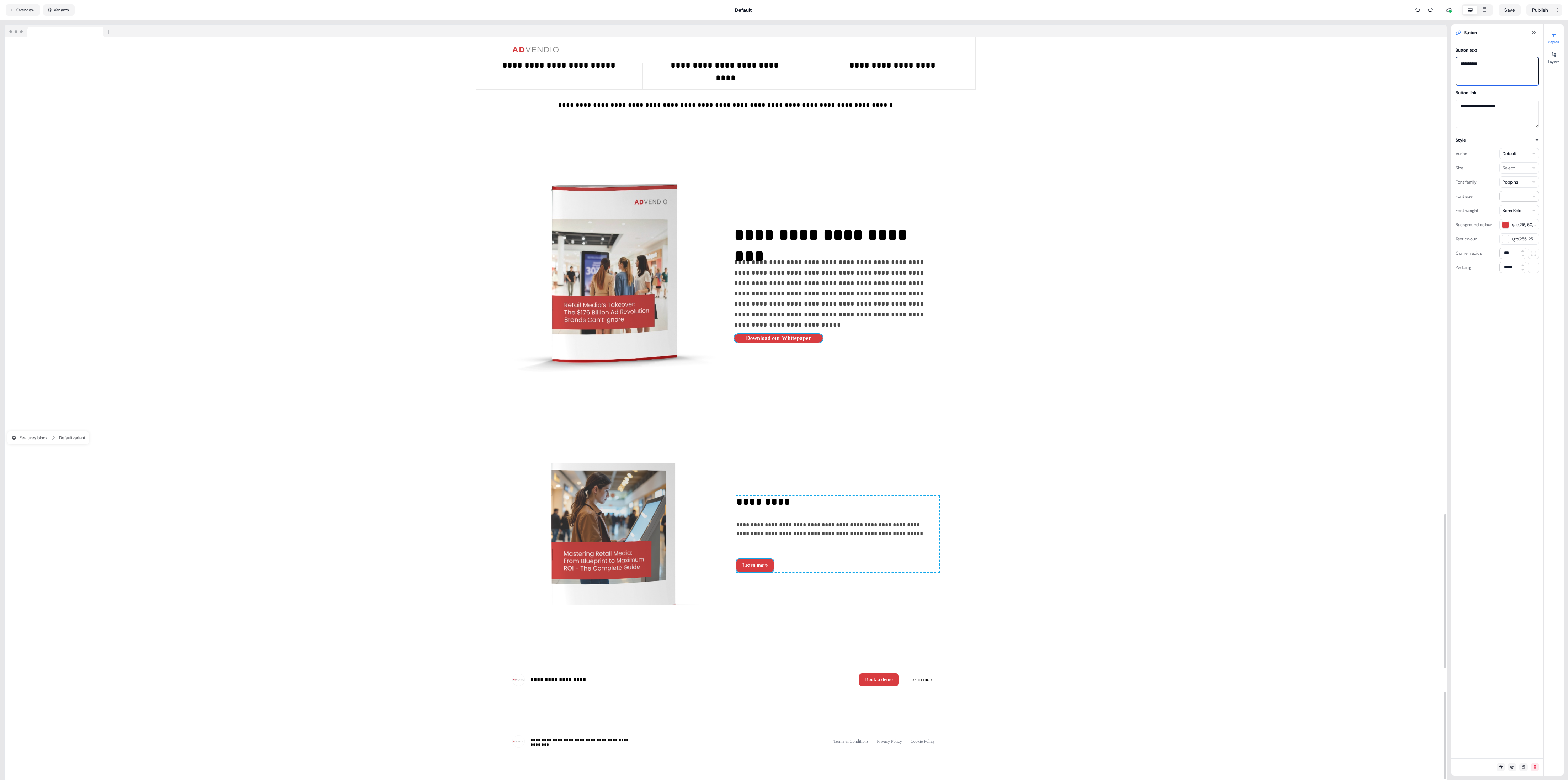 click on "**********" at bounding box center (1497, 400) 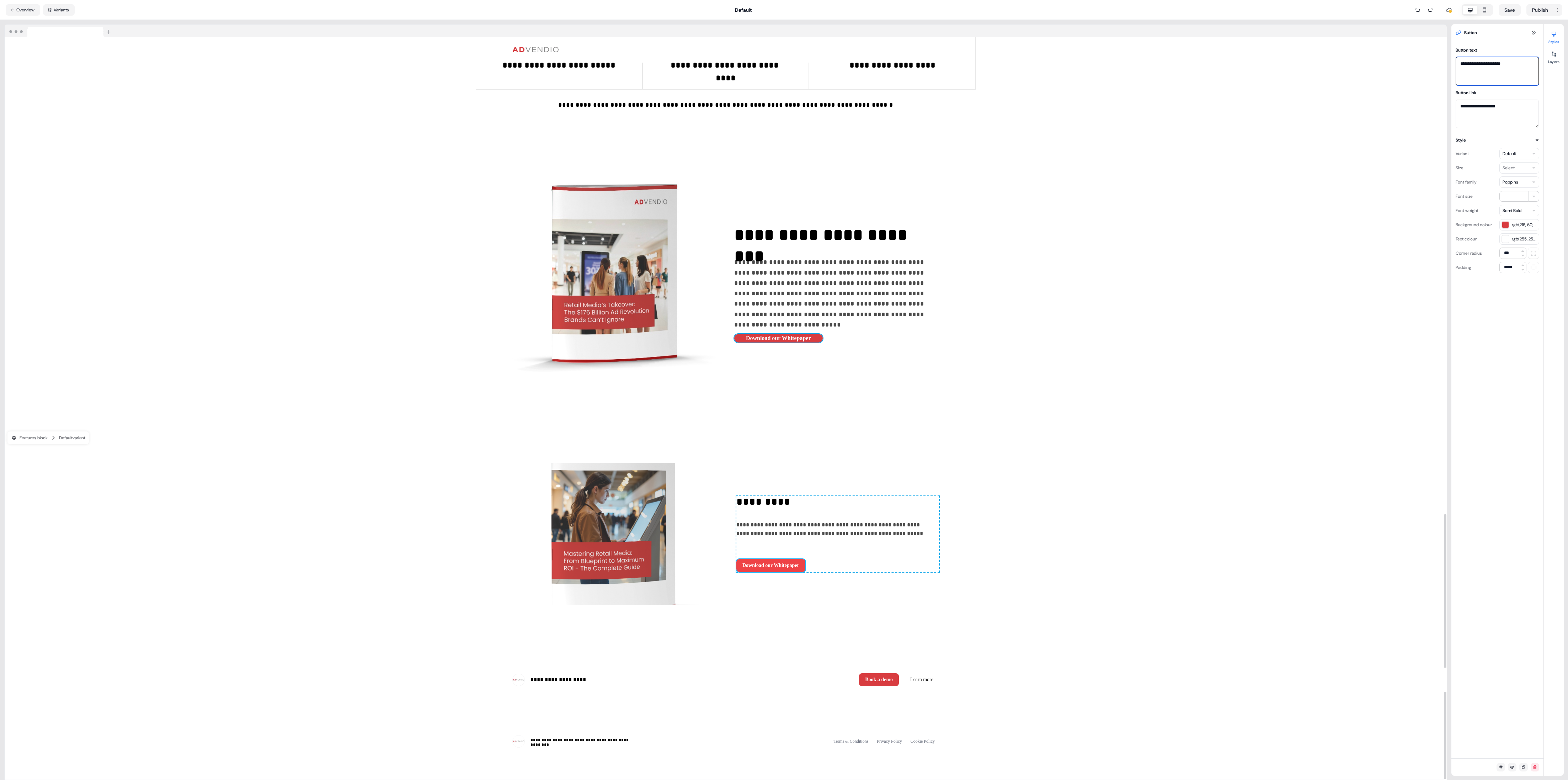 type on "**********" 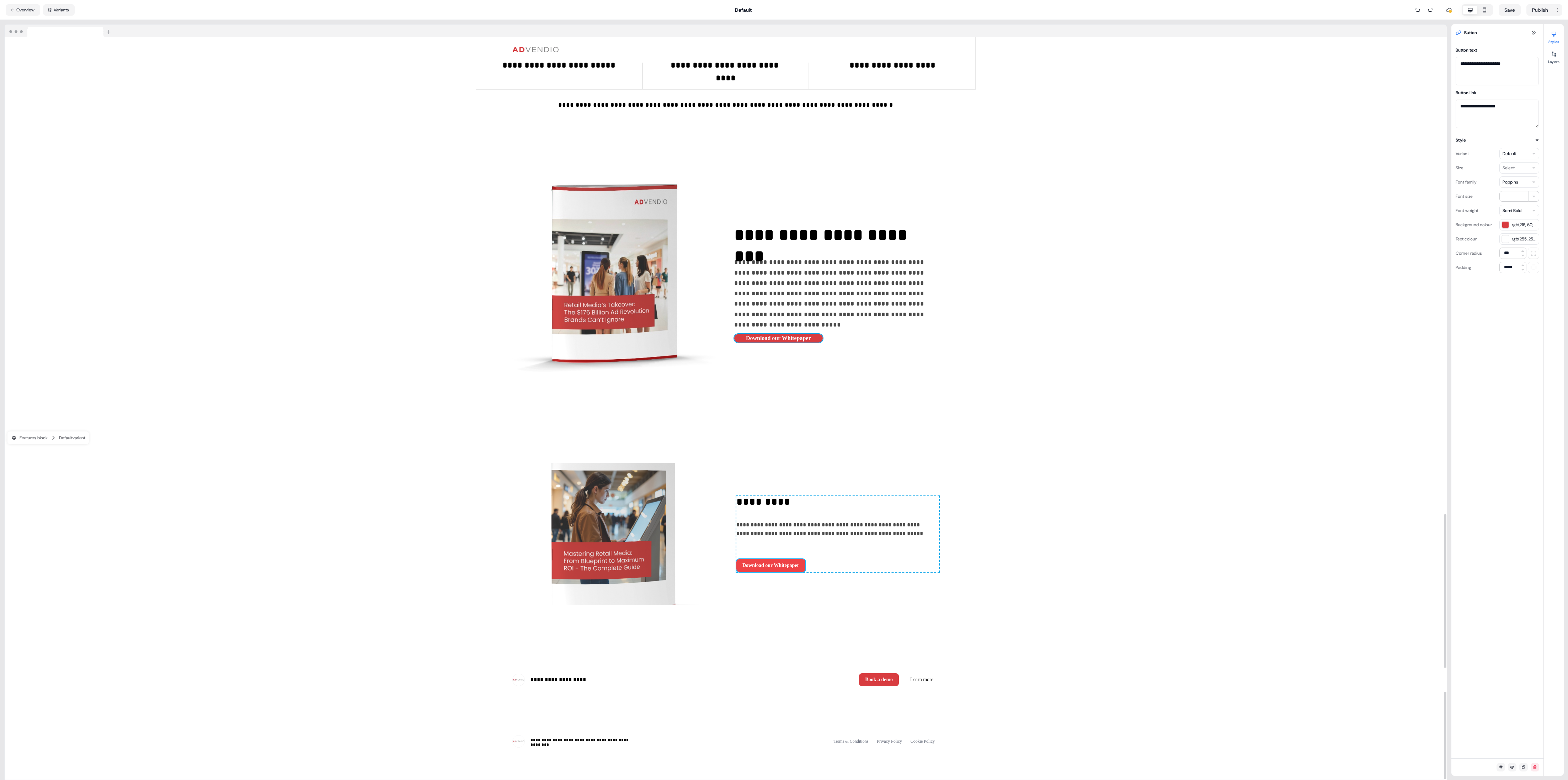 click on "Download our Whitepaper" at bounding box center [771, 566] 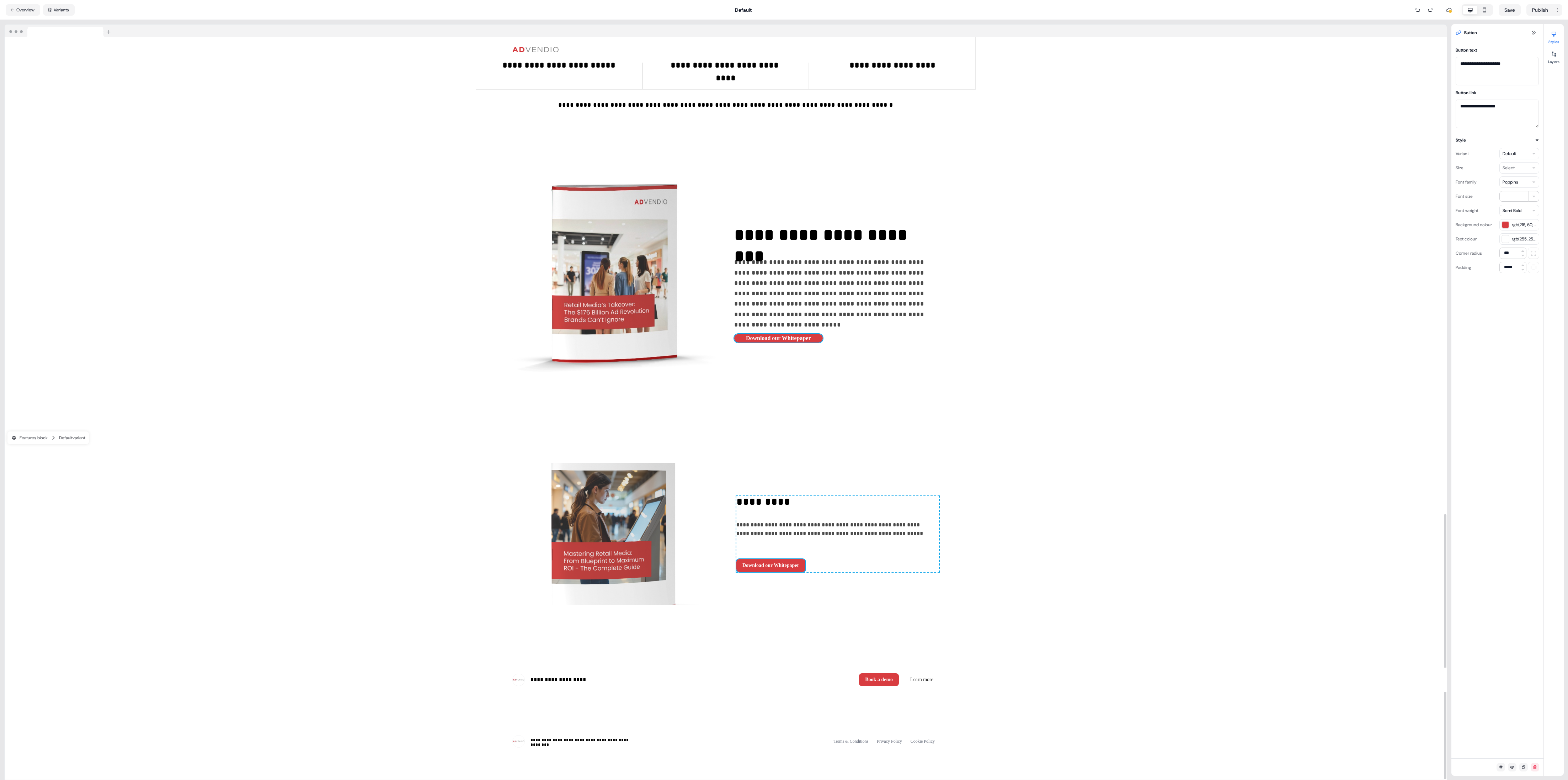 click on "**********" at bounding box center [726, 548] 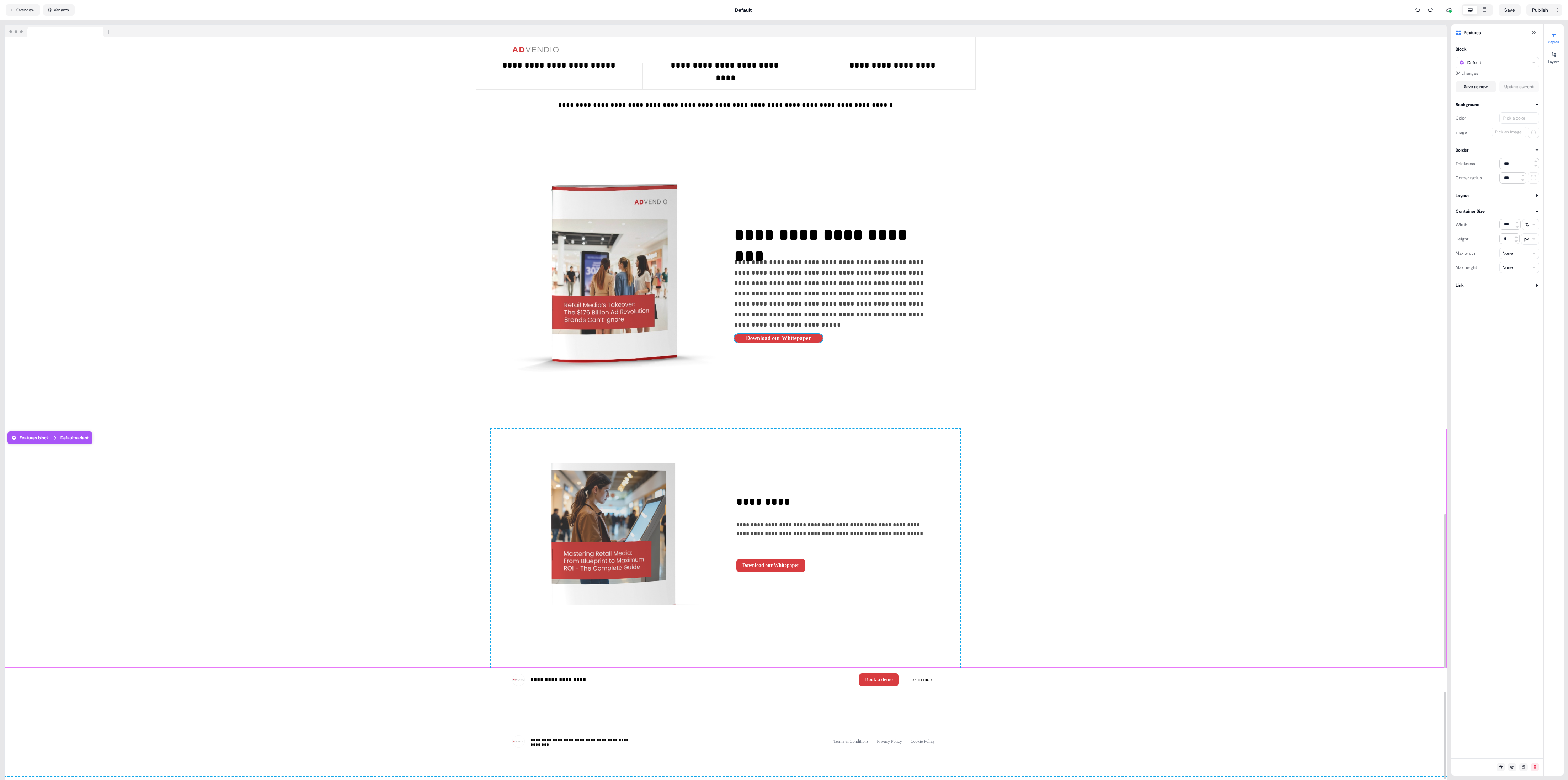 click on "**********" at bounding box center [726, 548] 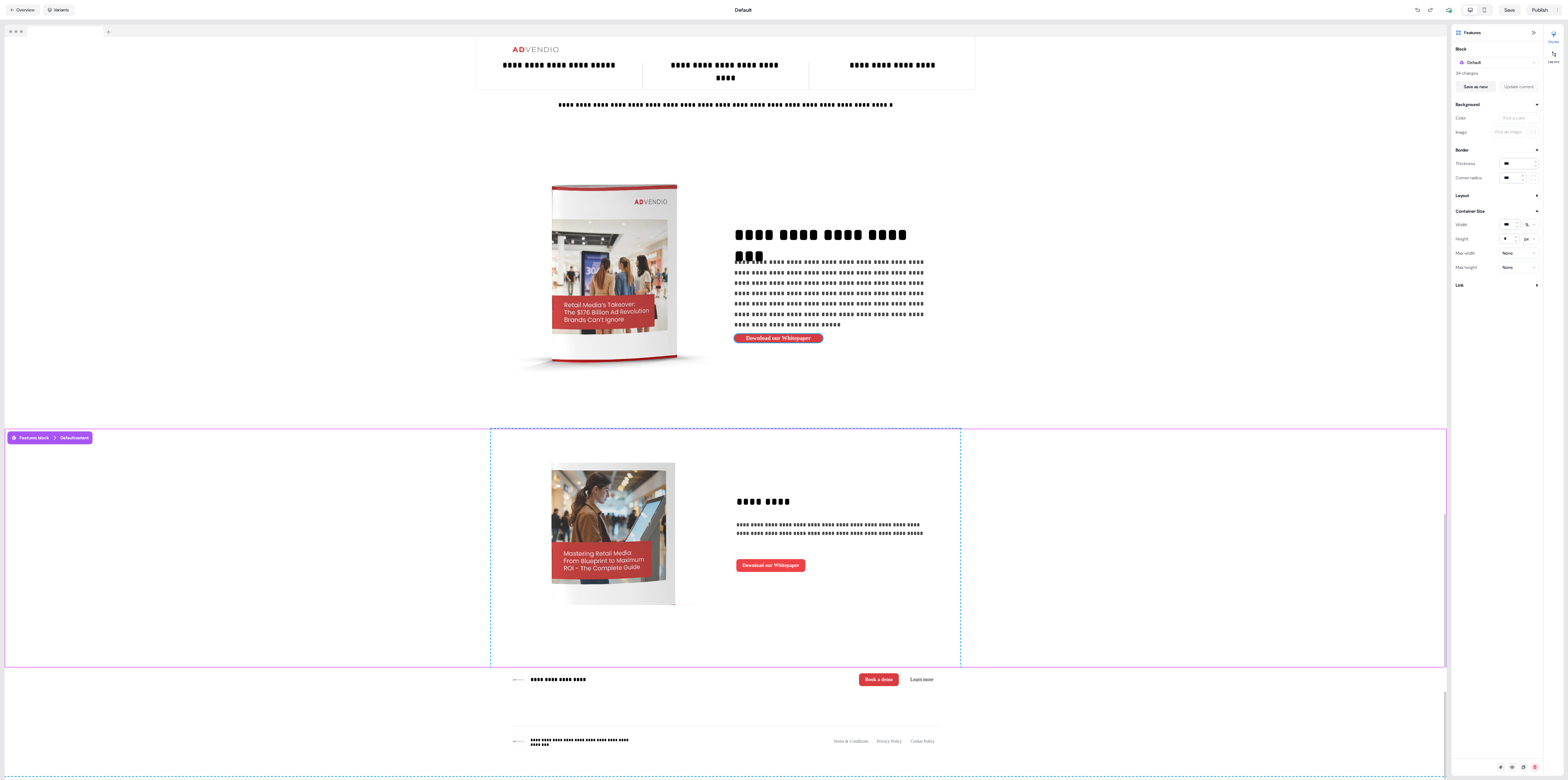 click on "Download our Whitepaper" at bounding box center (771, 566) 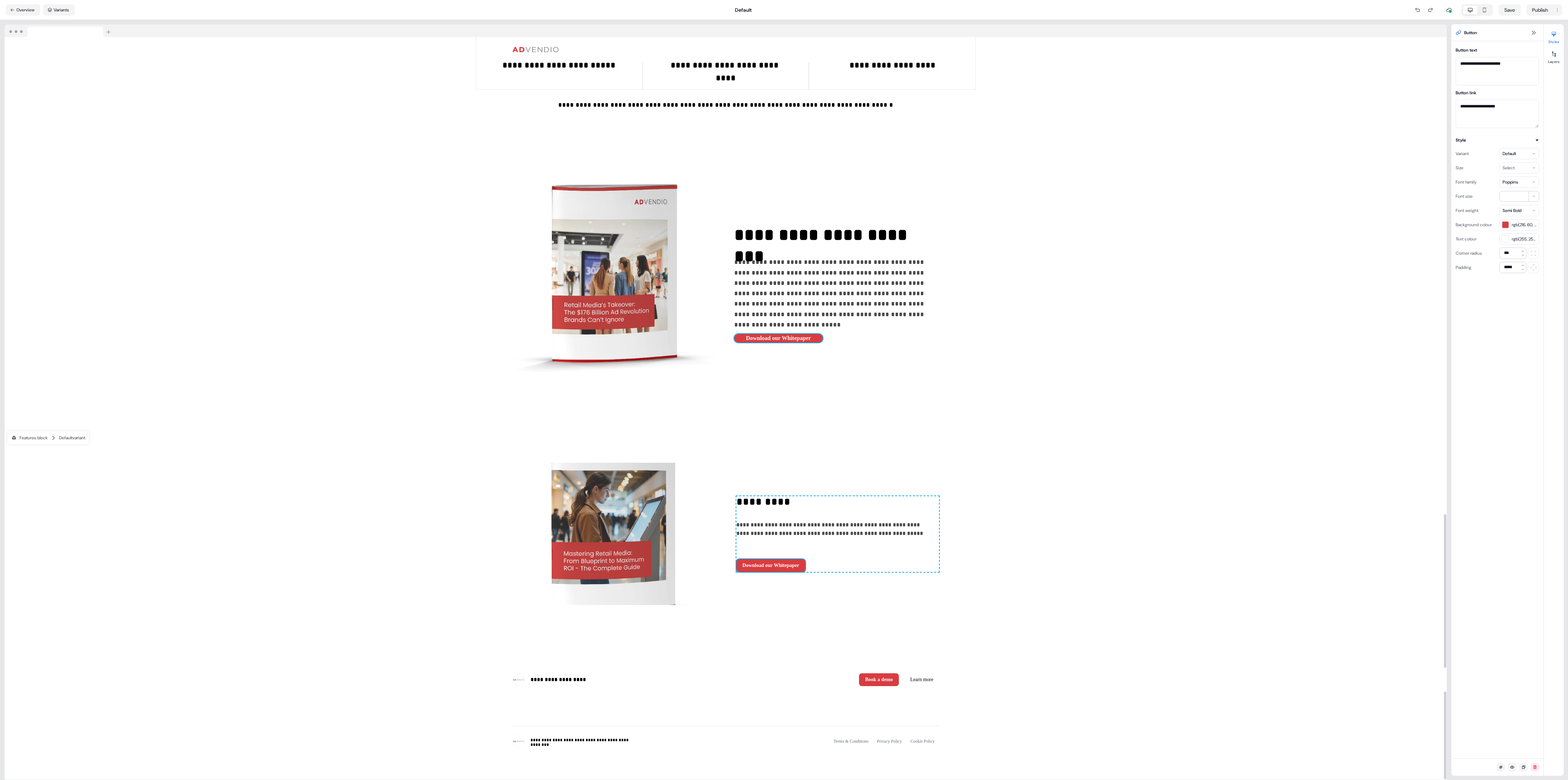 type 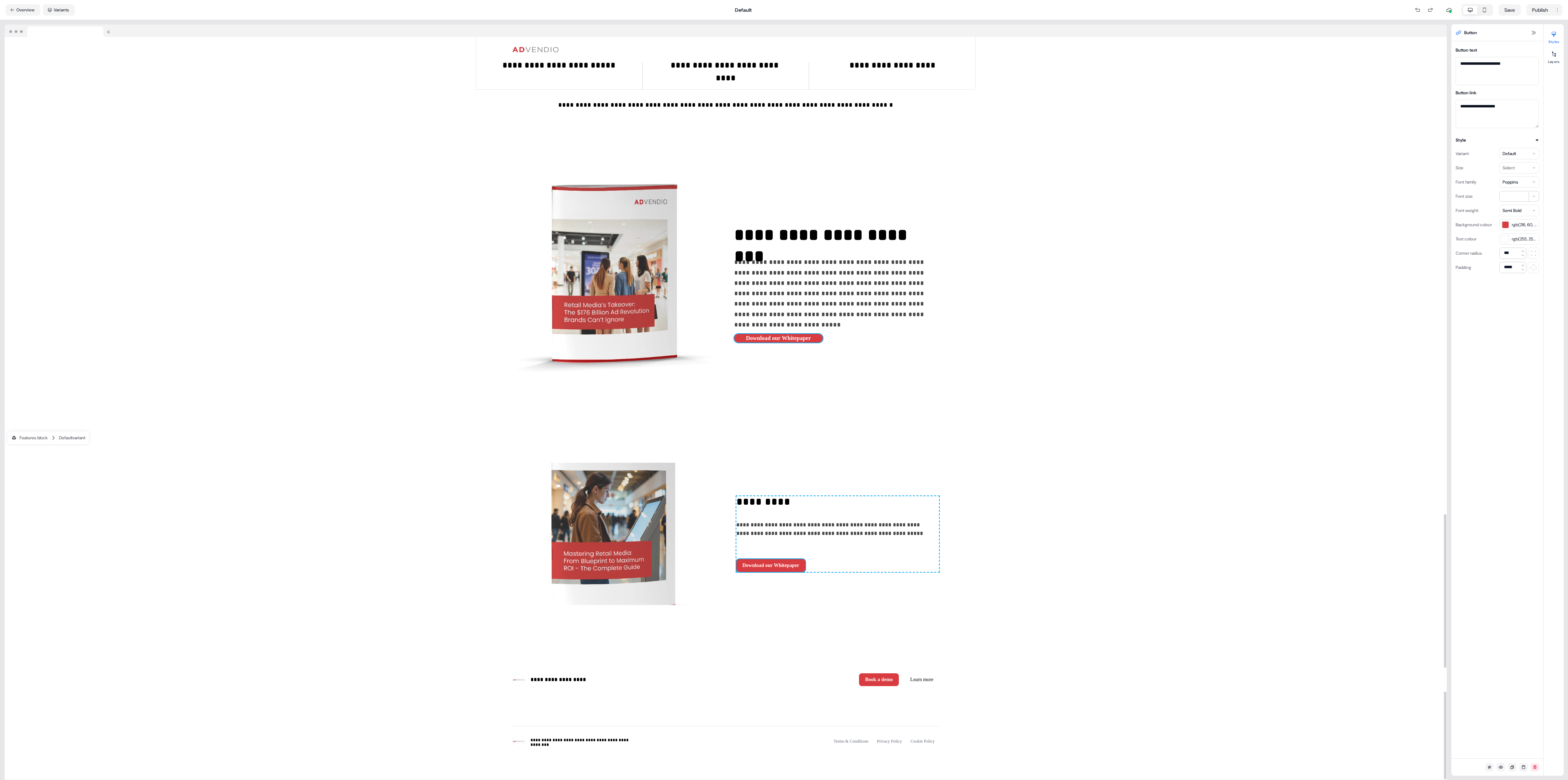 click on "**********" at bounding box center [837, 283] 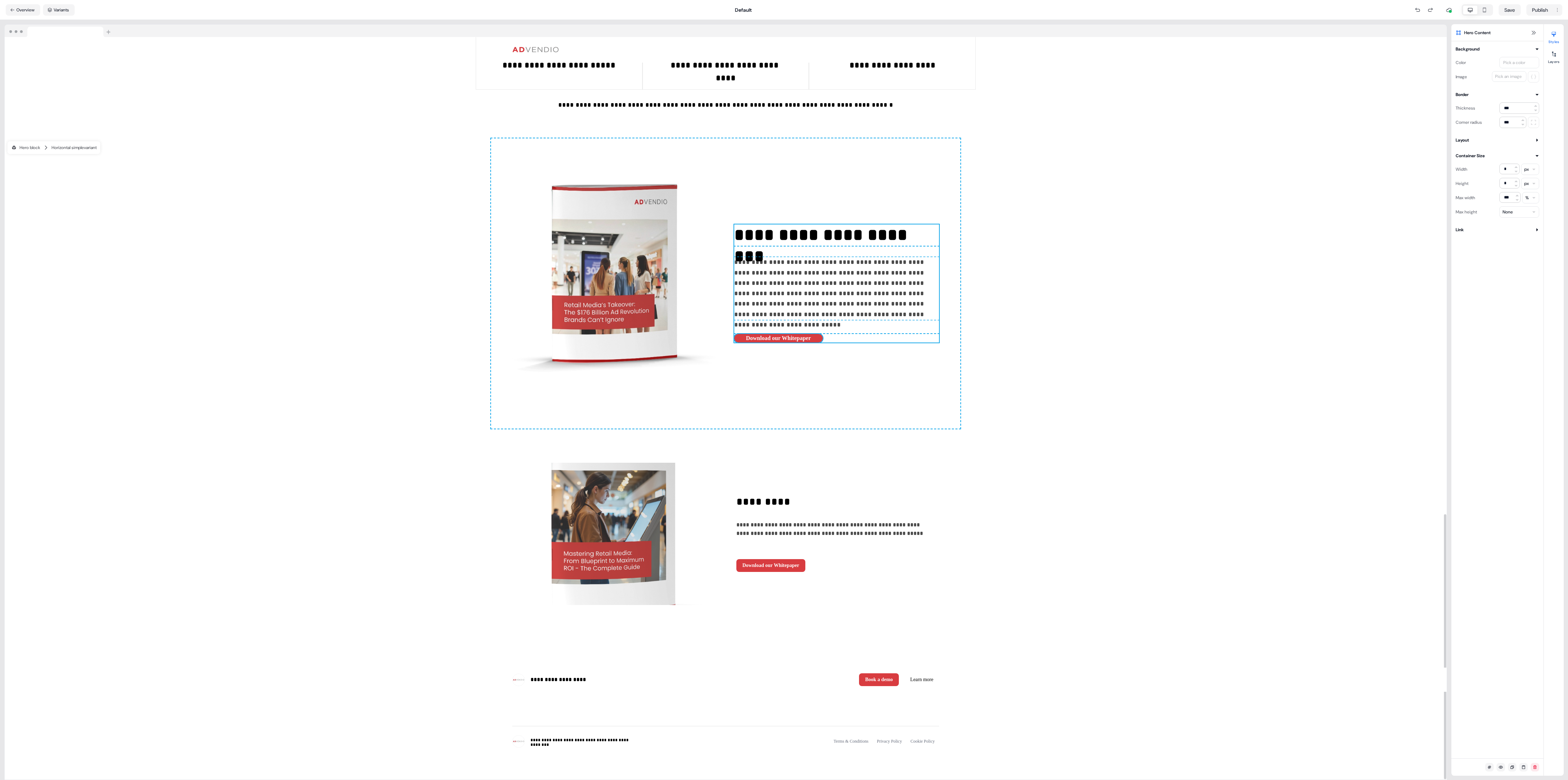 click on "Download our Whitepaper
To pick up a draggable item, press the space bar.
While dragging, use the arrow keys to move the item.
Press space again to drop the item in its new position, or press escape to cancel." at bounding box center [837, 338] 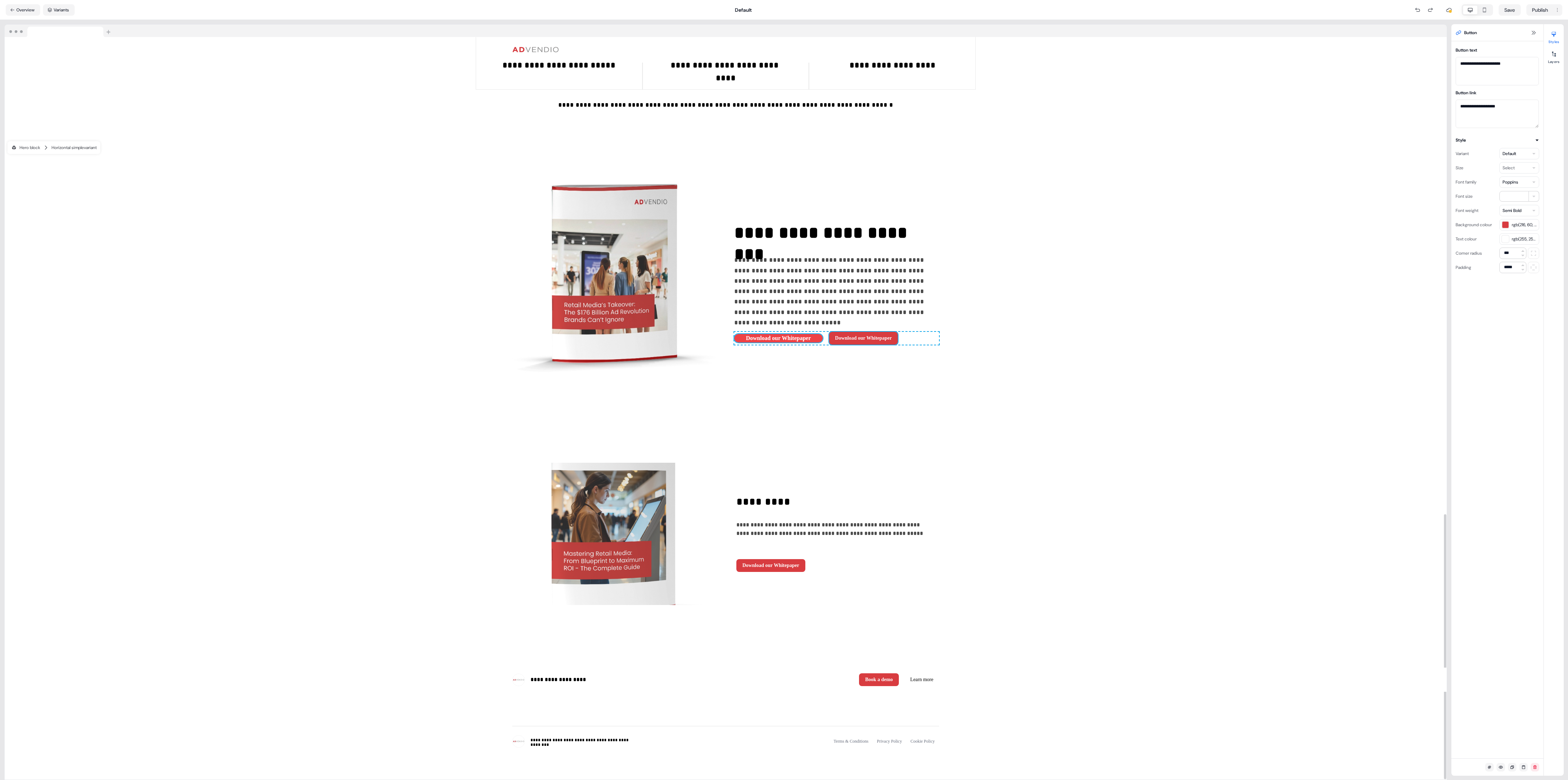 click on "Download our Whitepaper" at bounding box center (778, 338) 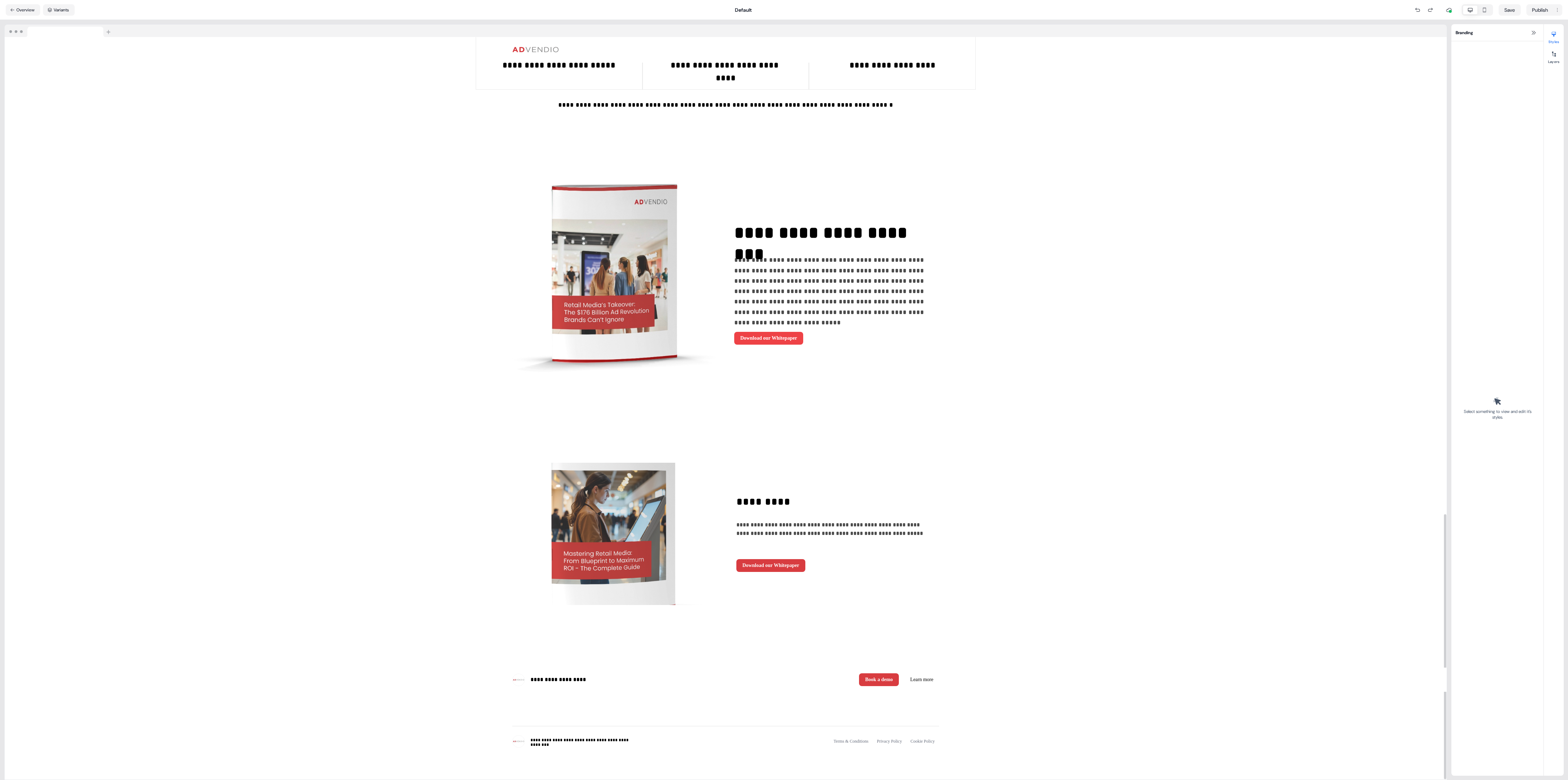 click on "Download our Whitepaper" at bounding box center (769, 338) 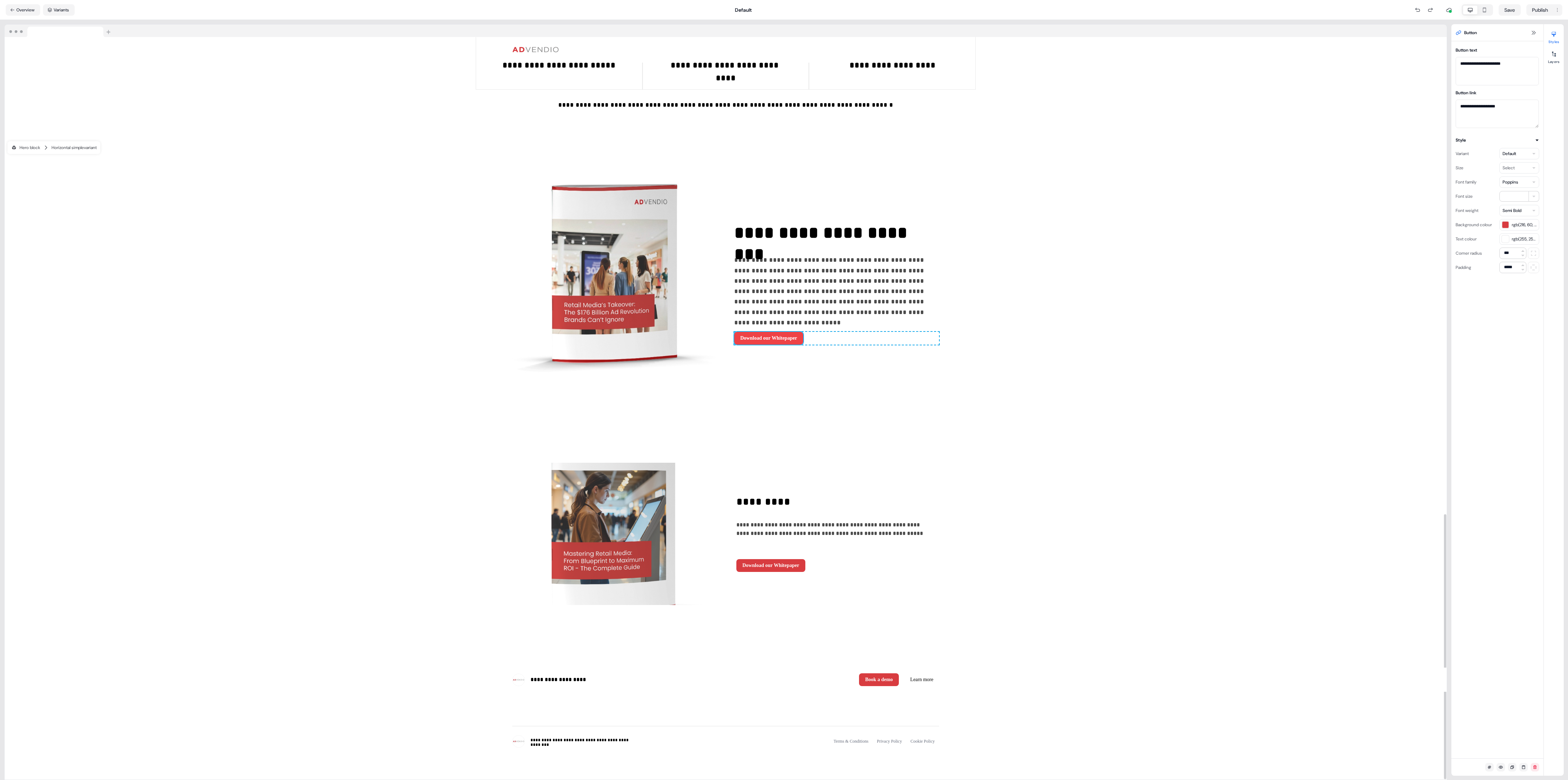 type 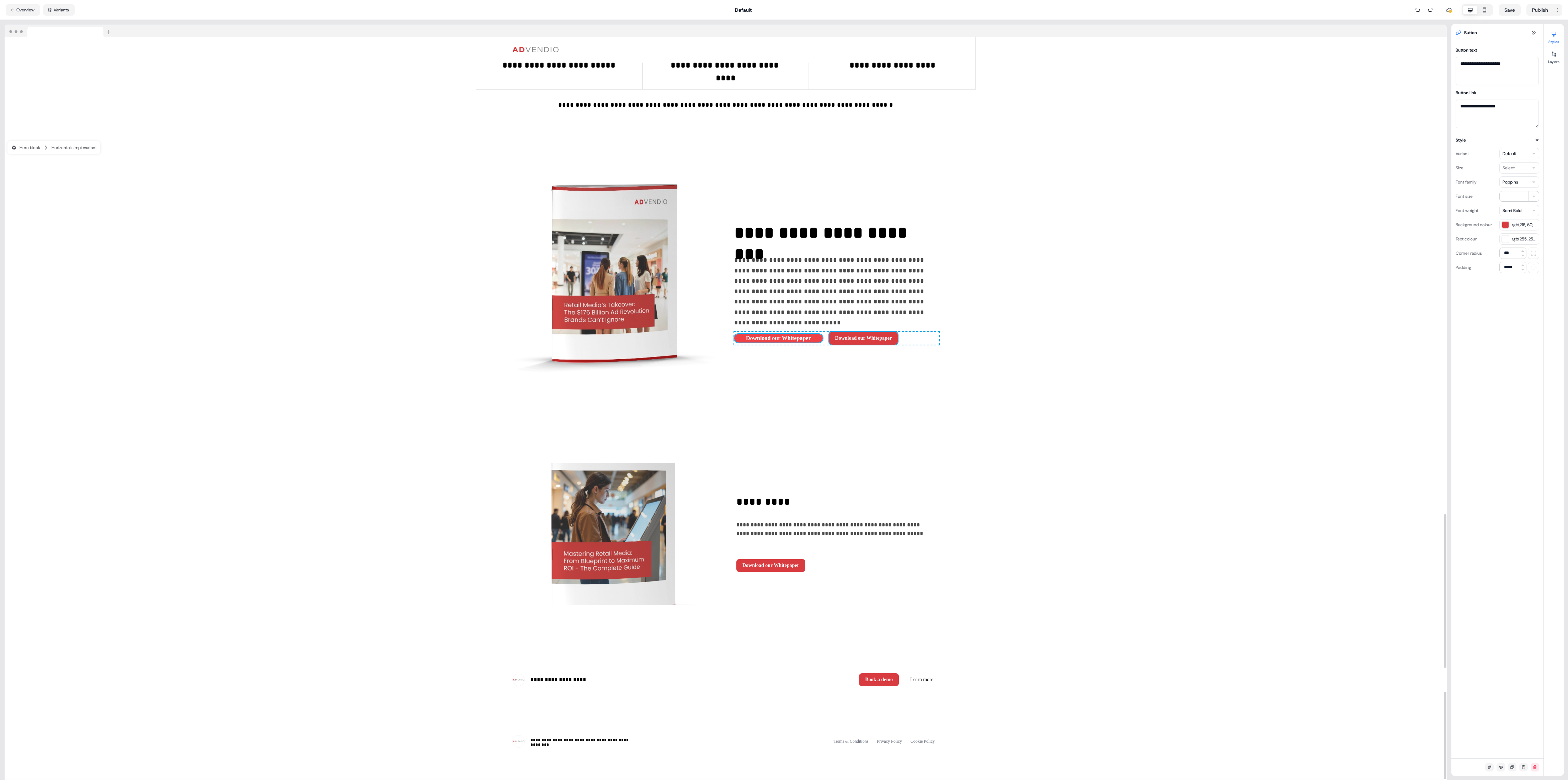 click on "Download our Whitepaper" at bounding box center (778, 338) 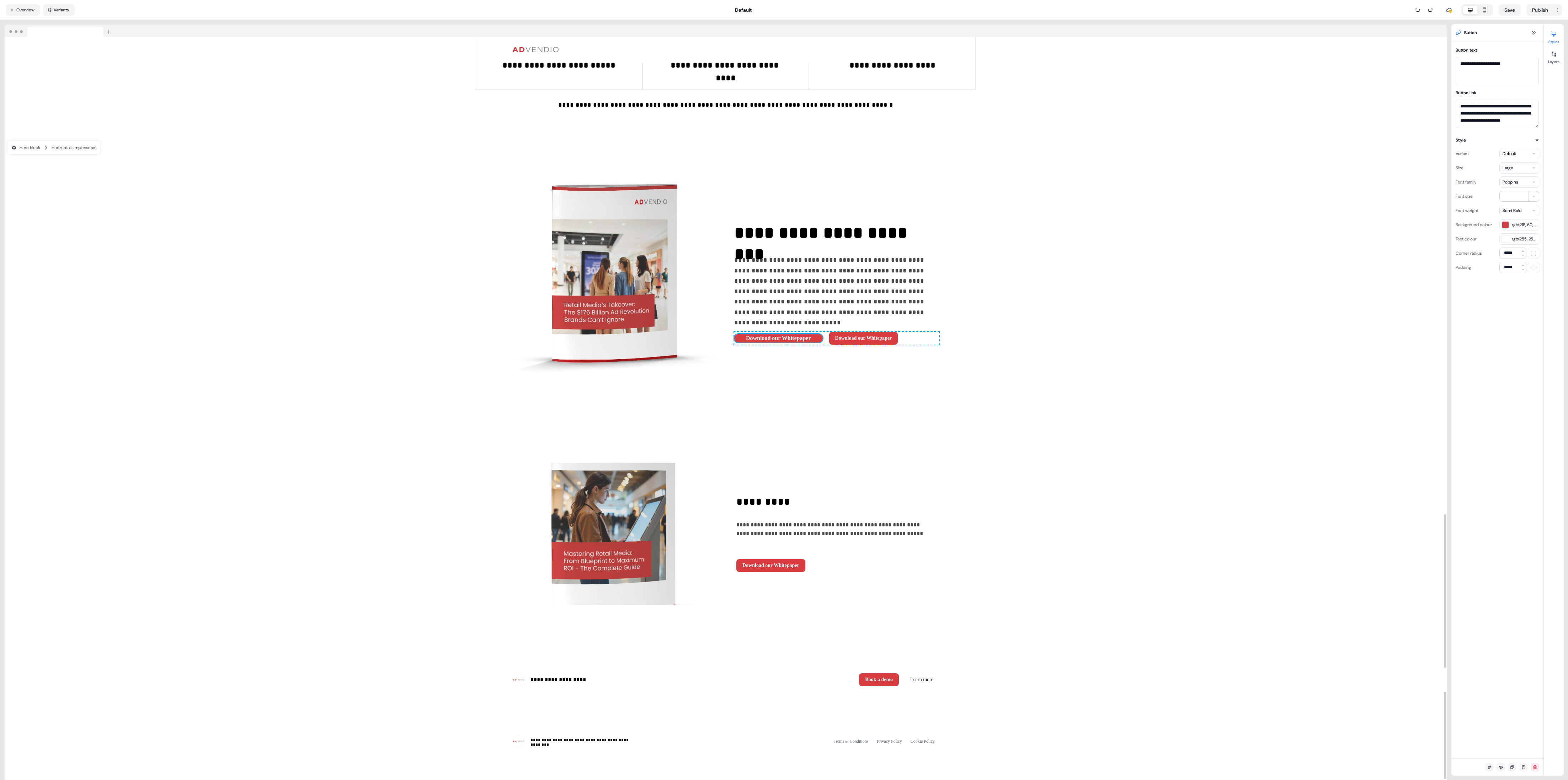 click on "**********" at bounding box center [726, 534] 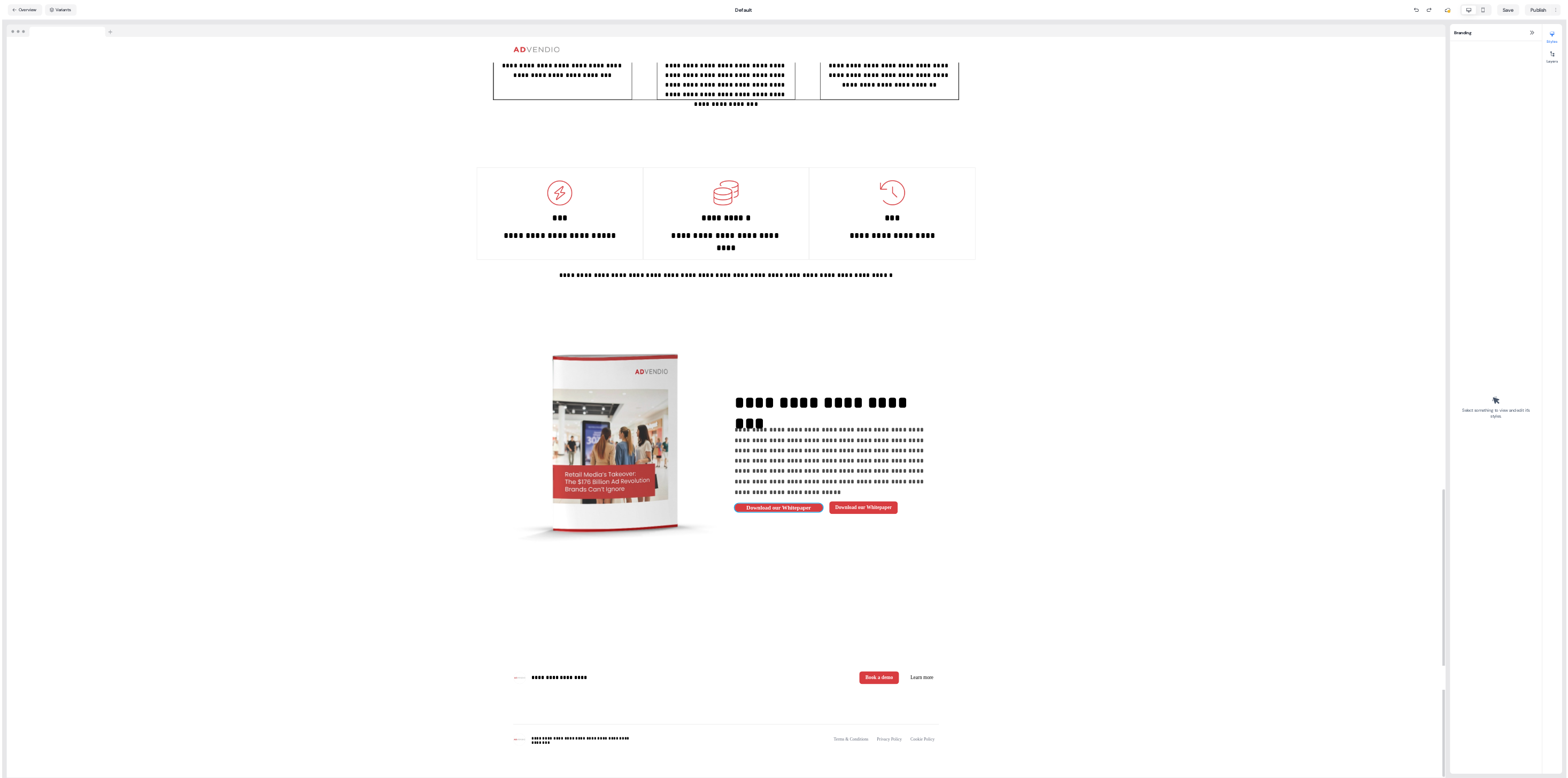 scroll, scrollTop: 1752, scrollLeft: 0, axis: vertical 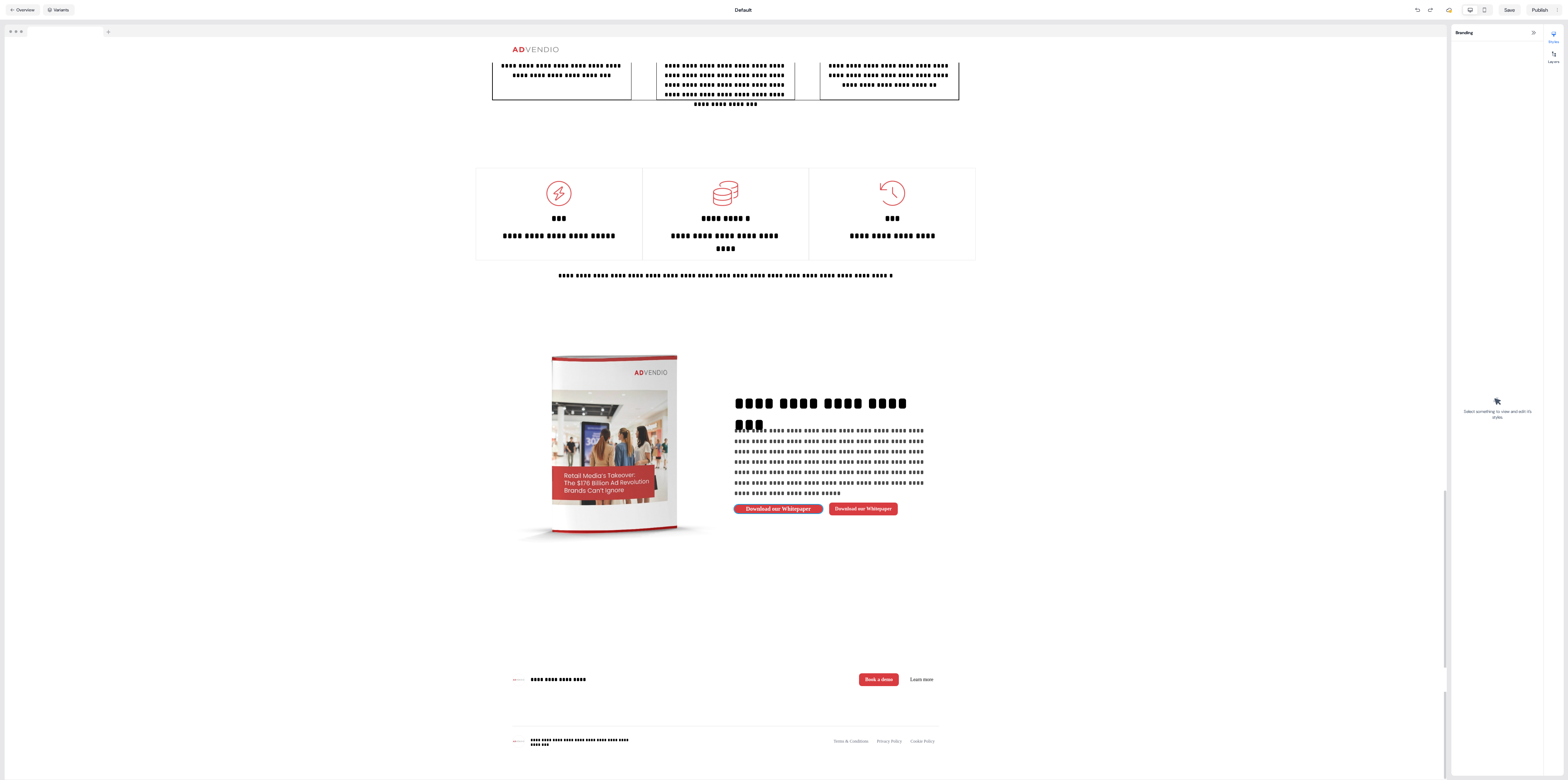 click on "To pick up a draggable item, press the space bar.
While dragging, use the arrow keys to move the item.
Press space again to drop the item in its new position, or press escape to cancel." at bounding box center [726, 703] 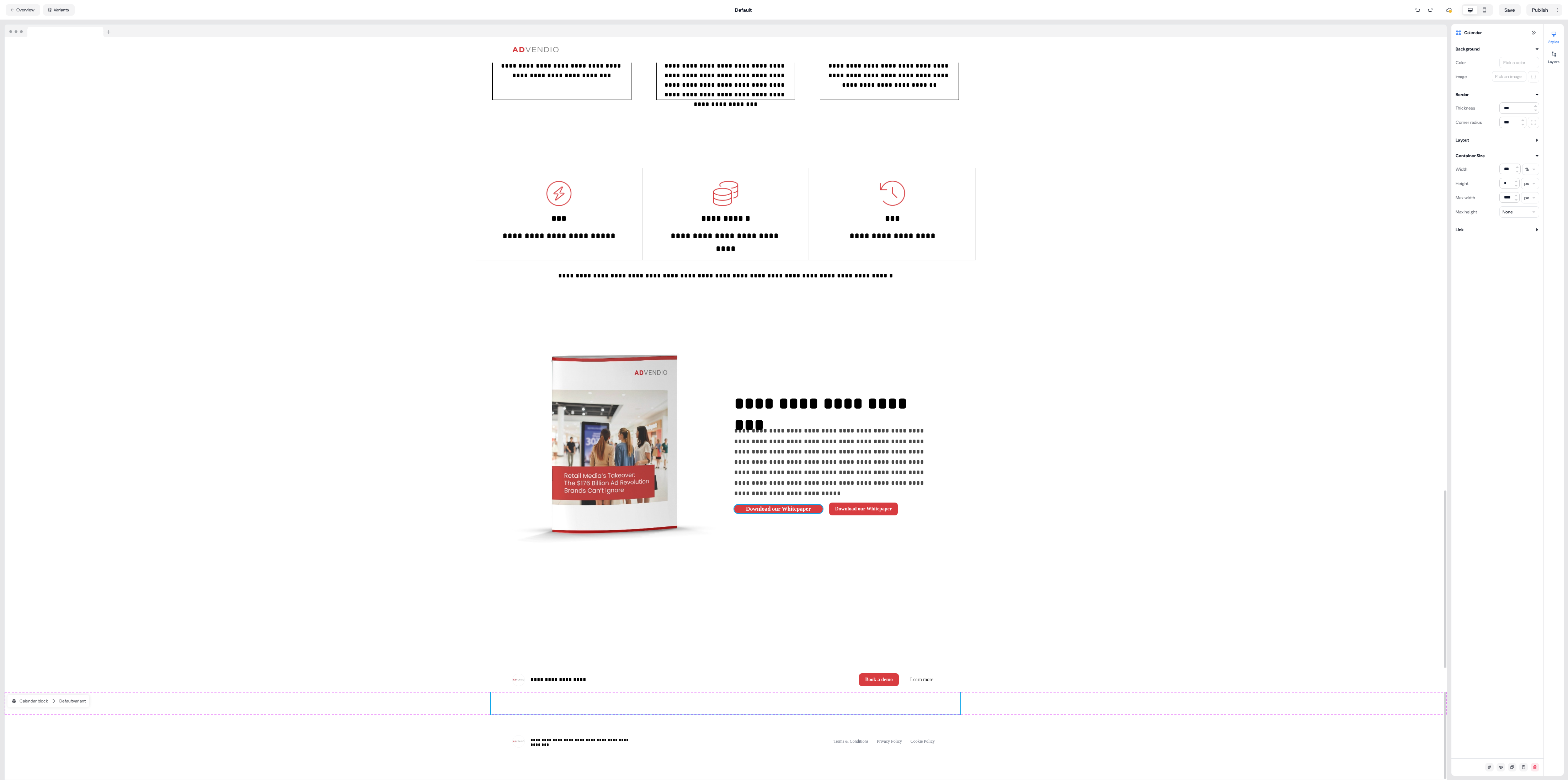 click on "Book a demo Learn more
To pick up a draggable item, press the space bar.
While dragging, use the arrow keys to move the item.
Press space again to drop the item in its new position, or press escape to cancel.
Draggable item button-iJ9mnSfulk was dropped over droppable area button-iJ9mnSfulk" at bounding box center [834, 680] 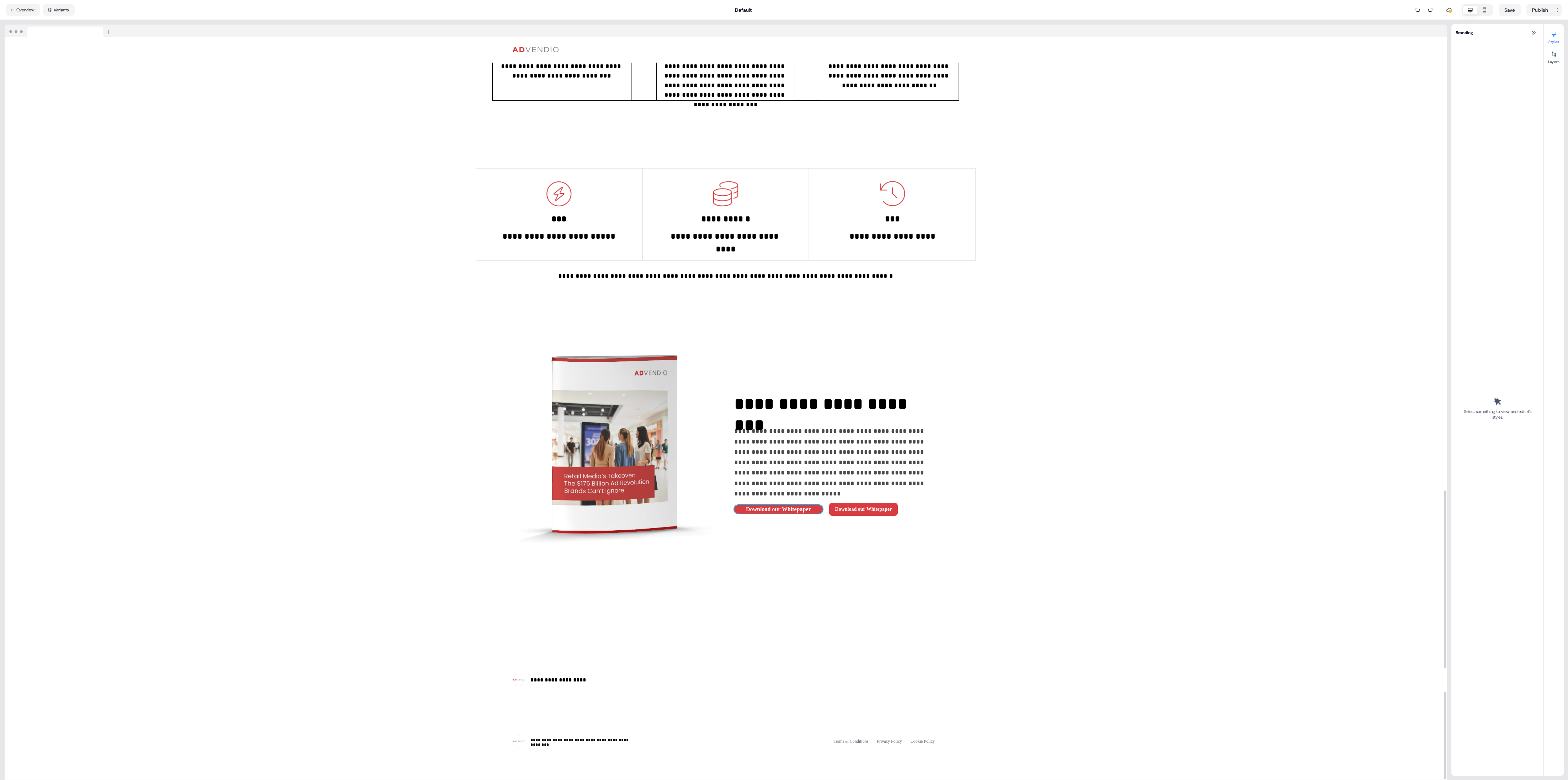 click on "To pick up a draggable item, press the space bar.
While dragging, use the arrow keys to move the item.
Press space again to drop the item in its new position, or press escape to cancel.
To pick up a draggable item, press the space bar.
While dragging, use the arrow keys to move the item.
Press space again to drop the item in its new position, or press escape to cancel.
To pick up a draggable item, press the space bar.
While dragging, use the arrow keys to move the item.
Press space again to drop the item in its new position, or press escape to cancel." at bounding box center [726, 634] 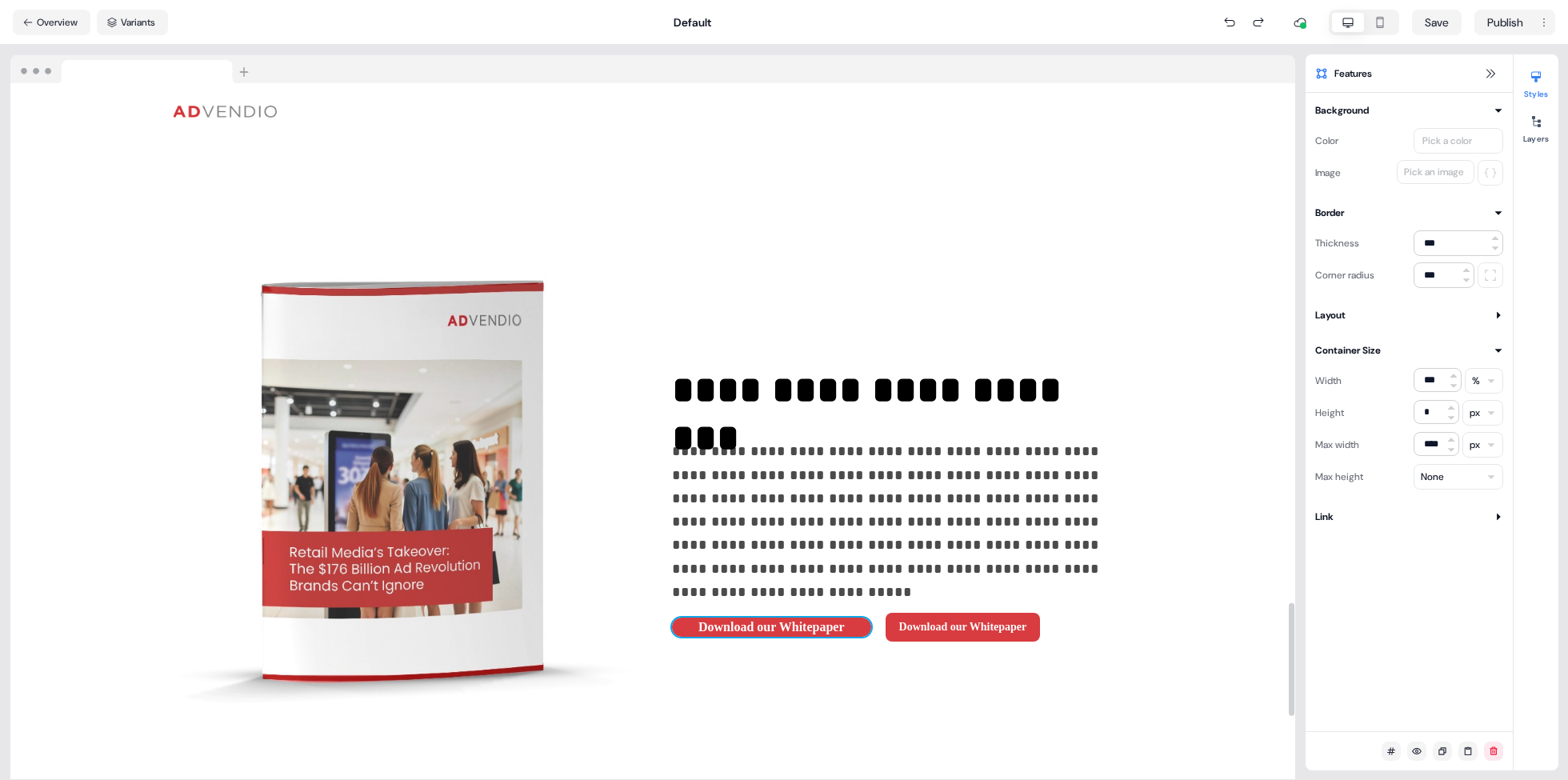 scroll, scrollTop: 3227, scrollLeft: 0, axis: vertical 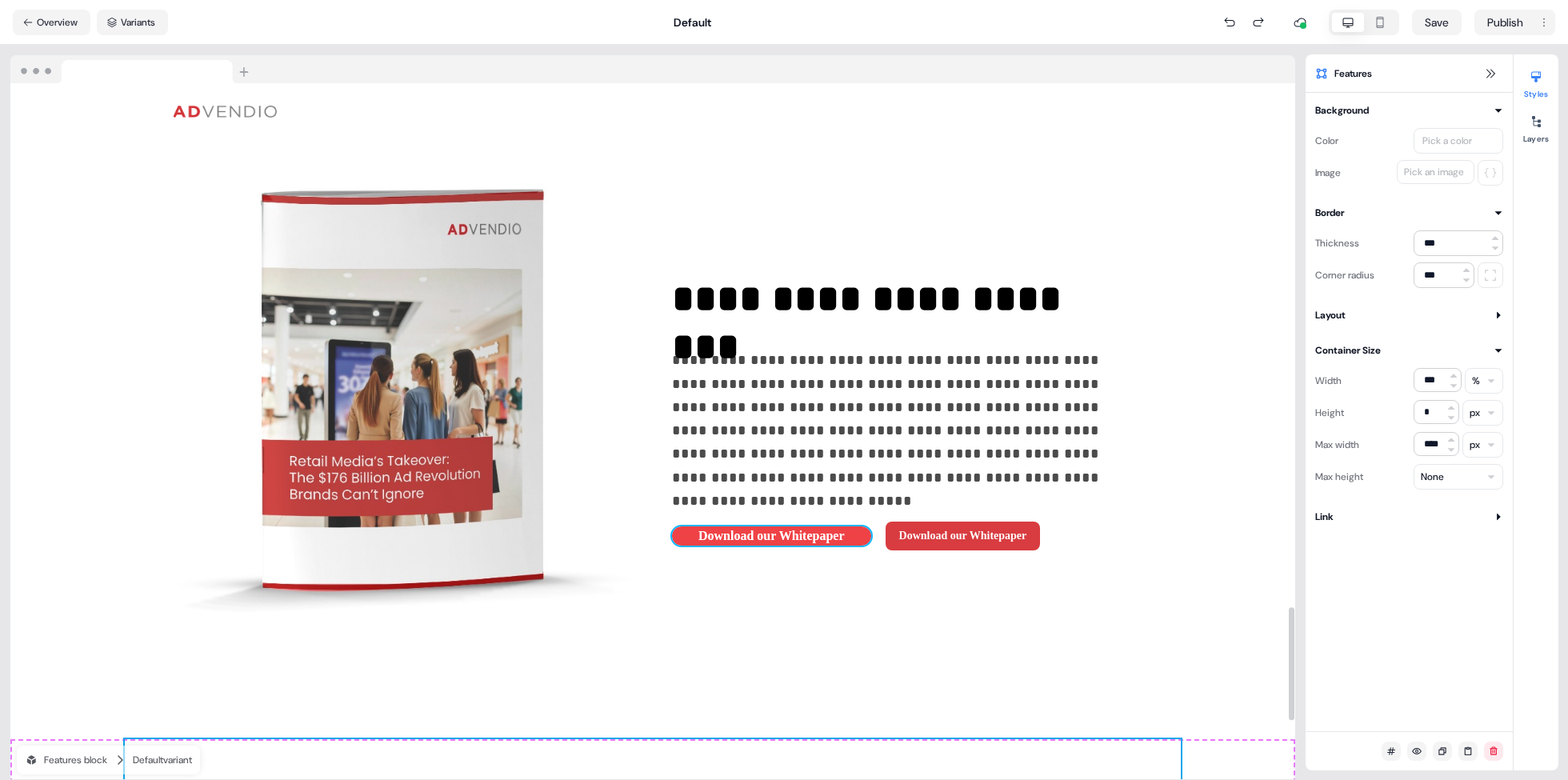 click on "Download our Whitepaper" at bounding box center [771, 536] 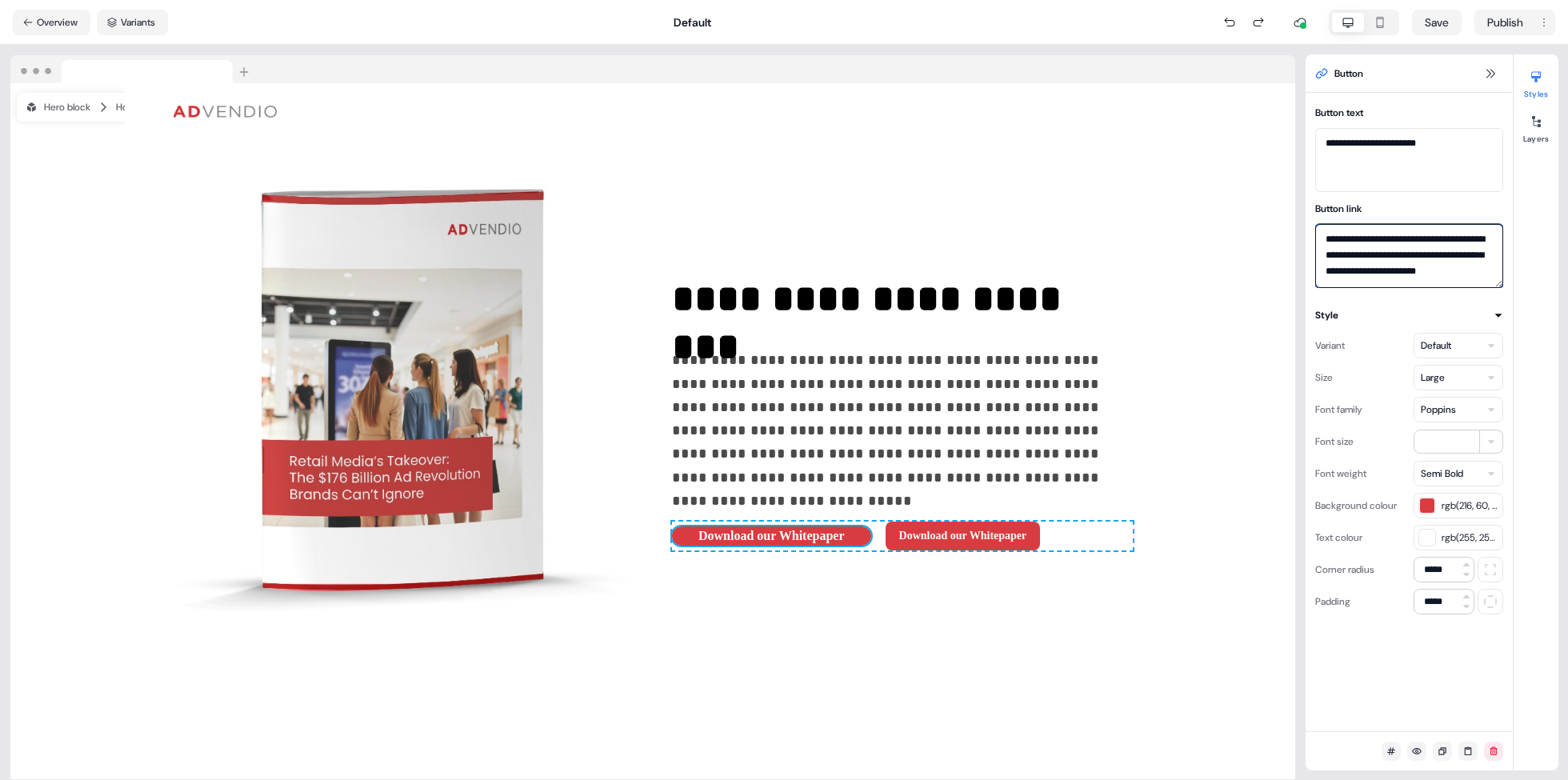 click on "**********" at bounding box center (1409, 256) 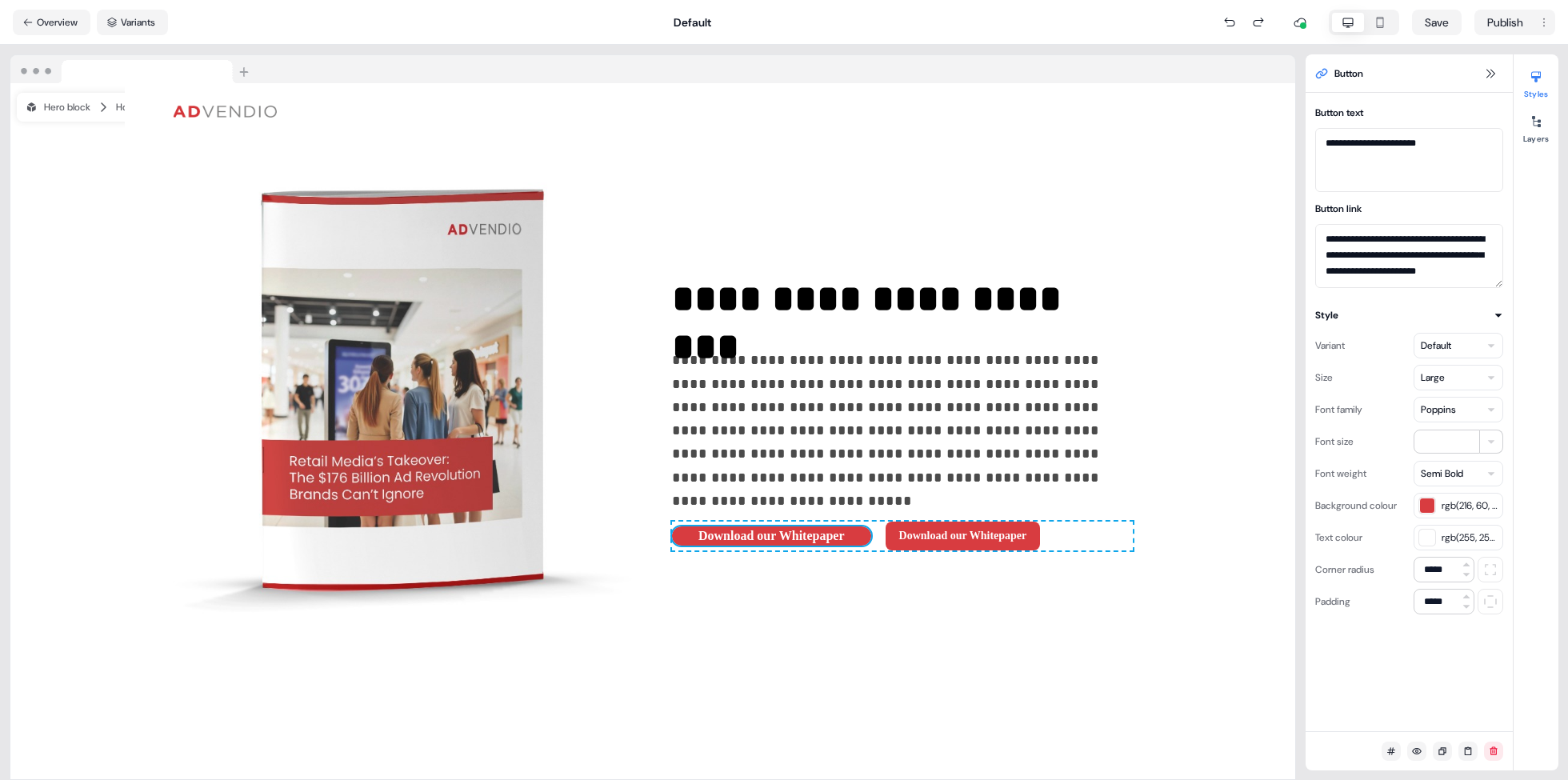 drag, startPoint x: 1394, startPoint y: 282, endPoint x: 1296, endPoint y: 233, distance: 109.56733 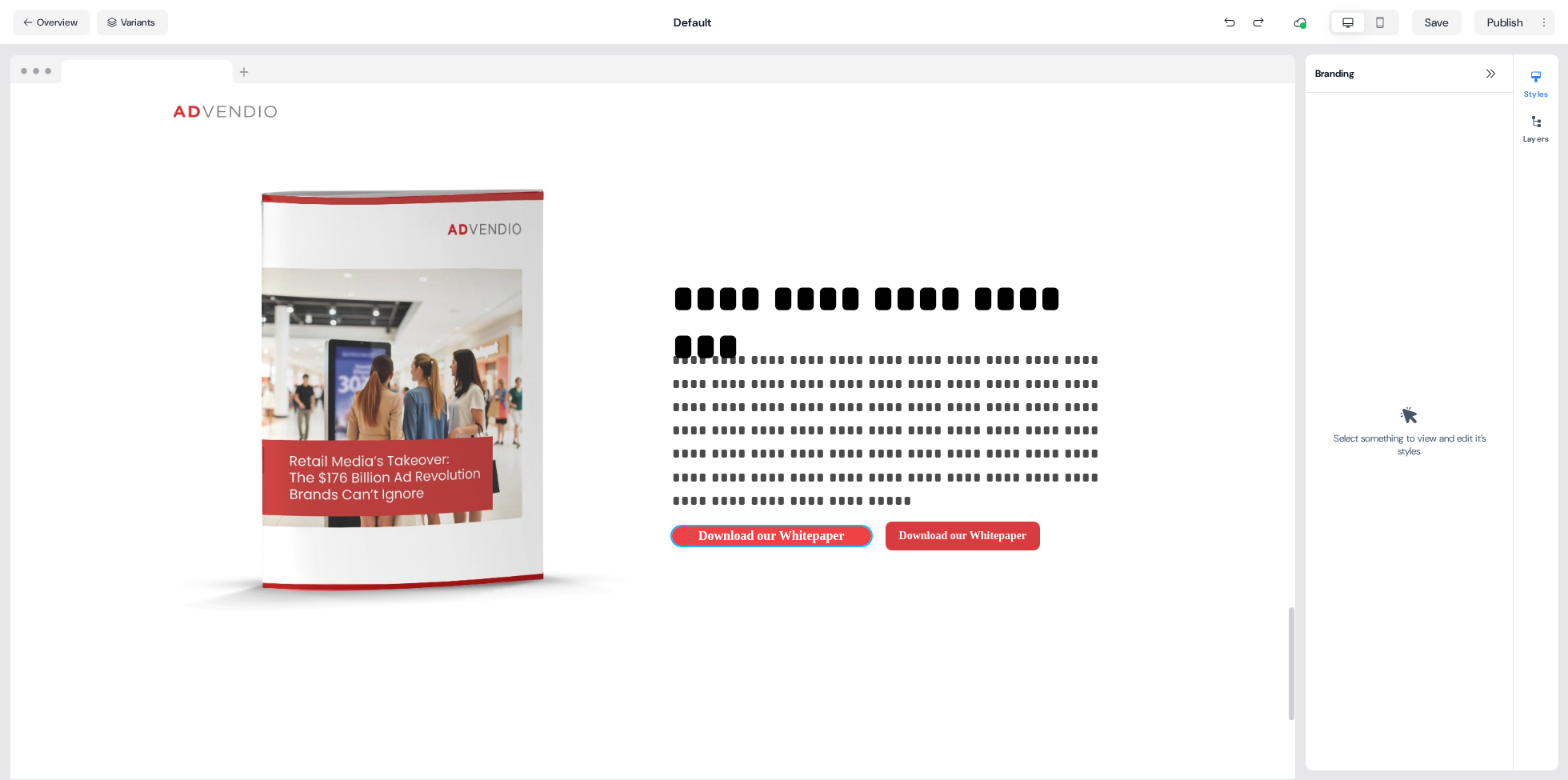 click on "Download our Whitepaper" at bounding box center [771, 536] 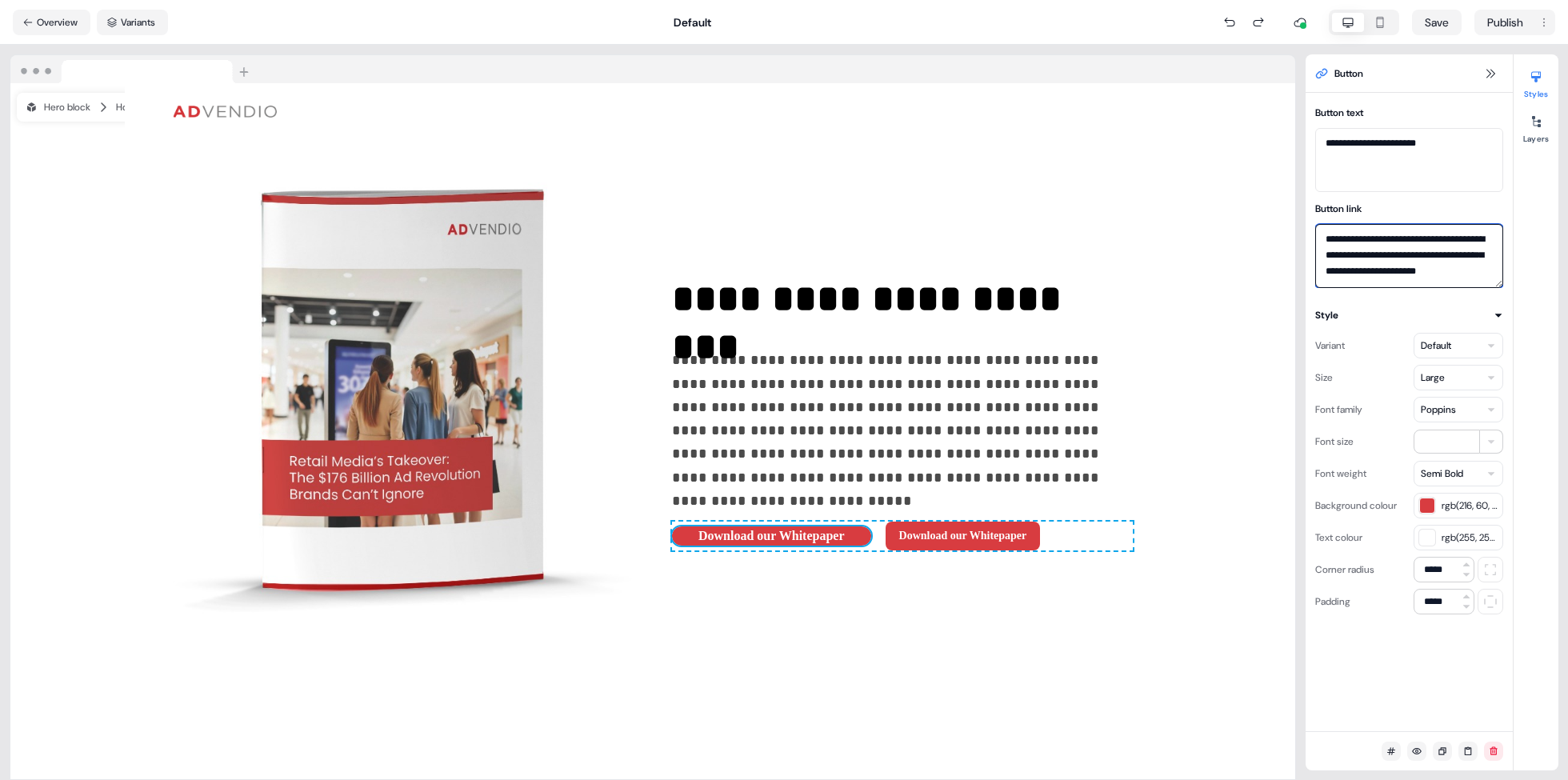 click on "**********" at bounding box center [1409, 256] 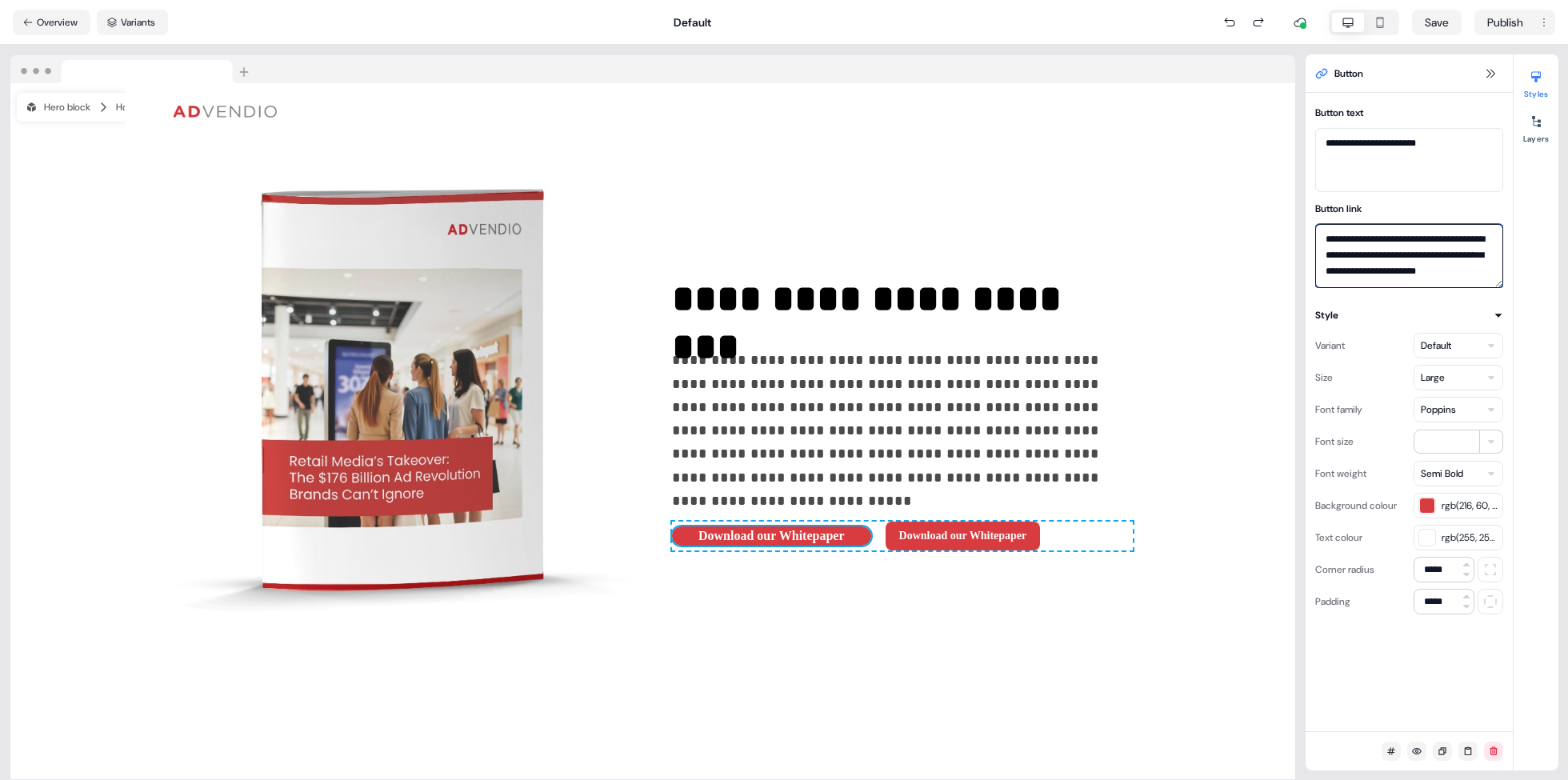 scroll, scrollTop: 0, scrollLeft: 0, axis: both 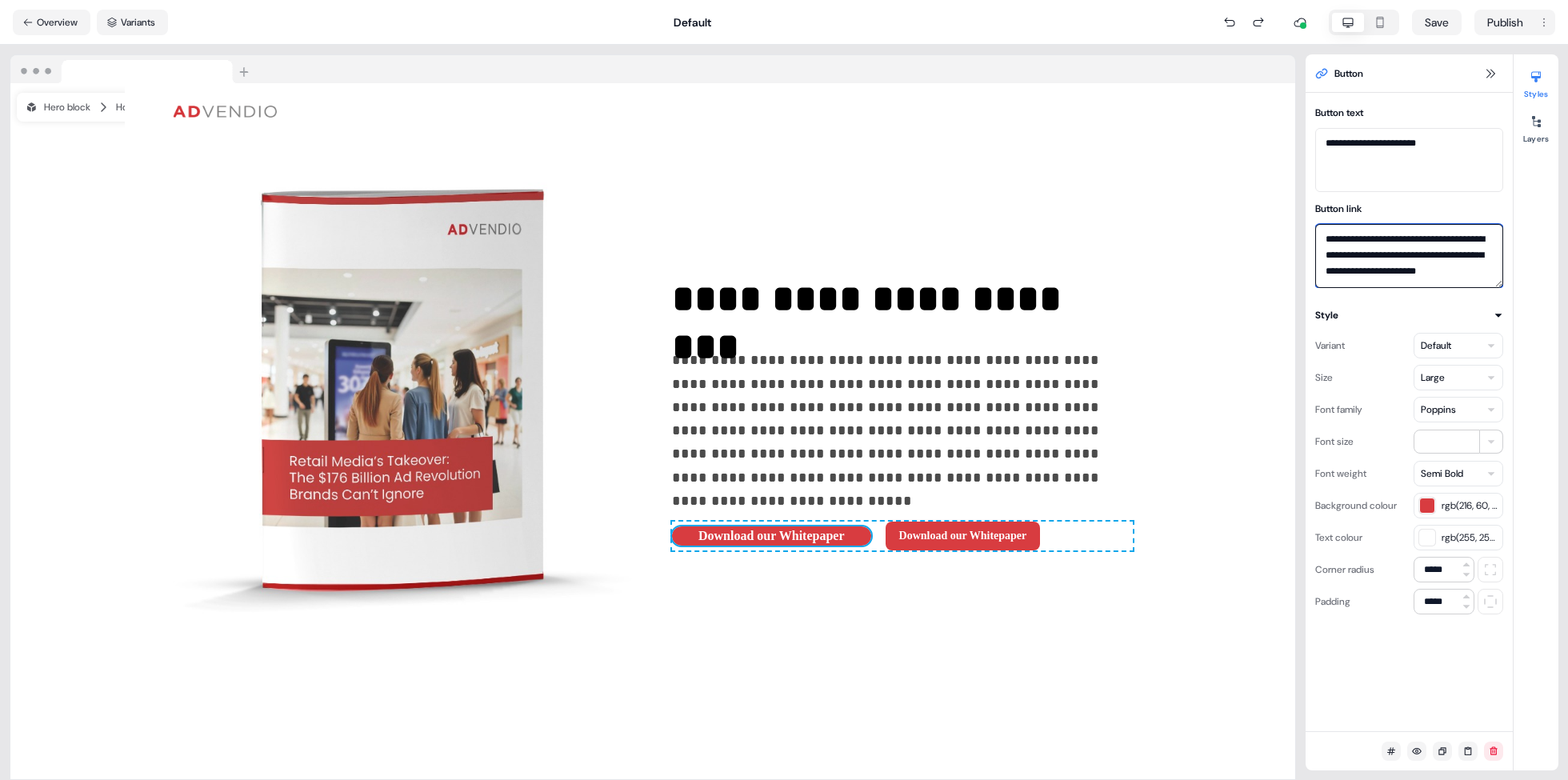 drag, startPoint x: 1394, startPoint y: 284, endPoint x: 1322, endPoint y: 222, distance: 95.0158 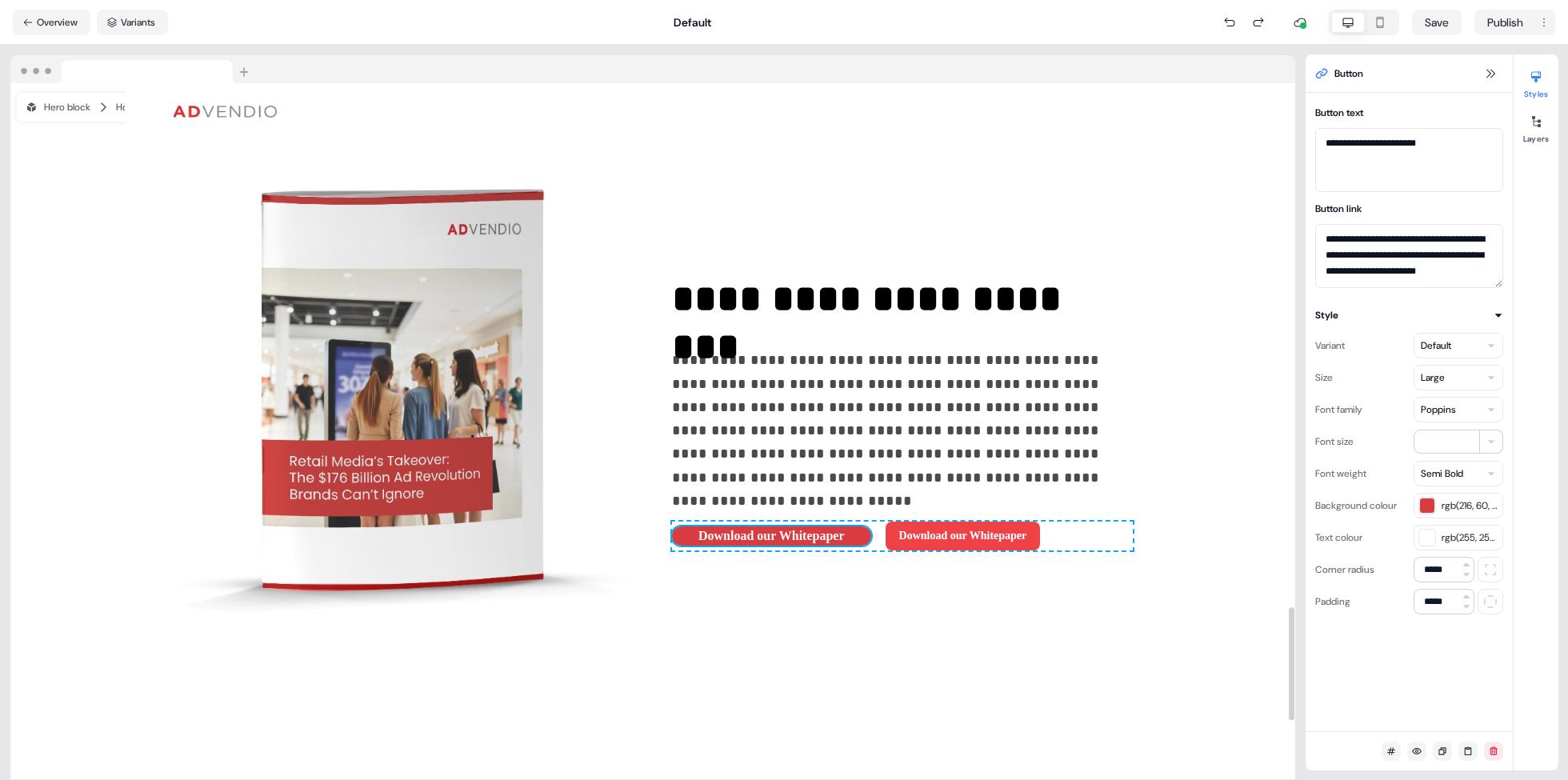 click on "Download our Whitepaper" at bounding box center [963, 536] 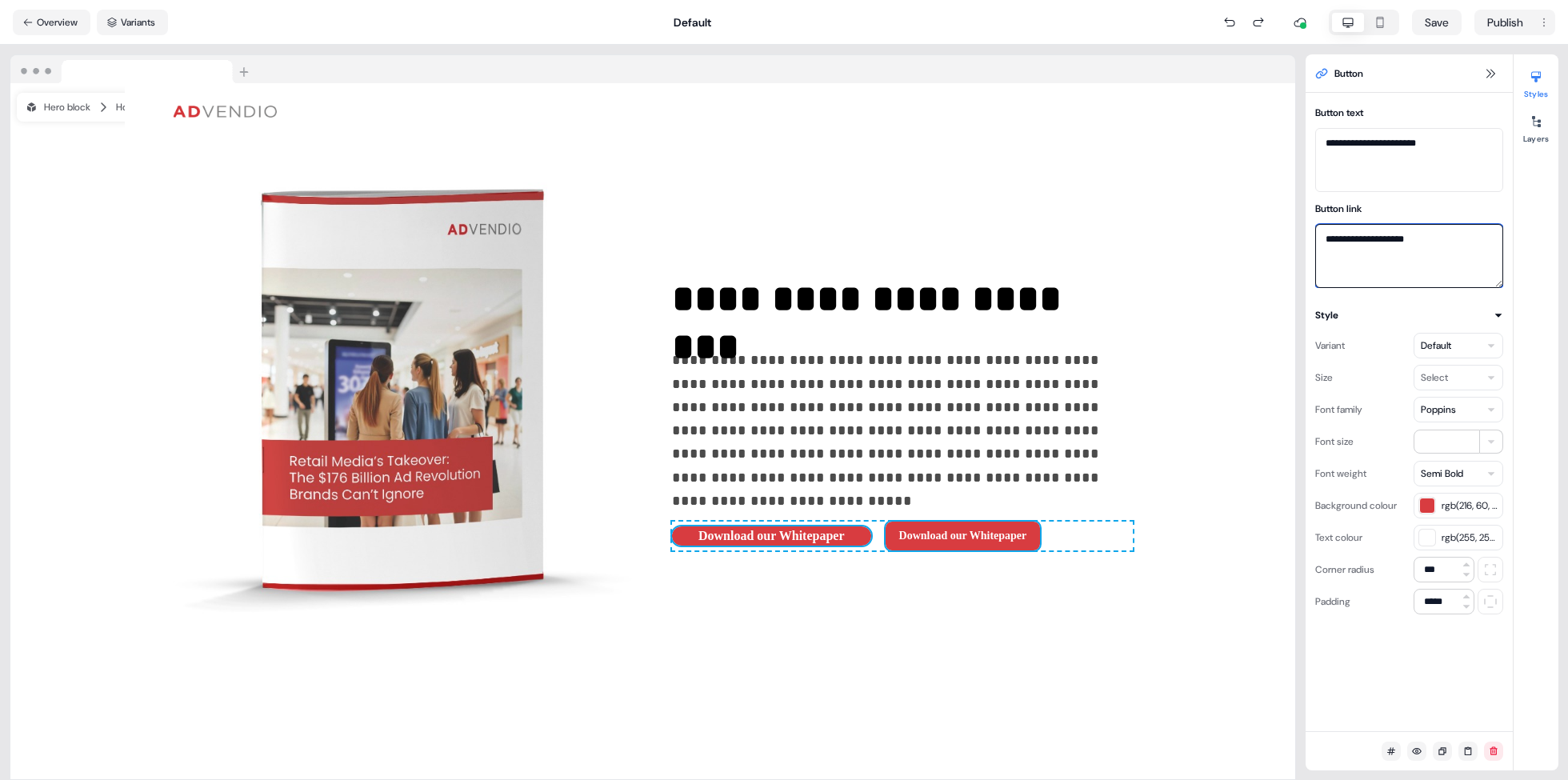 click on "**********" at bounding box center [1409, 256] 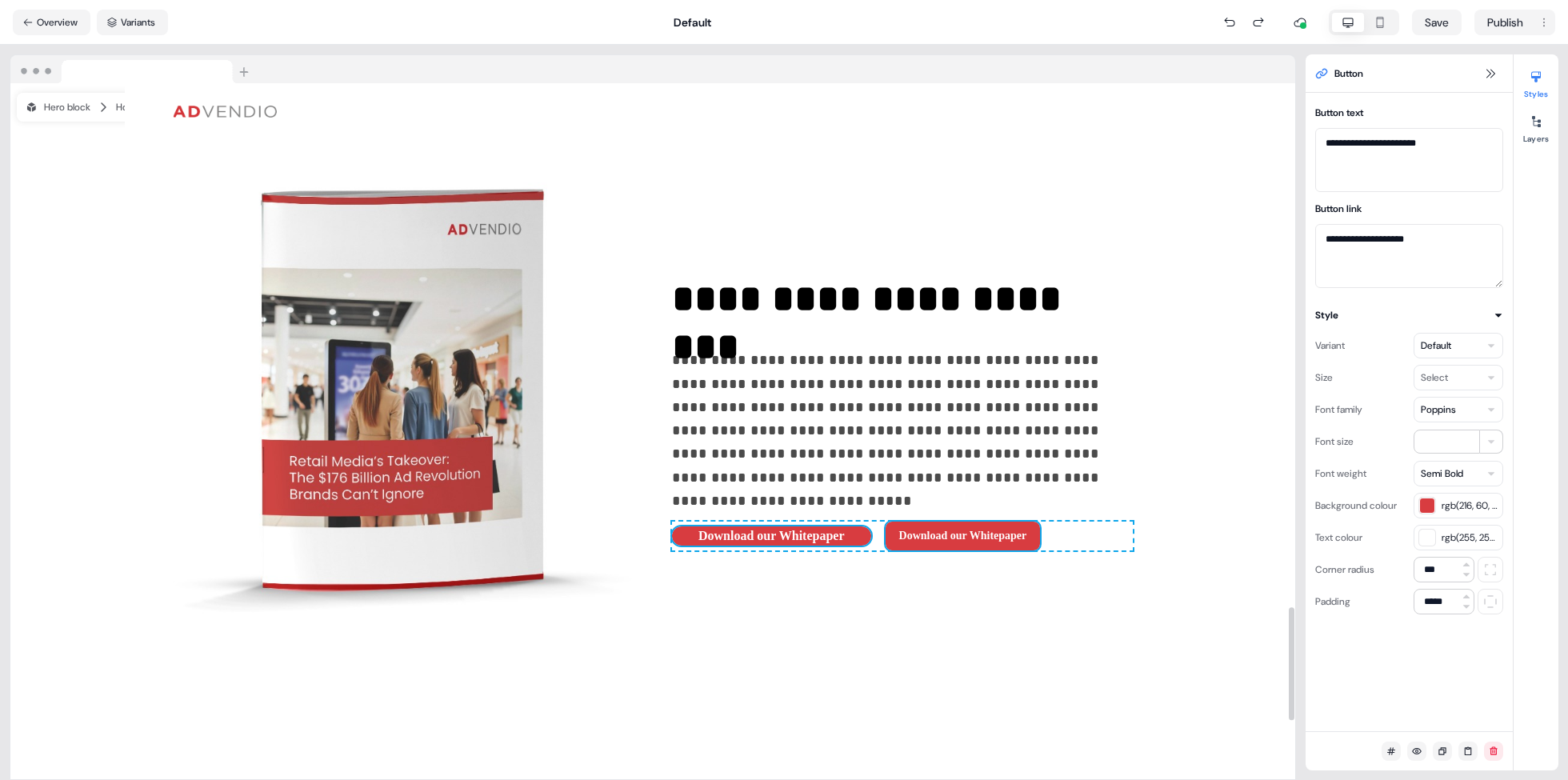 drag, startPoint x: 1434, startPoint y: 236, endPoint x: 1278, endPoint y: 229, distance: 156.15697 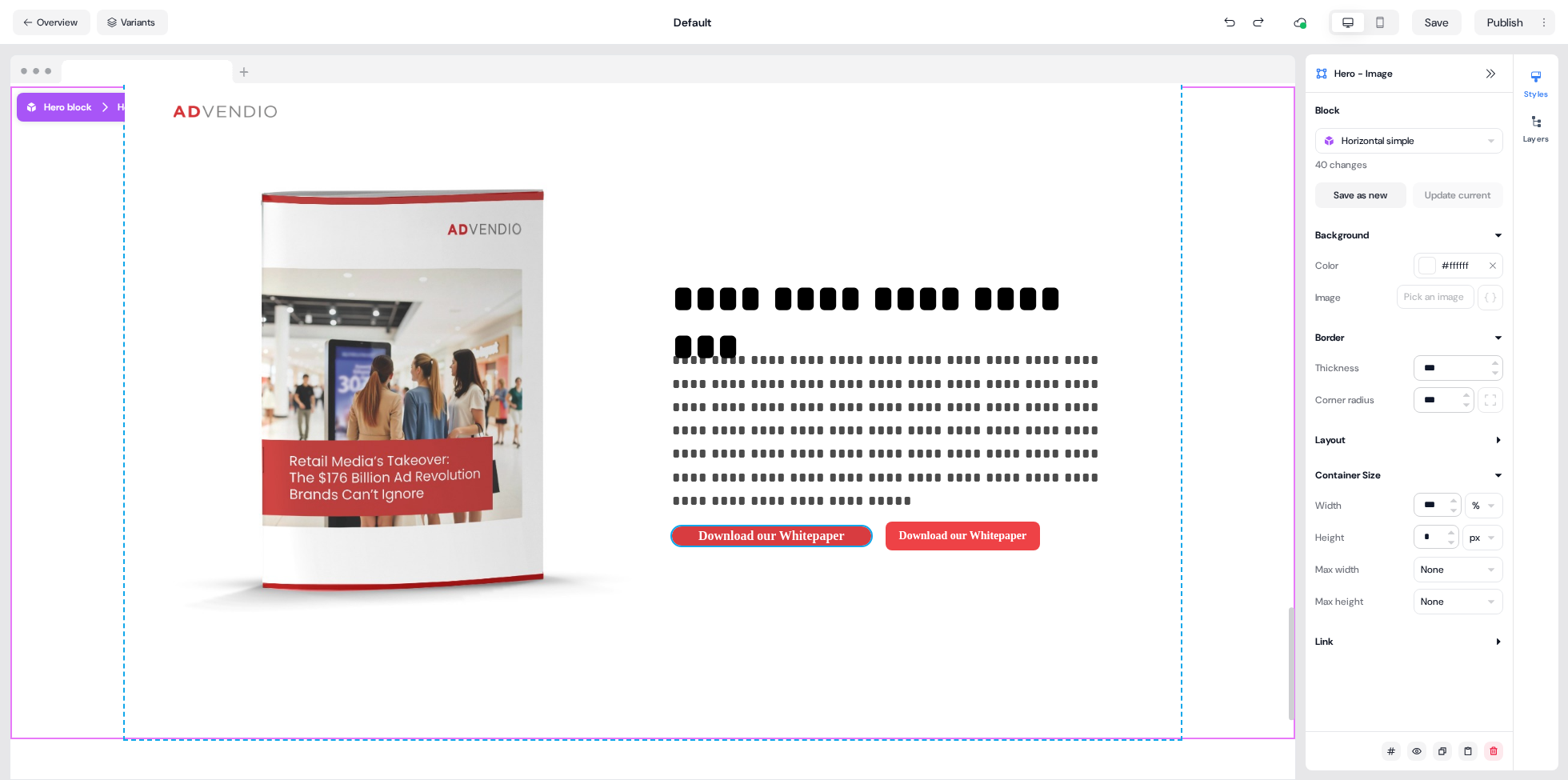 click on "Download our Whitepaper" at bounding box center (963, 536) 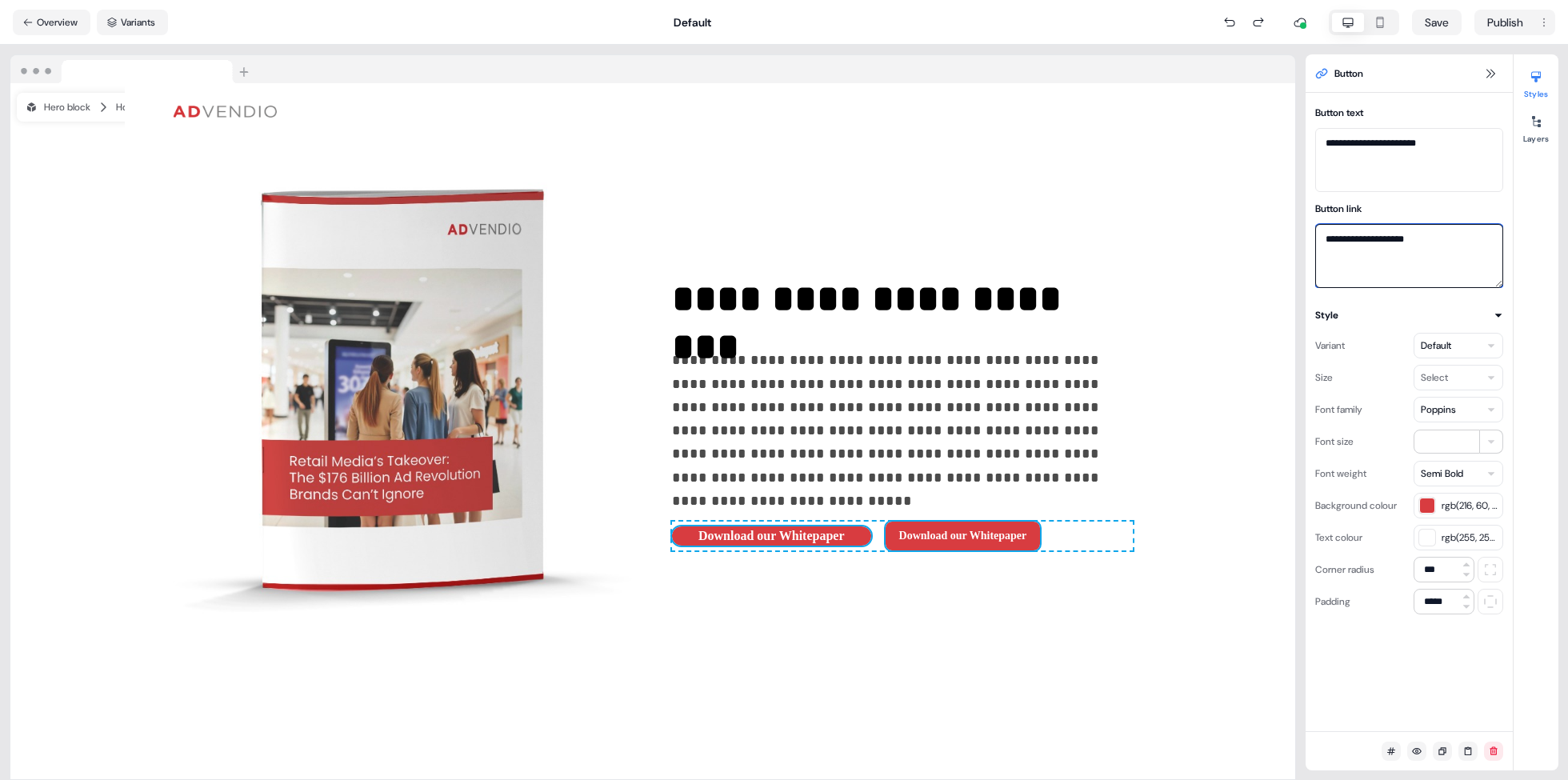 drag, startPoint x: 1426, startPoint y: 247, endPoint x: 1323, endPoint y: 238, distance: 103.39246 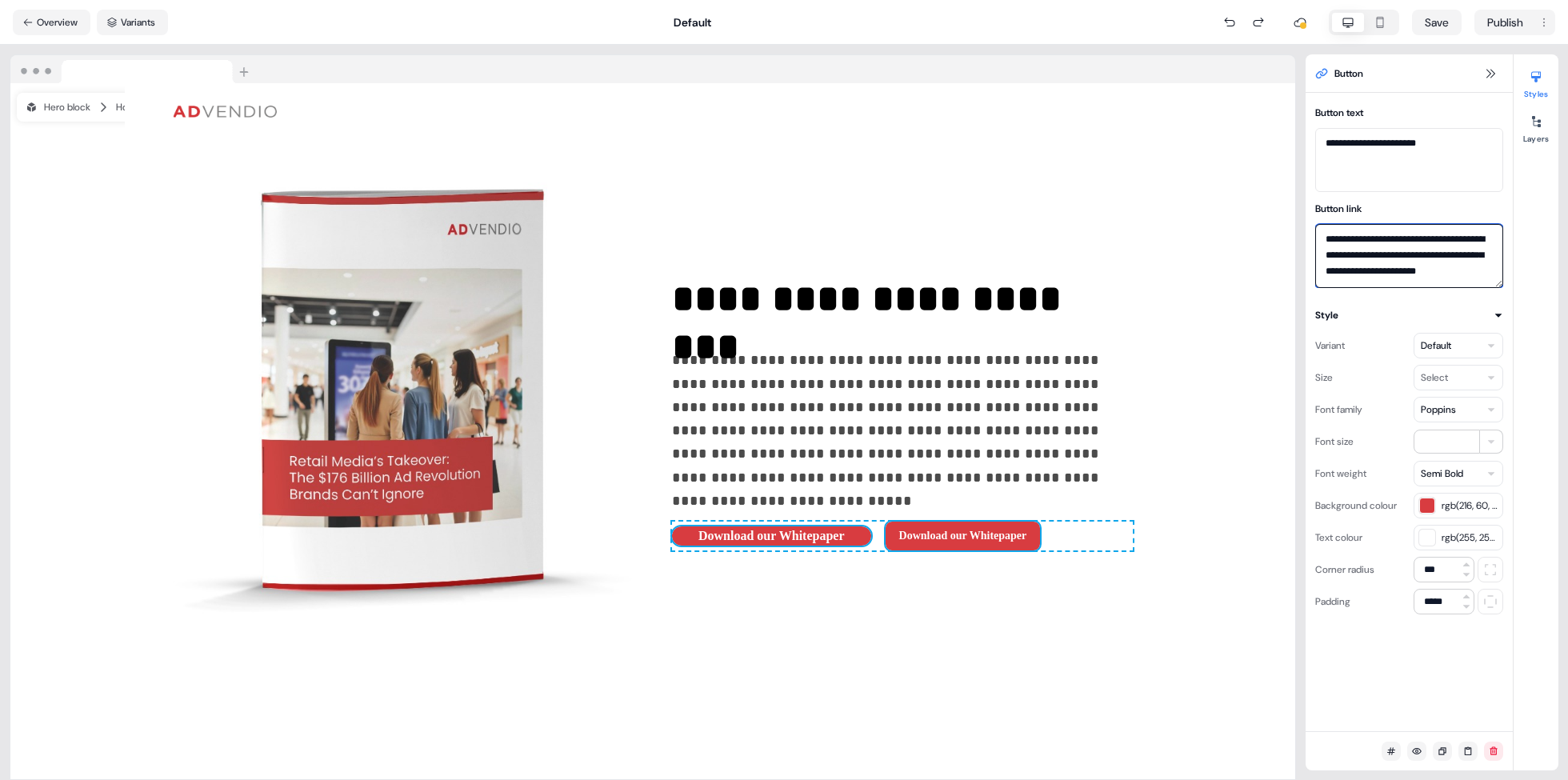 scroll, scrollTop: 6, scrollLeft: 0, axis: vertical 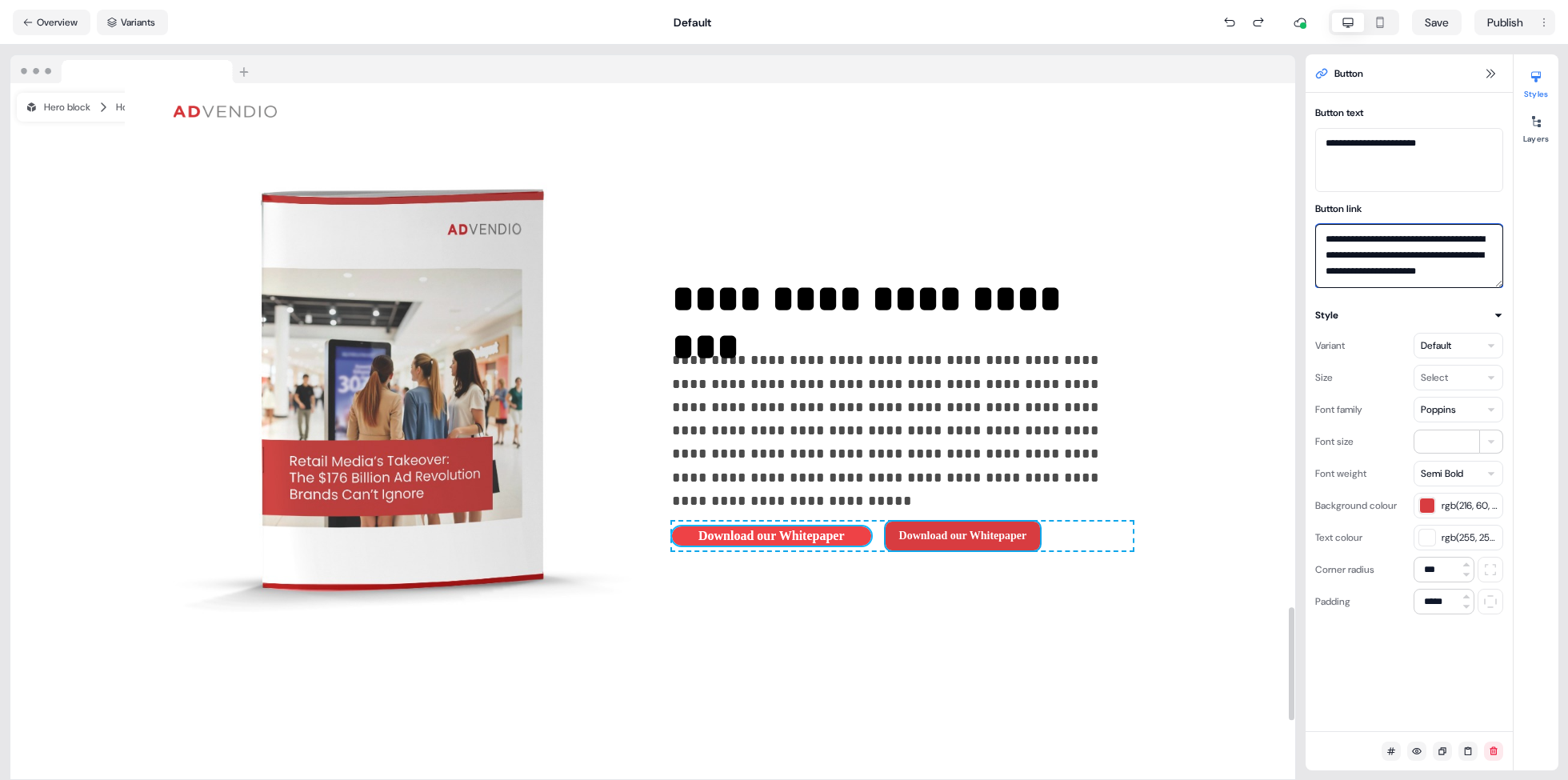 type on "**********" 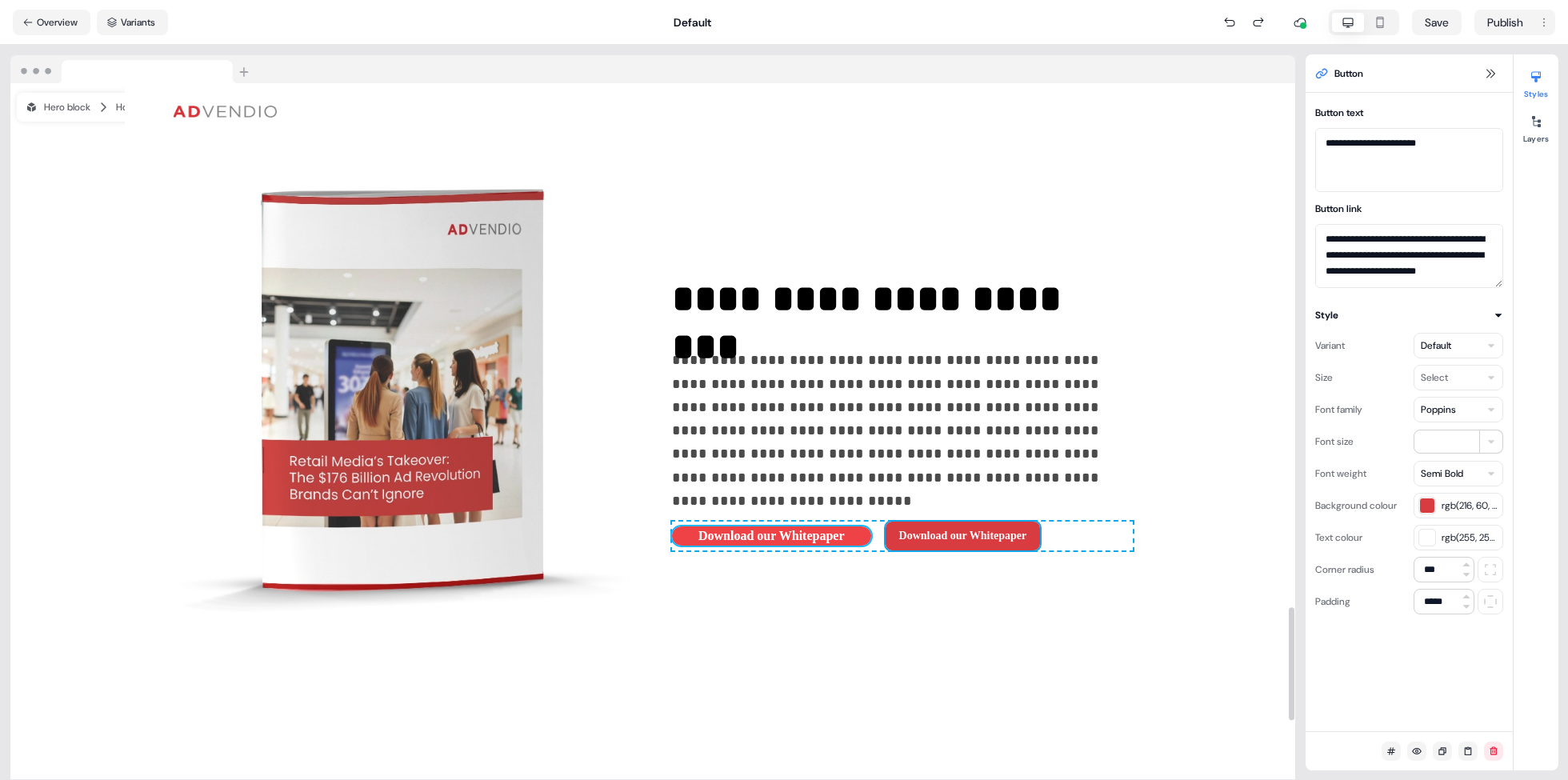 click on "Download our Whitepaper" at bounding box center [771, 536] 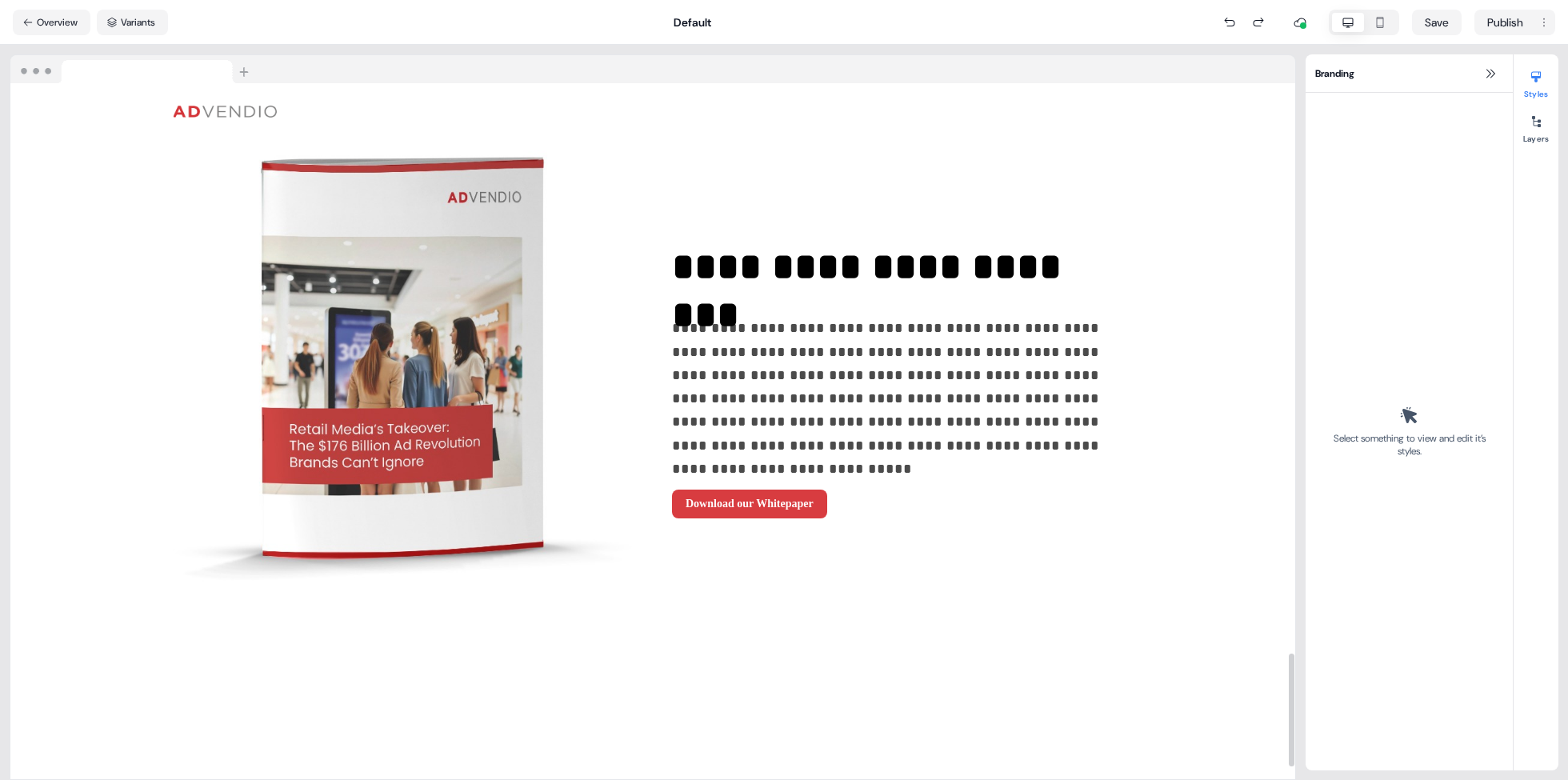 scroll, scrollTop: 3589, scrollLeft: 0, axis: vertical 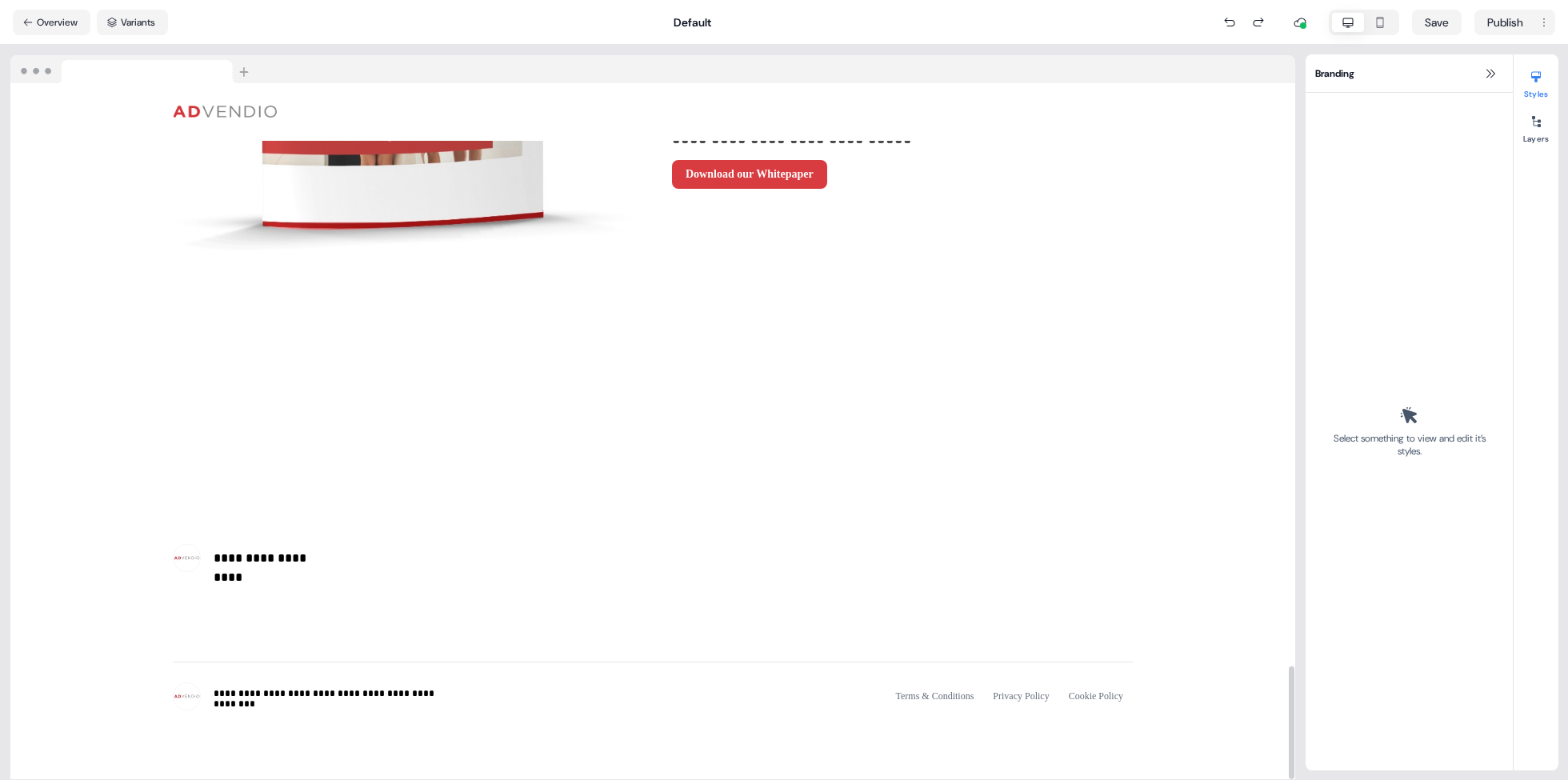 click on "To pick up a draggable item, press the space bar.
While dragging, use the arrow keys to move the item.
Press space again to drop the item in its new position, or press escape to cancel.
To pick up a draggable item, press the space bar.
While dragging, use the arrow keys to move the item.
Press space again to drop the item in its new position, or press escape to cancel.
To pick up a draggable item, press the space bar.
While dragging, use the arrow keys to move the item.
Press space again to drop the item in its new position, or press escape to cancel." at bounding box center [653, 454] 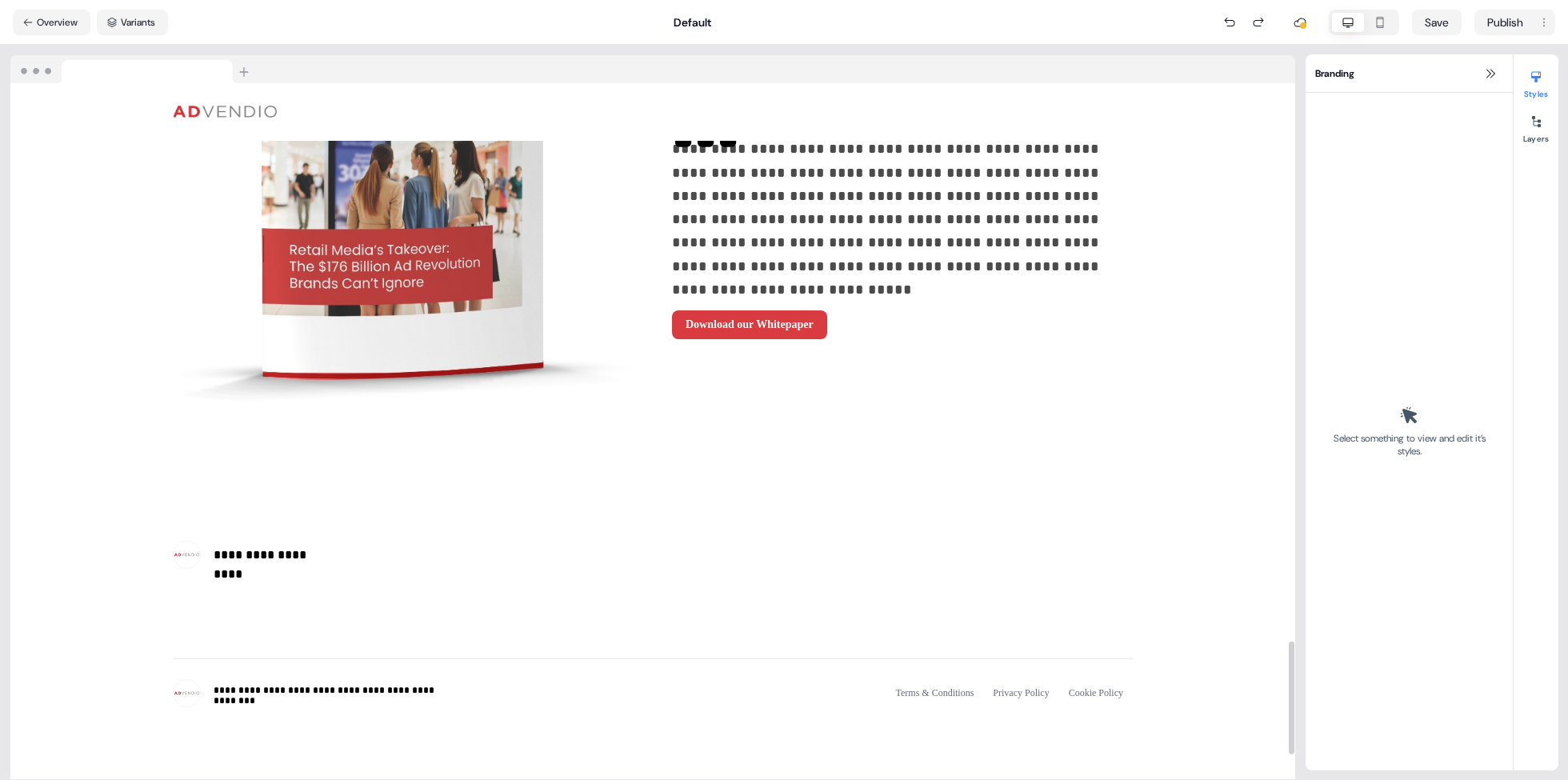 scroll, scrollTop: 3436, scrollLeft: 0, axis: vertical 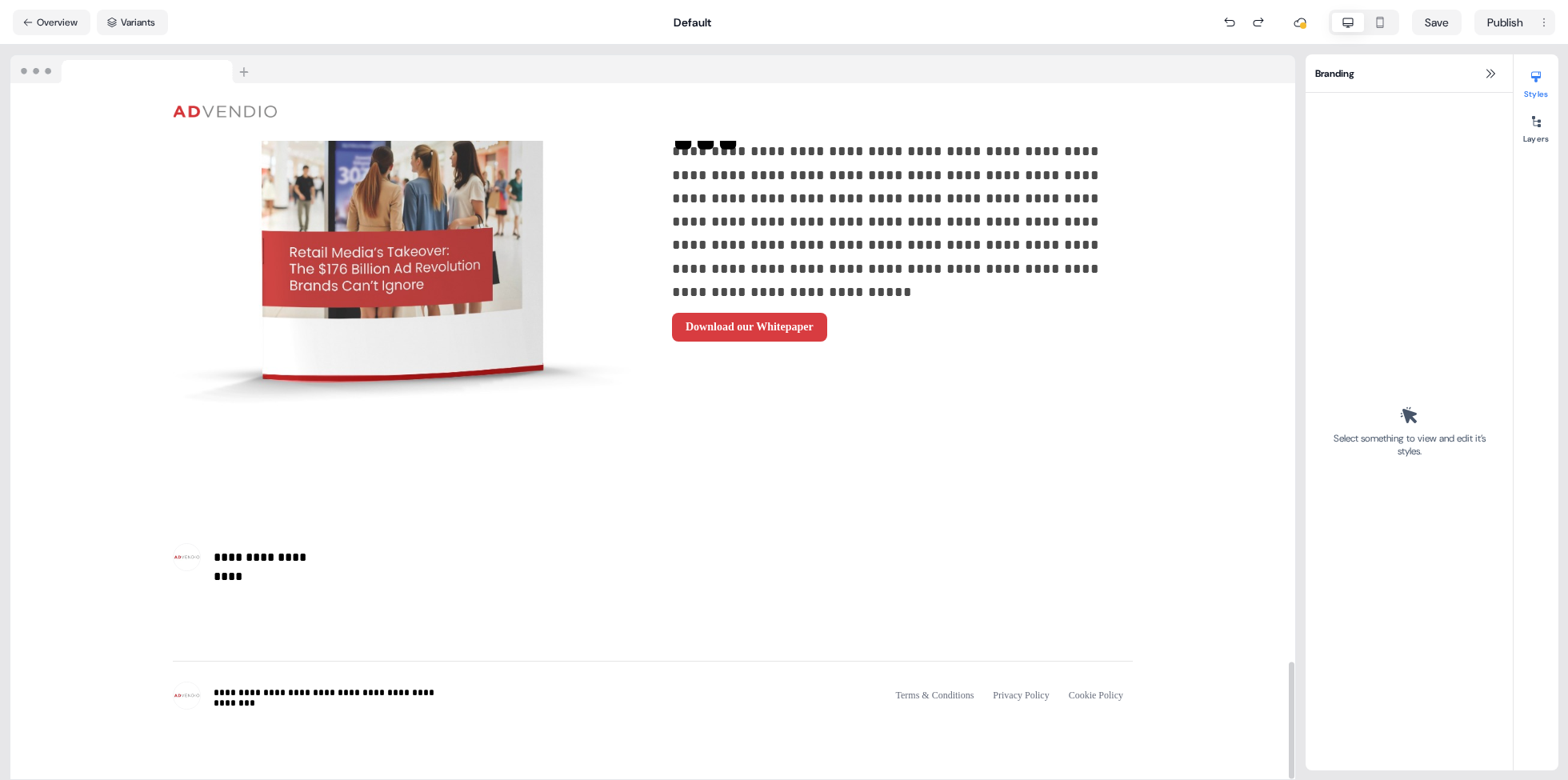 click on "**********" at bounding box center (653, 557) 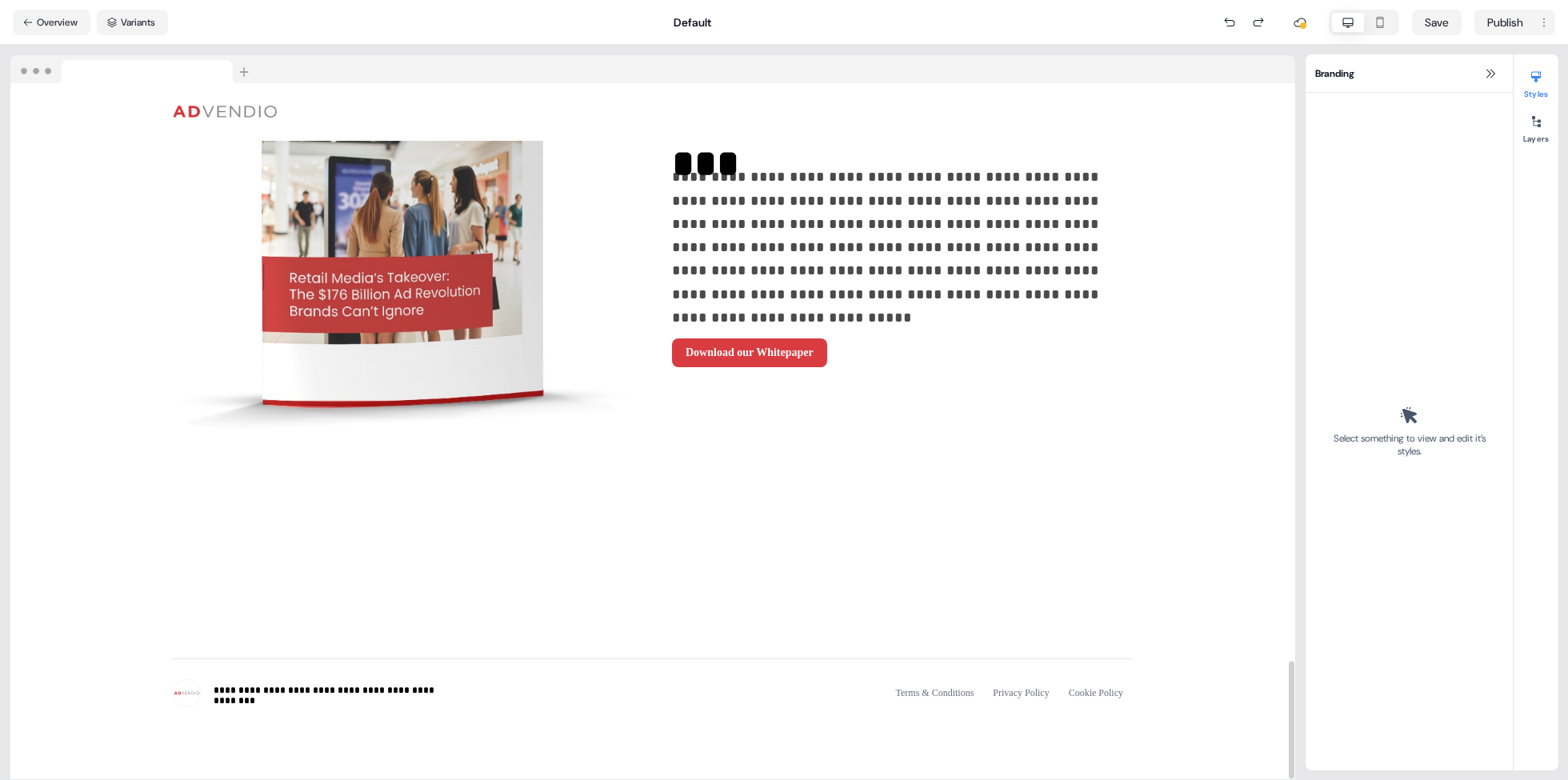 scroll, scrollTop: 3408, scrollLeft: 0, axis: vertical 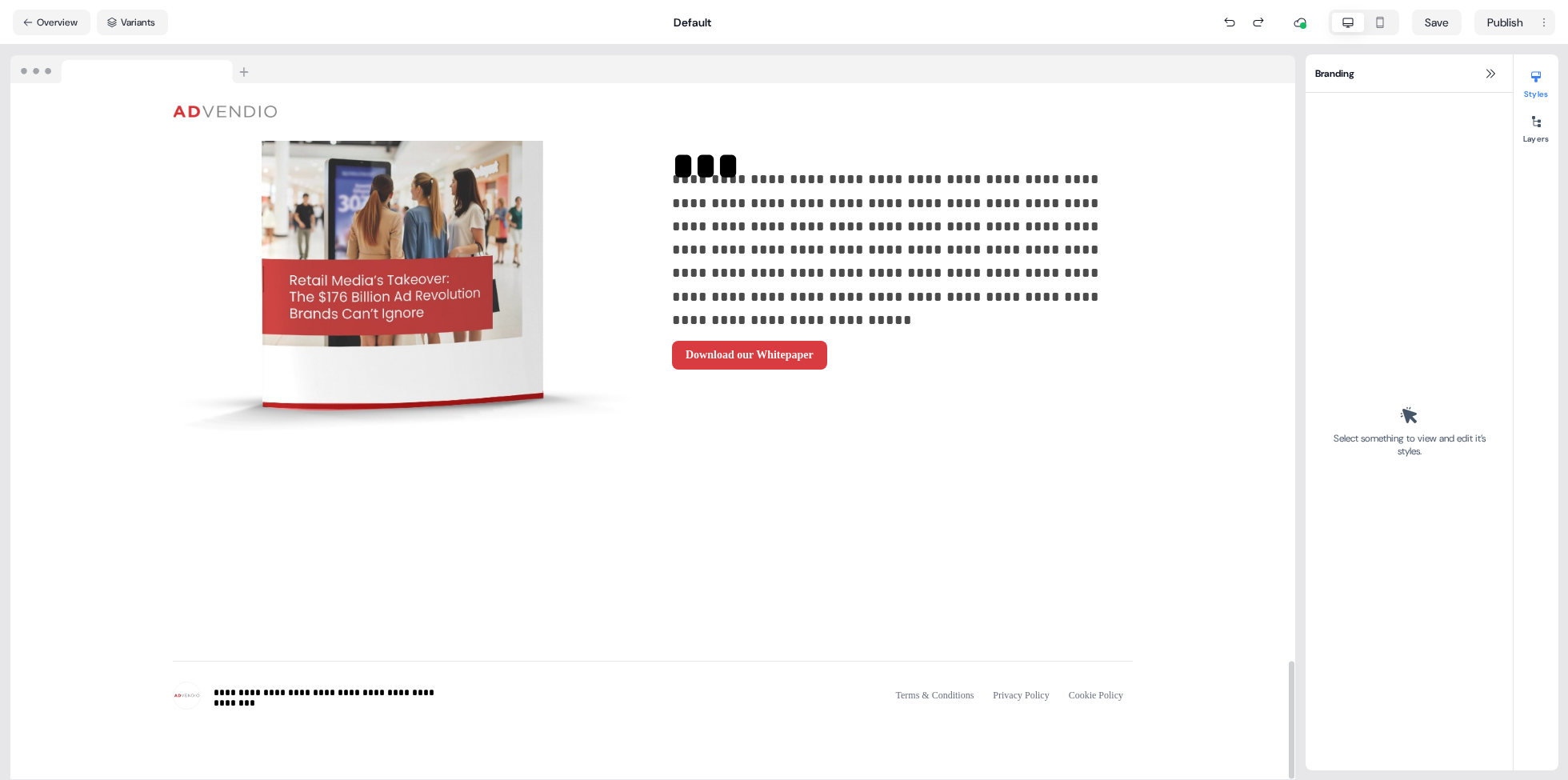 click on "To pick up a draggable item, press the space bar.
While dragging, use the arrow keys to move the item.
Press space again to drop the item in its new position, or press escape to cancel." at bounding box center (653, 571) 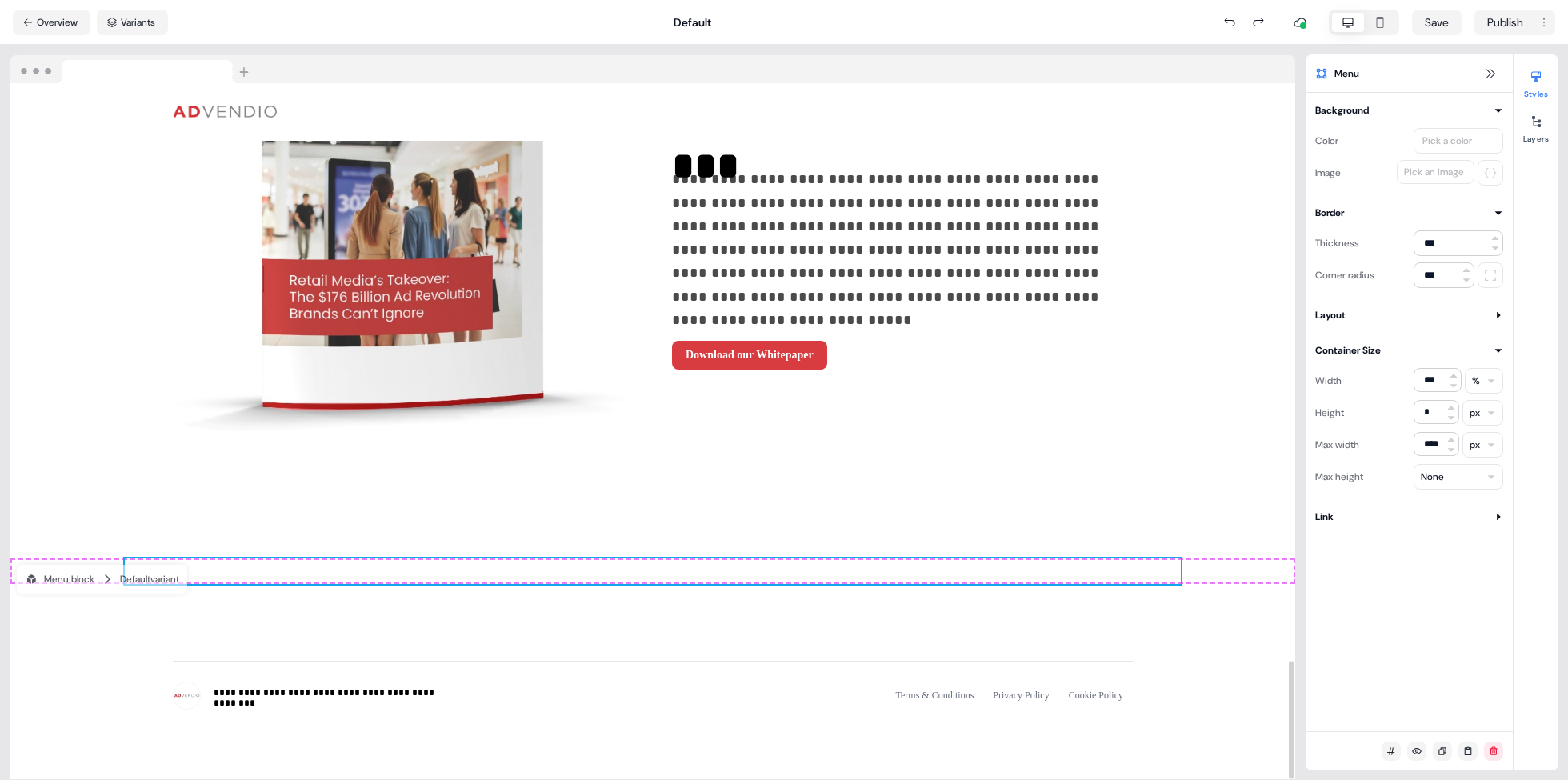 click on "**********" at bounding box center [653, 232] 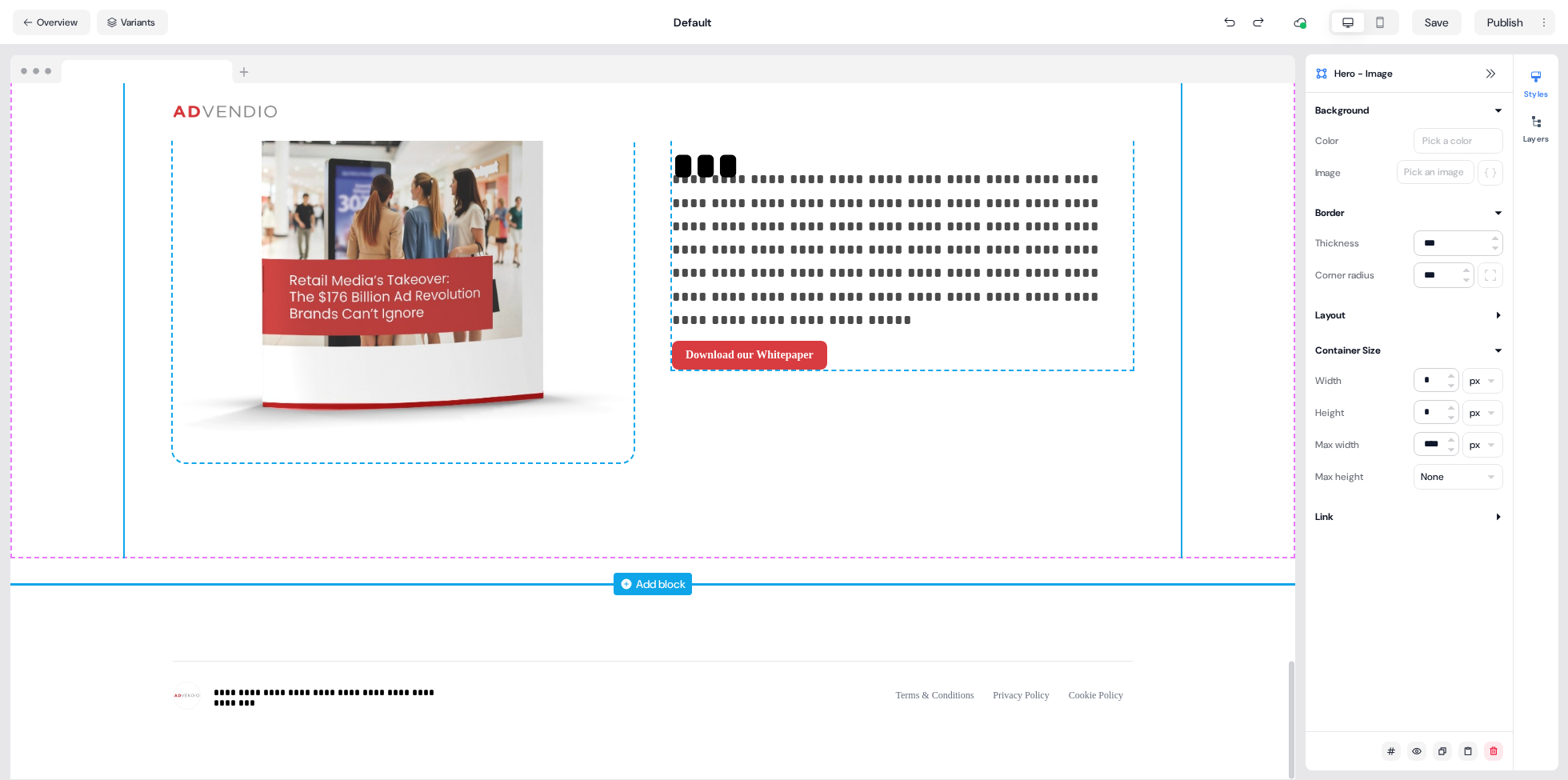 click on "Add block" at bounding box center (653, 584) 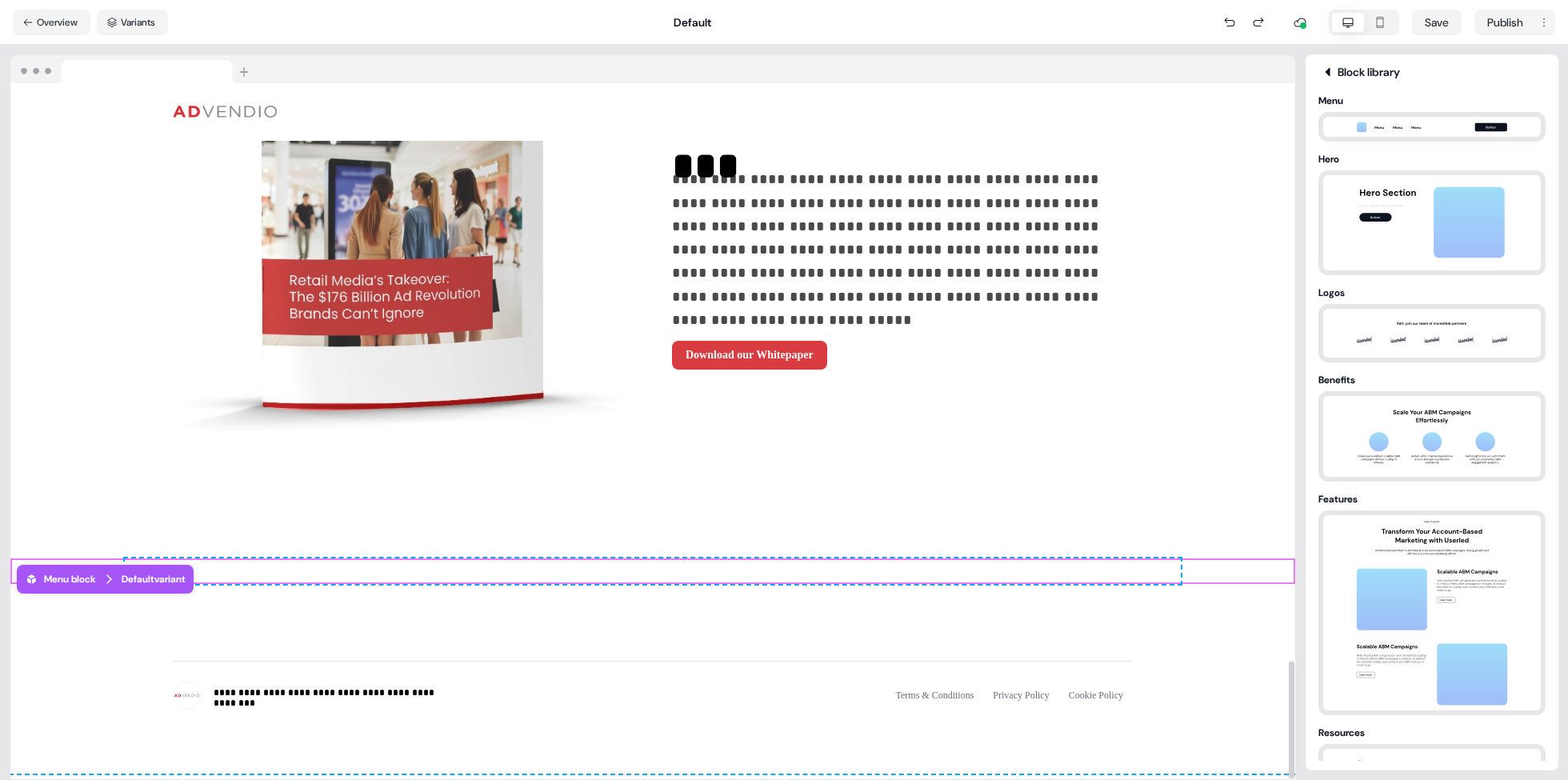 click on "To pick up a draggable item, press the space bar.
While dragging, use the arrow keys to move the item.
Press space again to drop the item in its new position, or press escape to cancel." at bounding box center (653, 571) 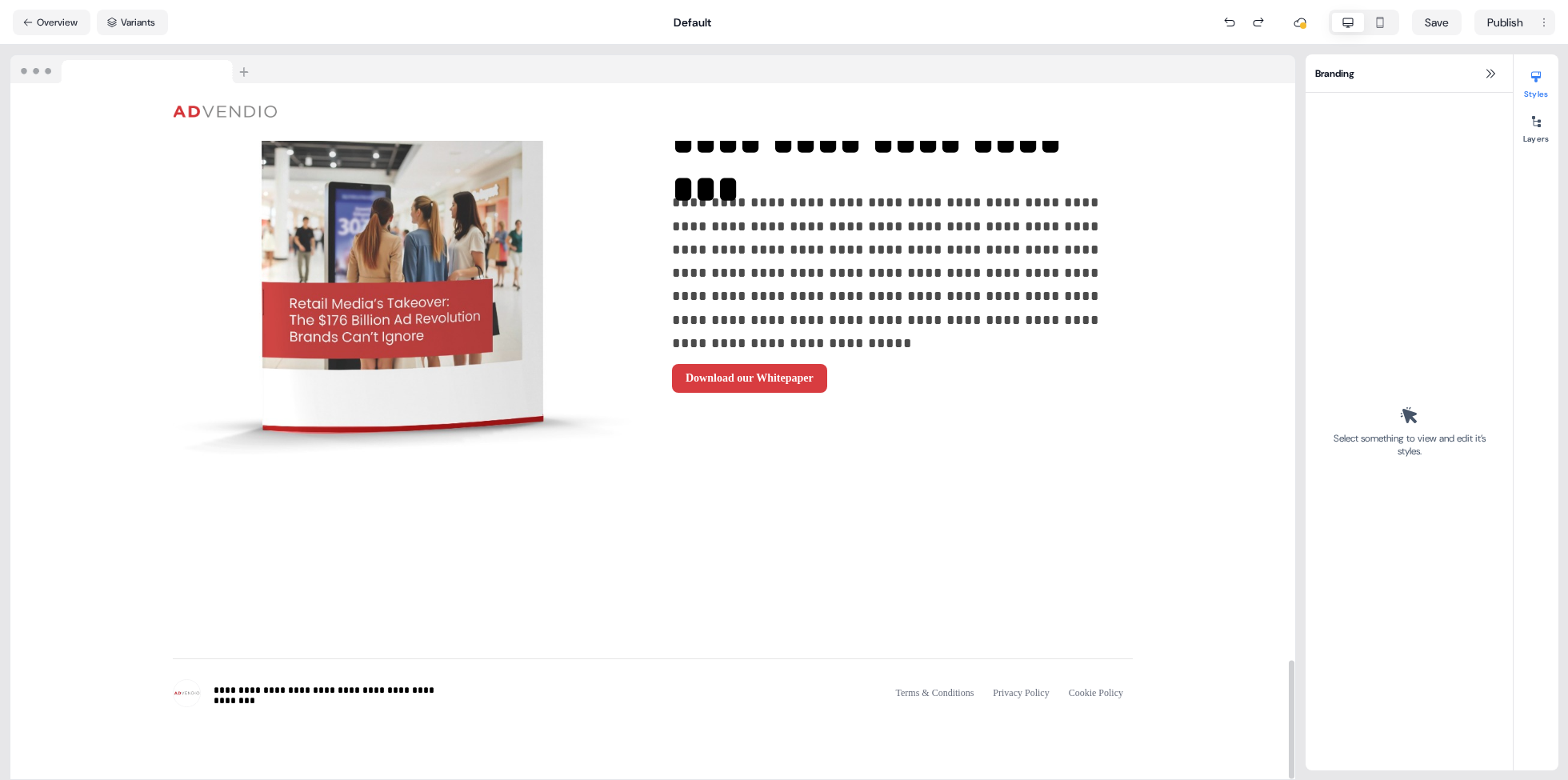 scroll, scrollTop: 3382, scrollLeft: 0, axis: vertical 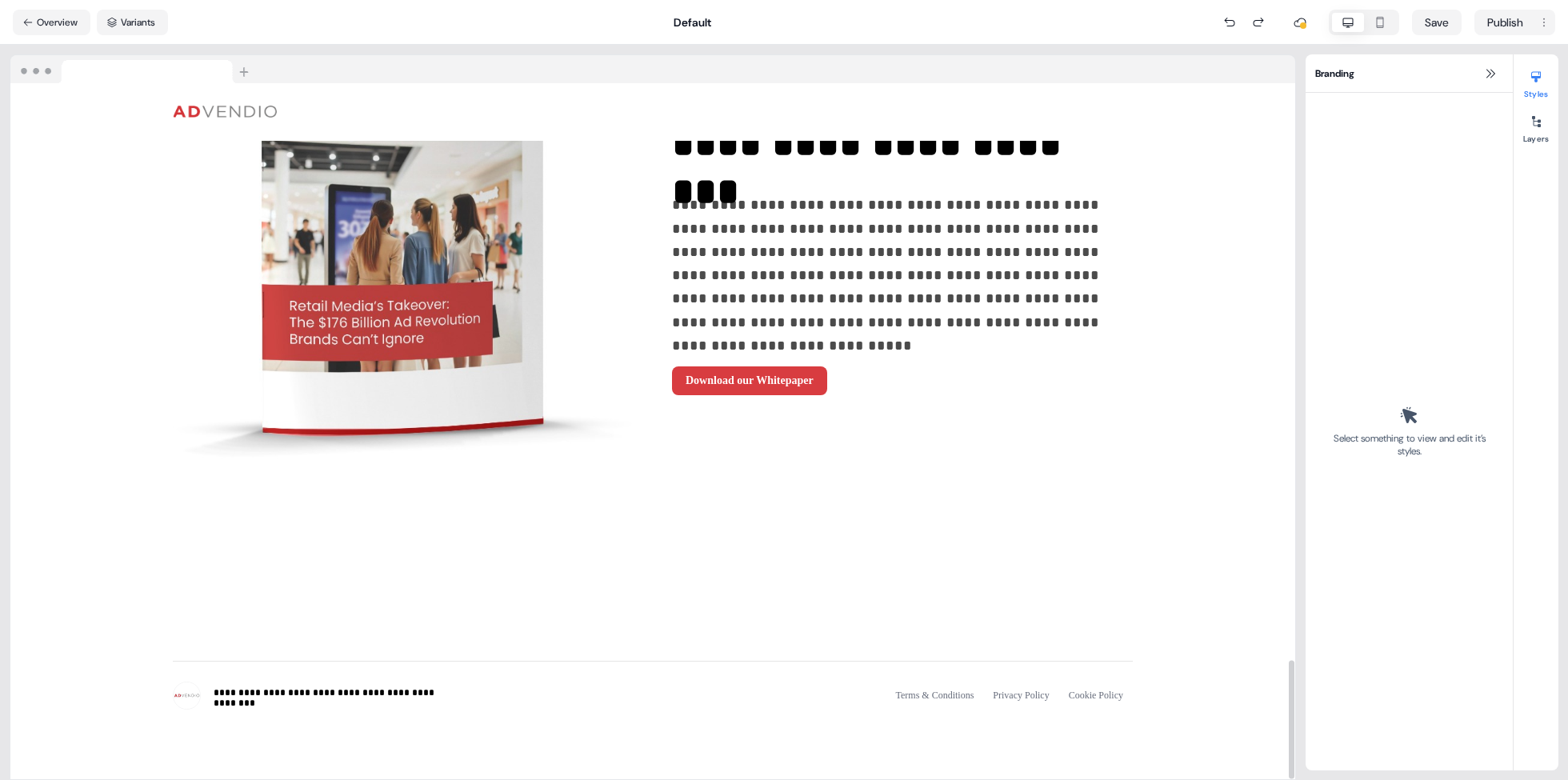 click on "**********" at bounding box center (653, 258) 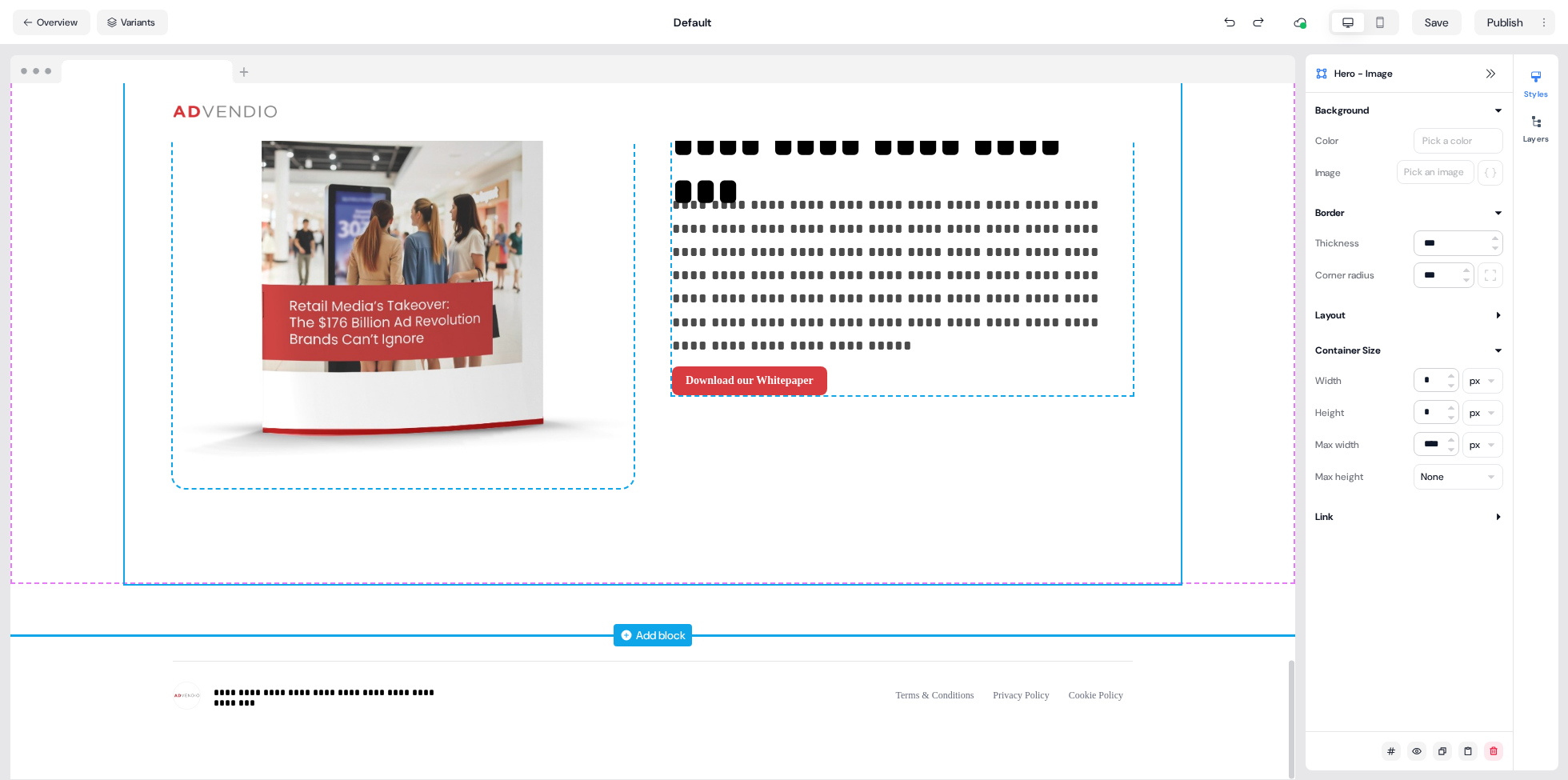 click on "Add block" at bounding box center (653, 635) 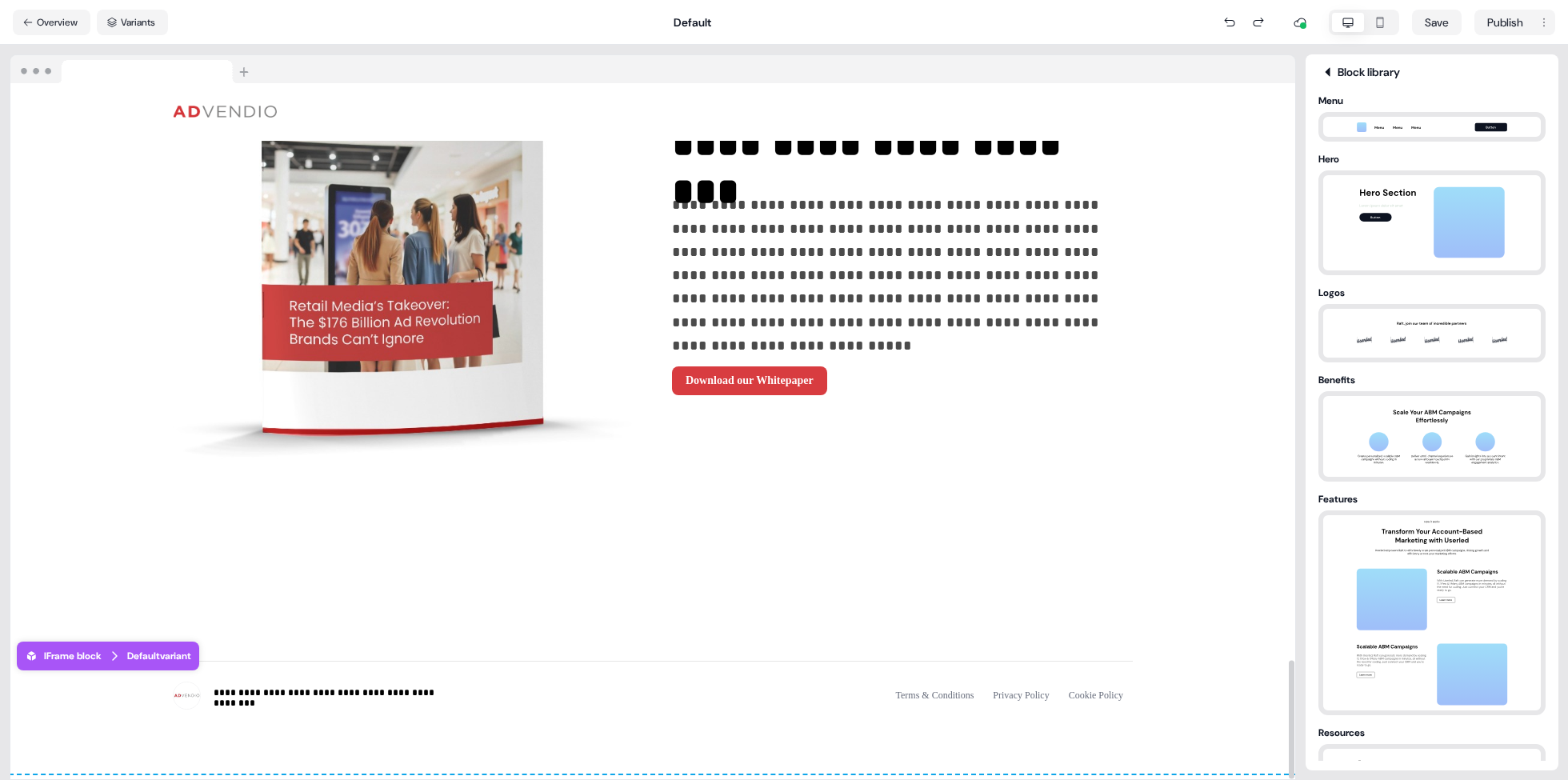 click on "To pick up a draggable item, press the space bar.
While dragging, use the arrow keys to move the item.
Press space again to drop the item in its new position, or press escape to cancel." at bounding box center (653, 610) 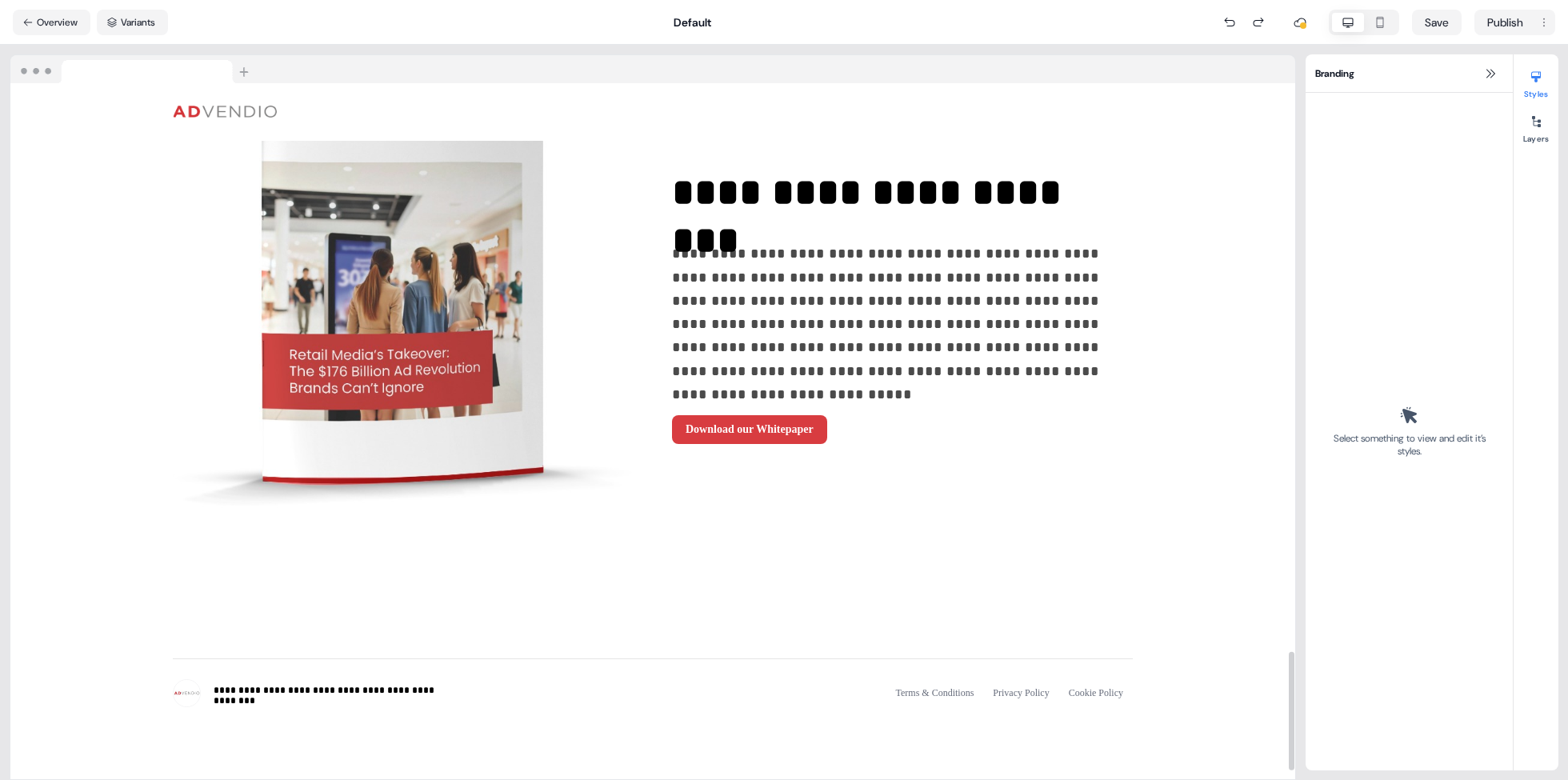 scroll, scrollTop: 3331, scrollLeft: 0, axis: vertical 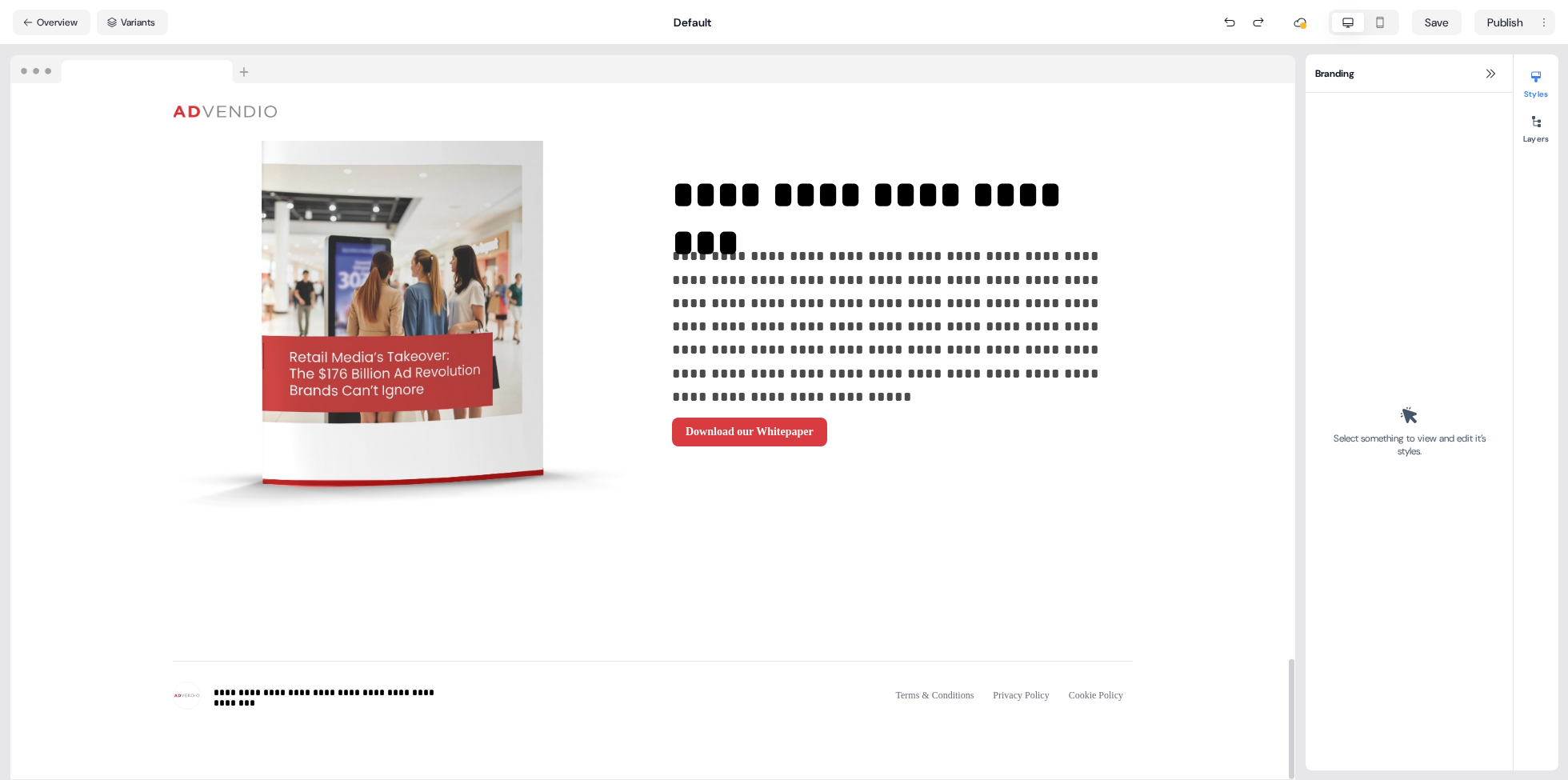 click on "**********" at bounding box center (653, 309) 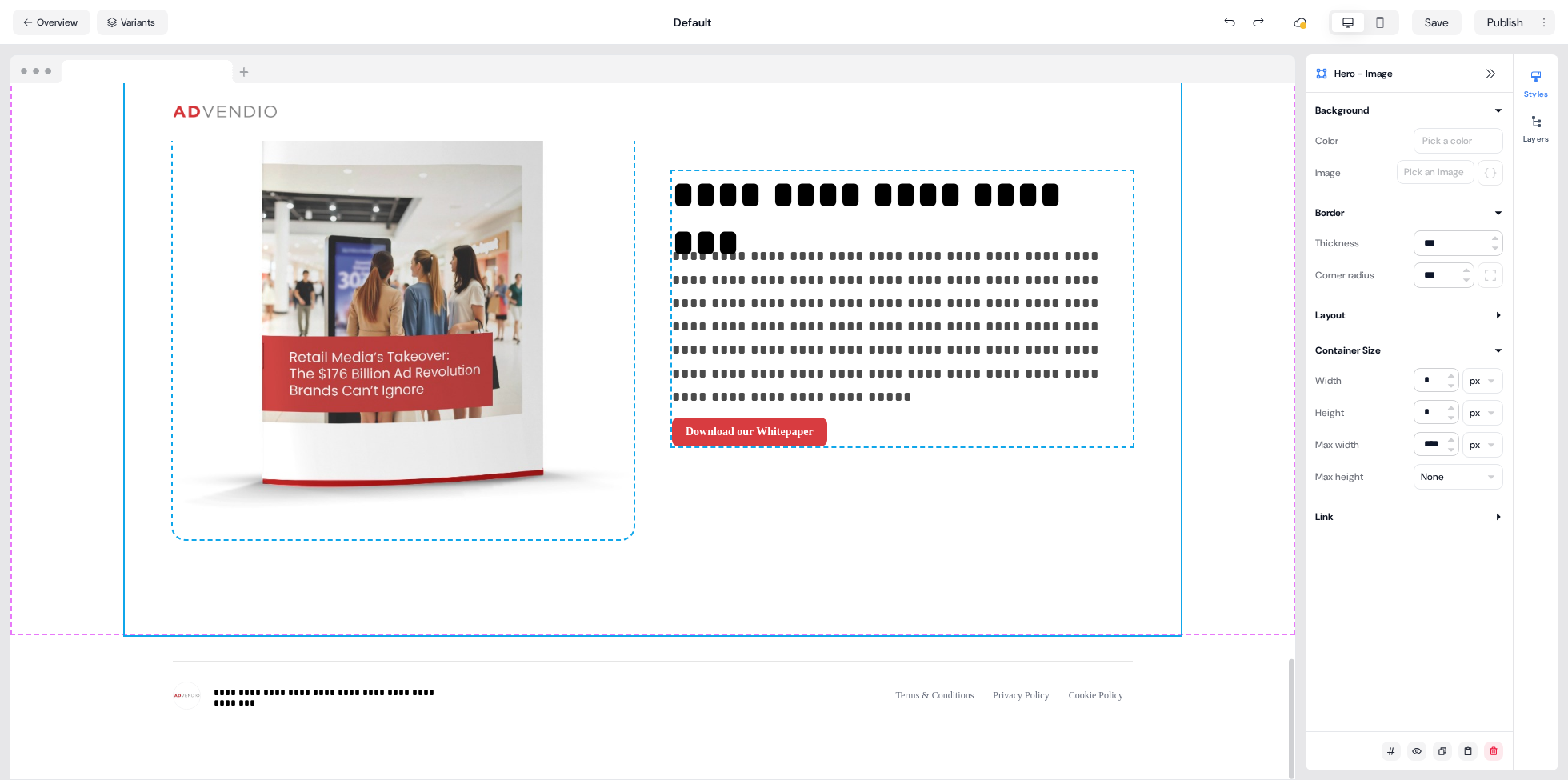 click on "**********" at bounding box center (653, 704) 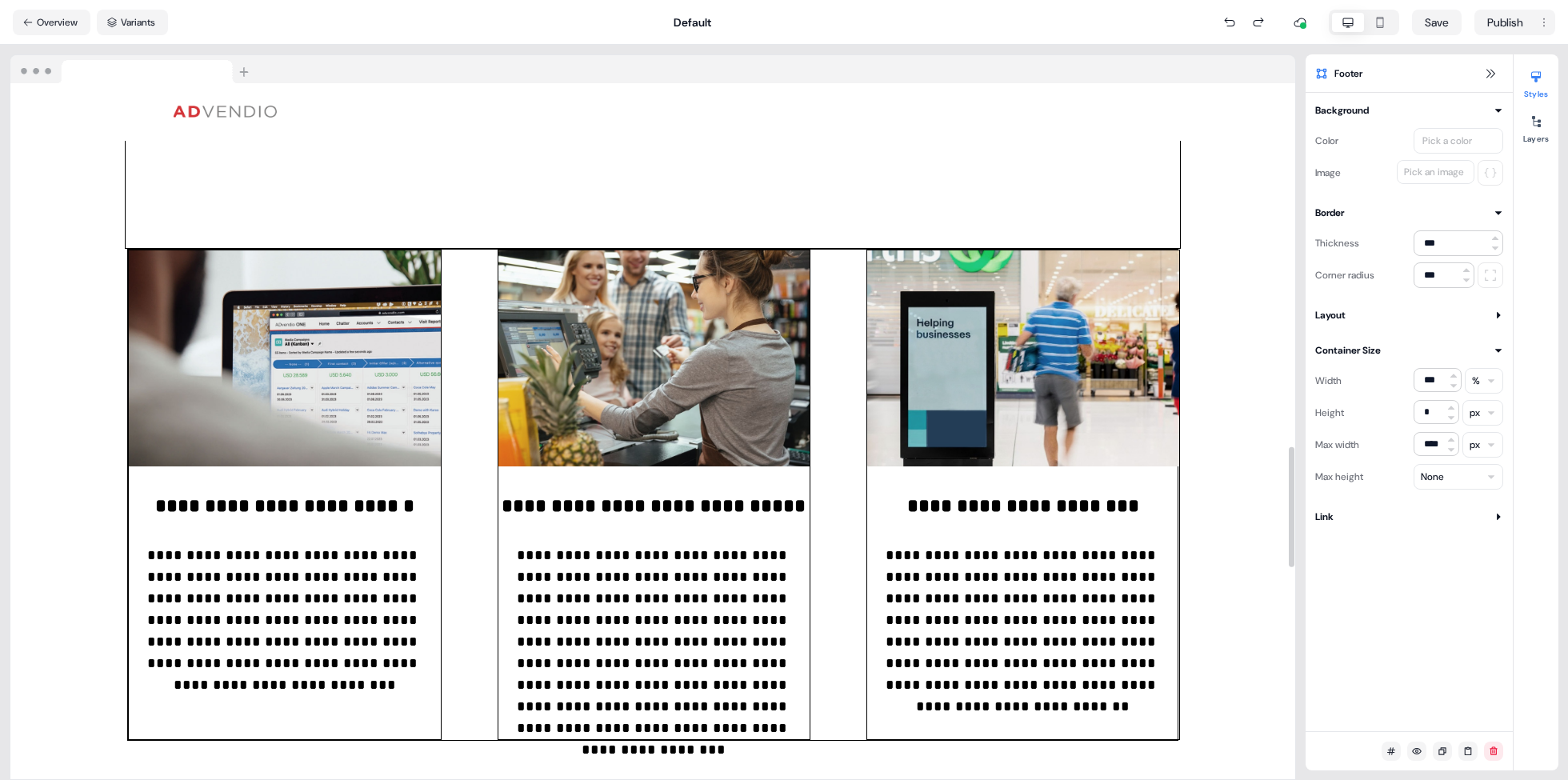 scroll, scrollTop: 2099, scrollLeft: 0, axis: vertical 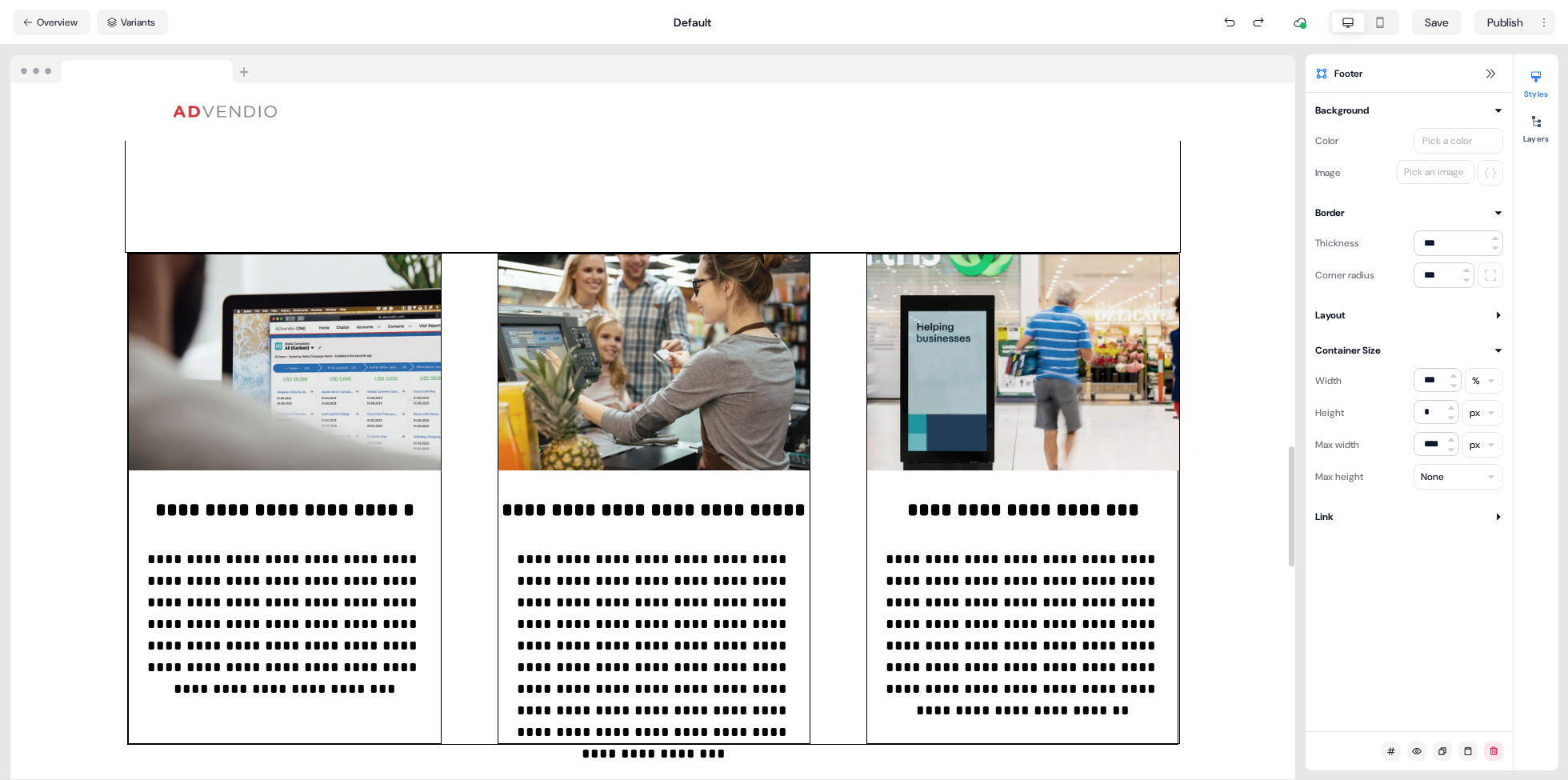 click on "**********" at bounding box center [653, 542] 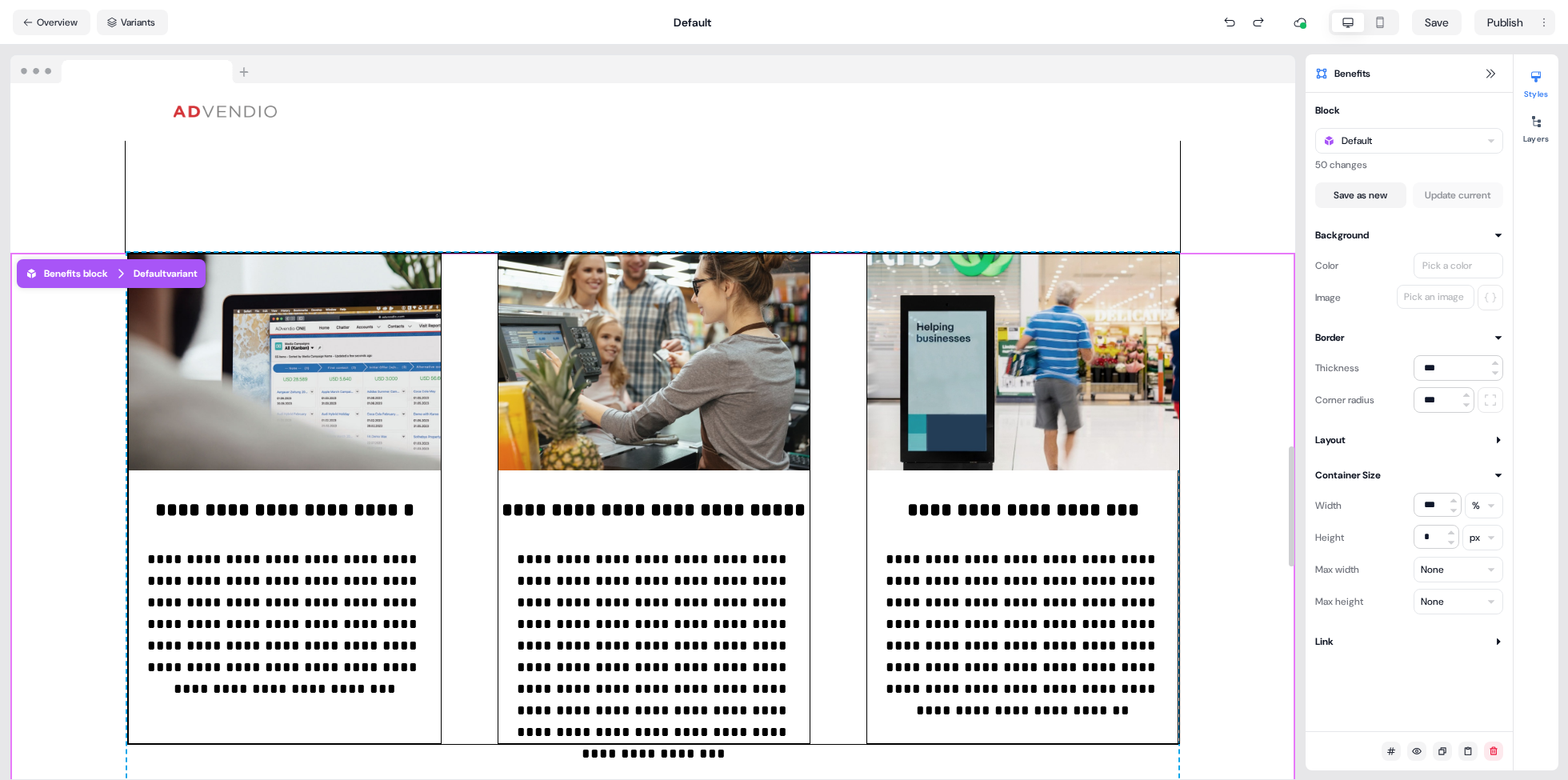 click on "**********" at bounding box center [653, 71] 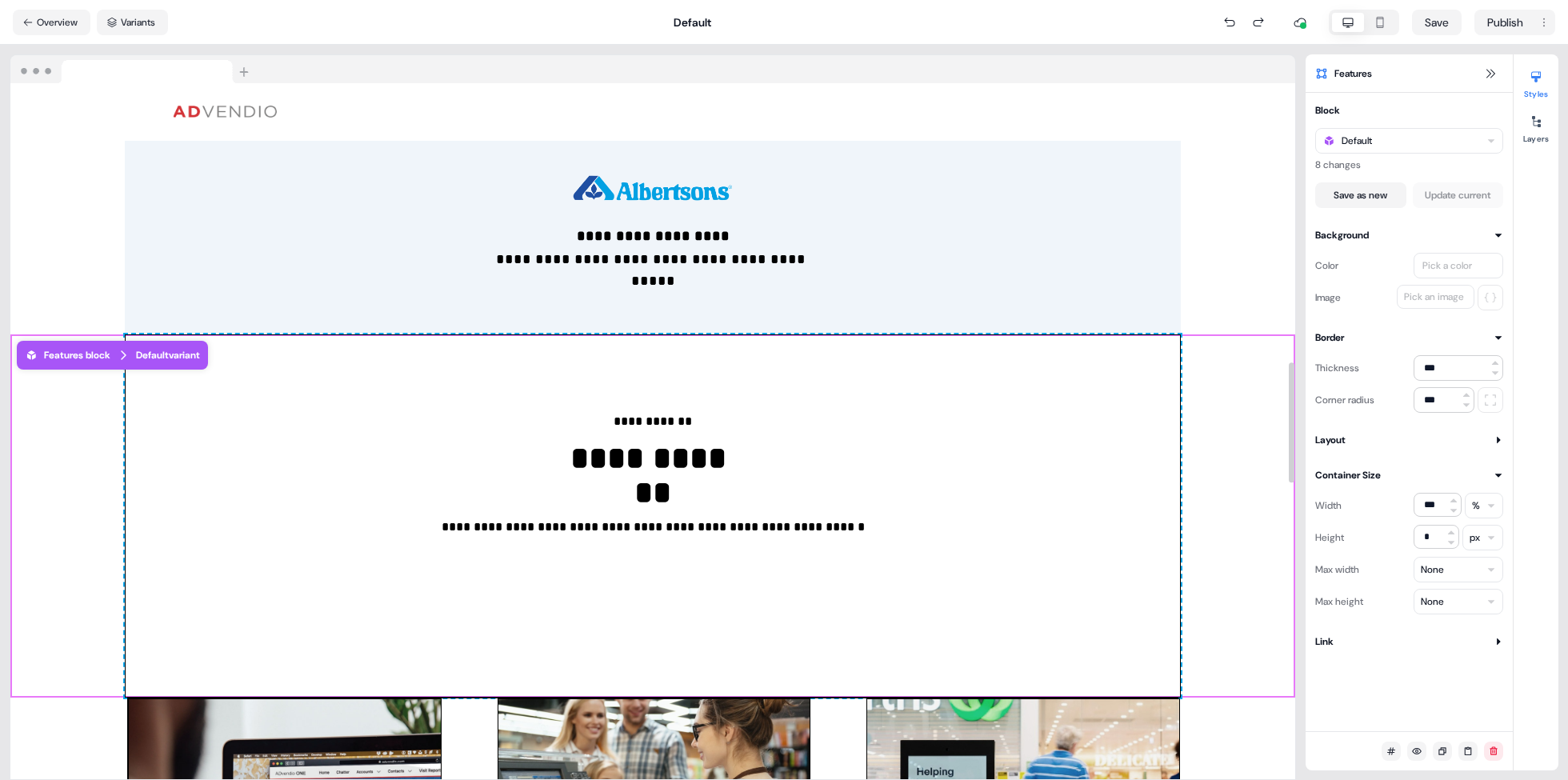 scroll, scrollTop: 1591, scrollLeft: 0, axis: vertical 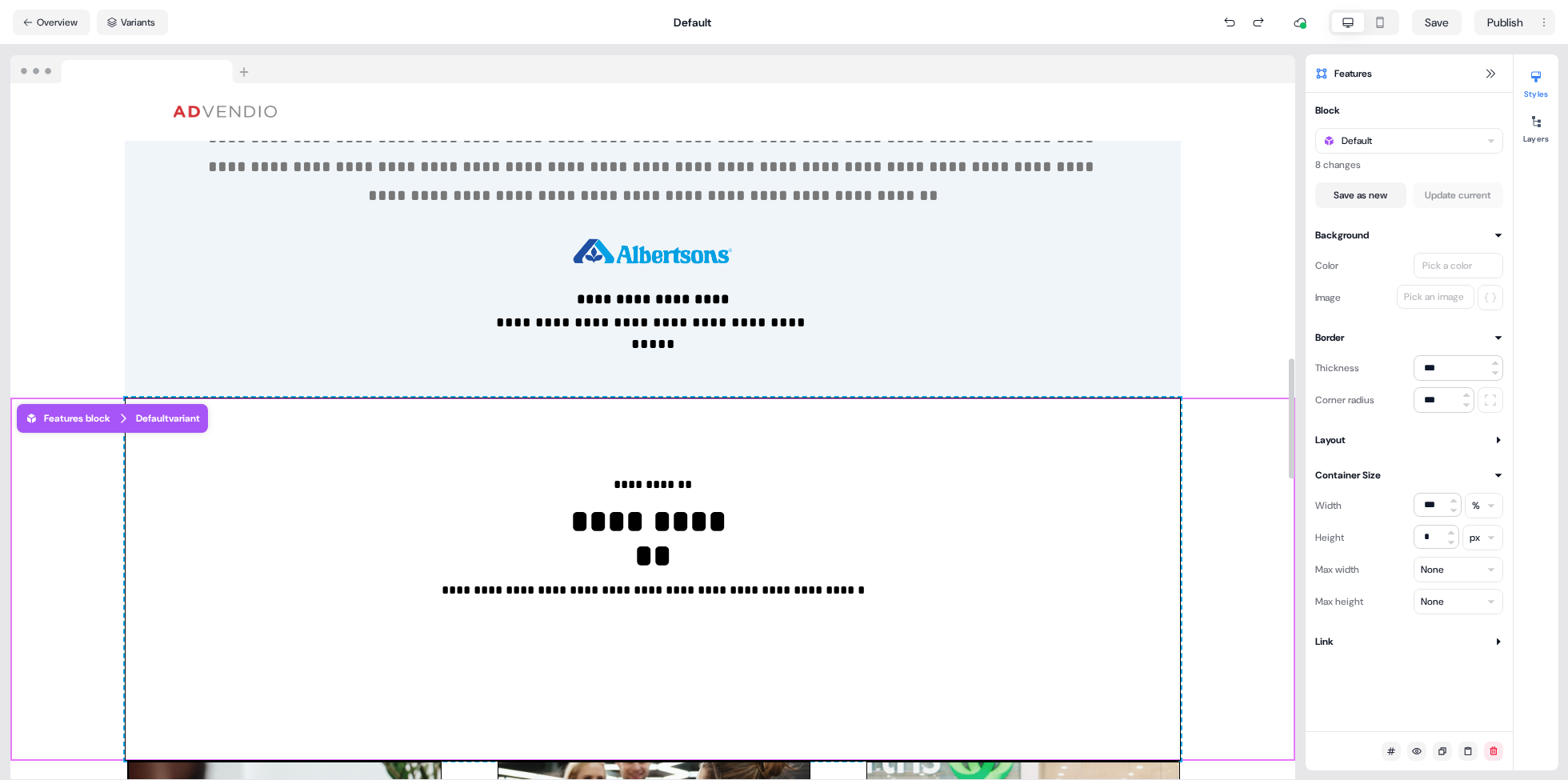 click on "**********" at bounding box center [653, 286] 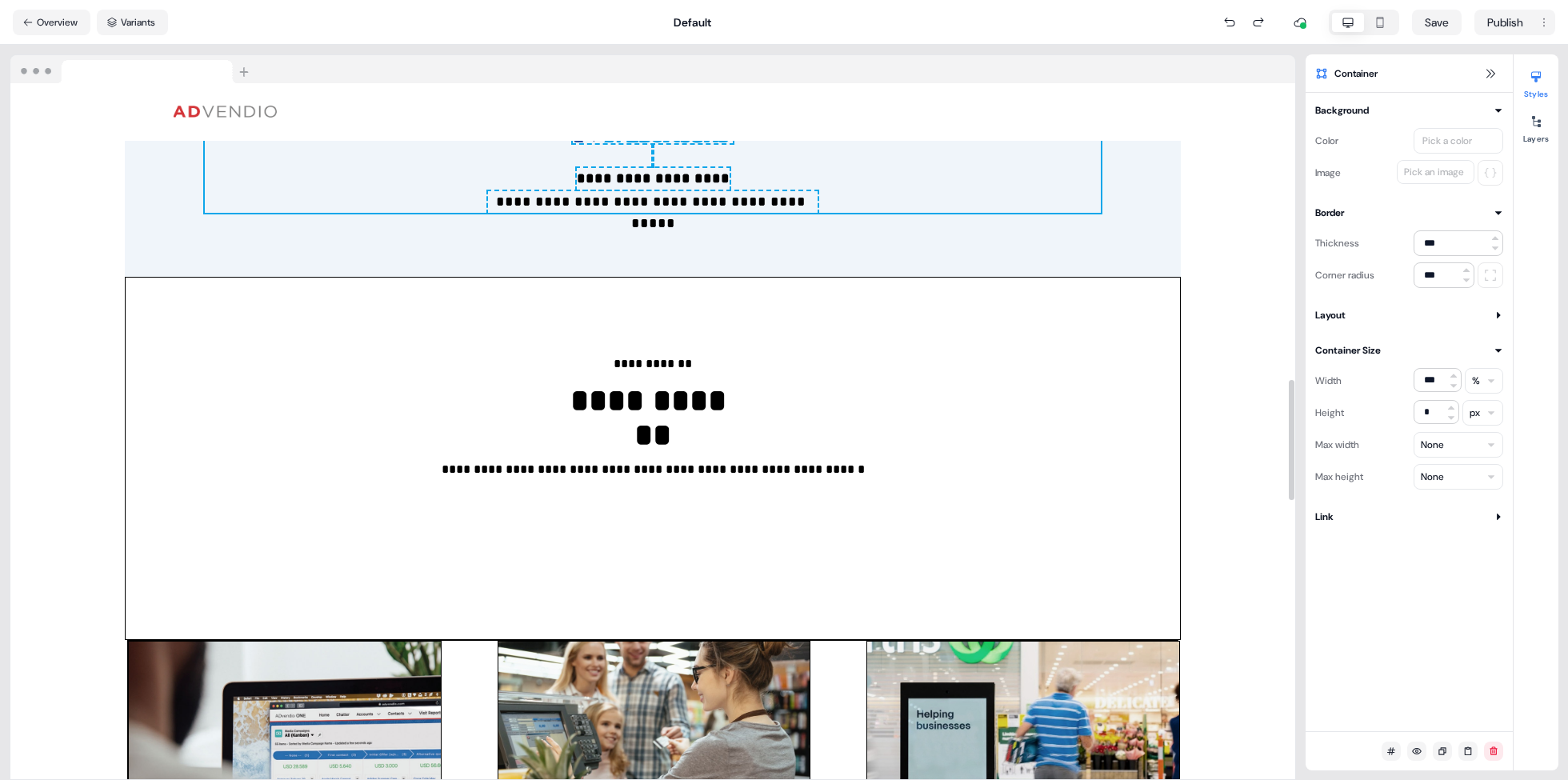 scroll, scrollTop: 1715, scrollLeft: 0, axis: vertical 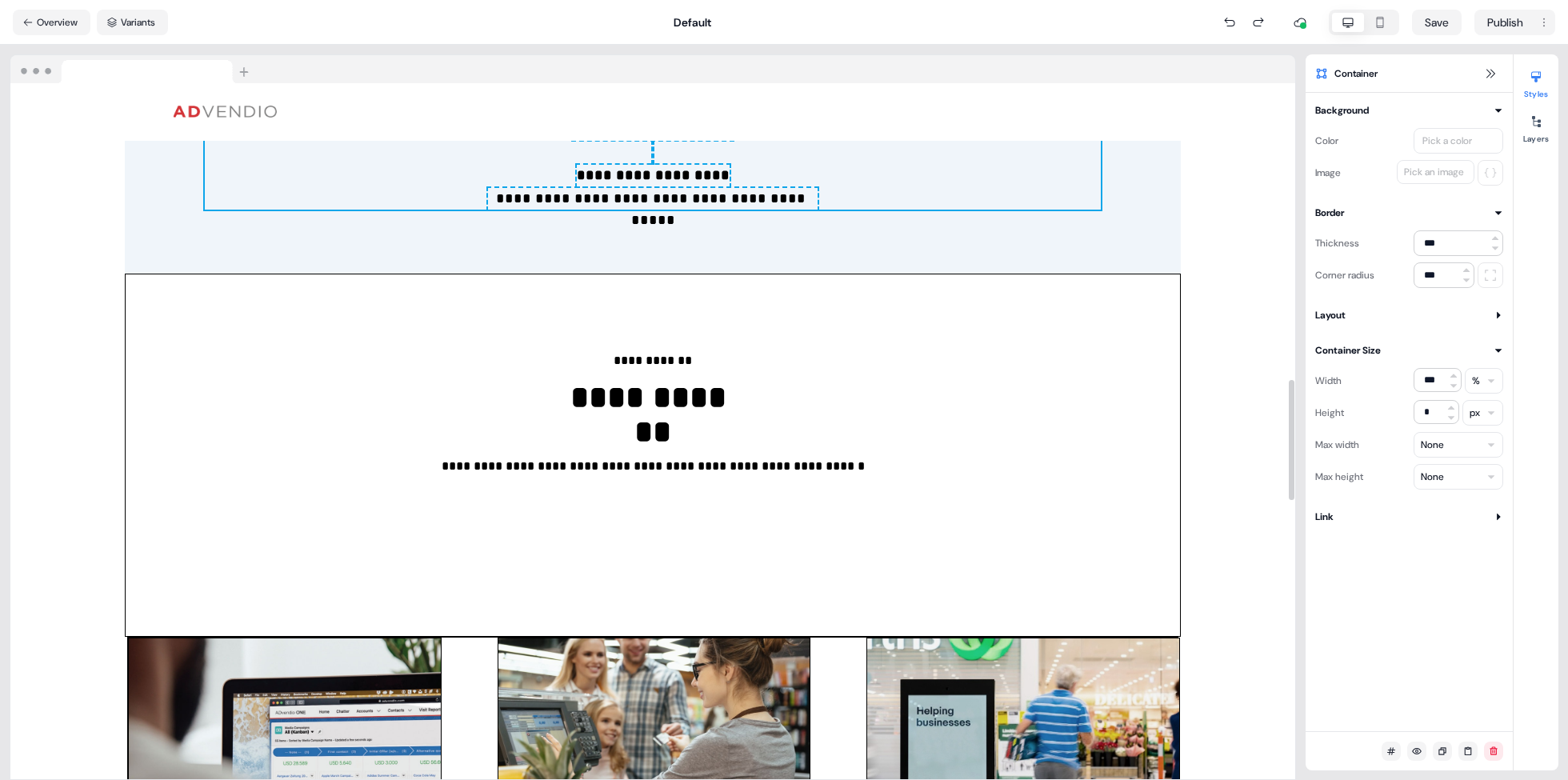 click on "**********" at bounding box center [653, 455] 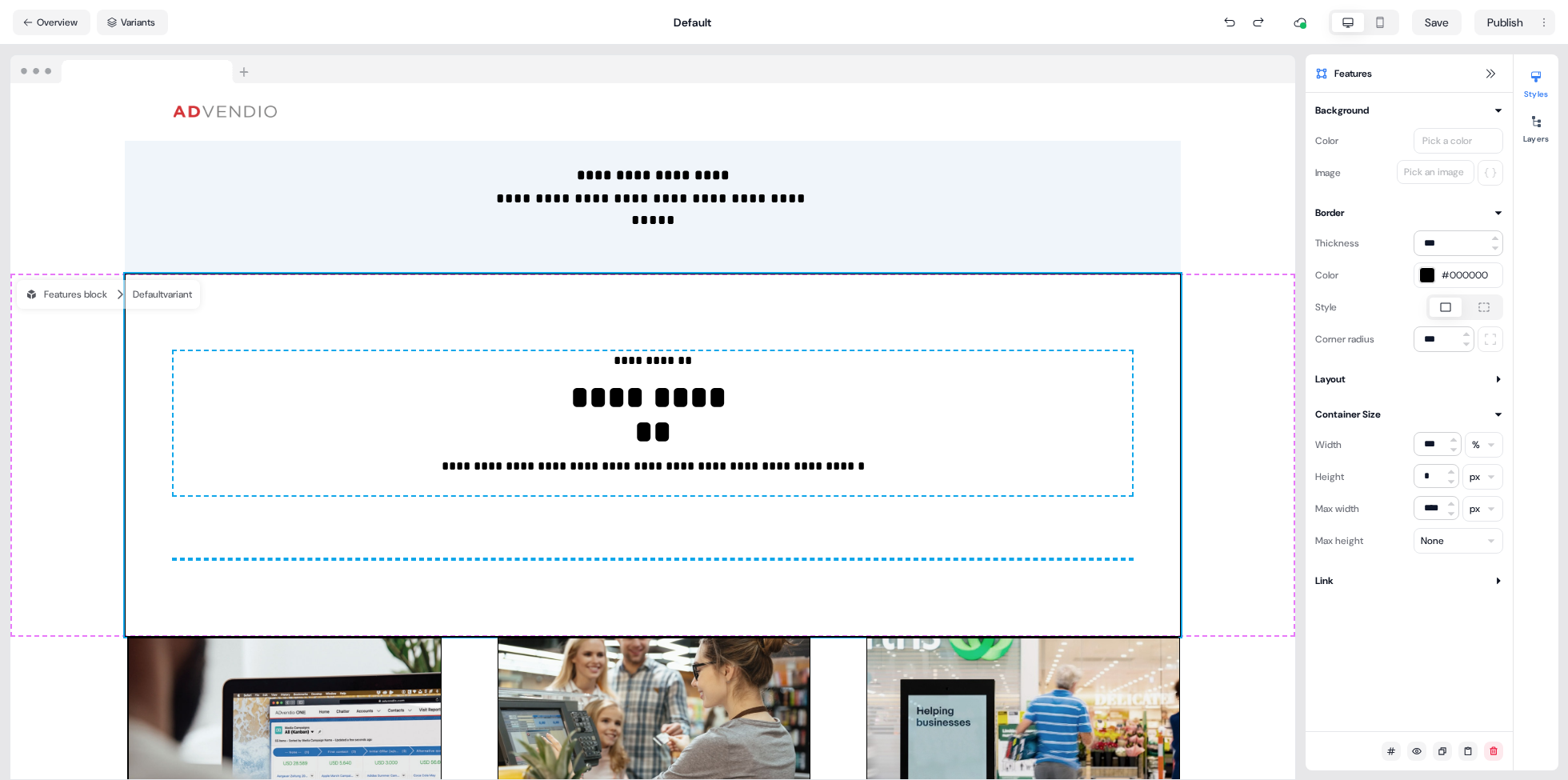 click on "Layout" at bounding box center [1409, 379] 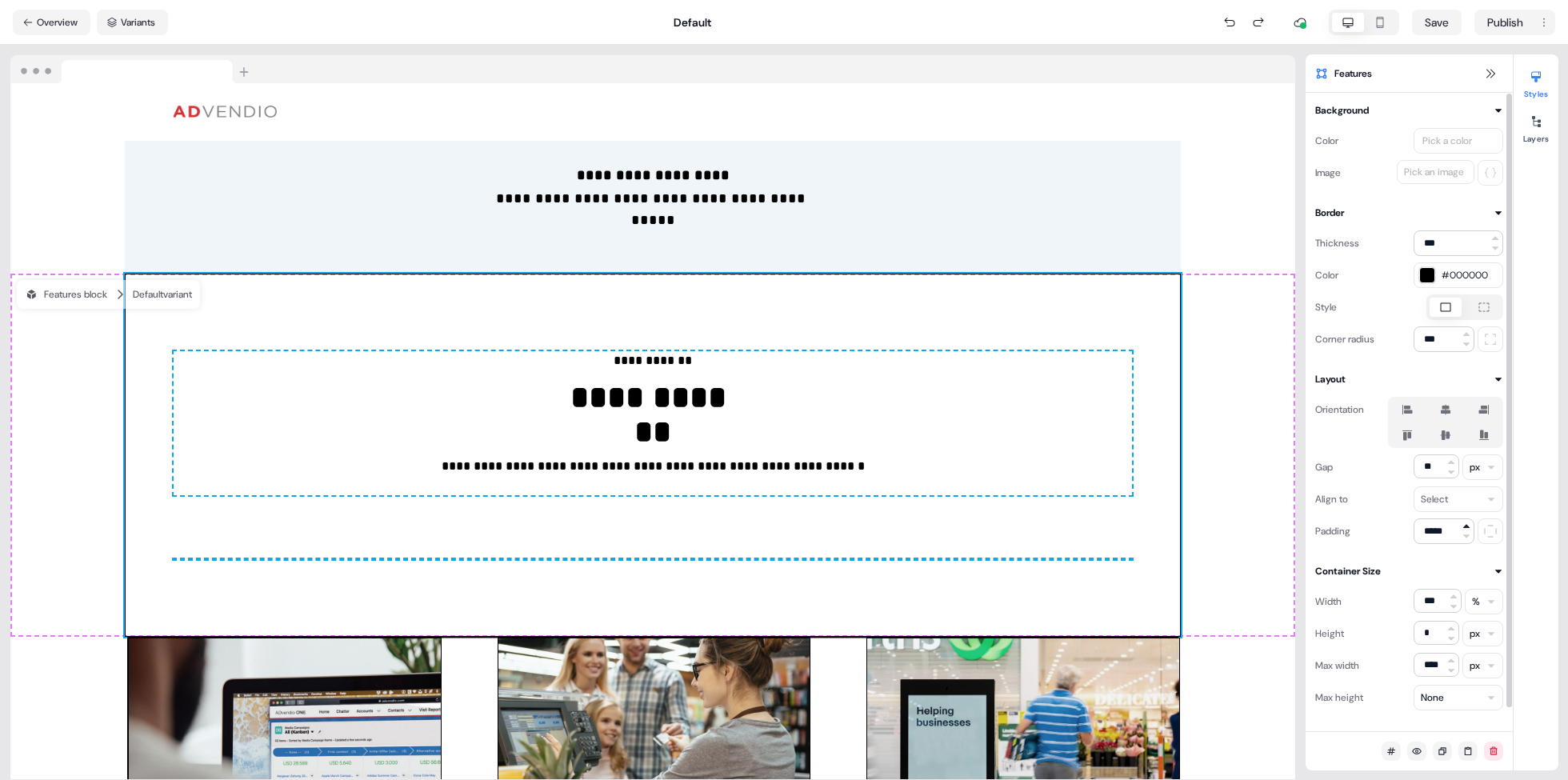 click 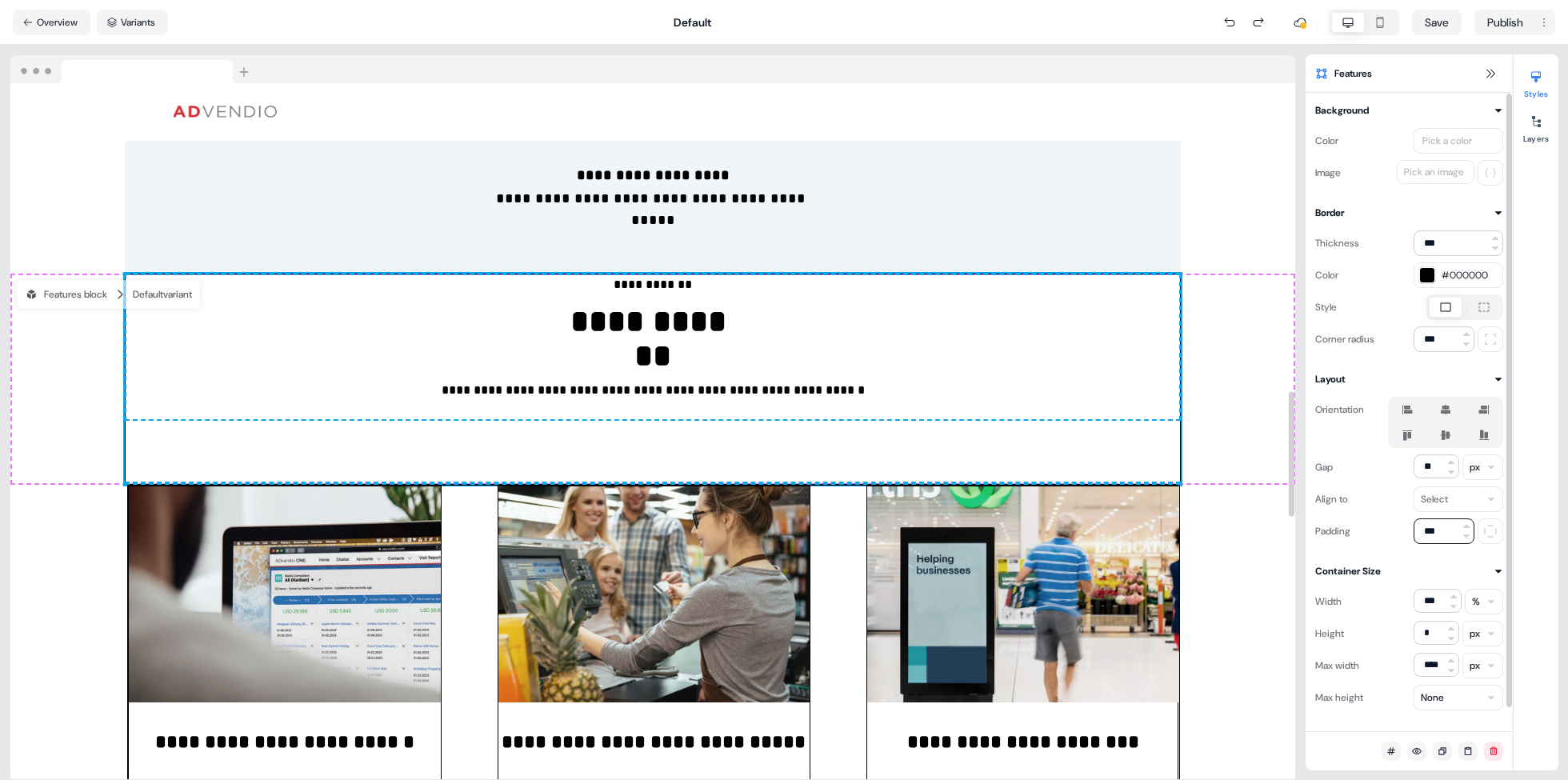 scroll, scrollTop: 2188, scrollLeft: 0, axis: vertical 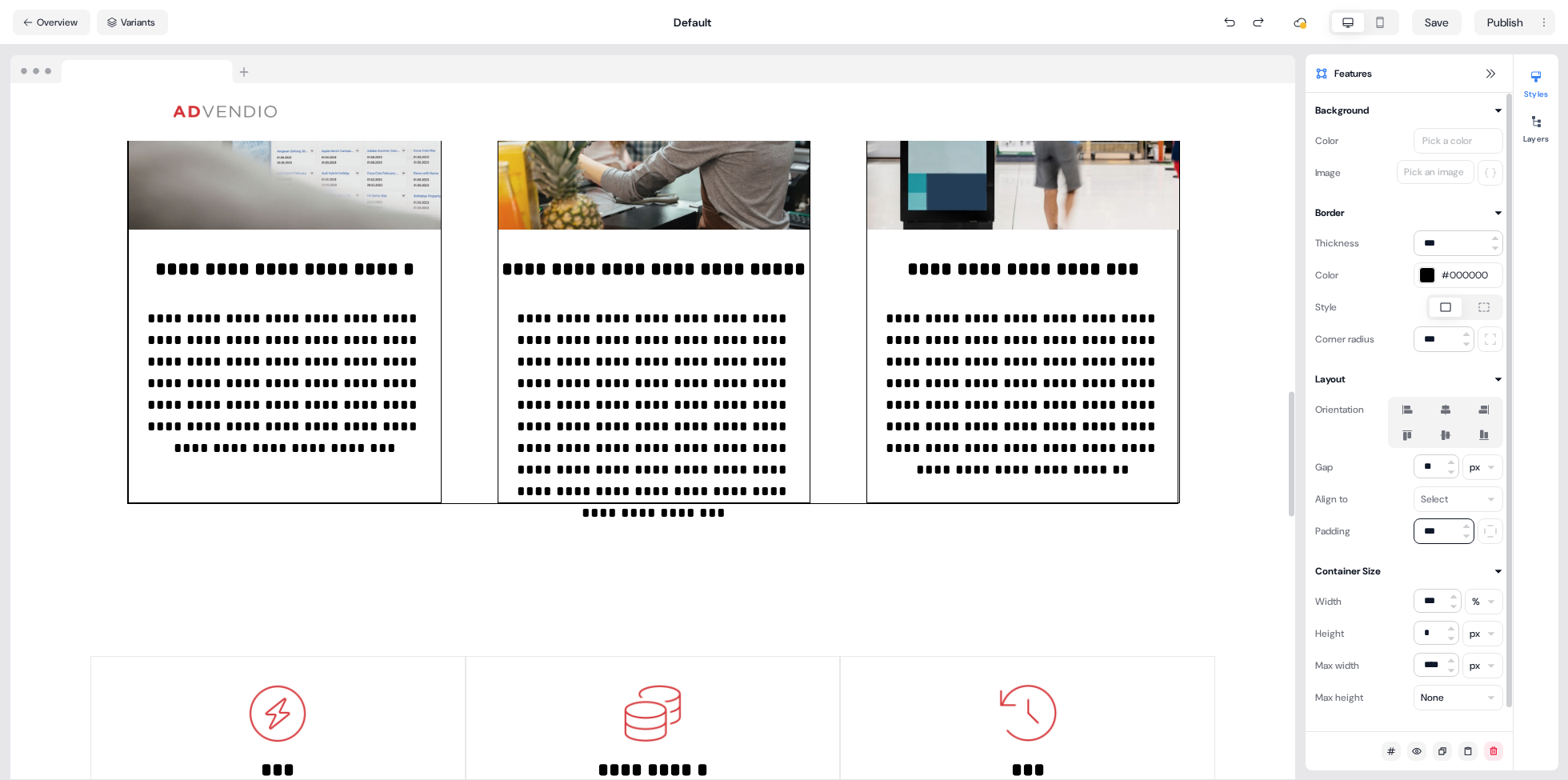 click at bounding box center [1291, 431] 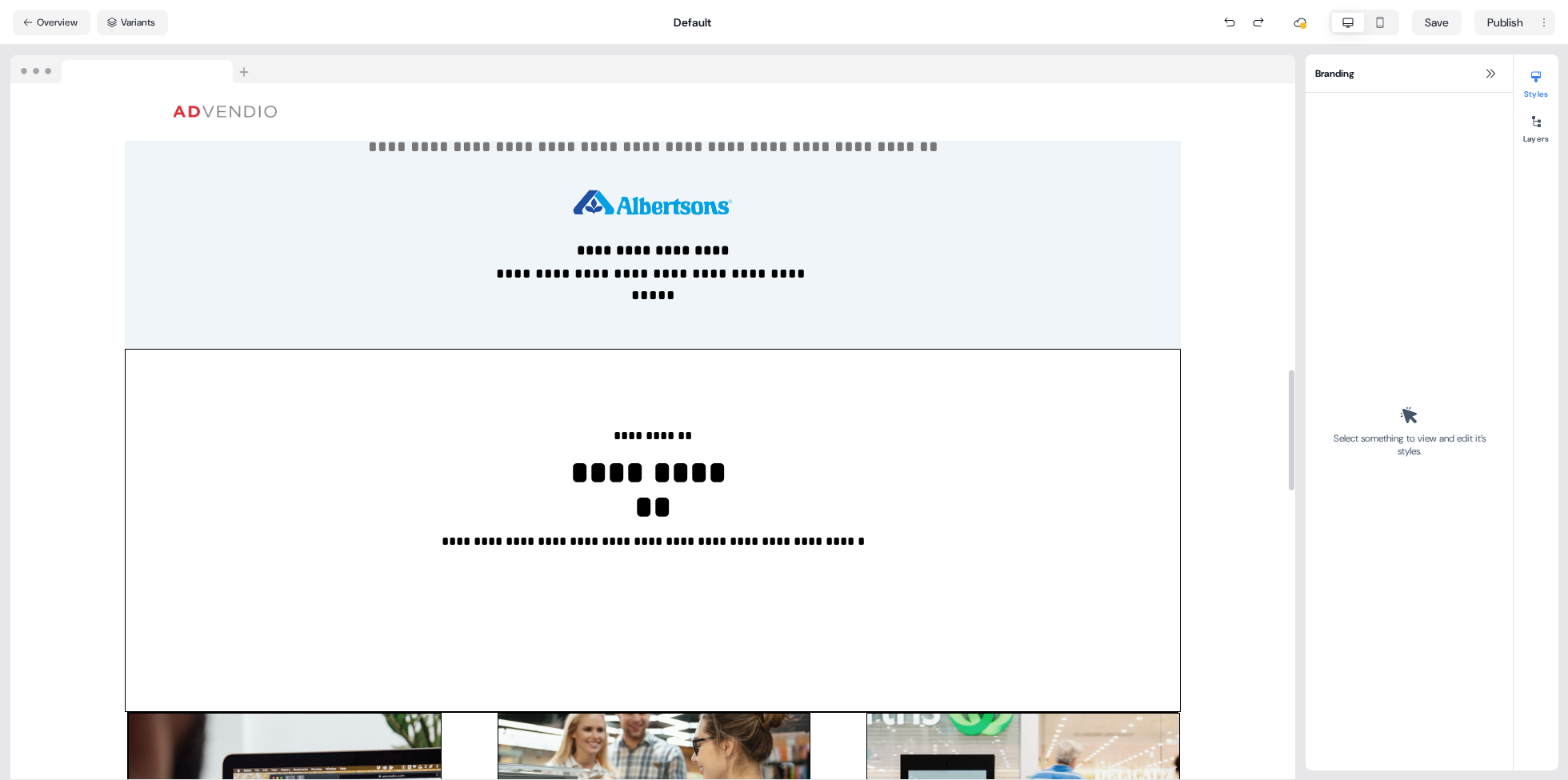 scroll, scrollTop: 1661, scrollLeft: 0, axis: vertical 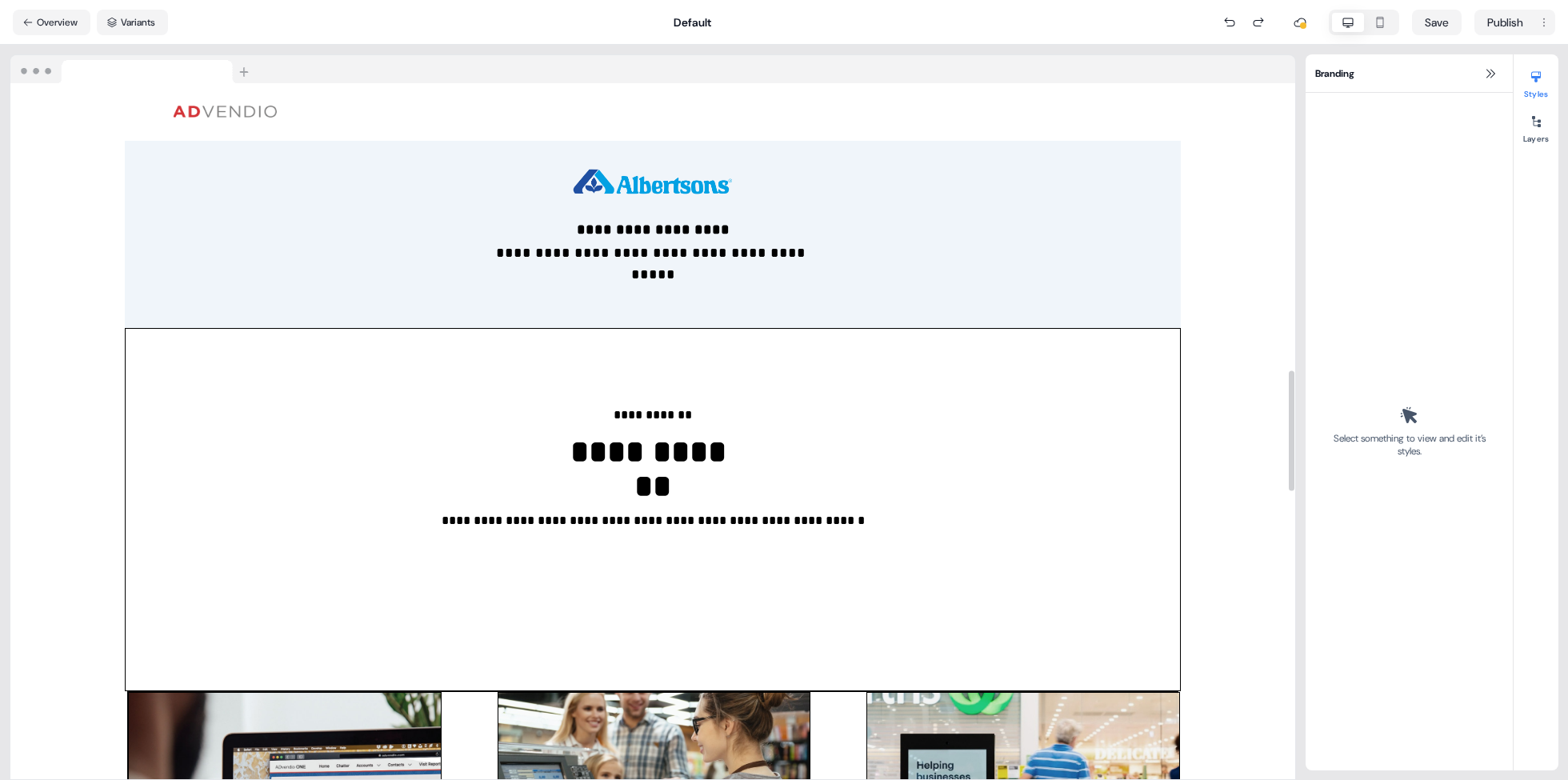 click on "**********" at bounding box center [653, 510] 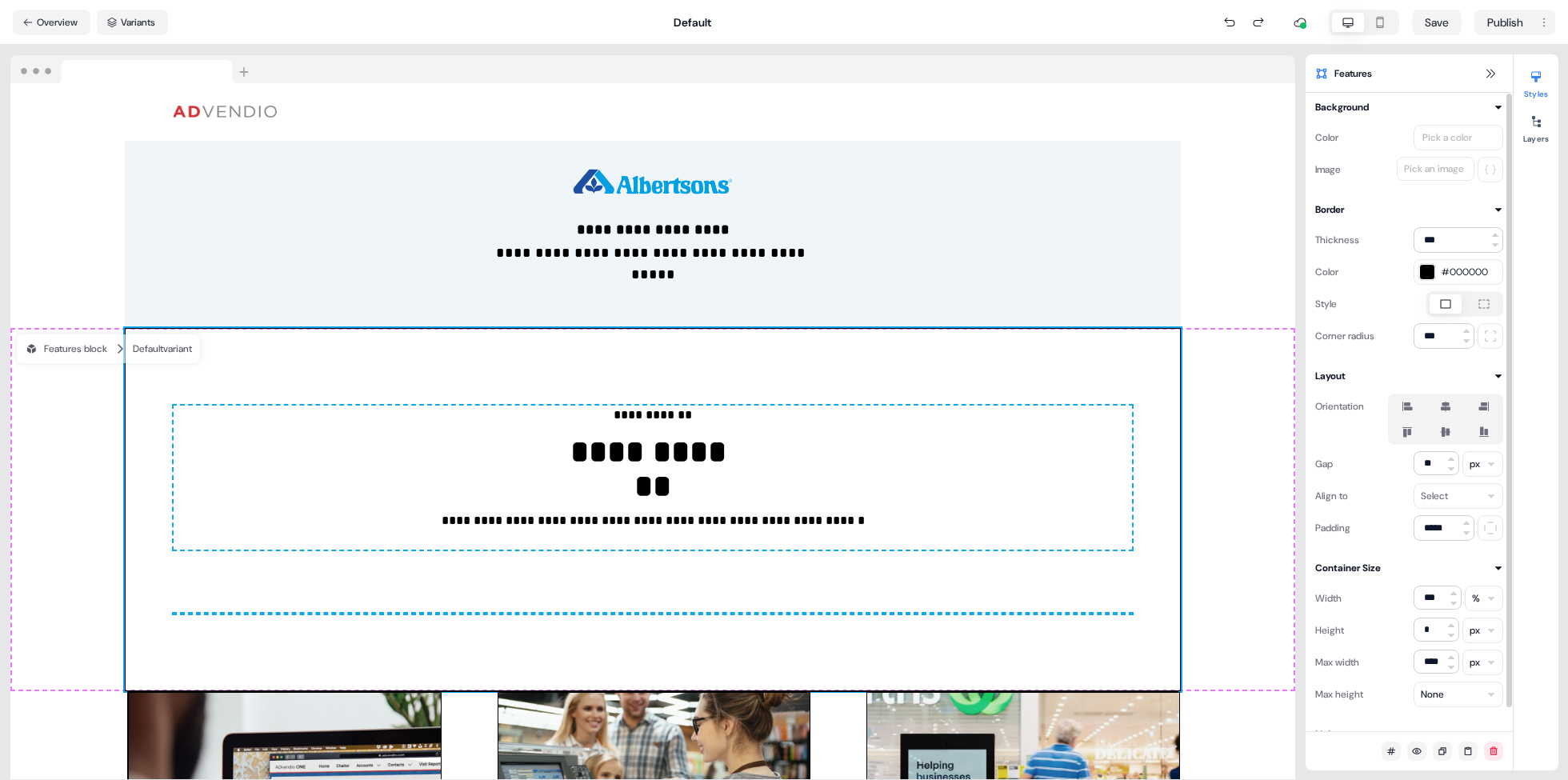 scroll, scrollTop: 0, scrollLeft: 0, axis: both 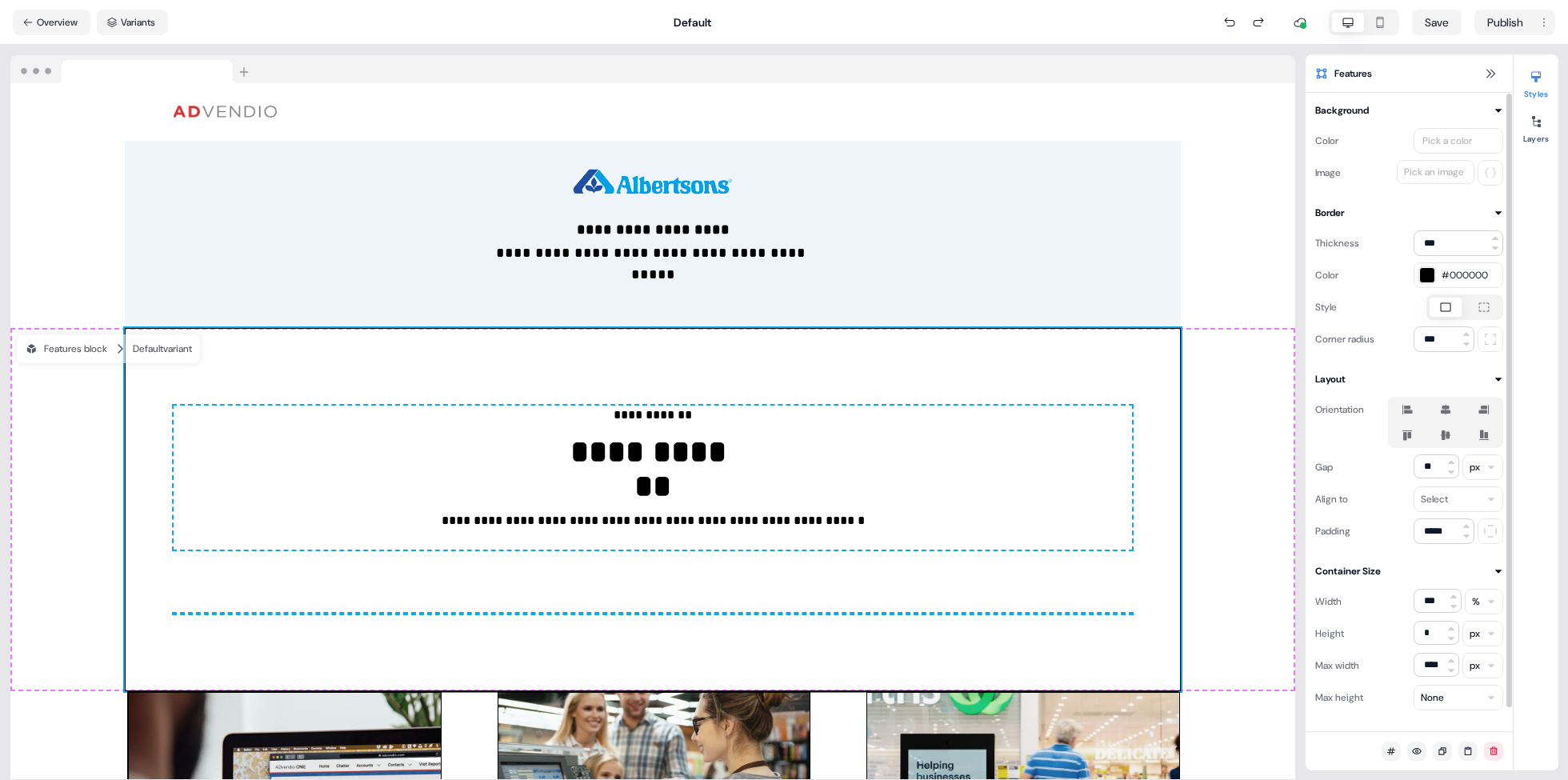 click 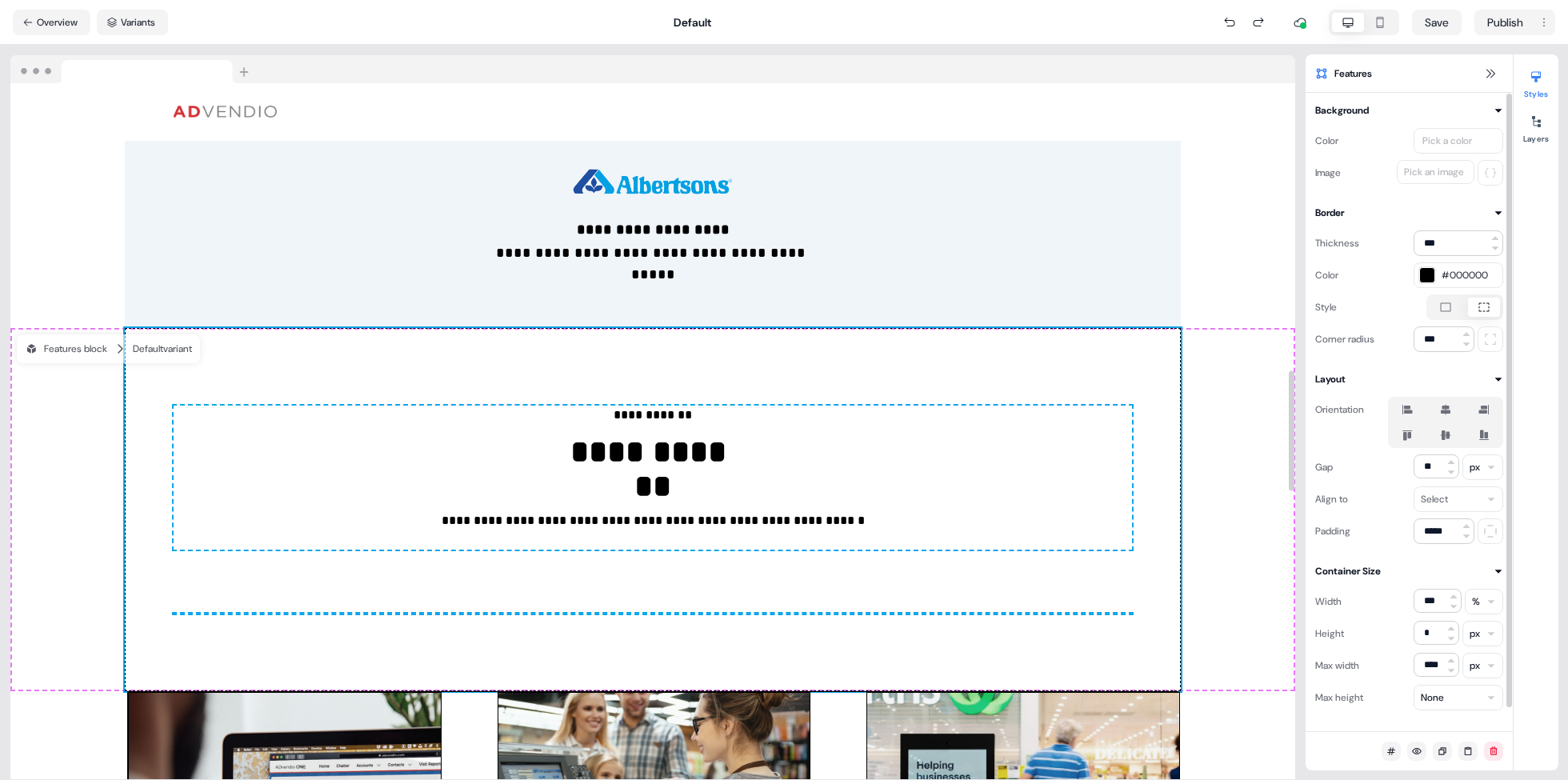 click on "**********" at bounding box center (653, 126) 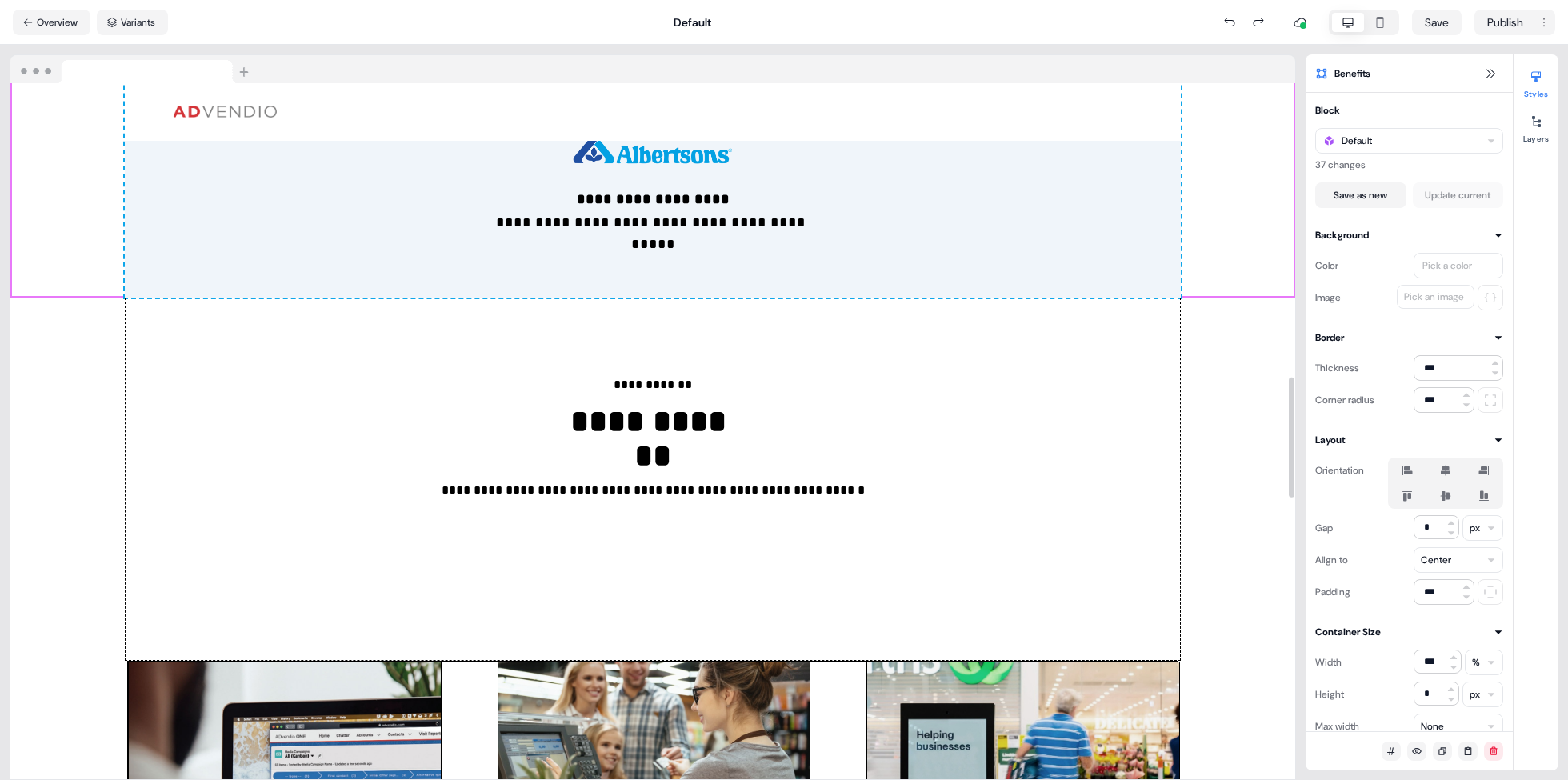 scroll, scrollTop: 1699, scrollLeft: 0, axis: vertical 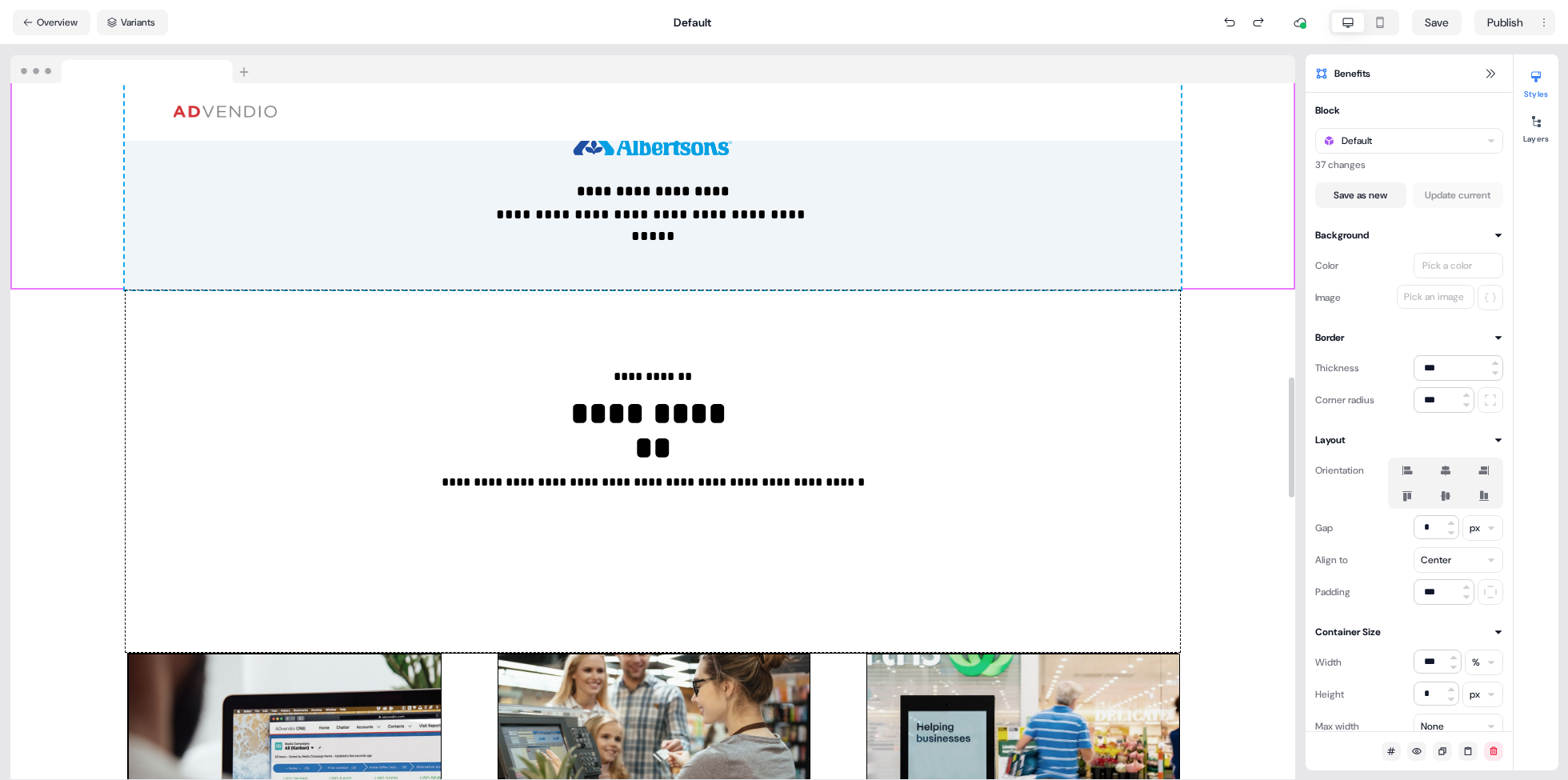 click on "**********" at bounding box center [653, 471] 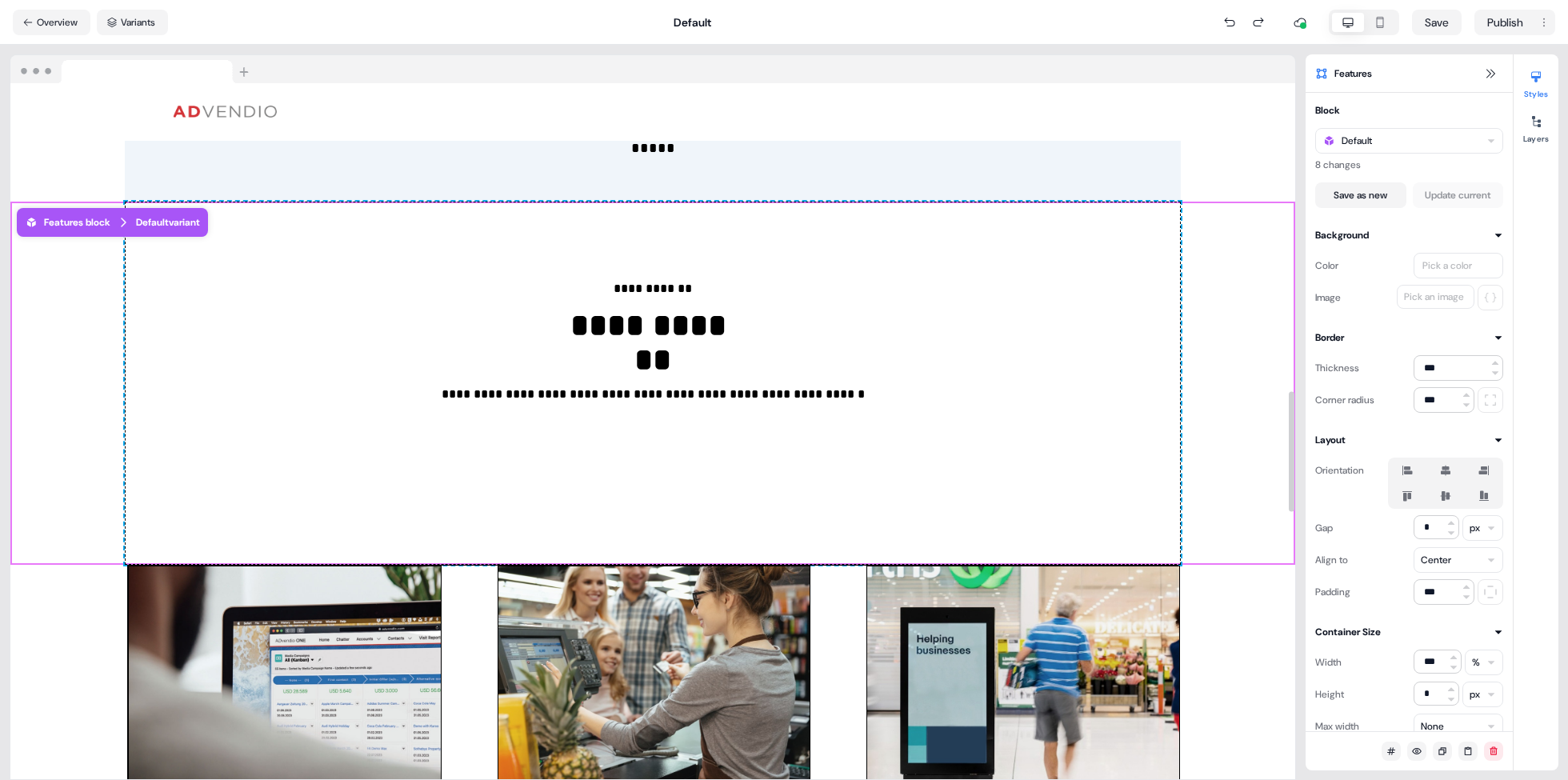 scroll, scrollTop: 1819, scrollLeft: 0, axis: vertical 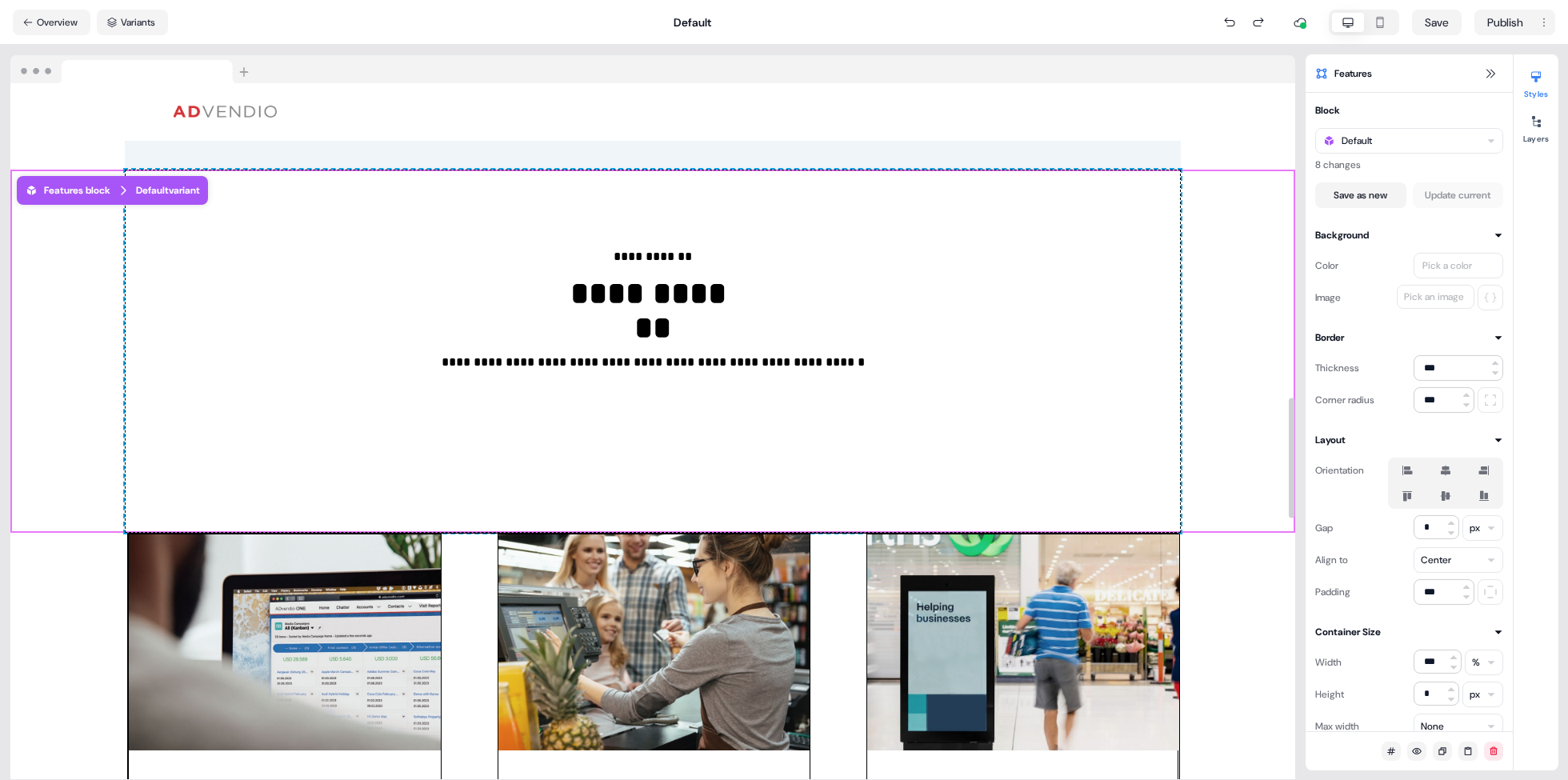 click on "**********" at bounding box center [653, 778] 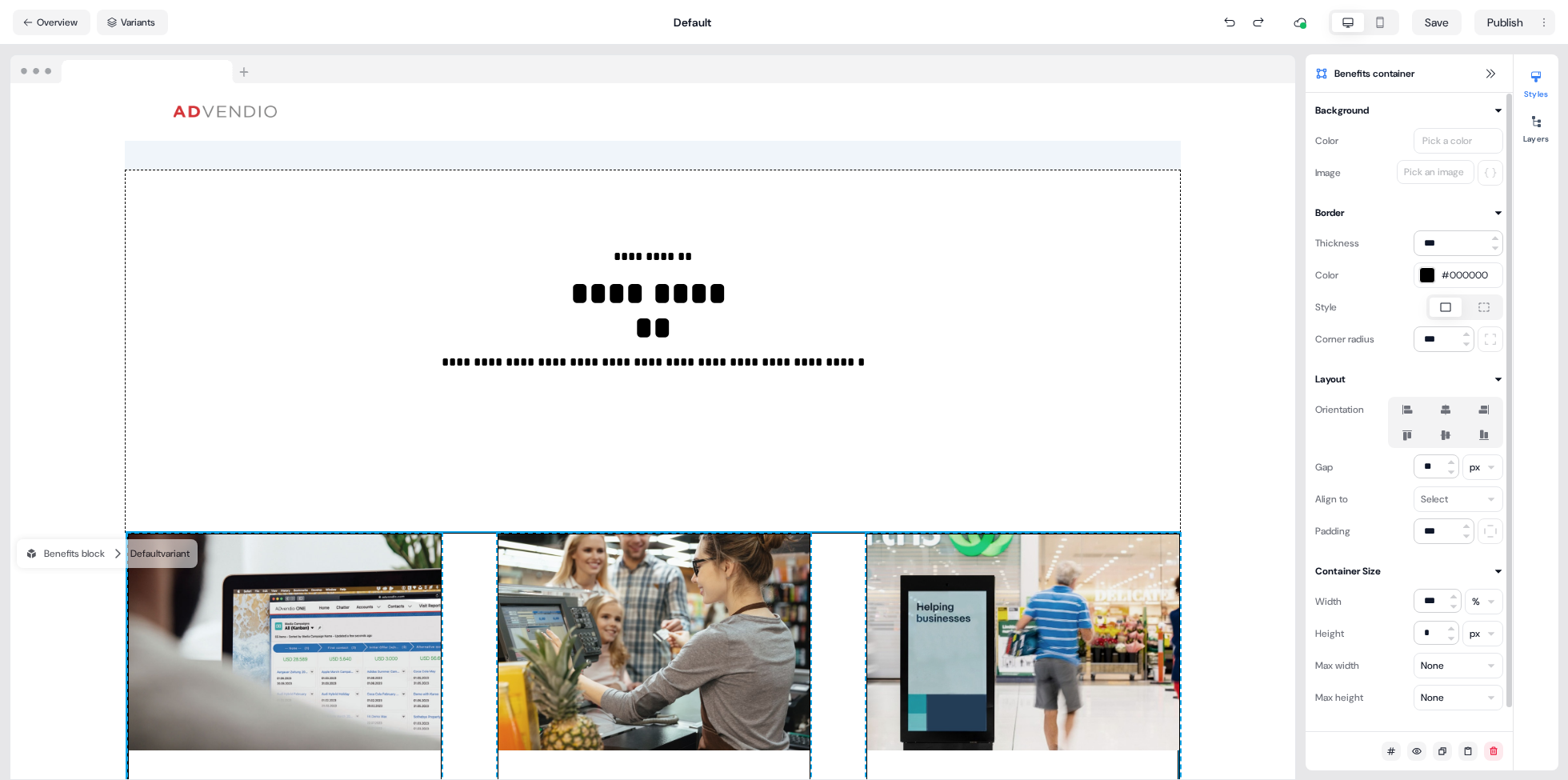 click 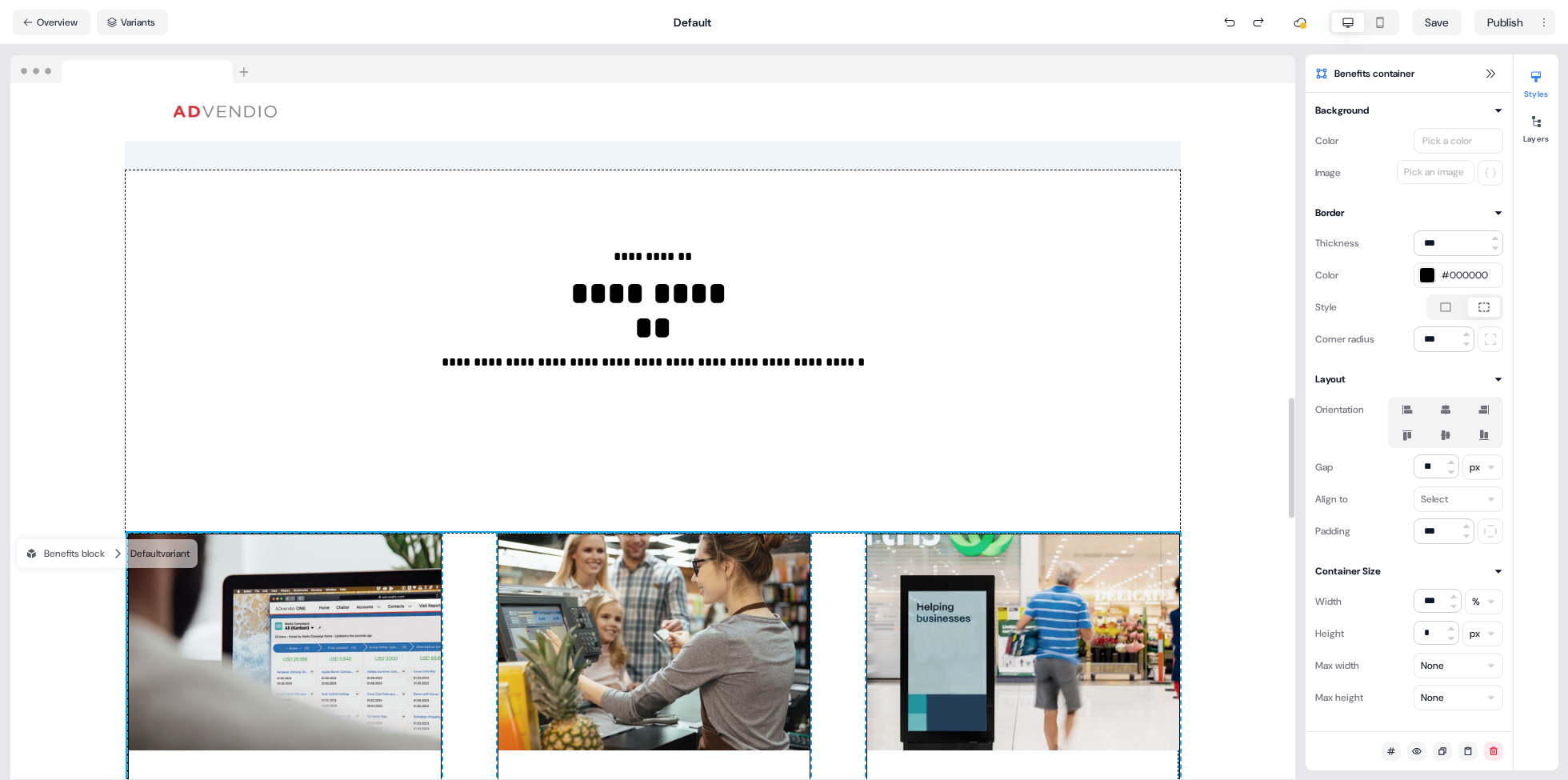 click on "**********" at bounding box center (653, 351) 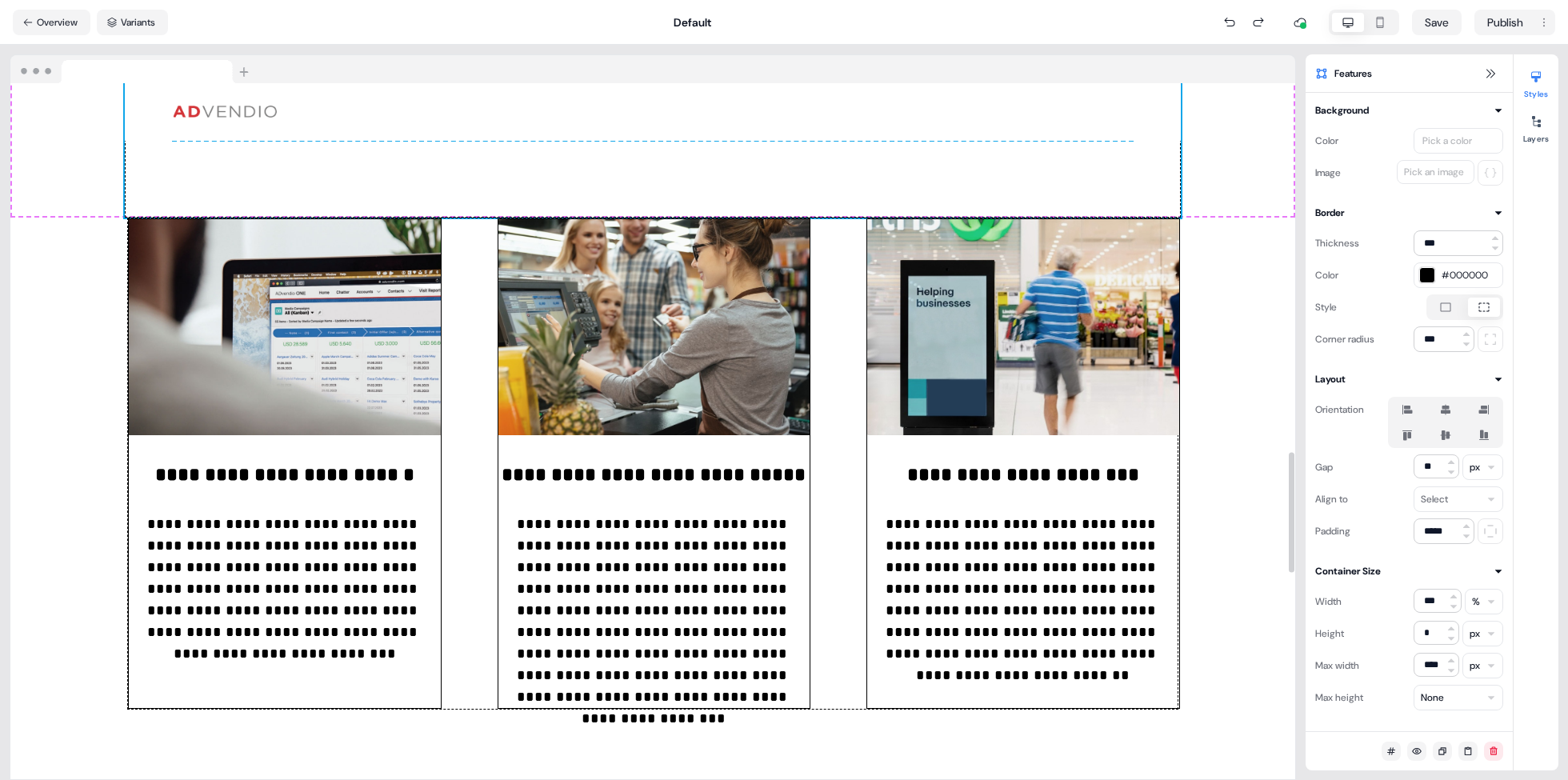 scroll, scrollTop: 2144, scrollLeft: 0, axis: vertical 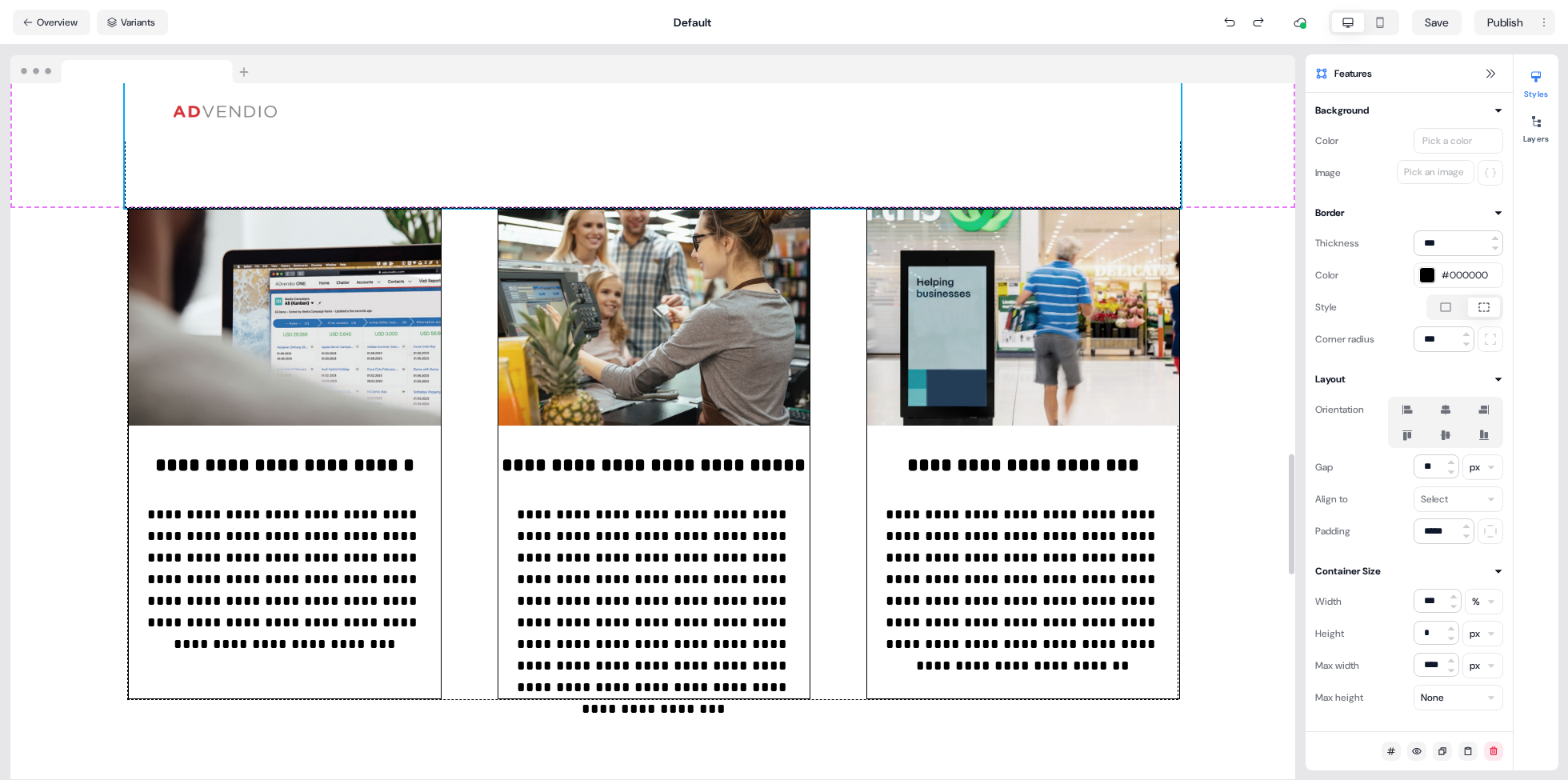 click on "**********" at bounding box center (1023, 454) 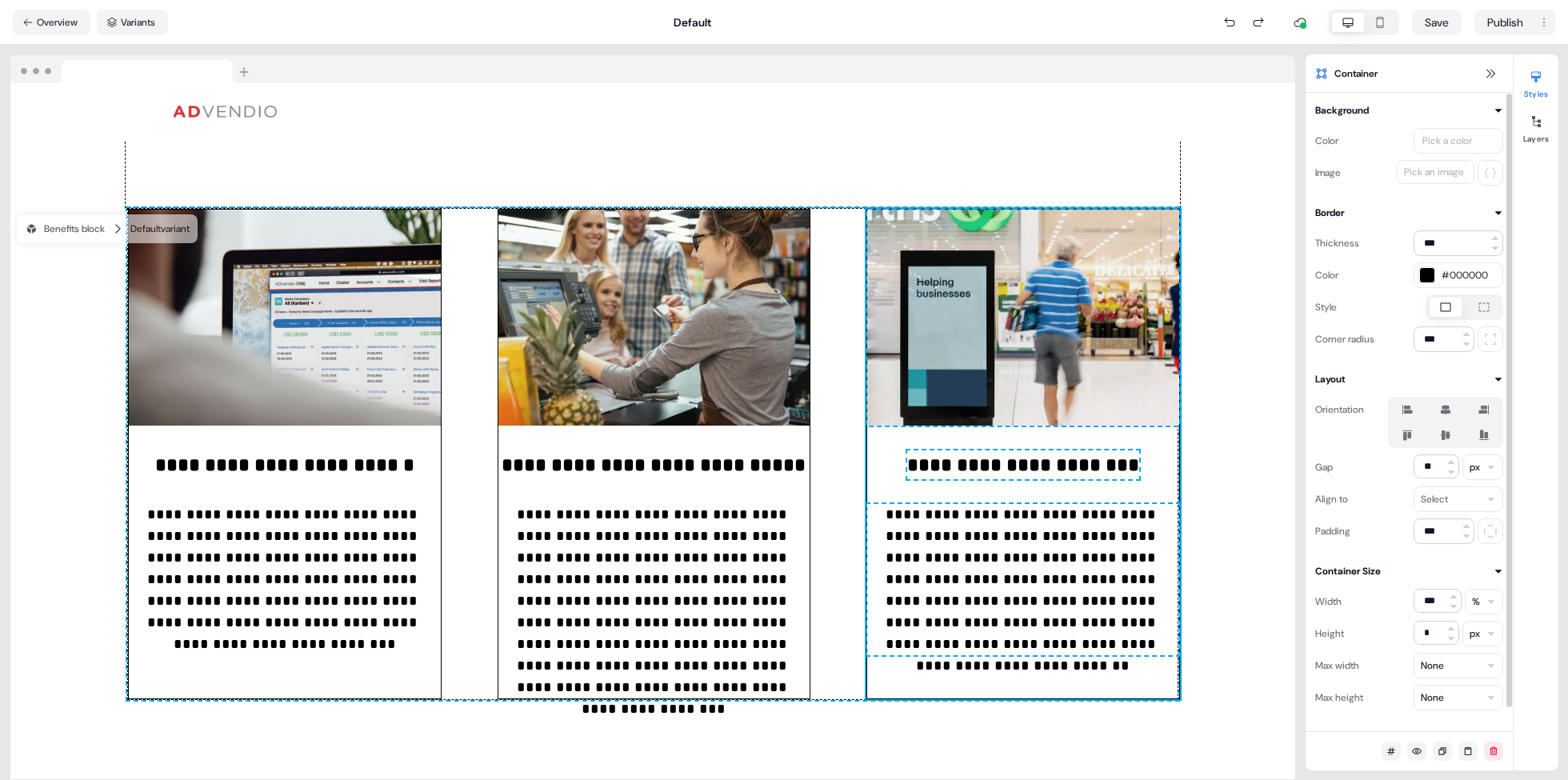 click 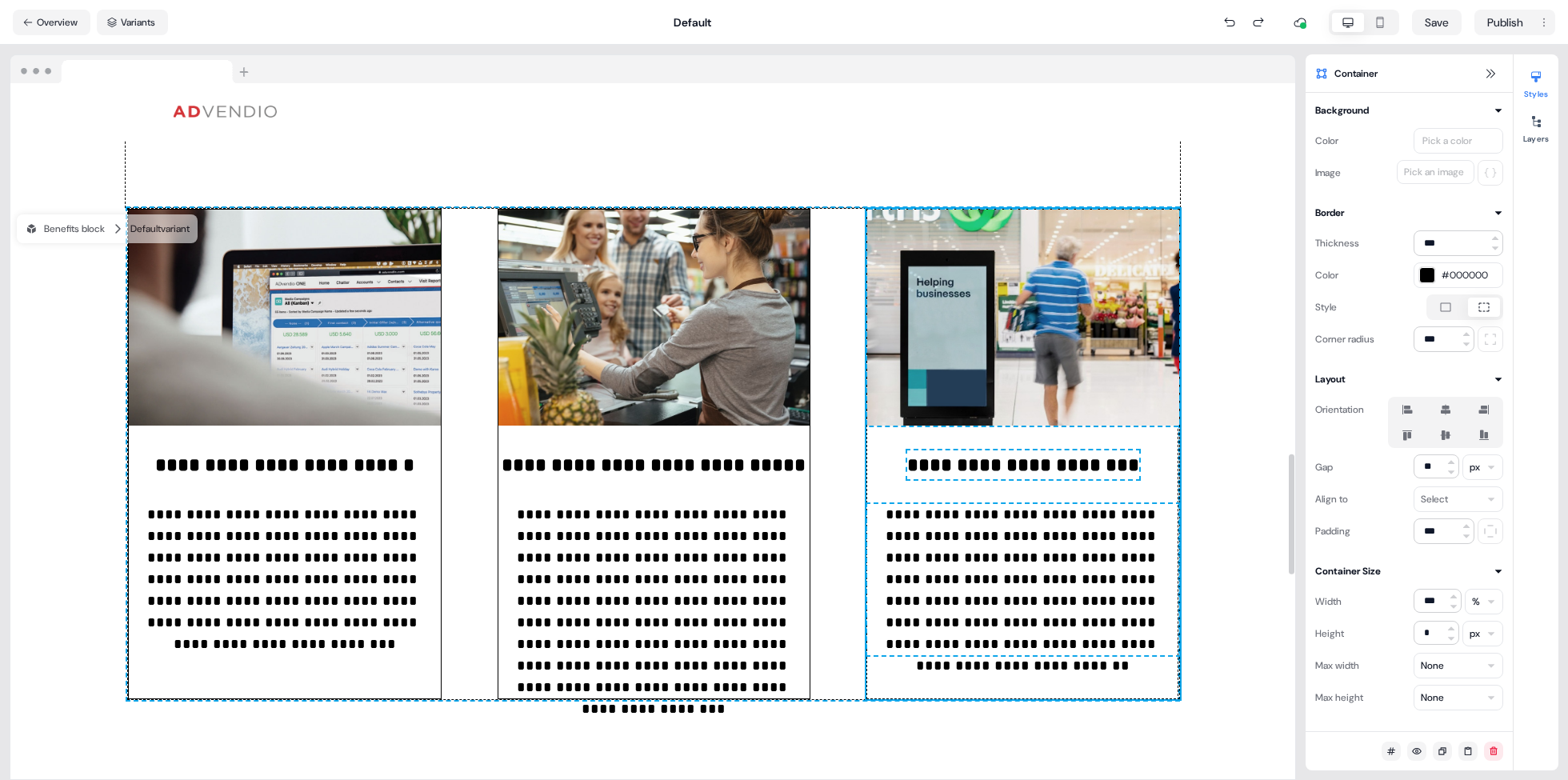 click on "**********" at bounding box center [654, 454] 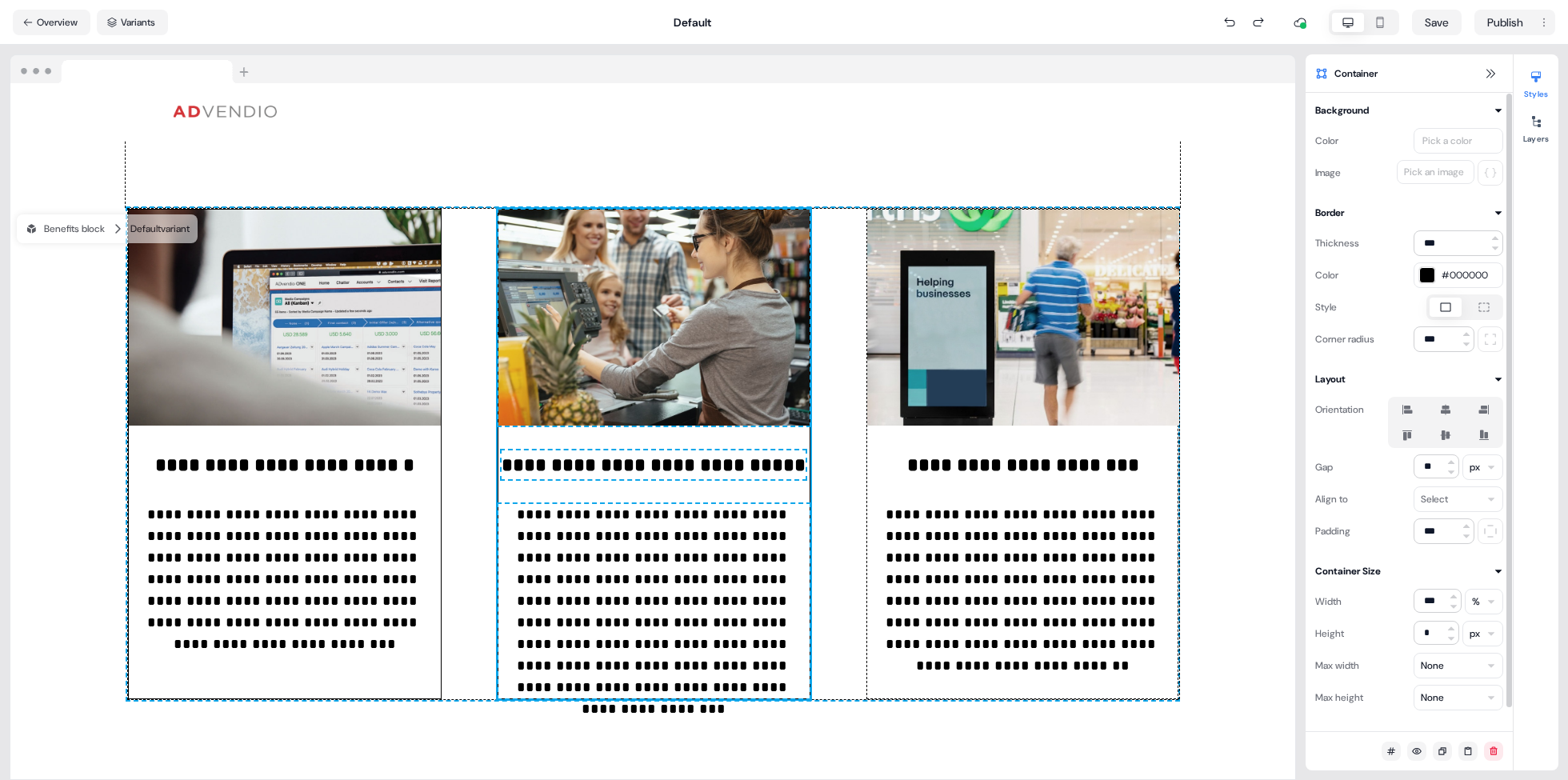 click 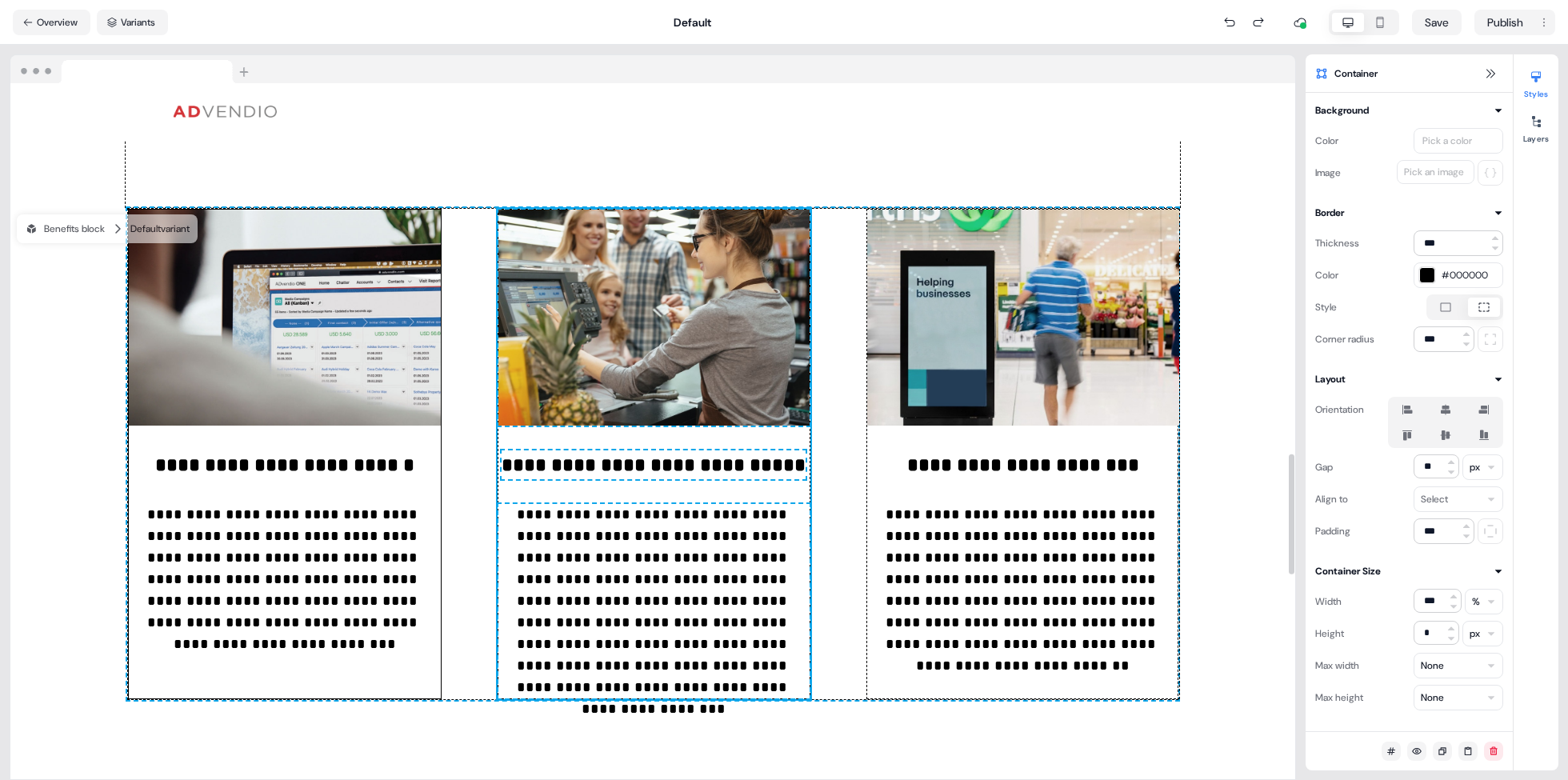 click on "**********" at bounding box center (285, 454) 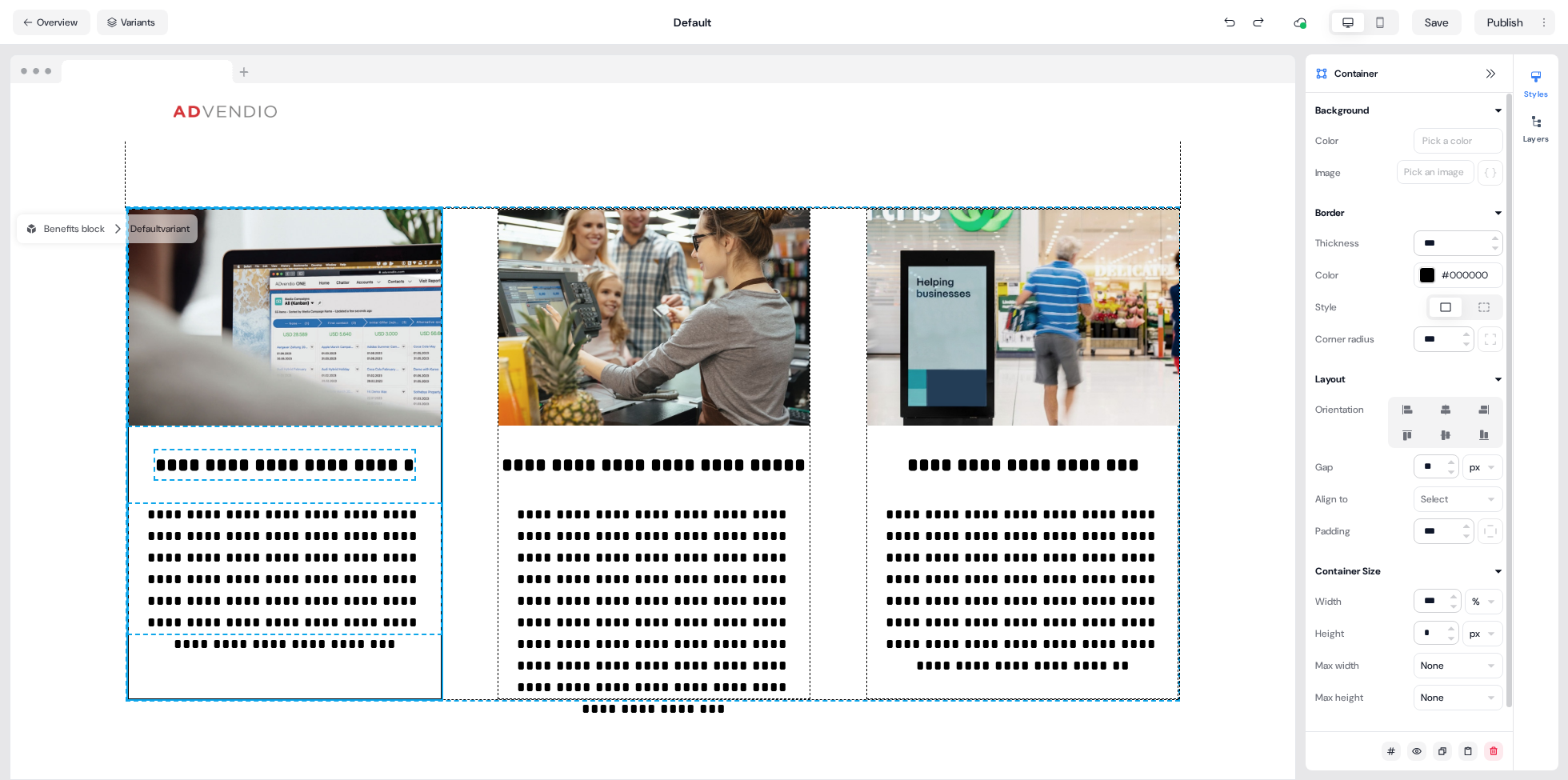 click 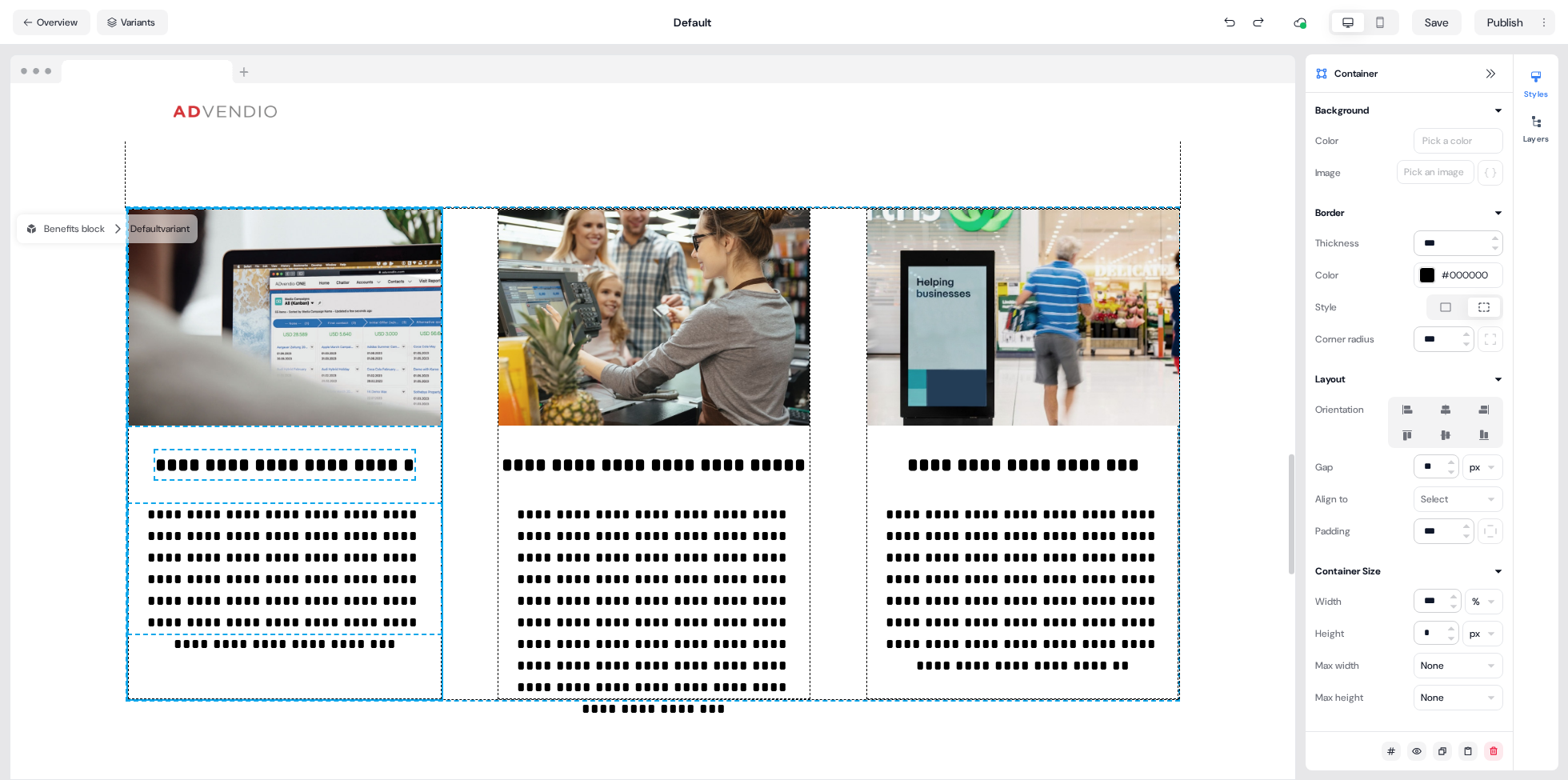 click on "**********" at bounding box center [653, 498] 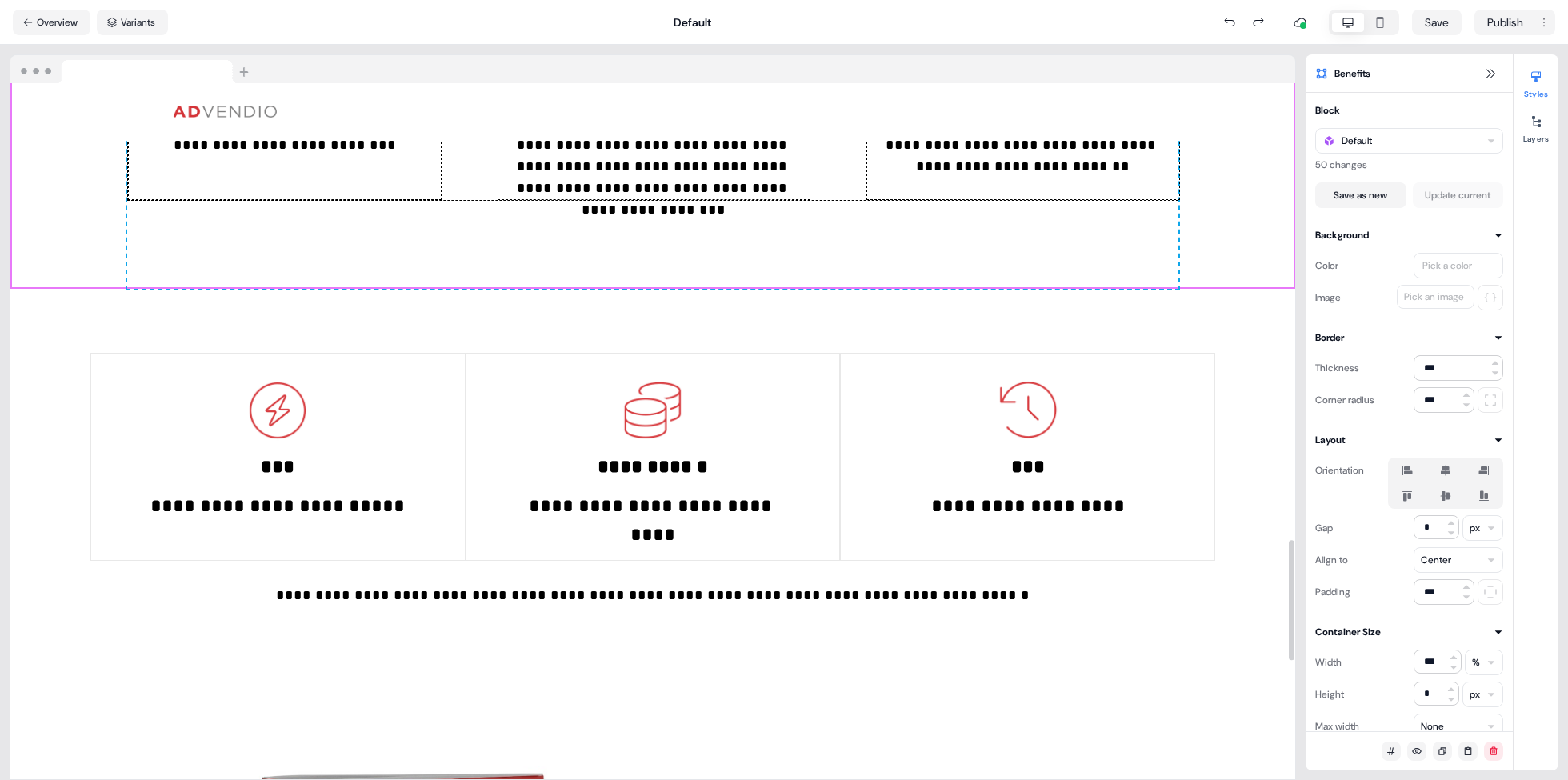scroll, scrollTop: 2608, scrollLeft: 0, axis: vertical 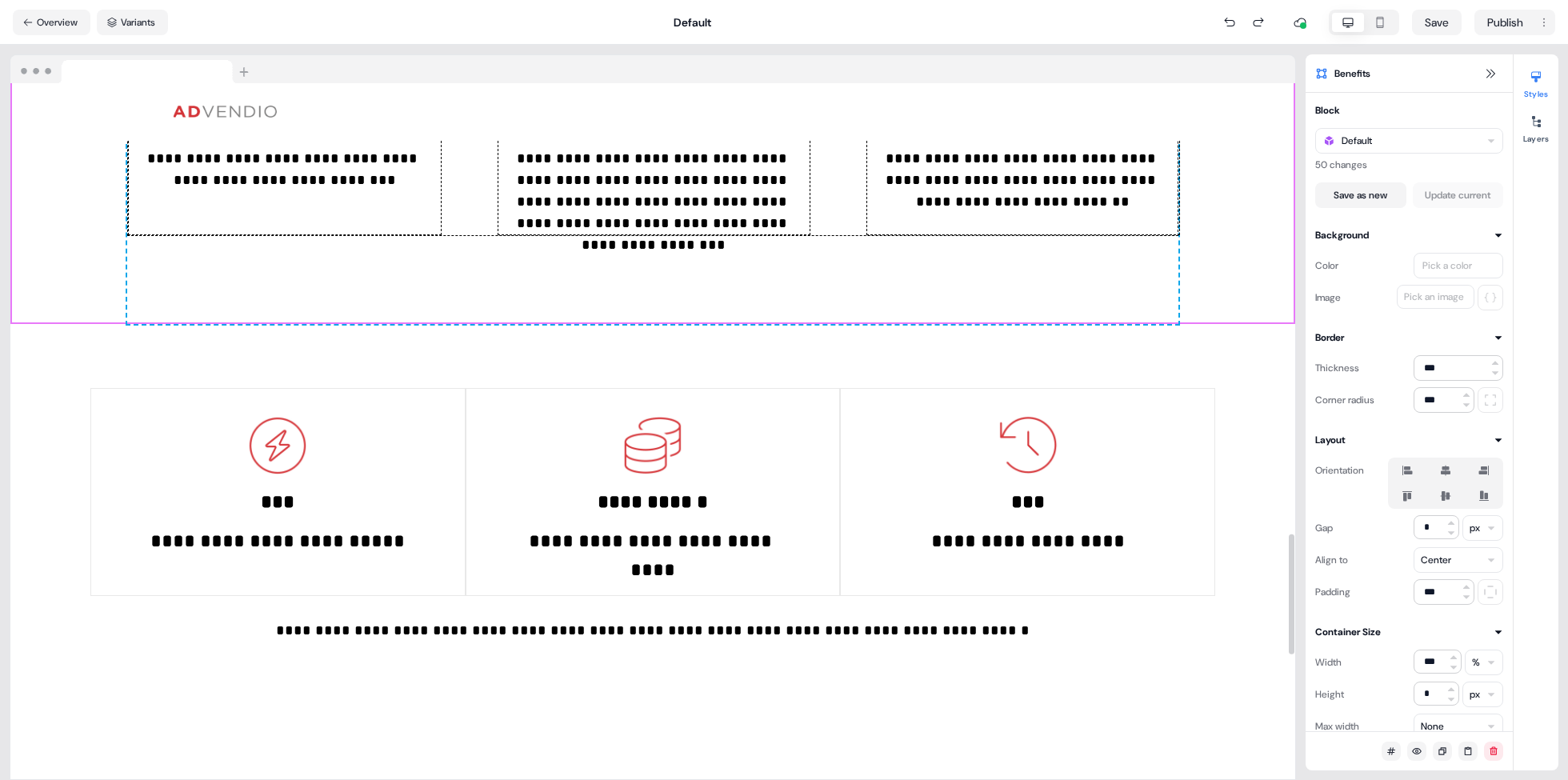 click on "**********" at bounding box center (1023, -10) 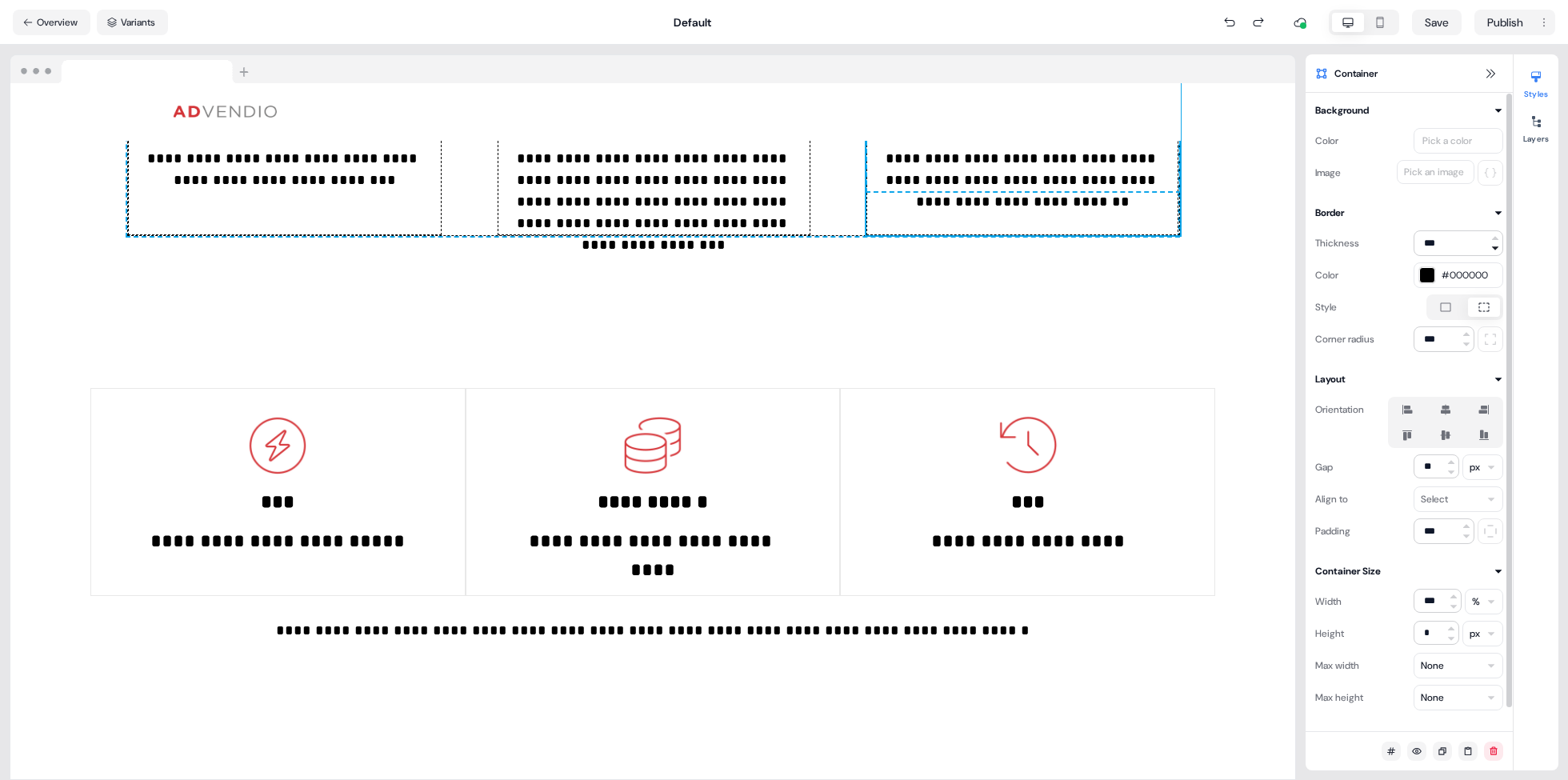 click 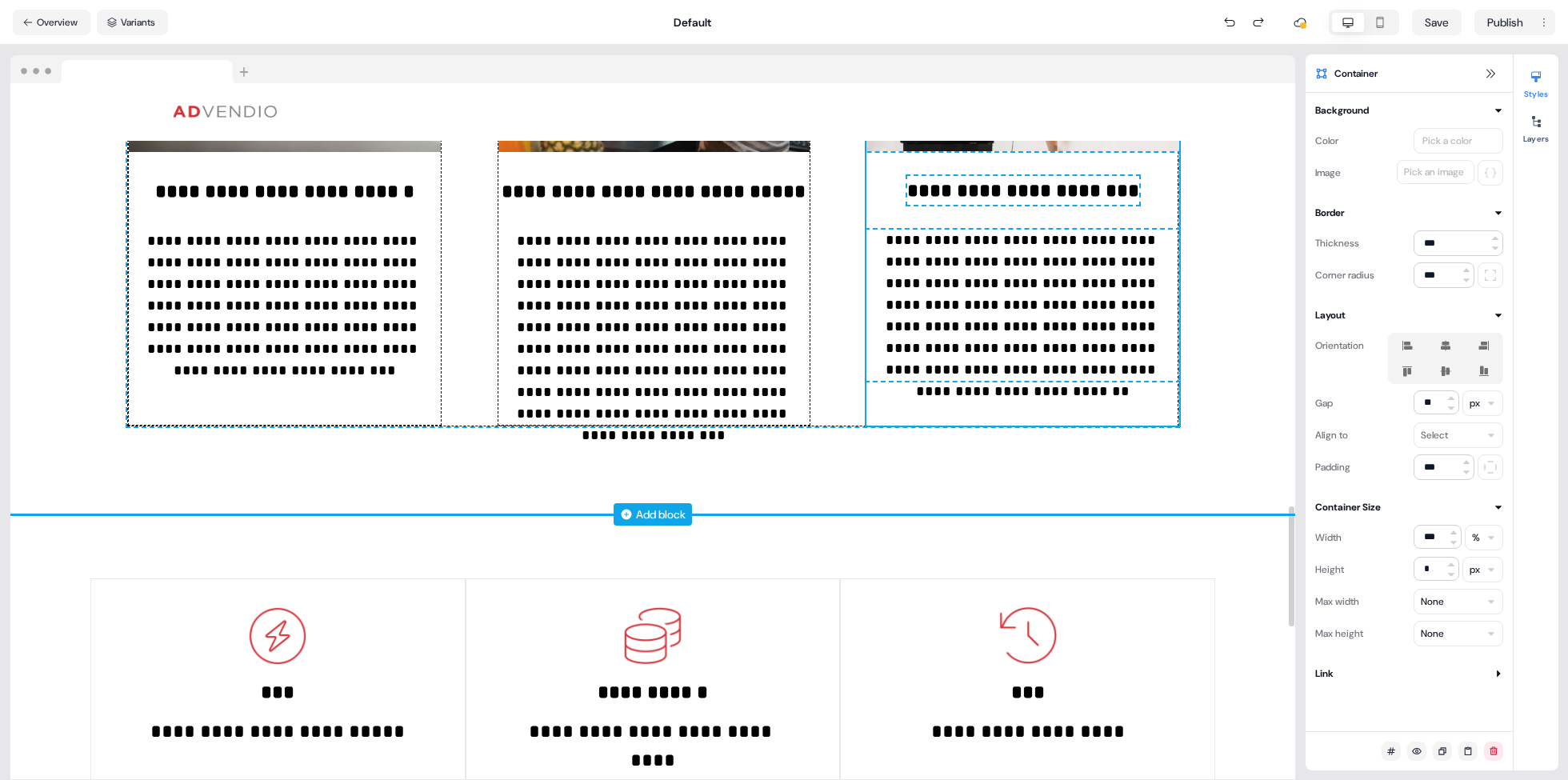 scroll, scrollTop: 2403, scrollLeft: 0, axis: vertical 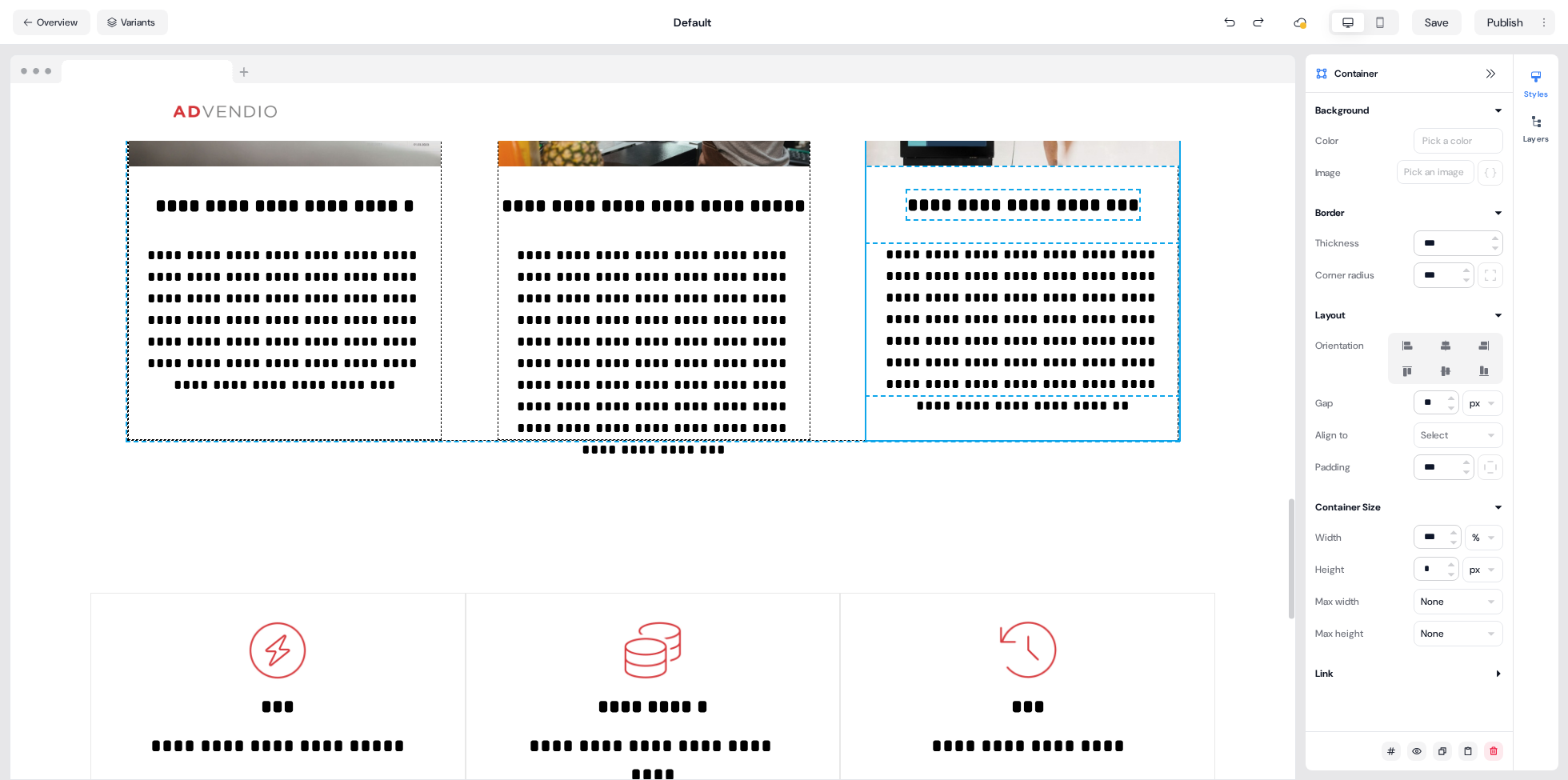 click on "**********" at bounding box center (654, 194) 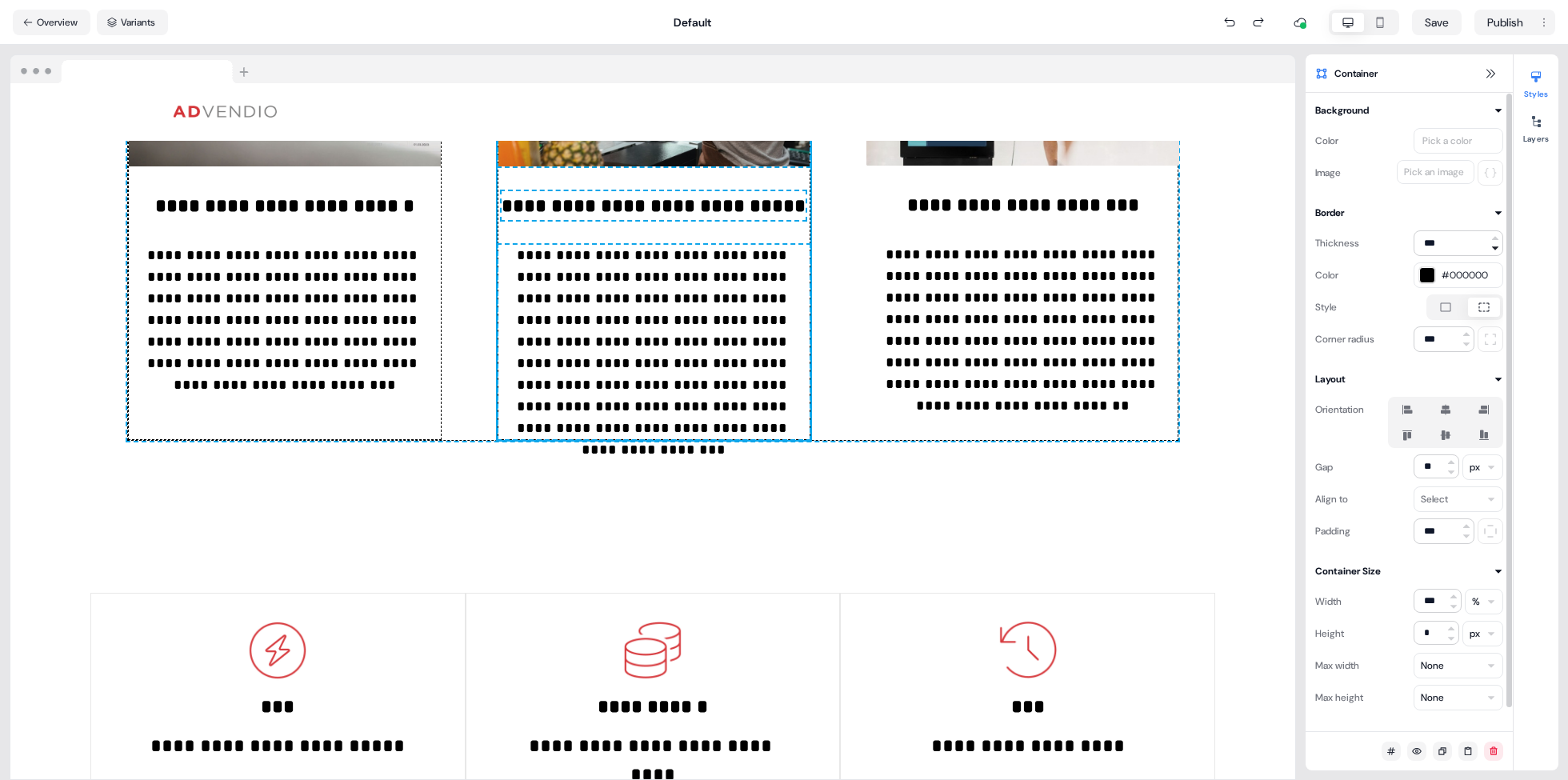 click 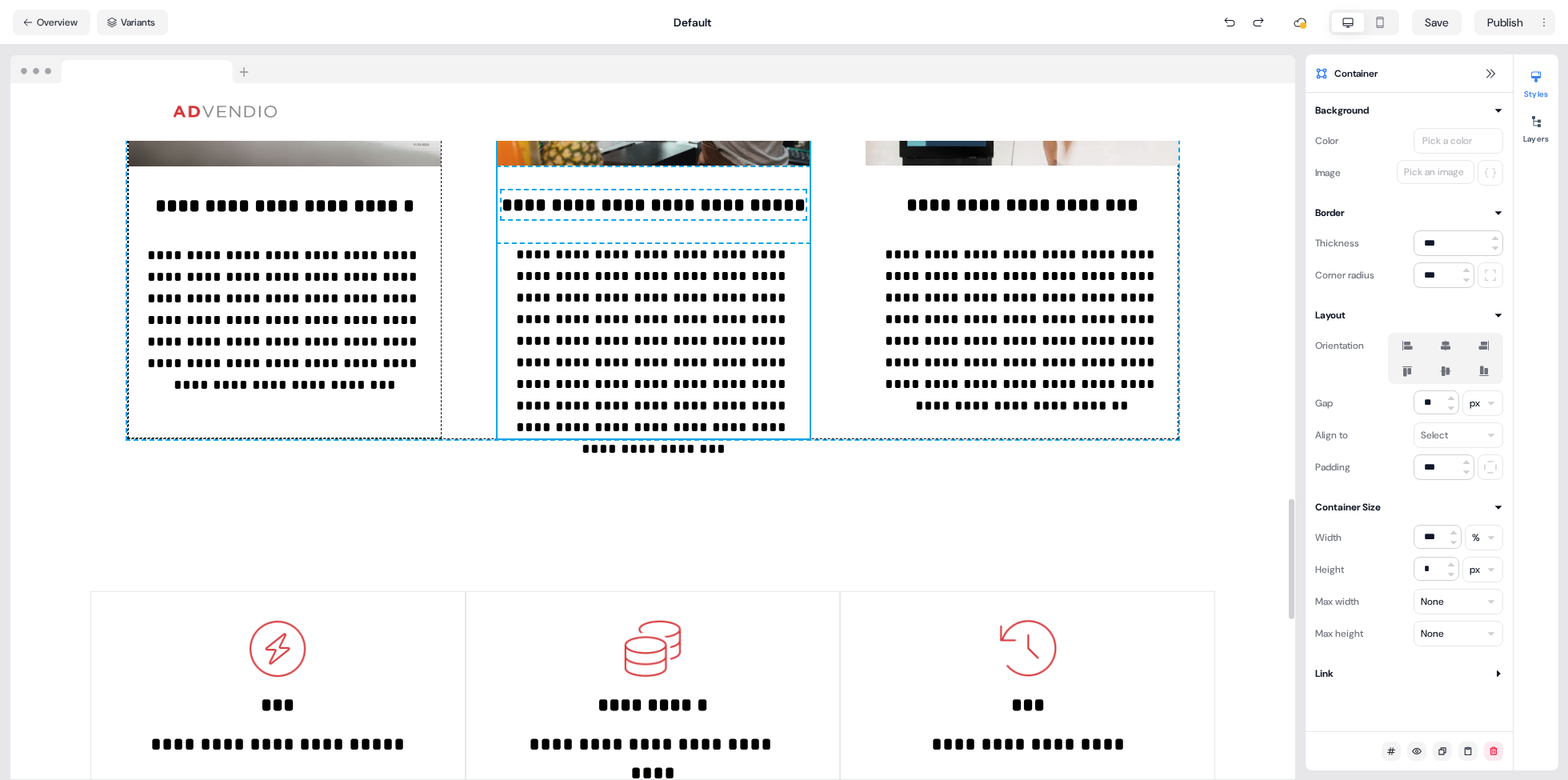 click on "**********" at bounding box center (285, 194) 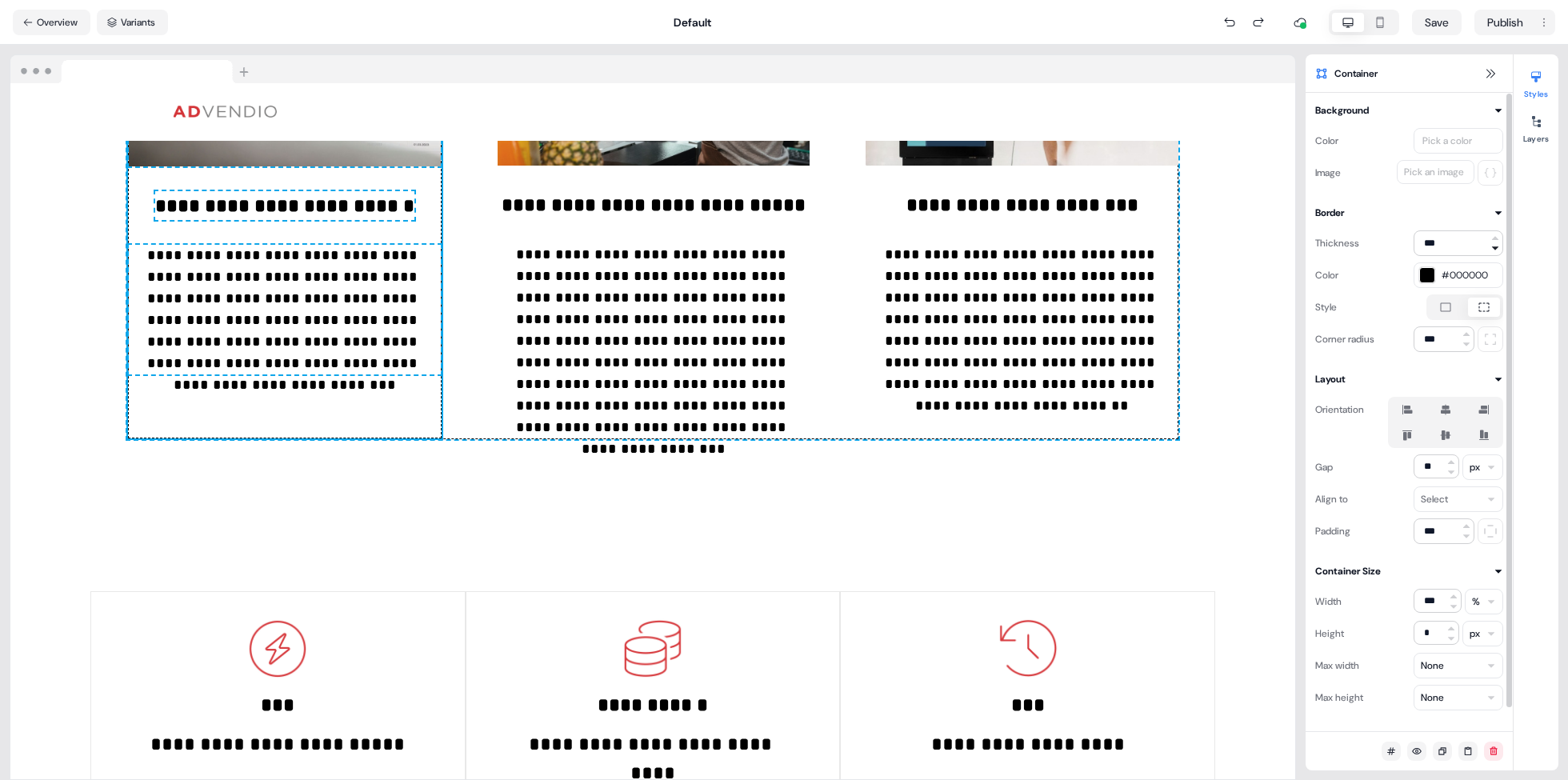 click 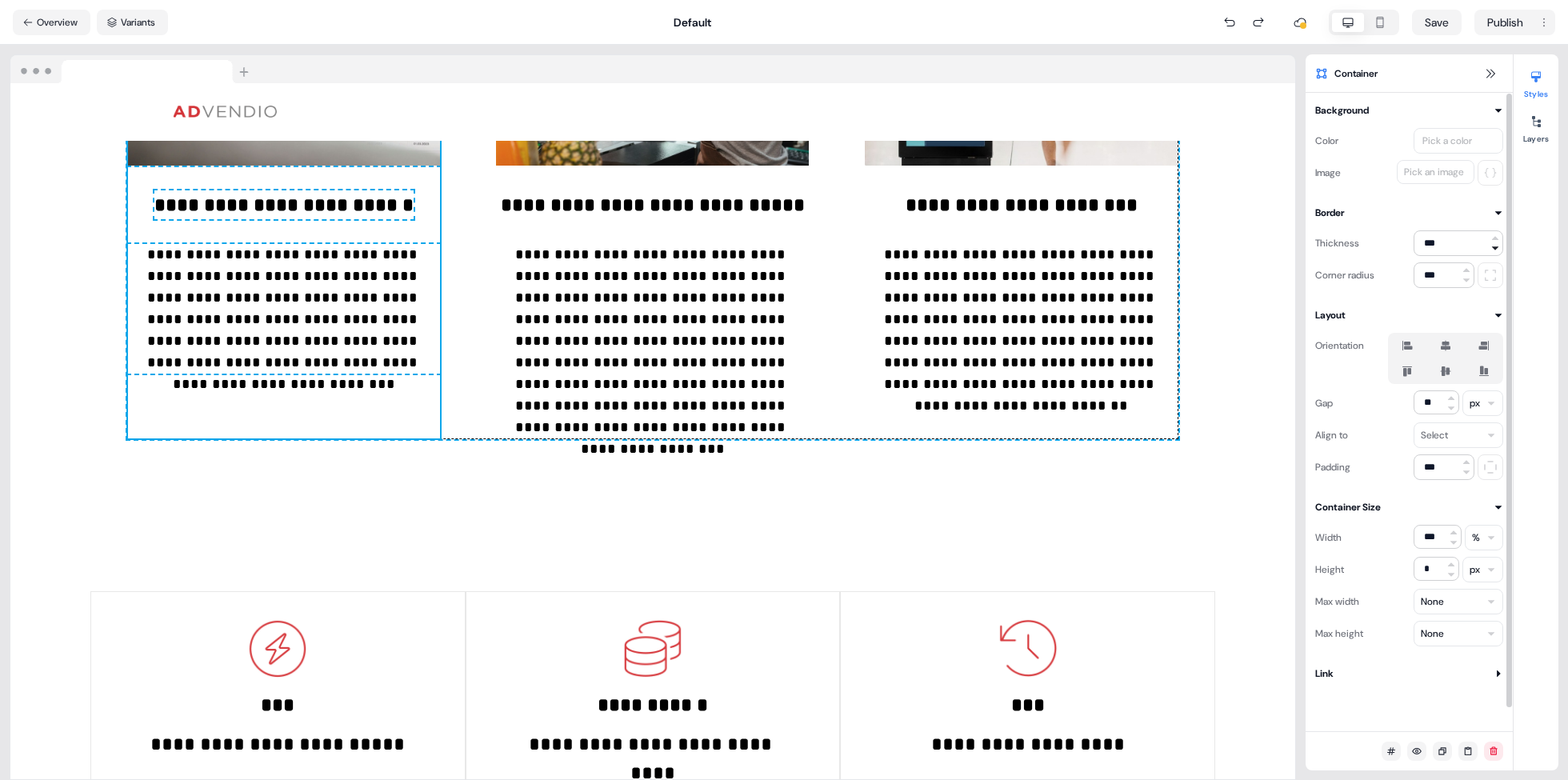 scroll, scrollTop: 2403, scrollLeft: 0, axis: vertical 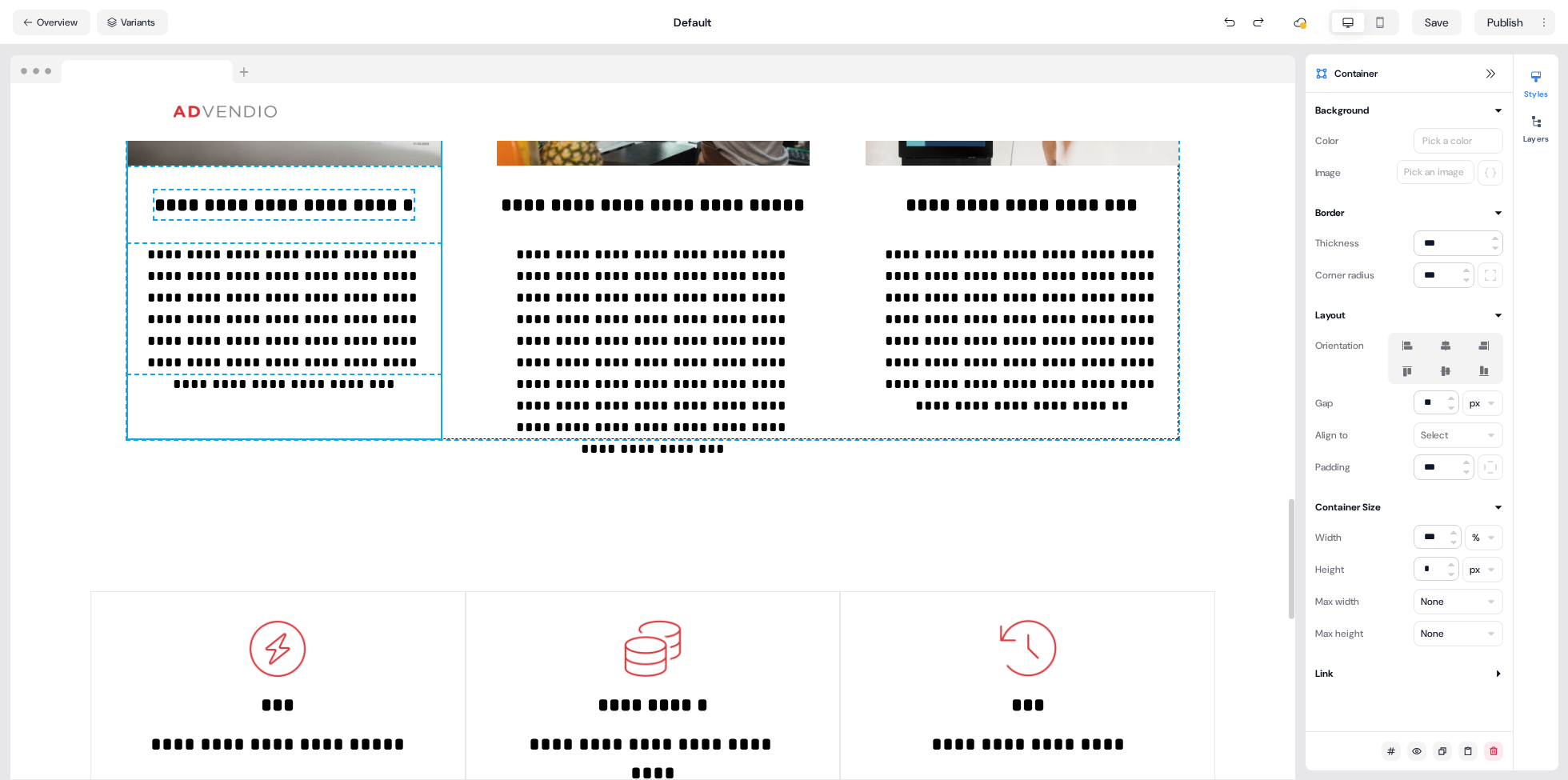 click on "**********" at bounding box center (653, 718) 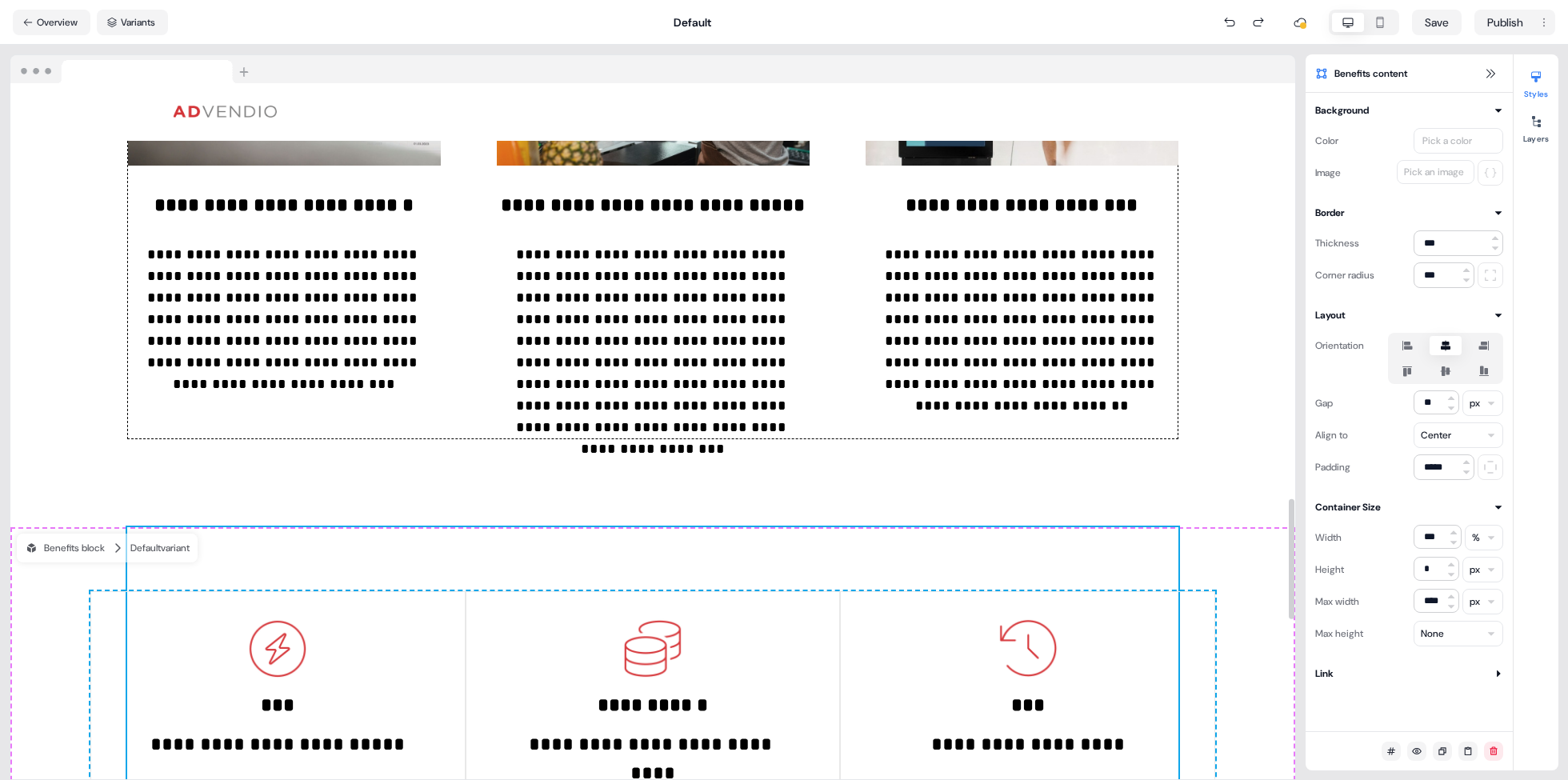 click on "**********" at bounding box center [1022, 194] 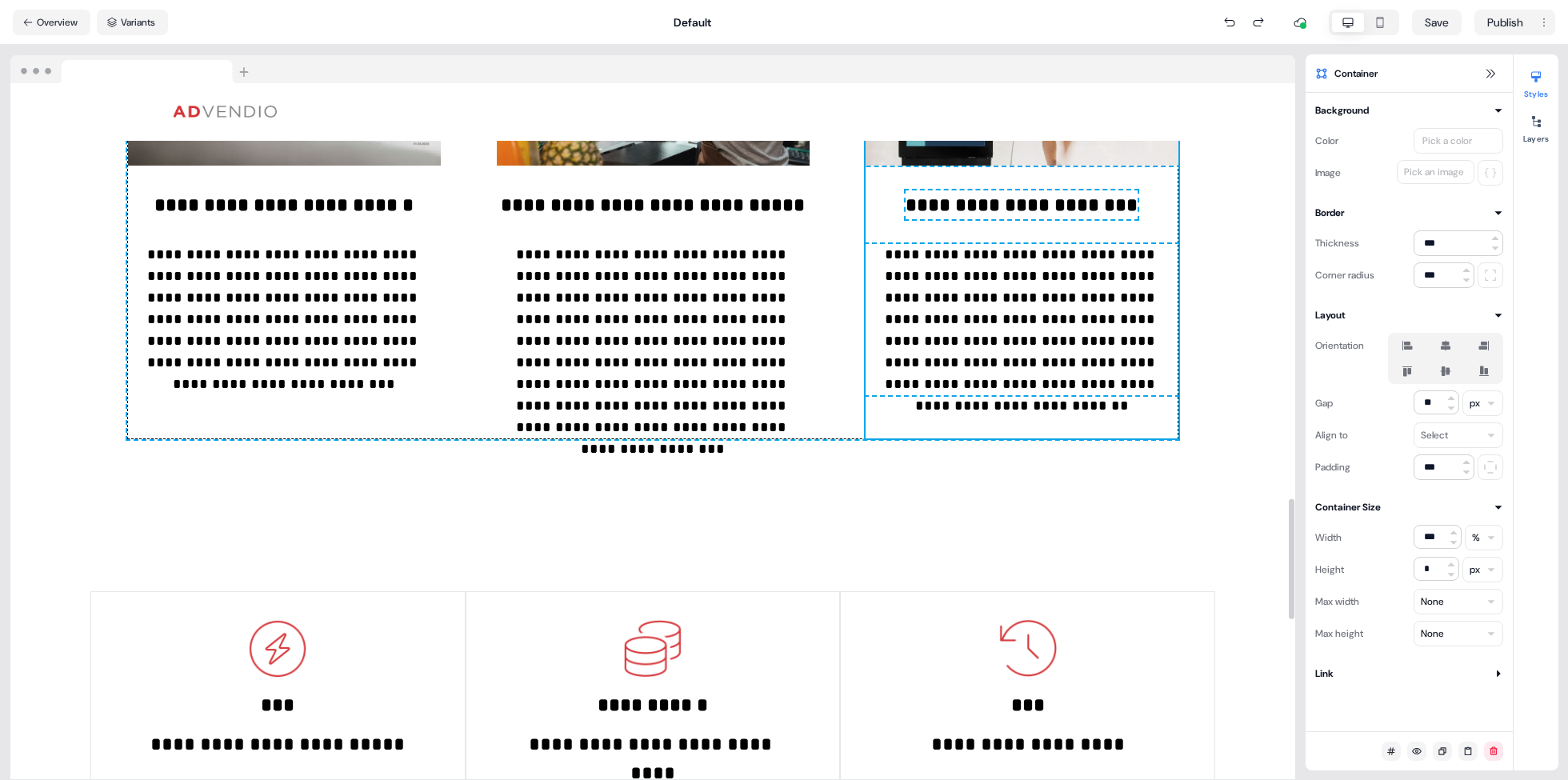 click on "**********" at bounding box center (653, 238) 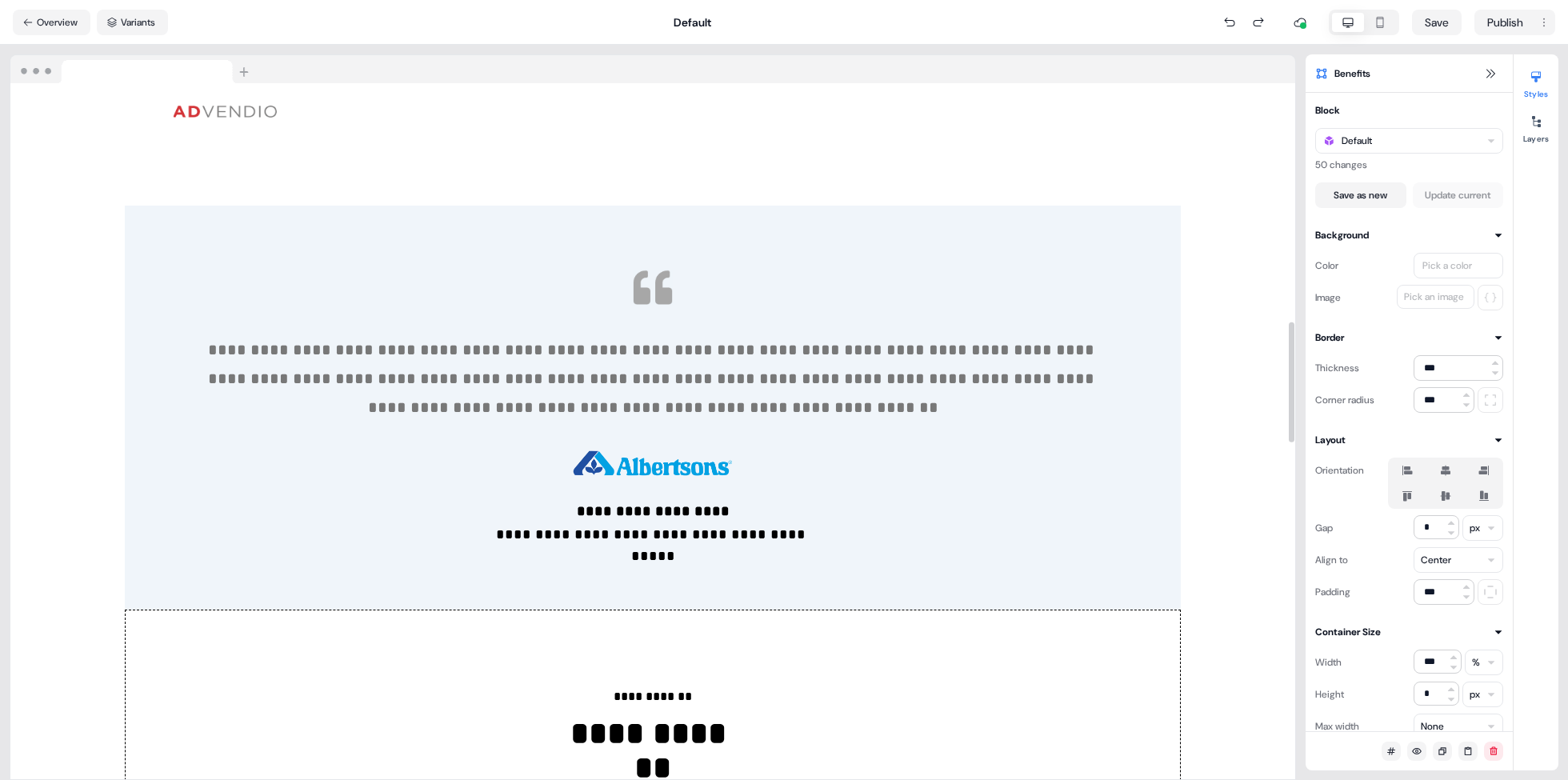 scroll, scrollTop: 1382, scrollLeft: 0, axis: vertical 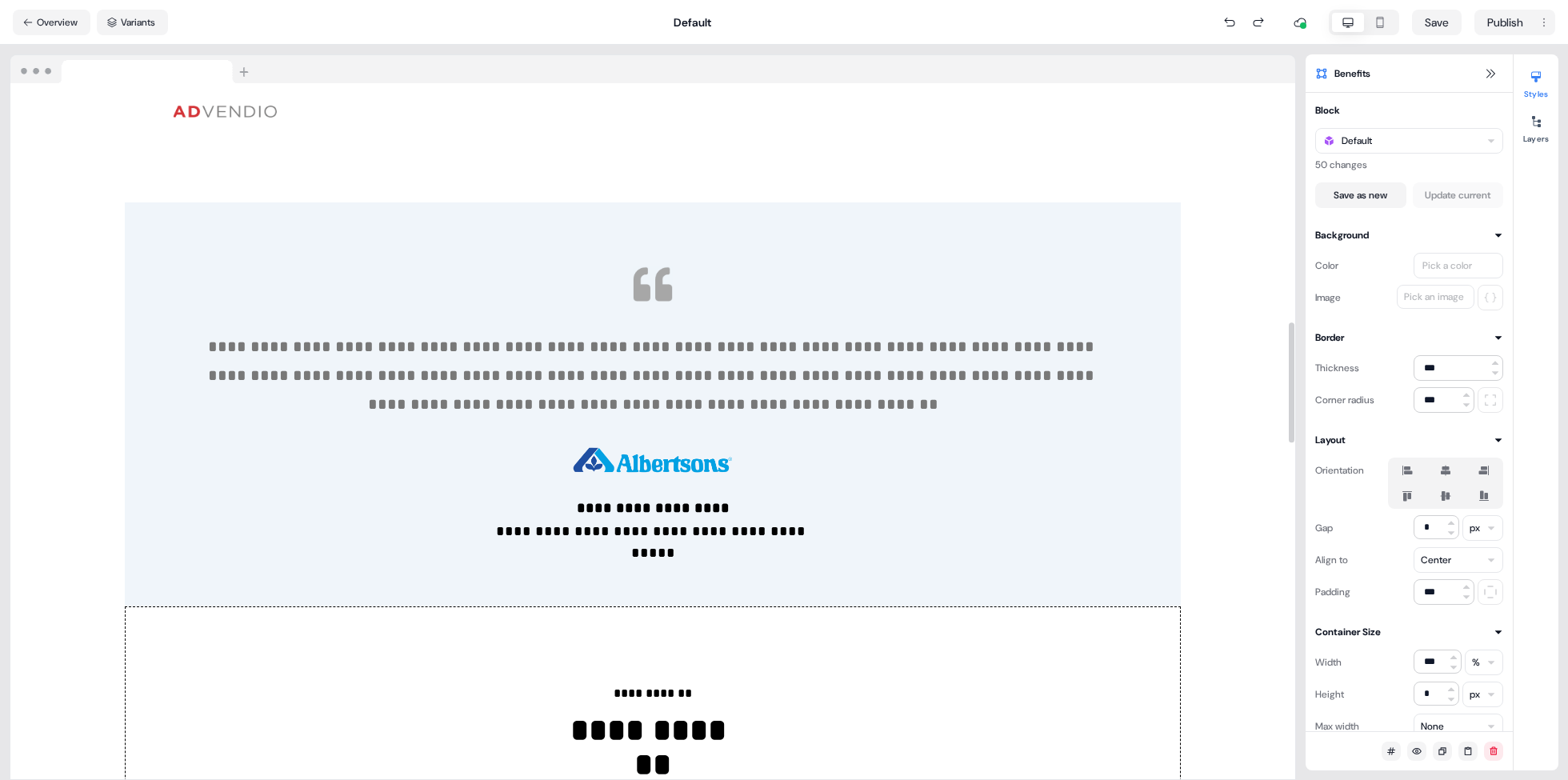 click on "**********" at bounding box center [653, 788] 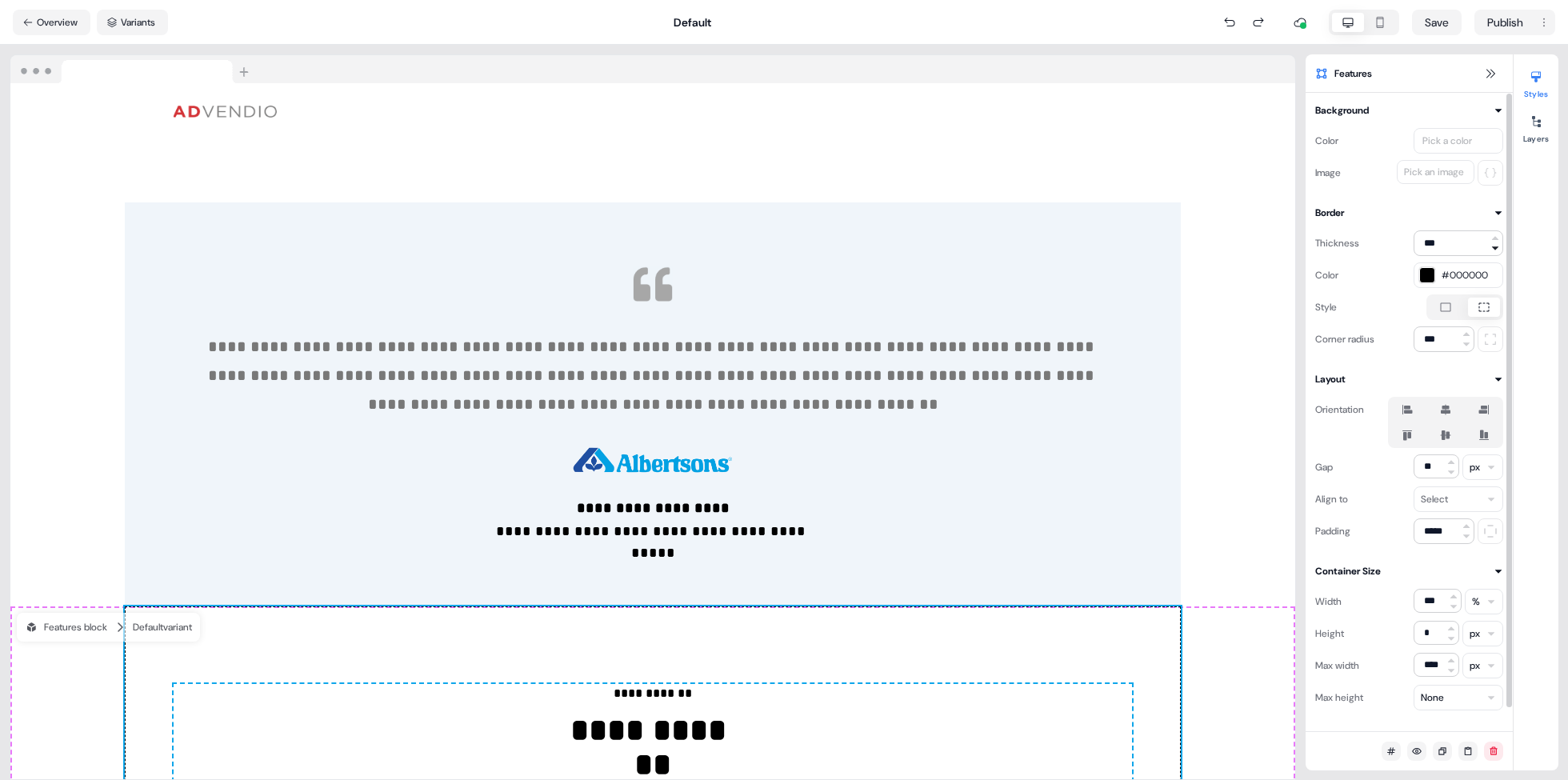 click 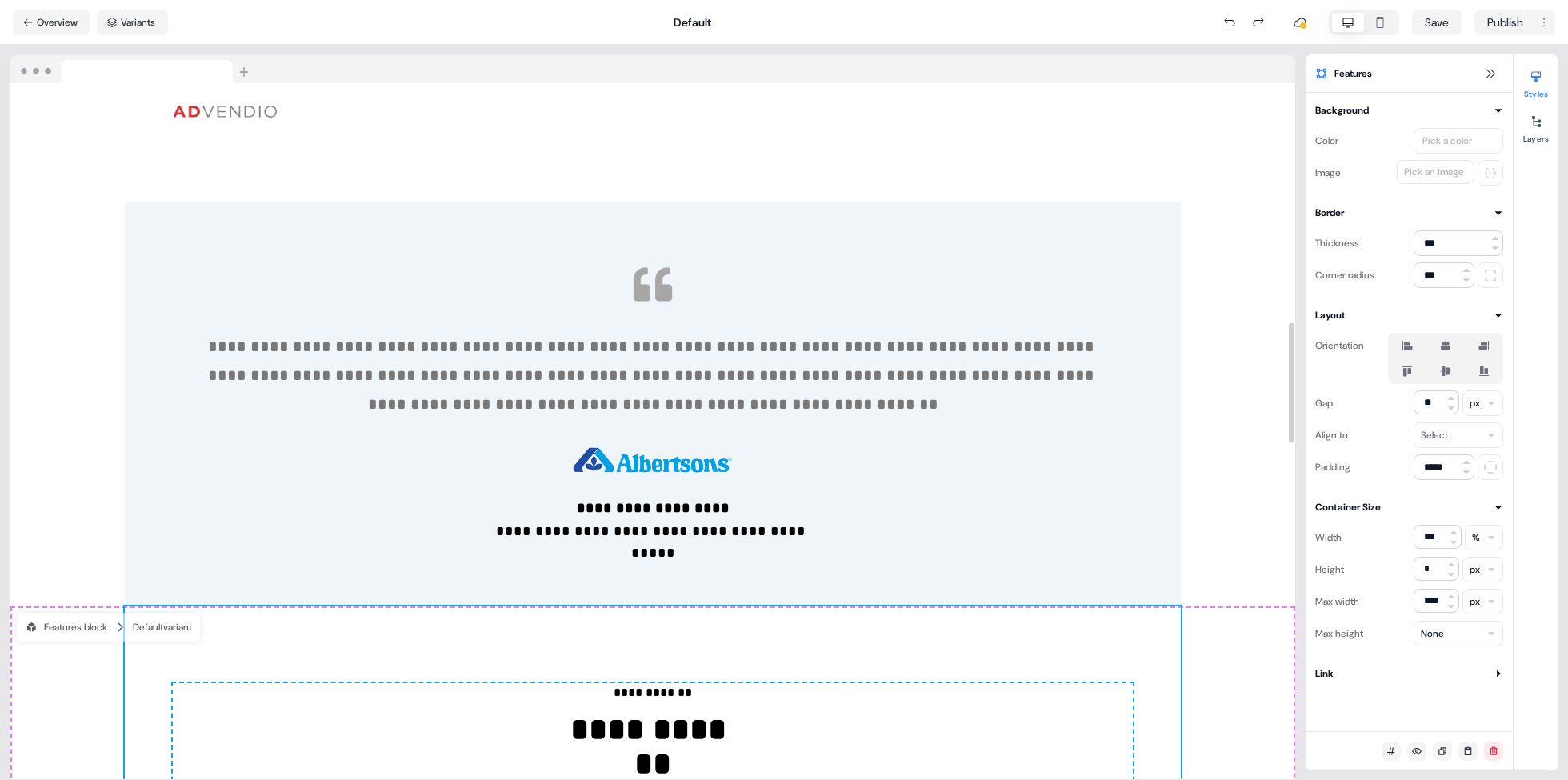 click on "**********" at bounding box center (653, 404) 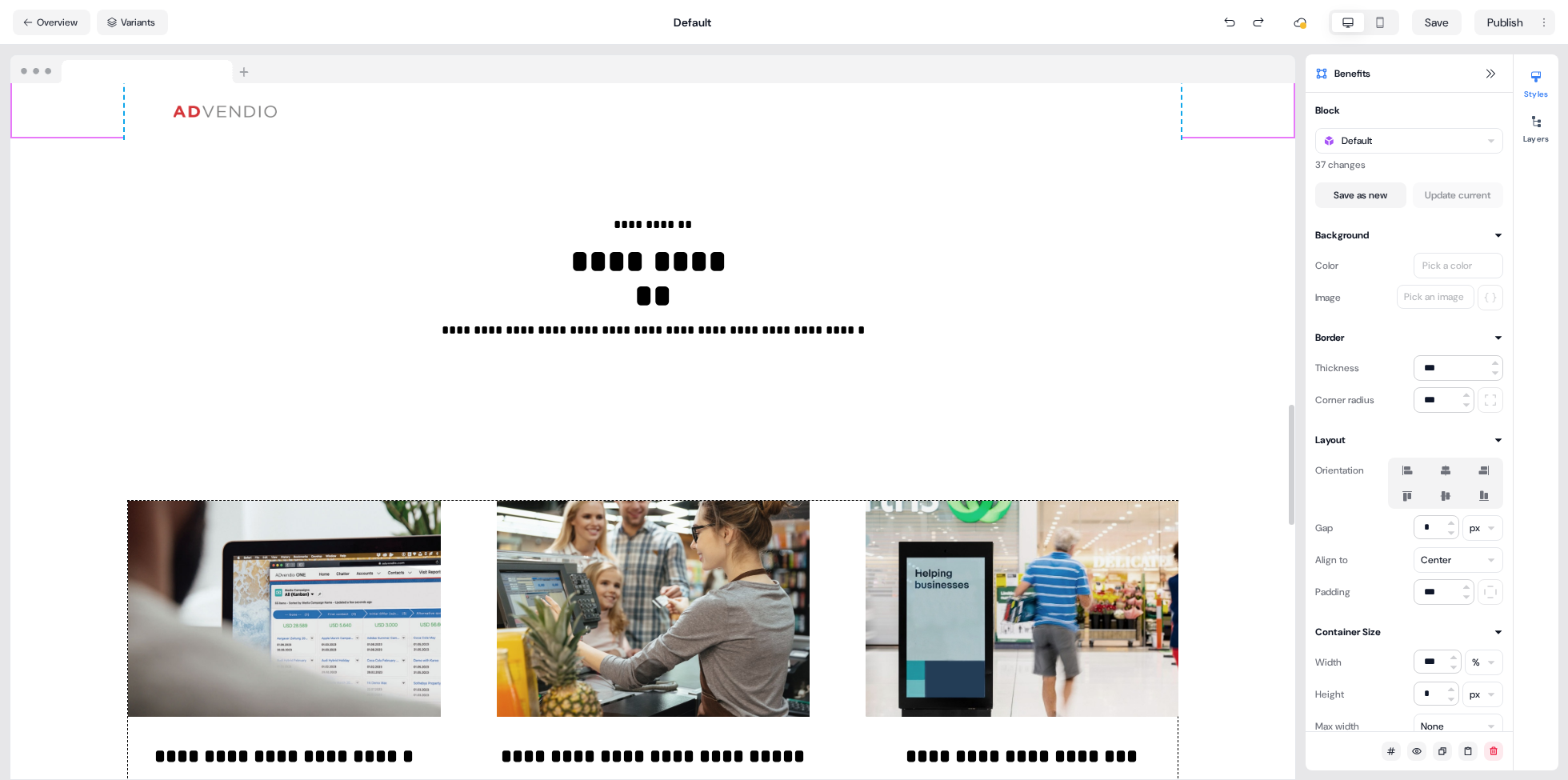 scroll, scrollTop: 1870, scrollLeft: 0, axis: vertical 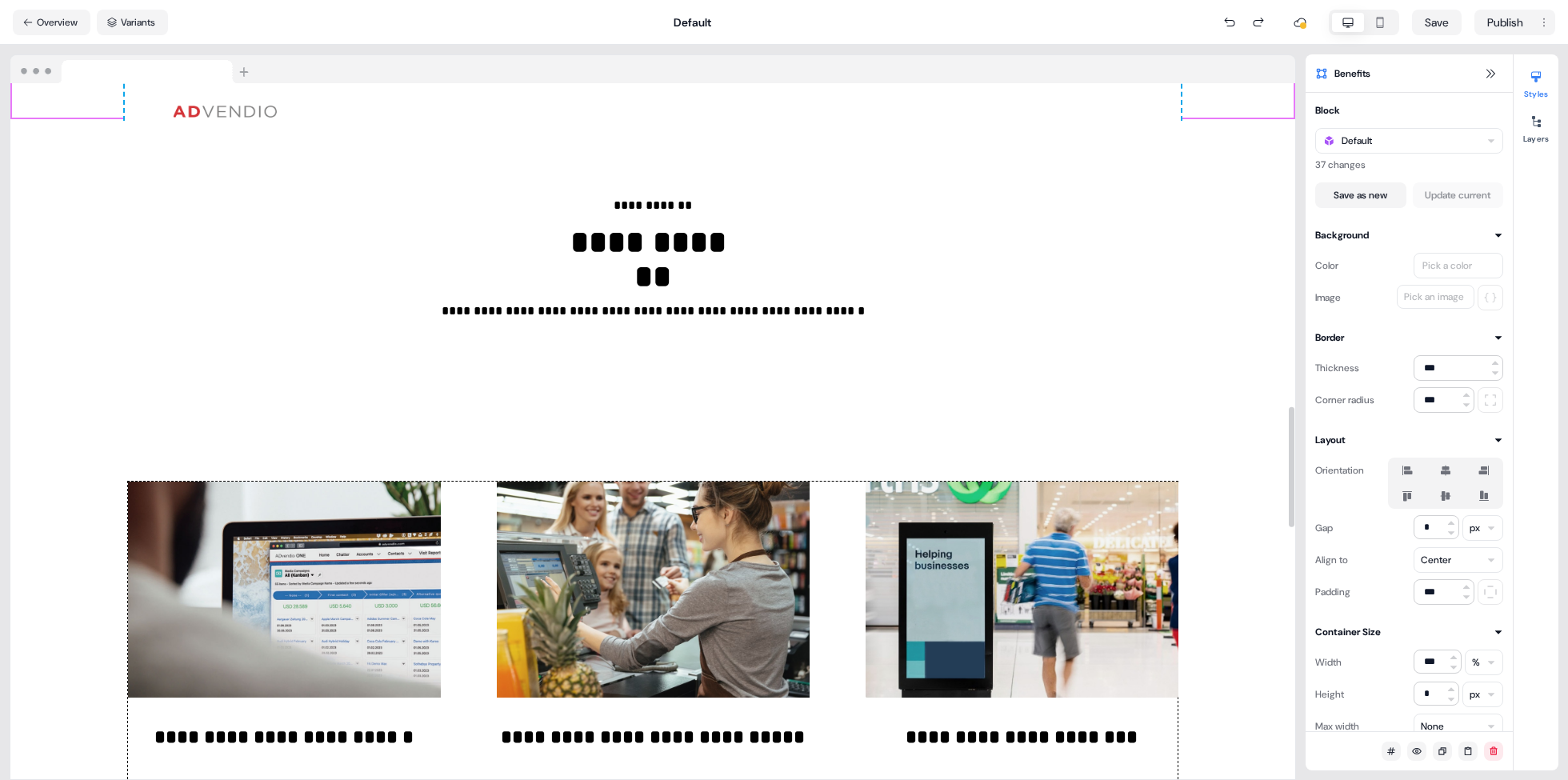 click on "**********" at bounding box center (653, 300) 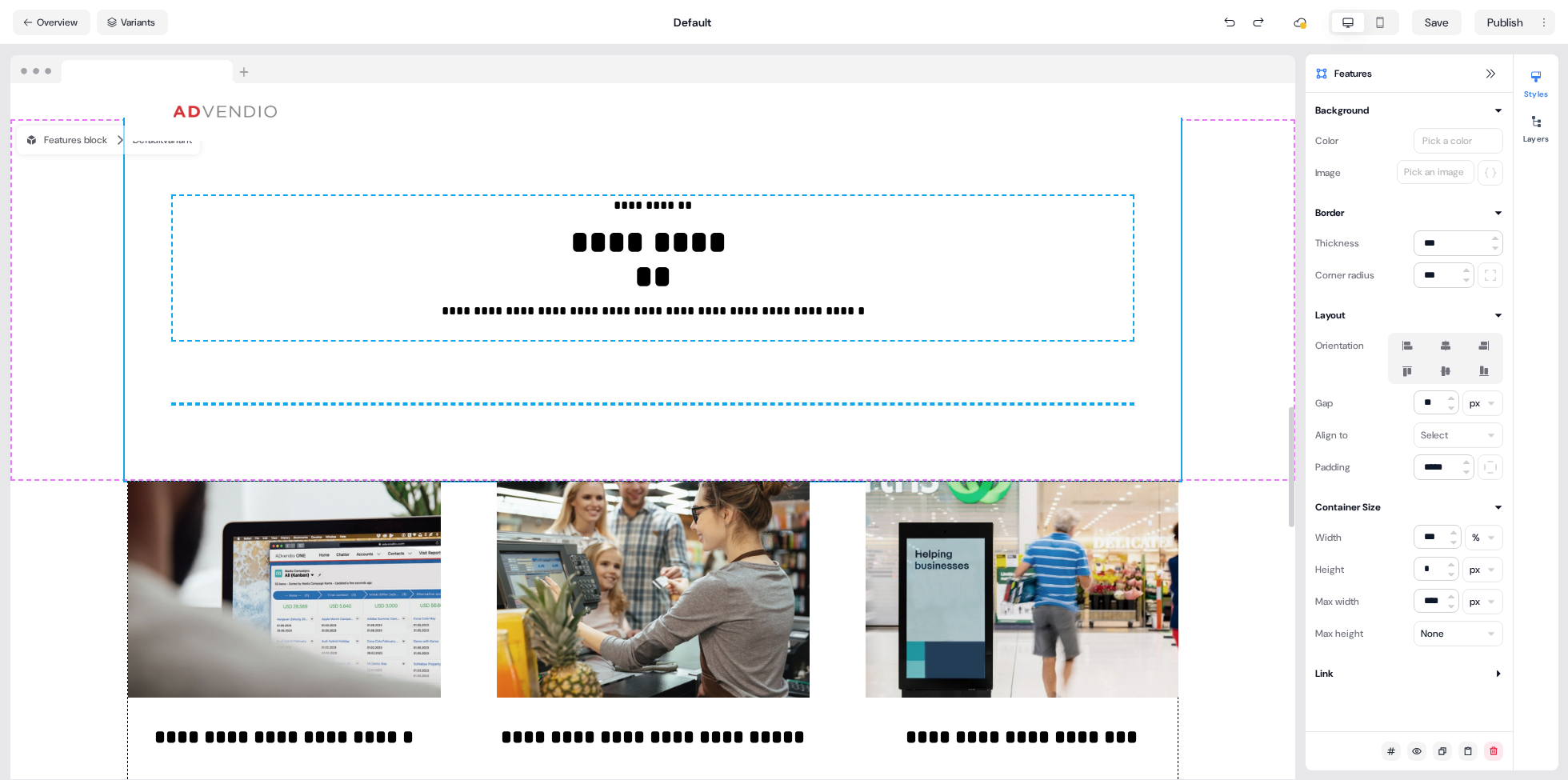 click on "**********" at bounding box center [653, 300] 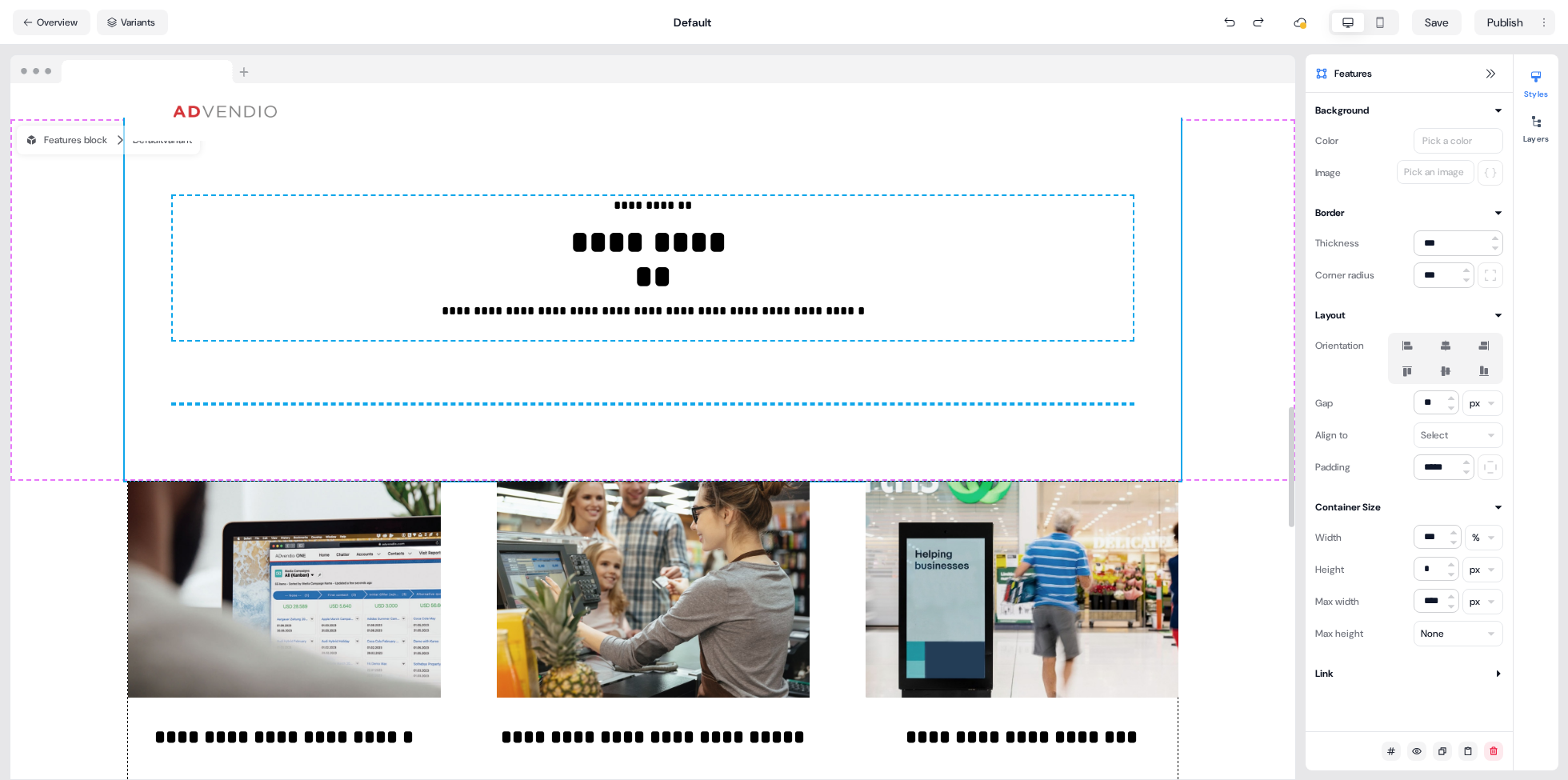 click on "**********" at bounding box center [653, 300] 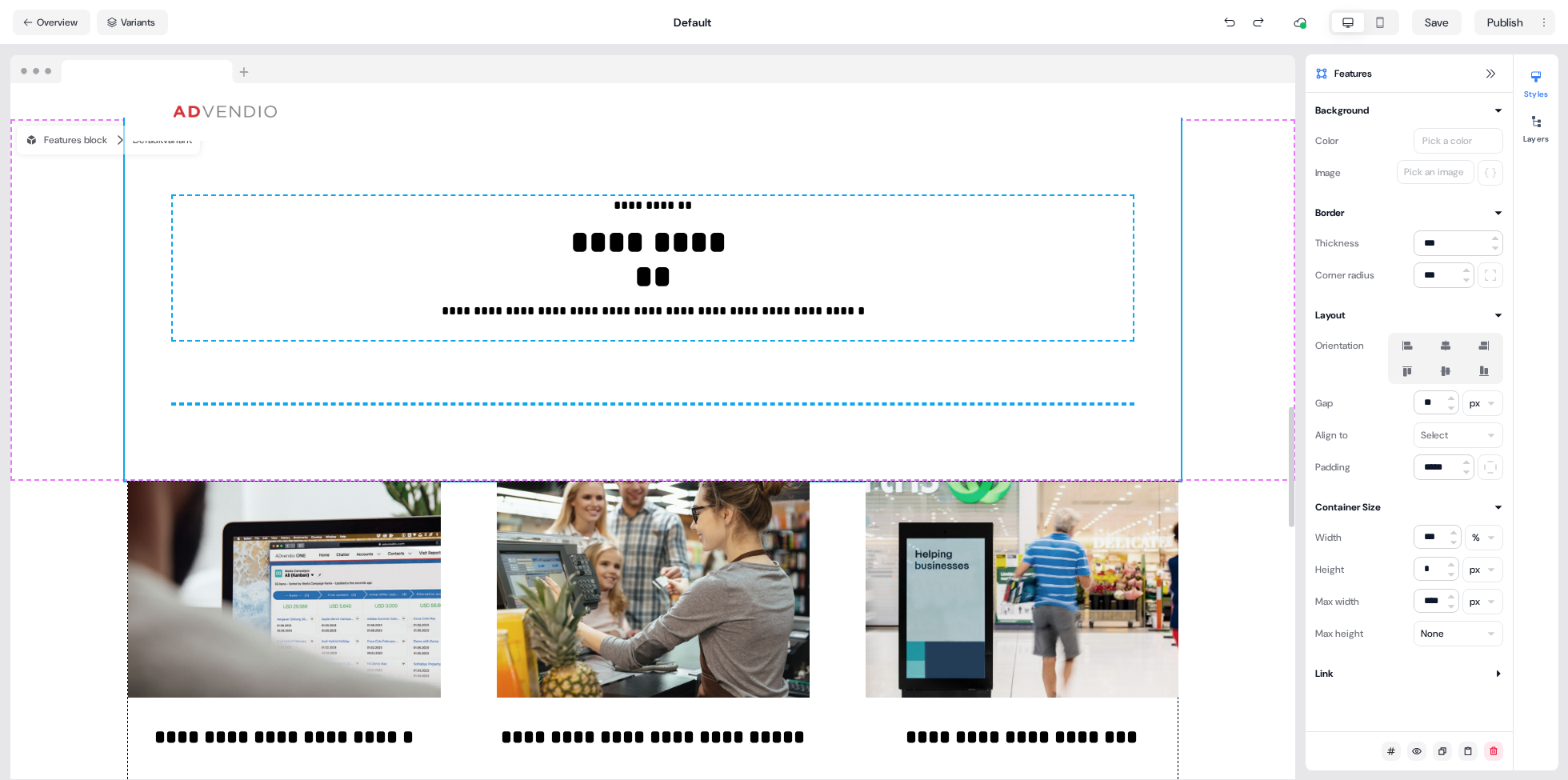 click on "**********" at bounding box center (653, 300) 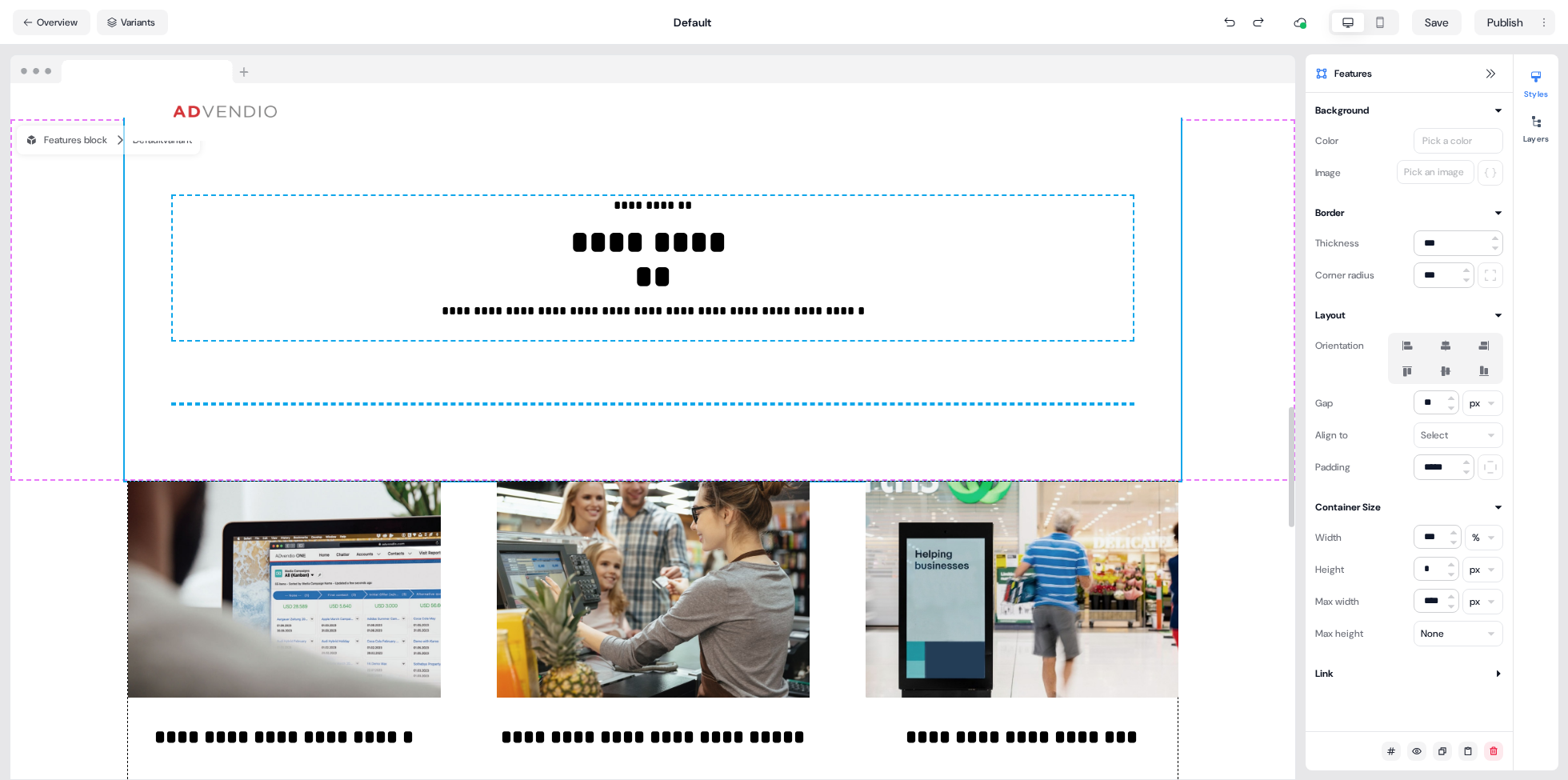 click on "**********" at bounding box center [653, 300] 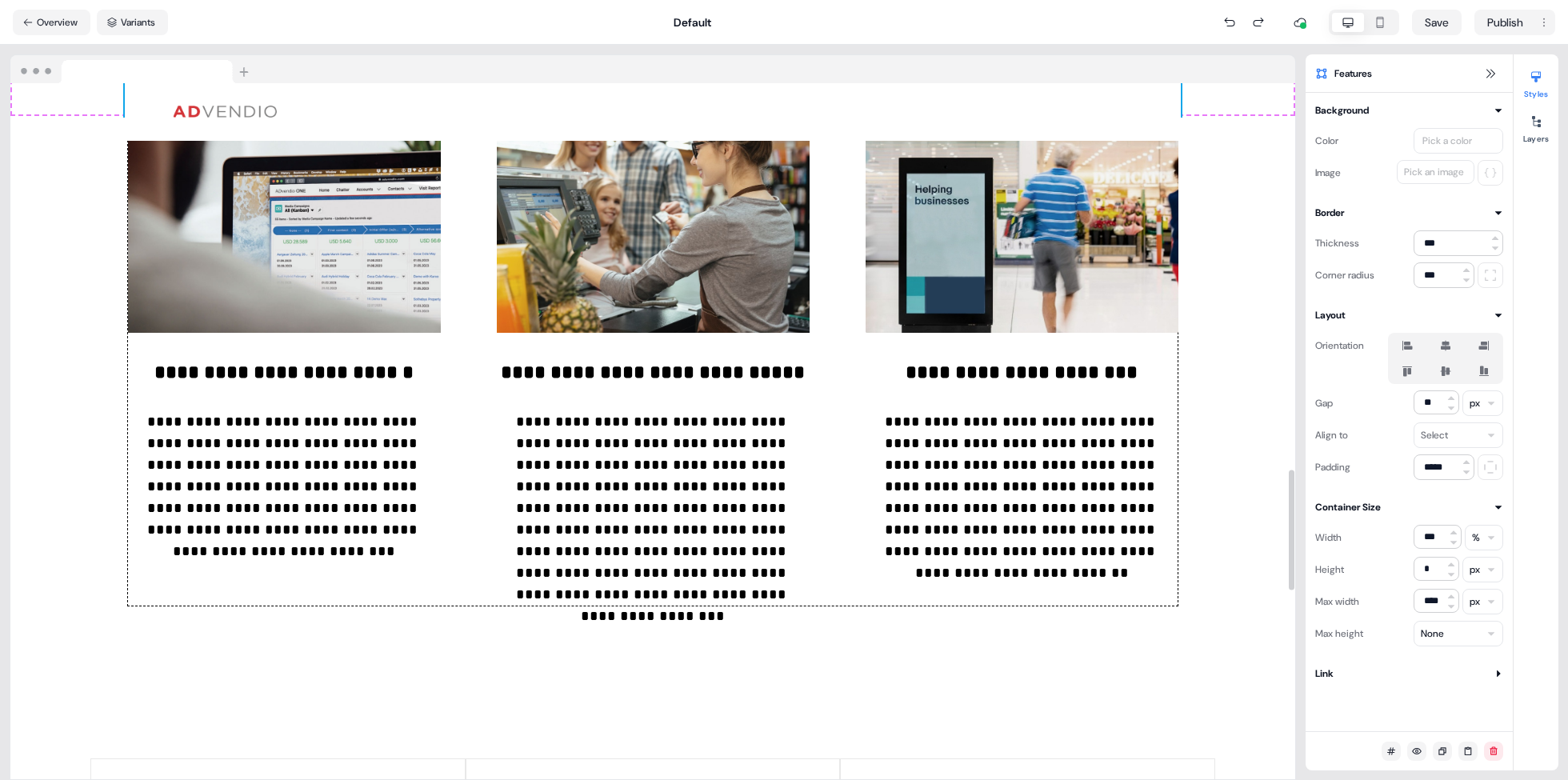 scroll, scrollTop: 2200, scrollLeft: 0, axis: vertical 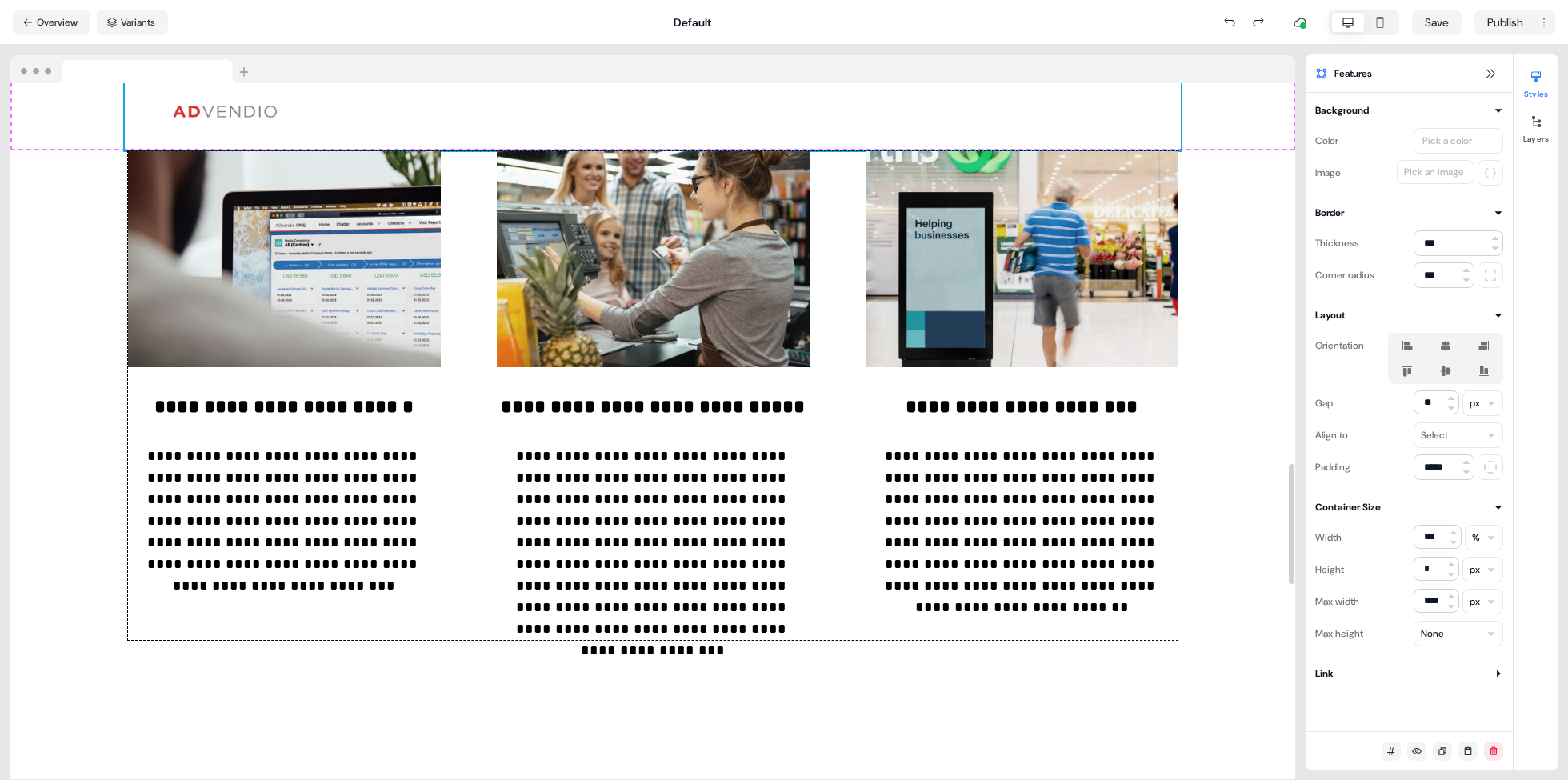 click on "**********" at bounding box center (653, 395) 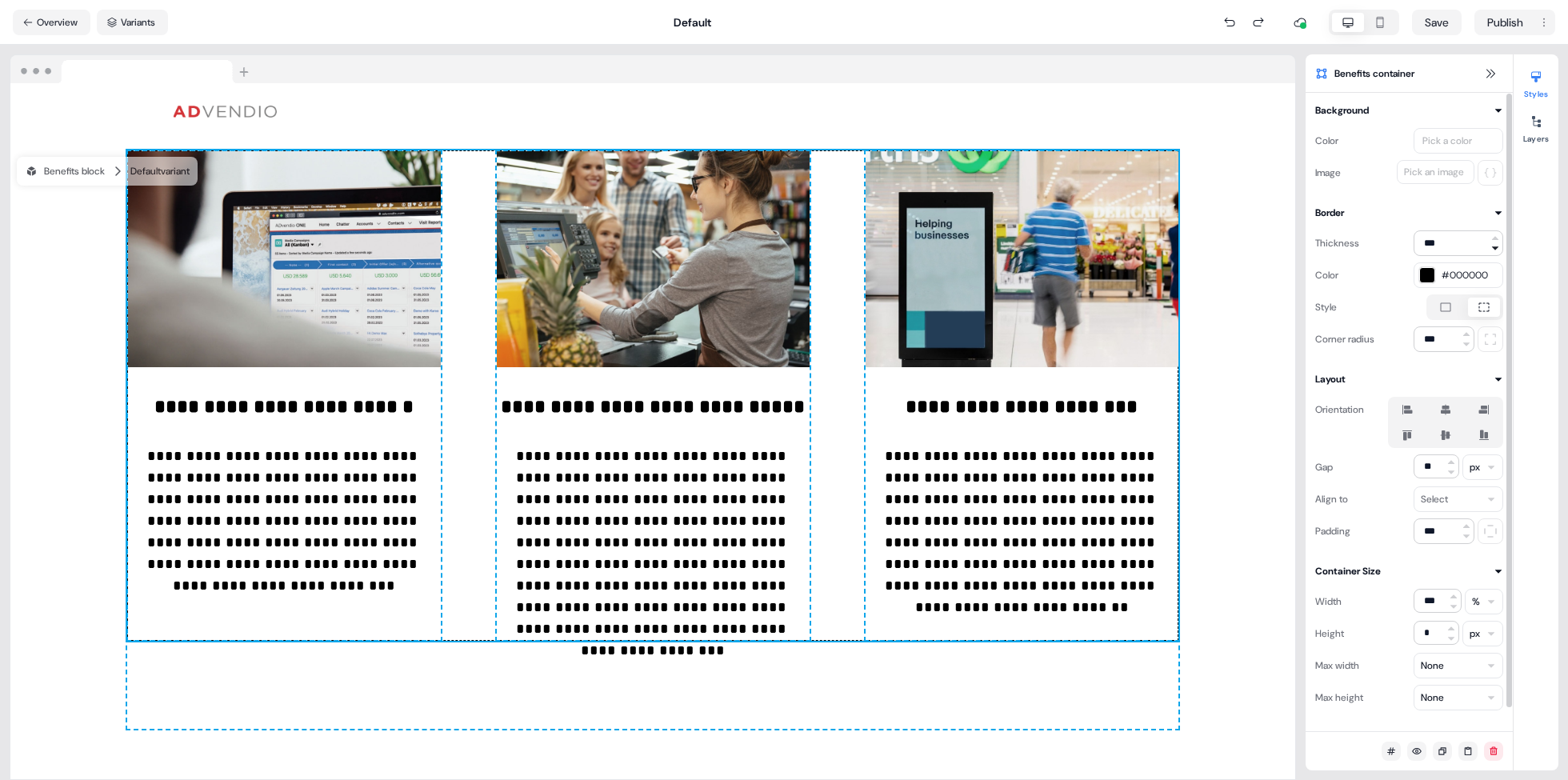 click 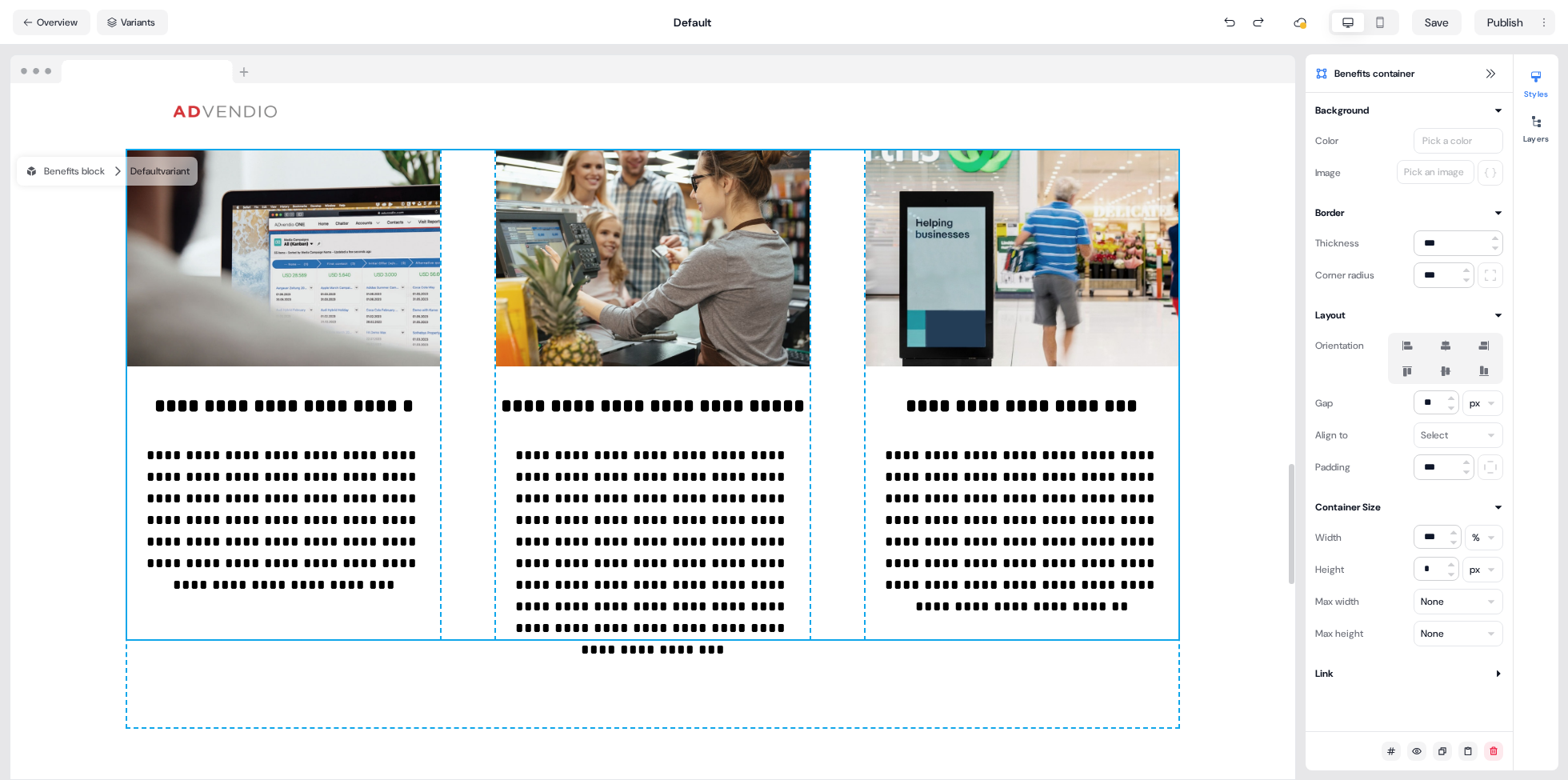 click on "**********" at bounding box center (653, 438) 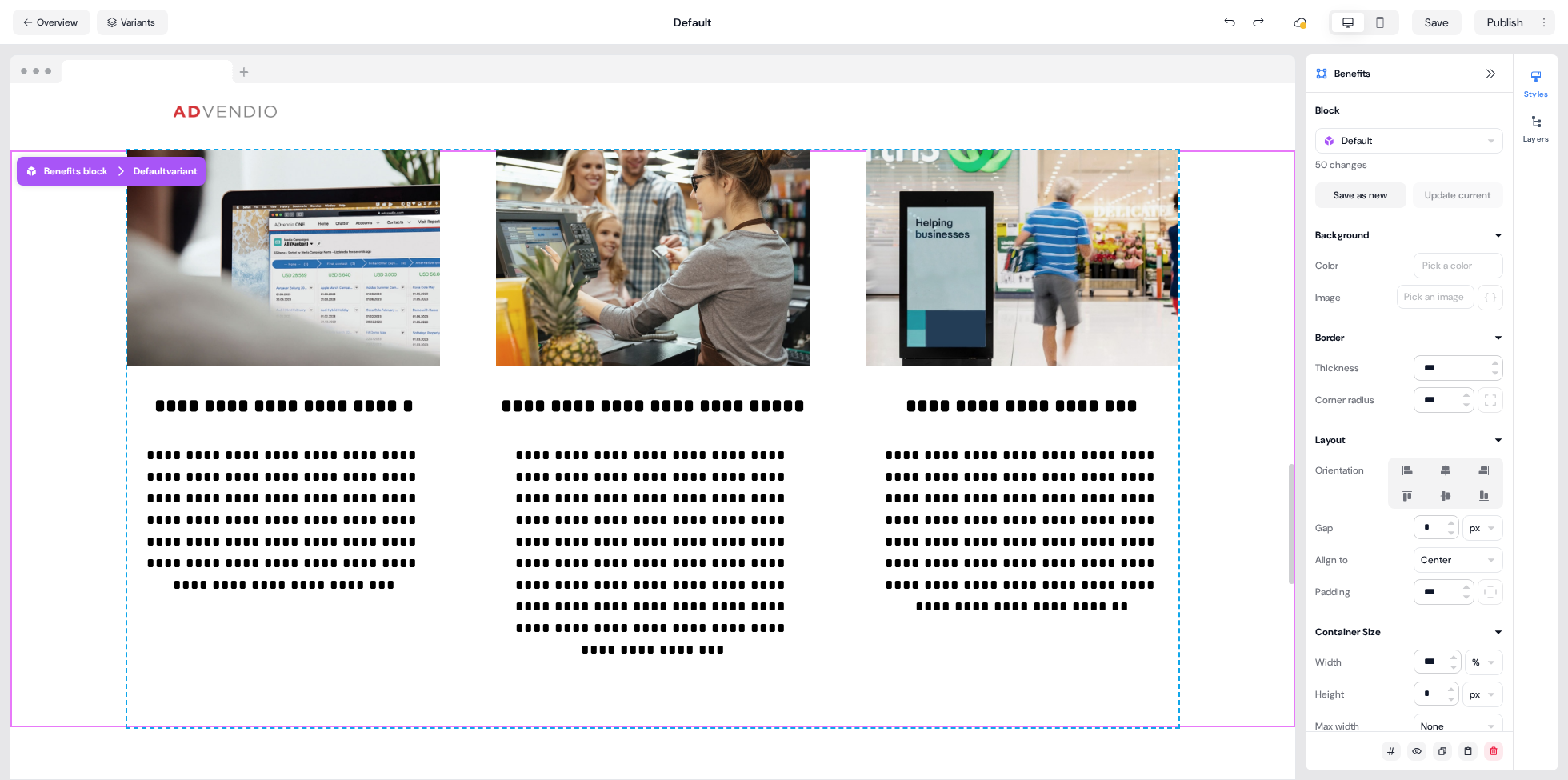 click on "**********" at bounding box center [653, 394] 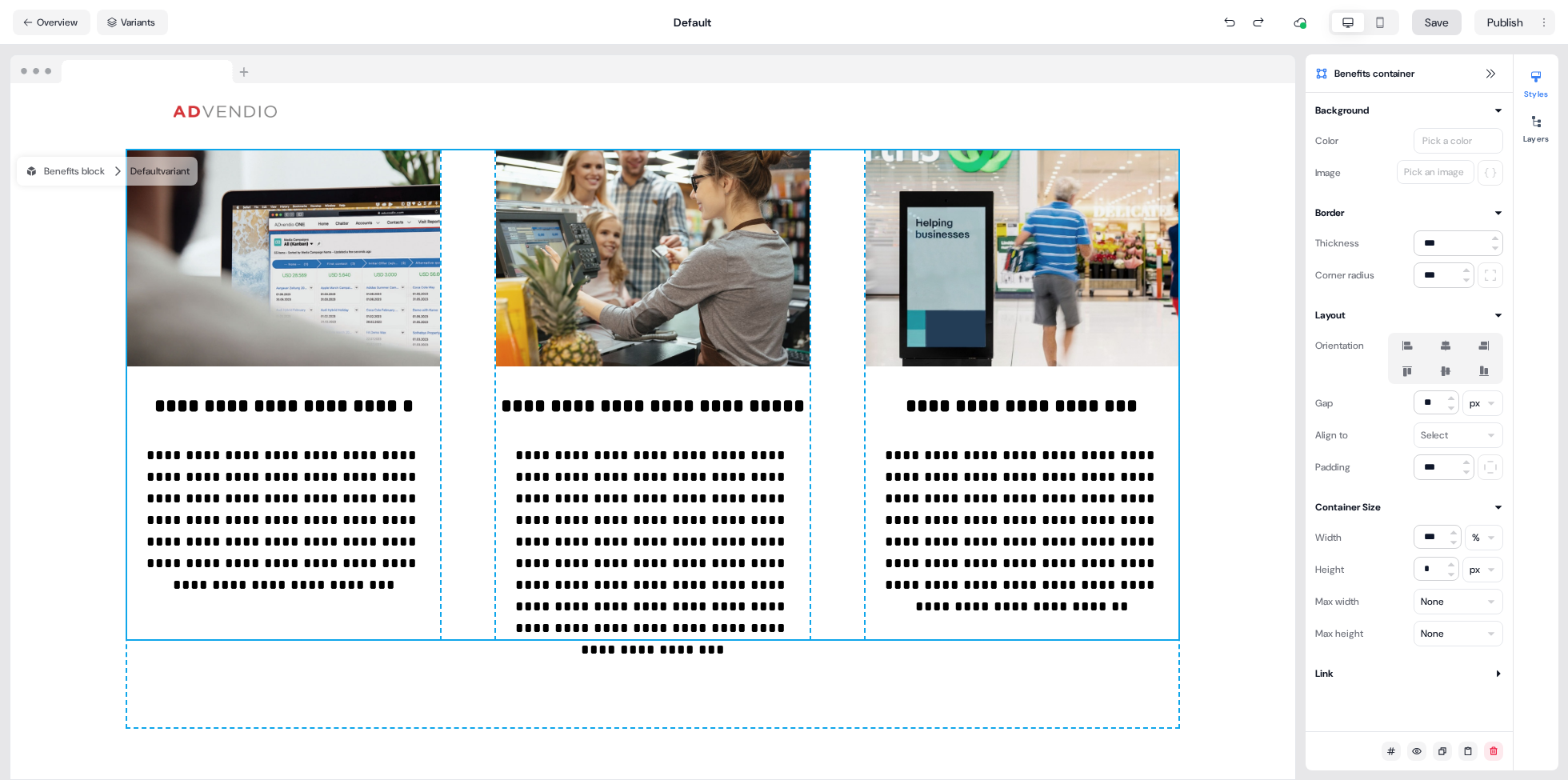 click on "Save" at bounding box center (1437, 22) 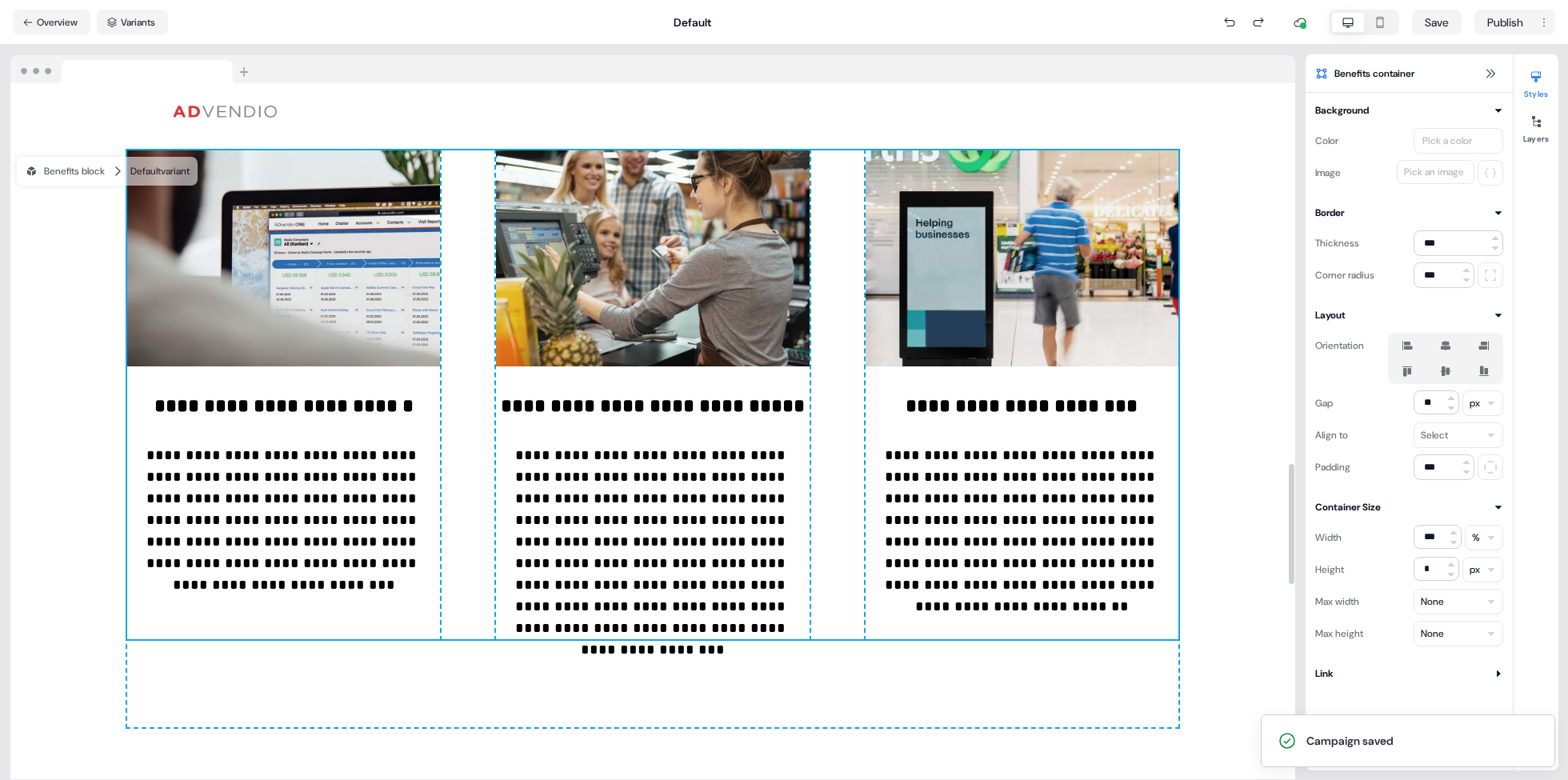 click on "**********" at bounding box center (653, 438) 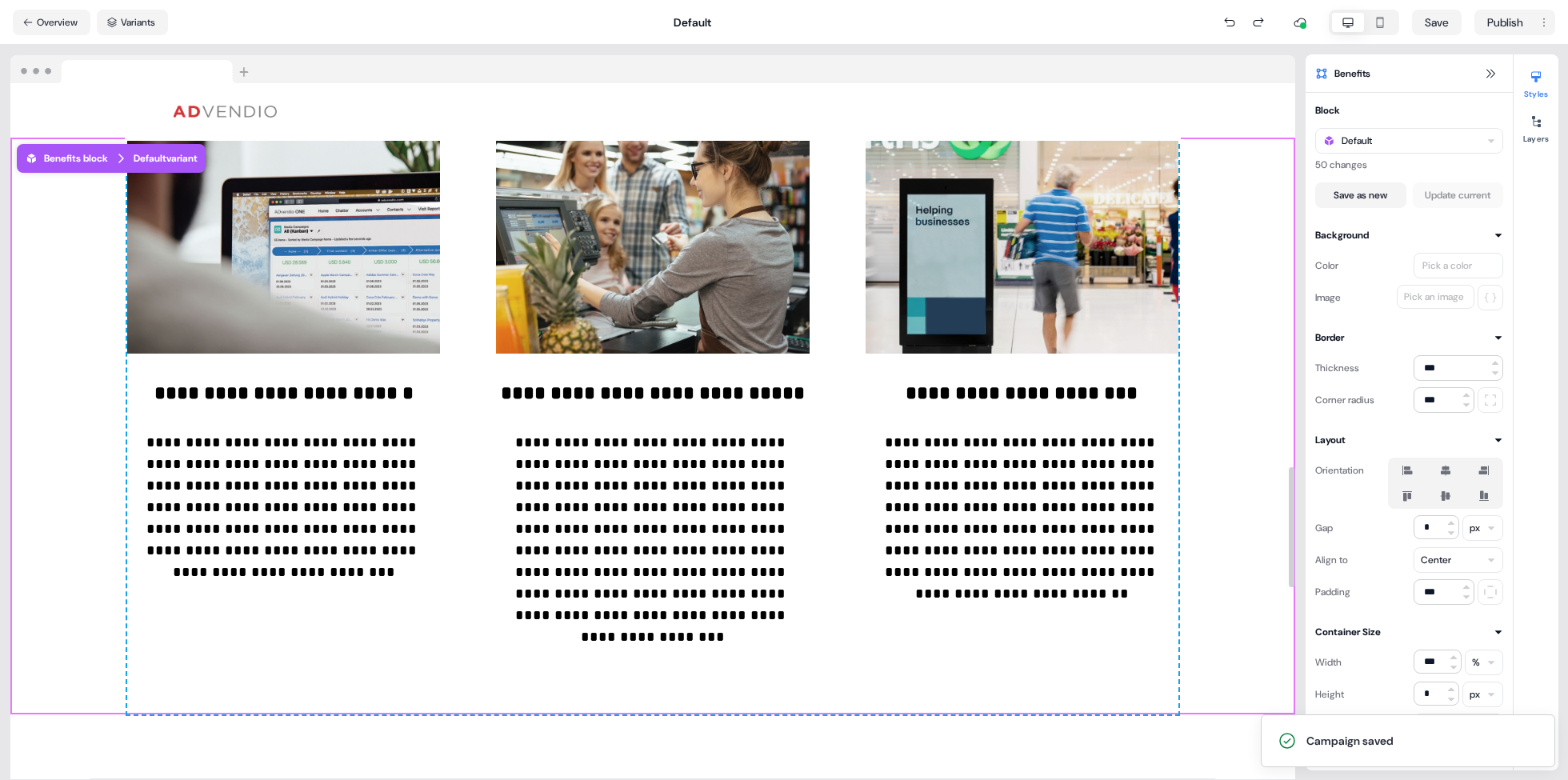 scroll, scrollTop: 2219, scrollLeft: 0, axis: vertical 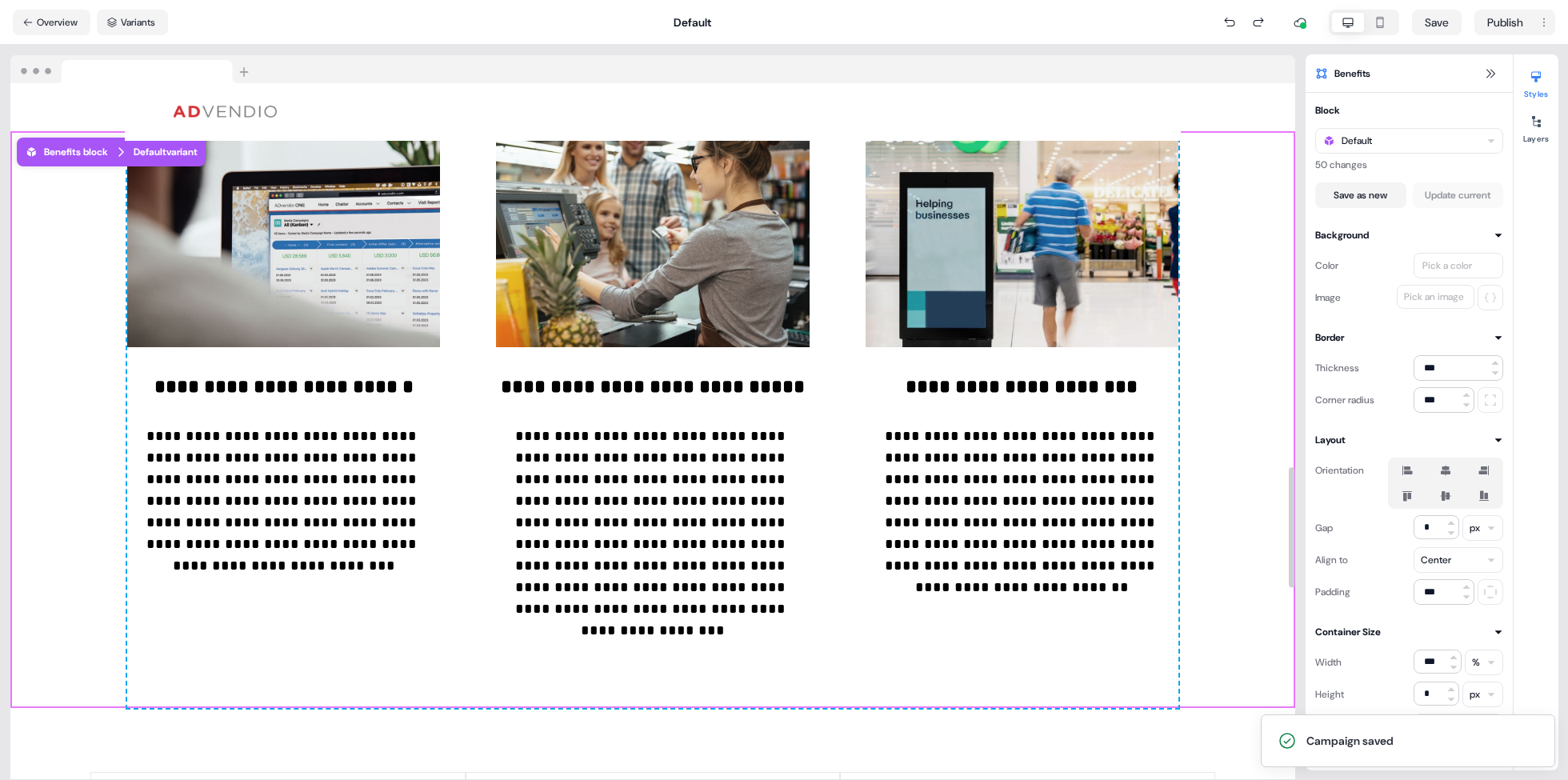 click on "**********" at bounding box center (653, 419) 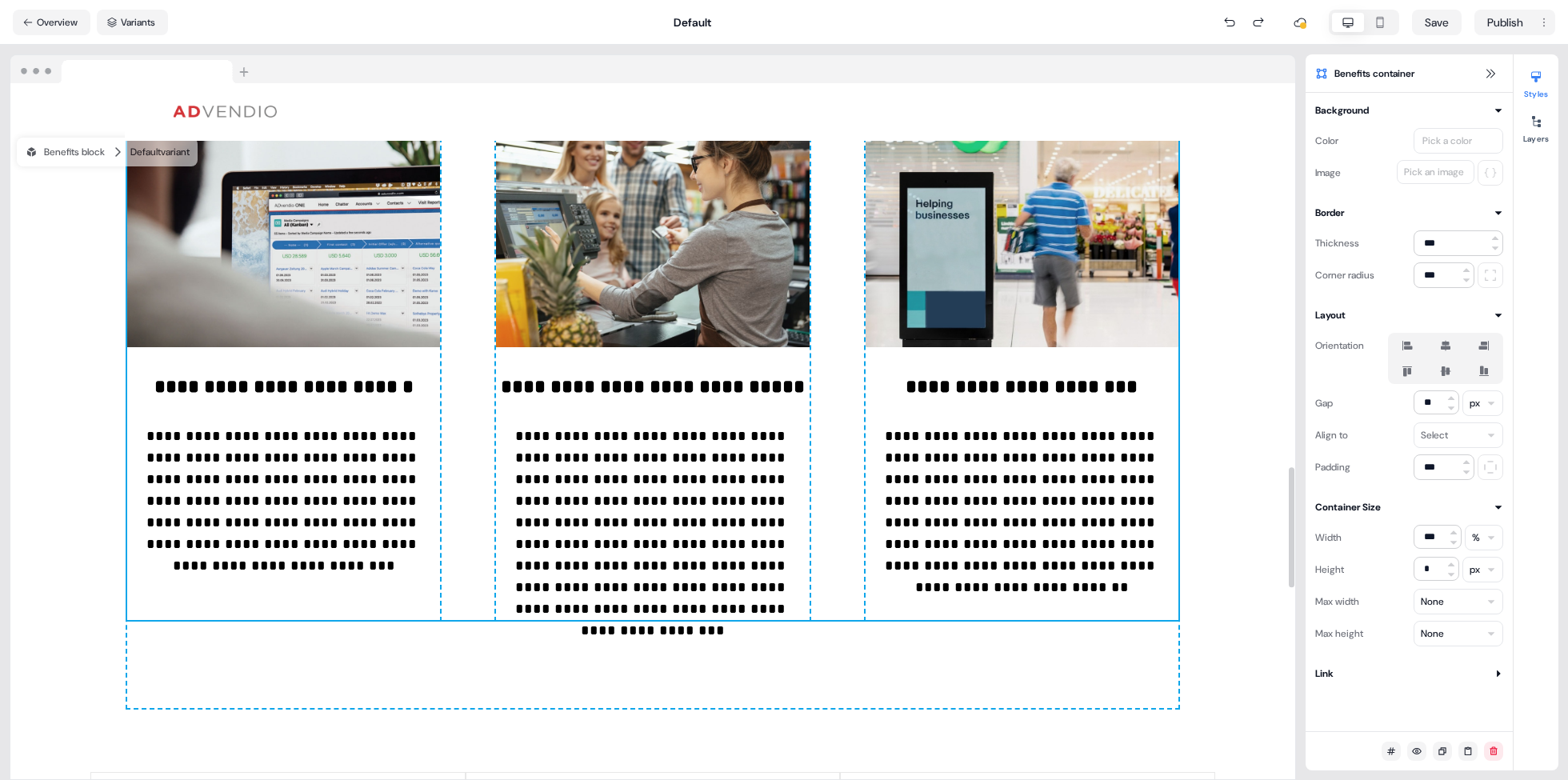 click on "**********" at bounding box center (653, 419) 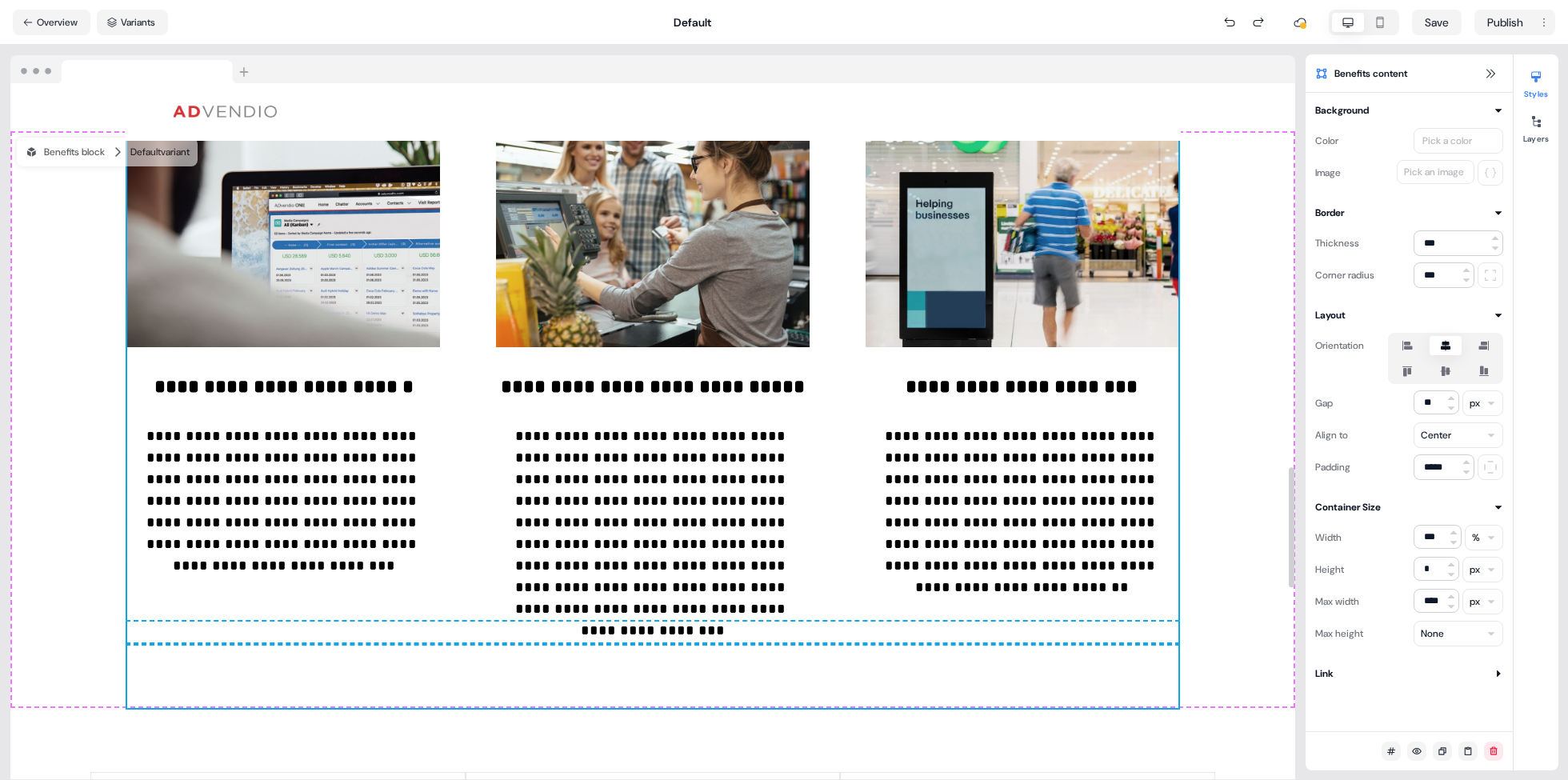 click on "**********" at bounding box center (653, 419) 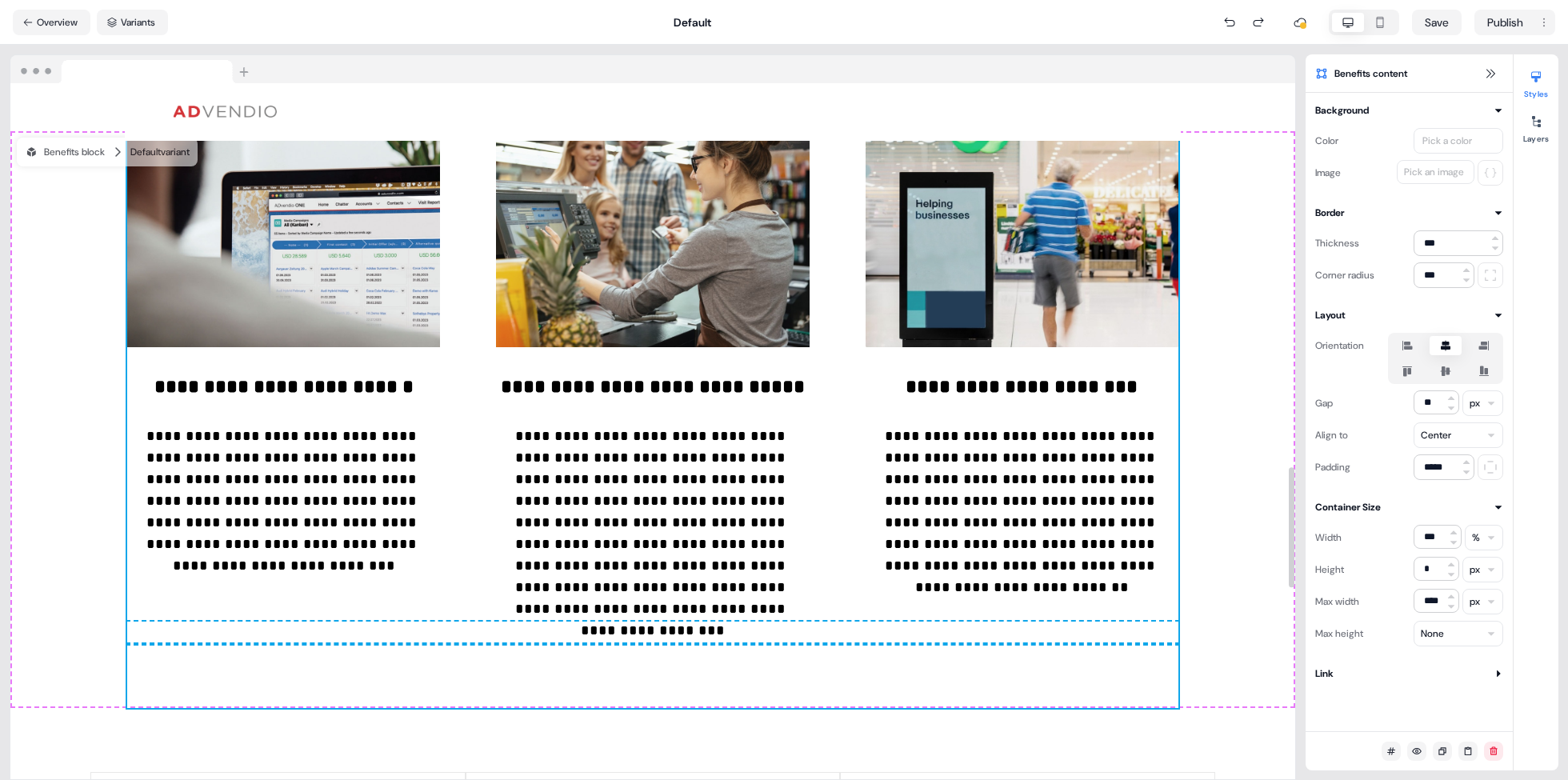 click on "**********" at bounding box center (653, 419) 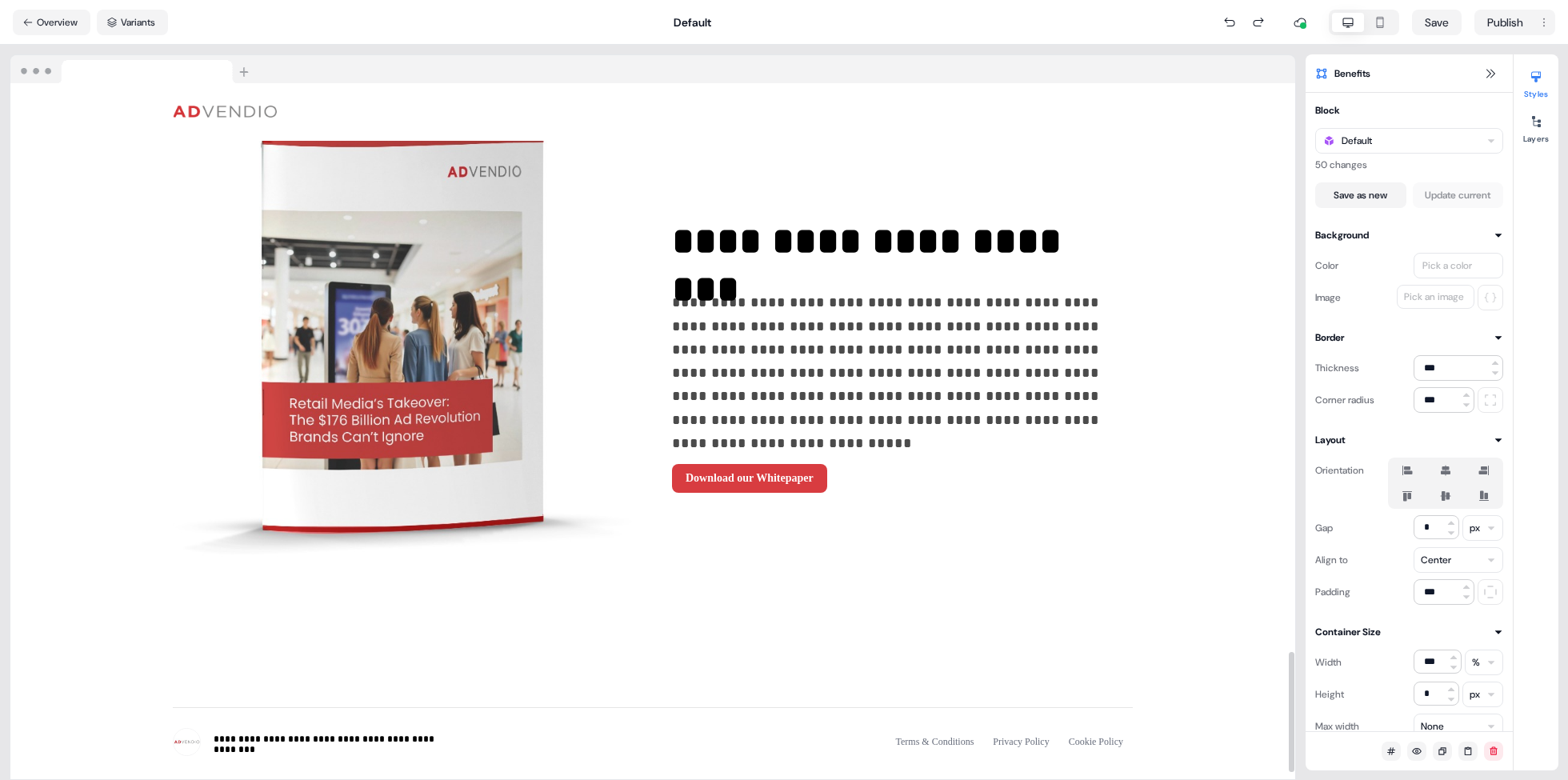 scroll, scrollTop: 3290, scrollLeft: 0, axis: vertical 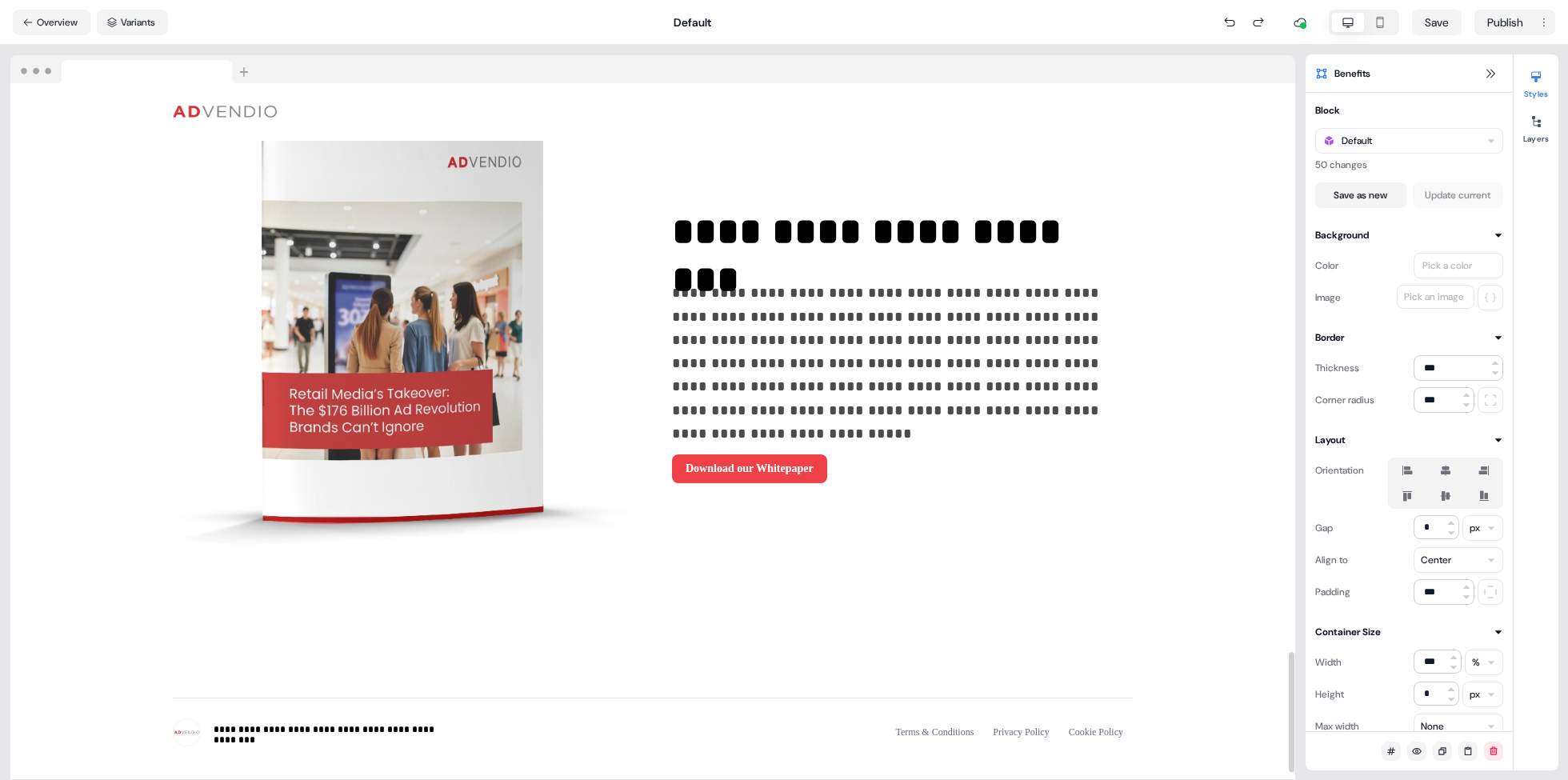 click on "Download our Whitepaper" at bounding box center [750, 469] 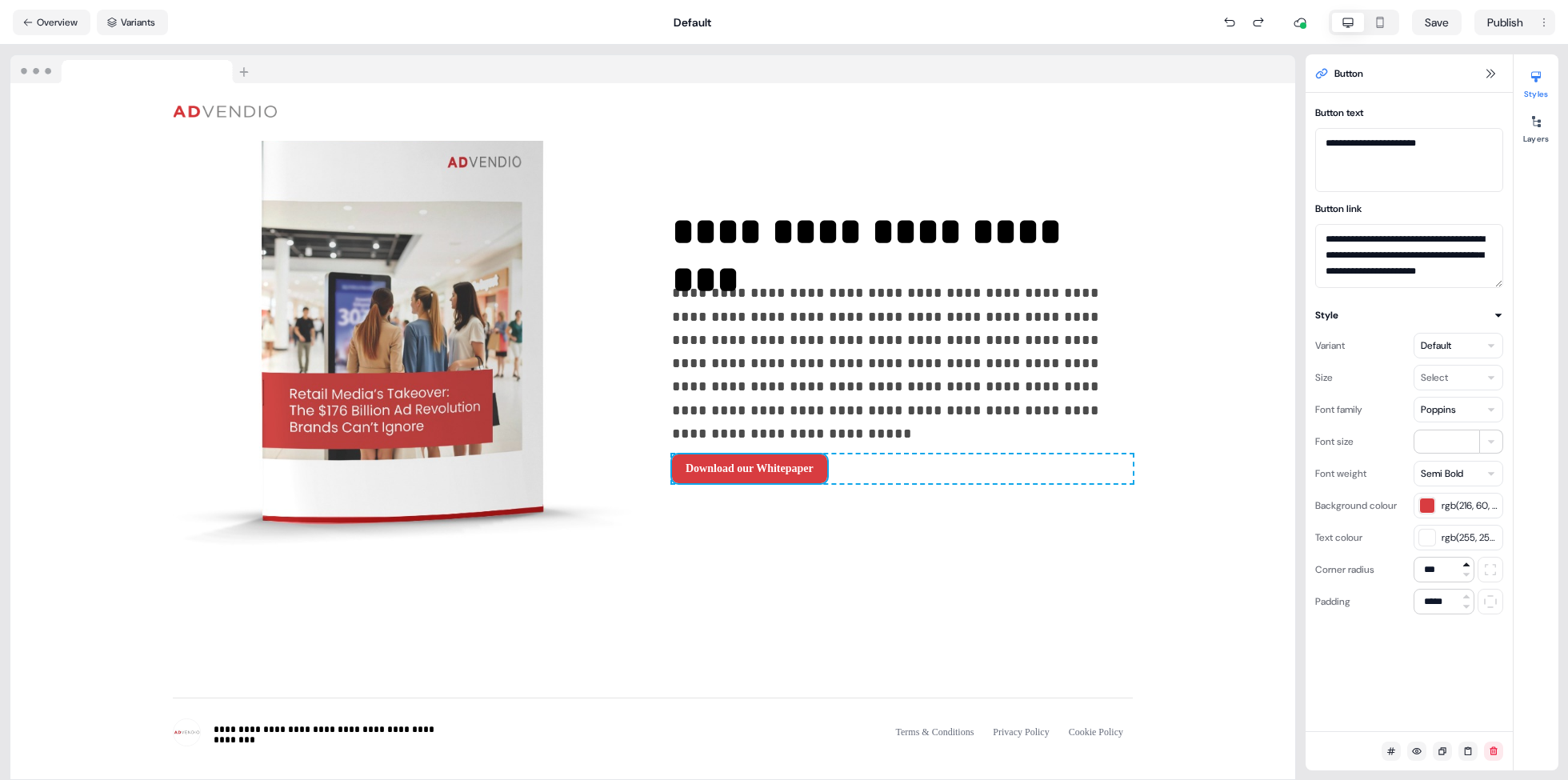 click 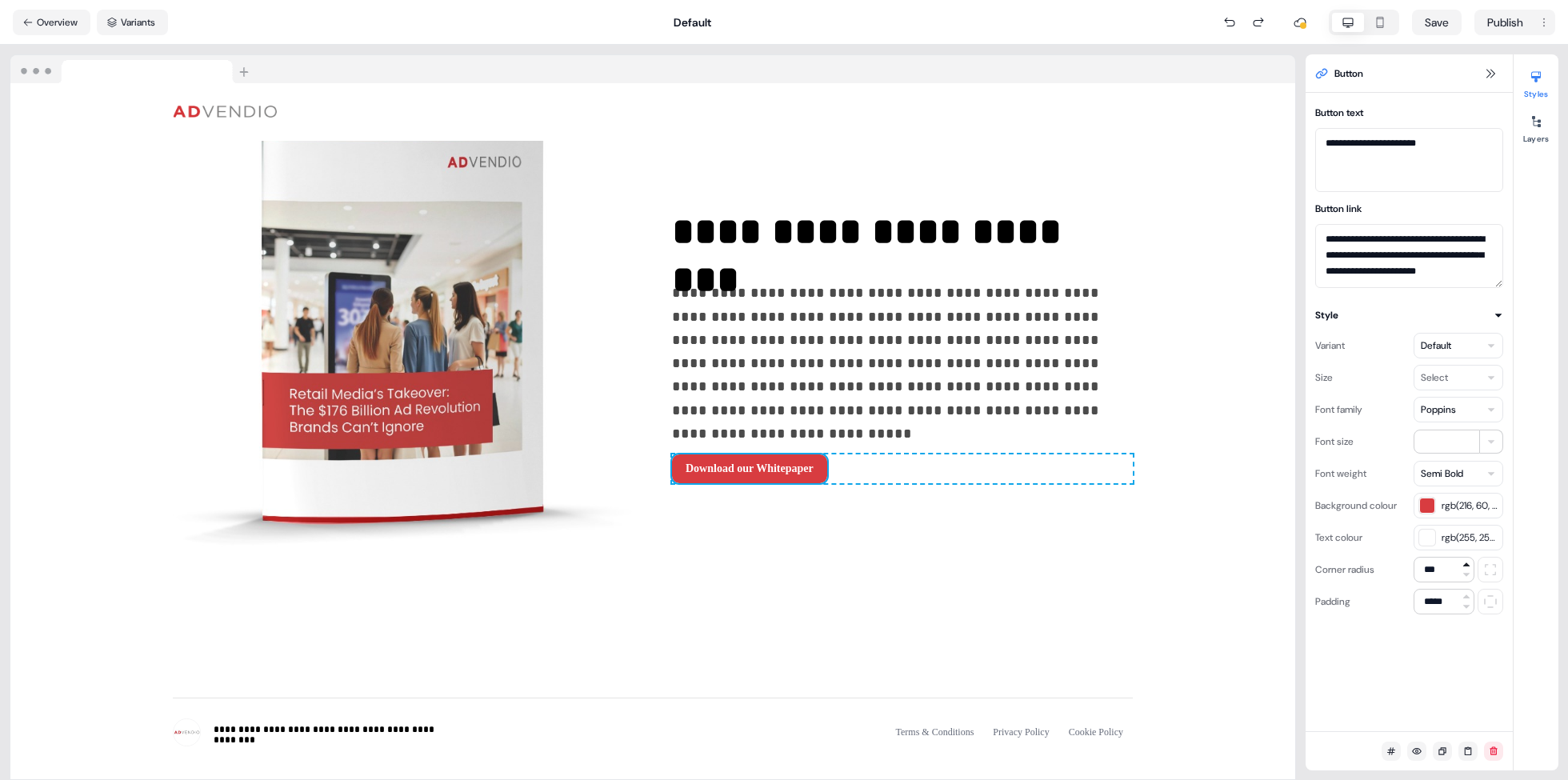 click 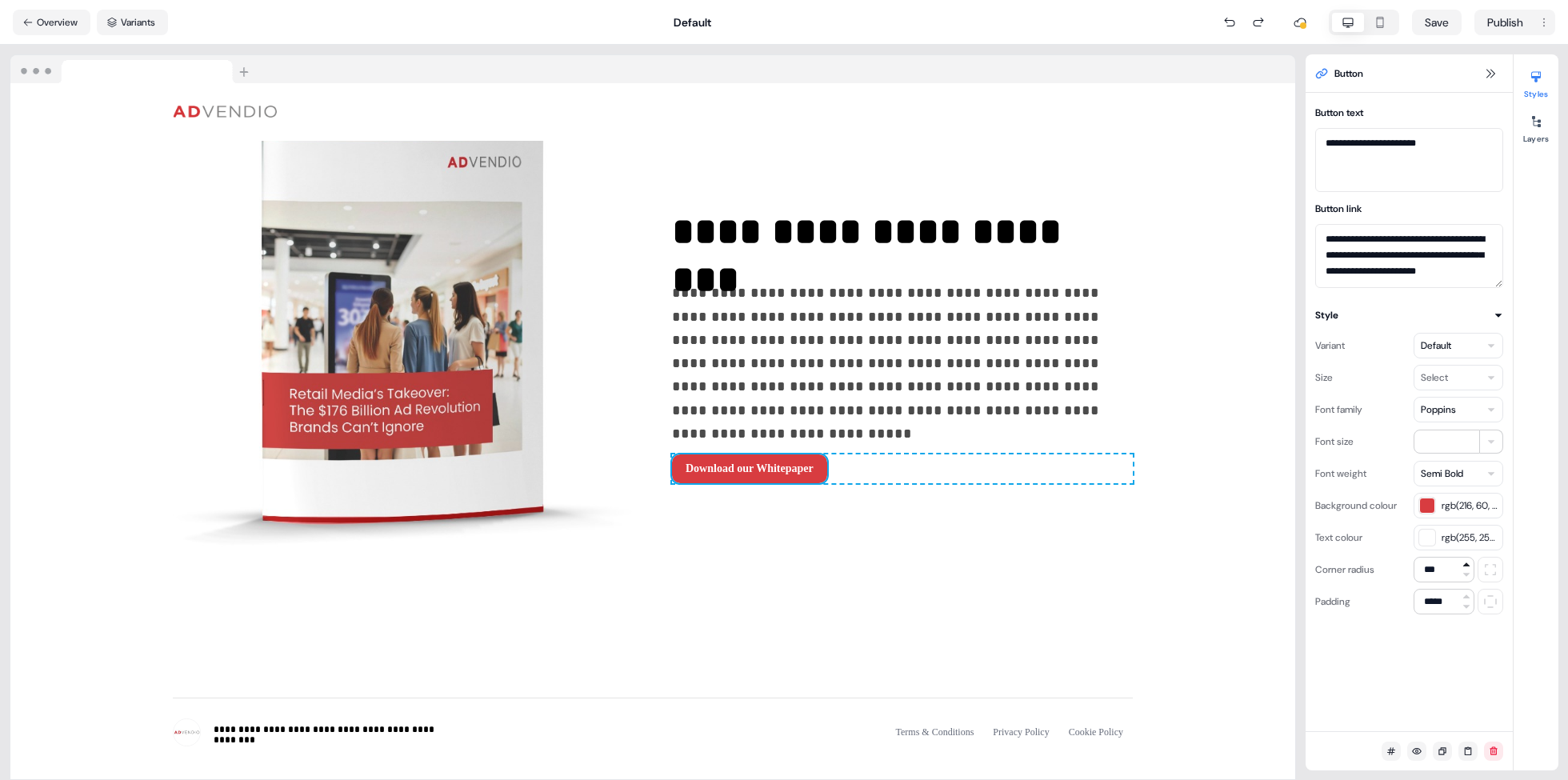 type on "****" 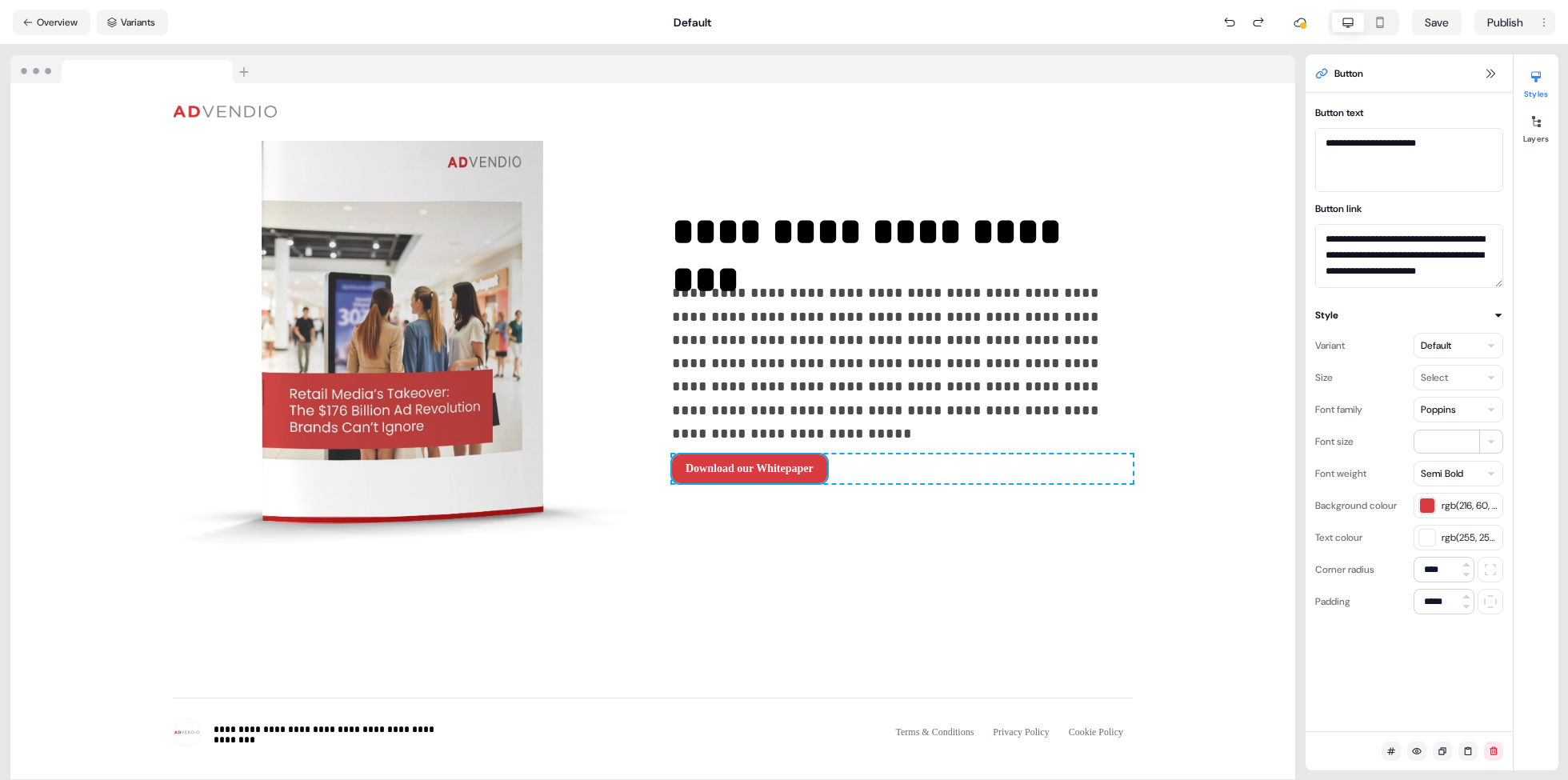 click on "**********" at bounding box center (784, 390) 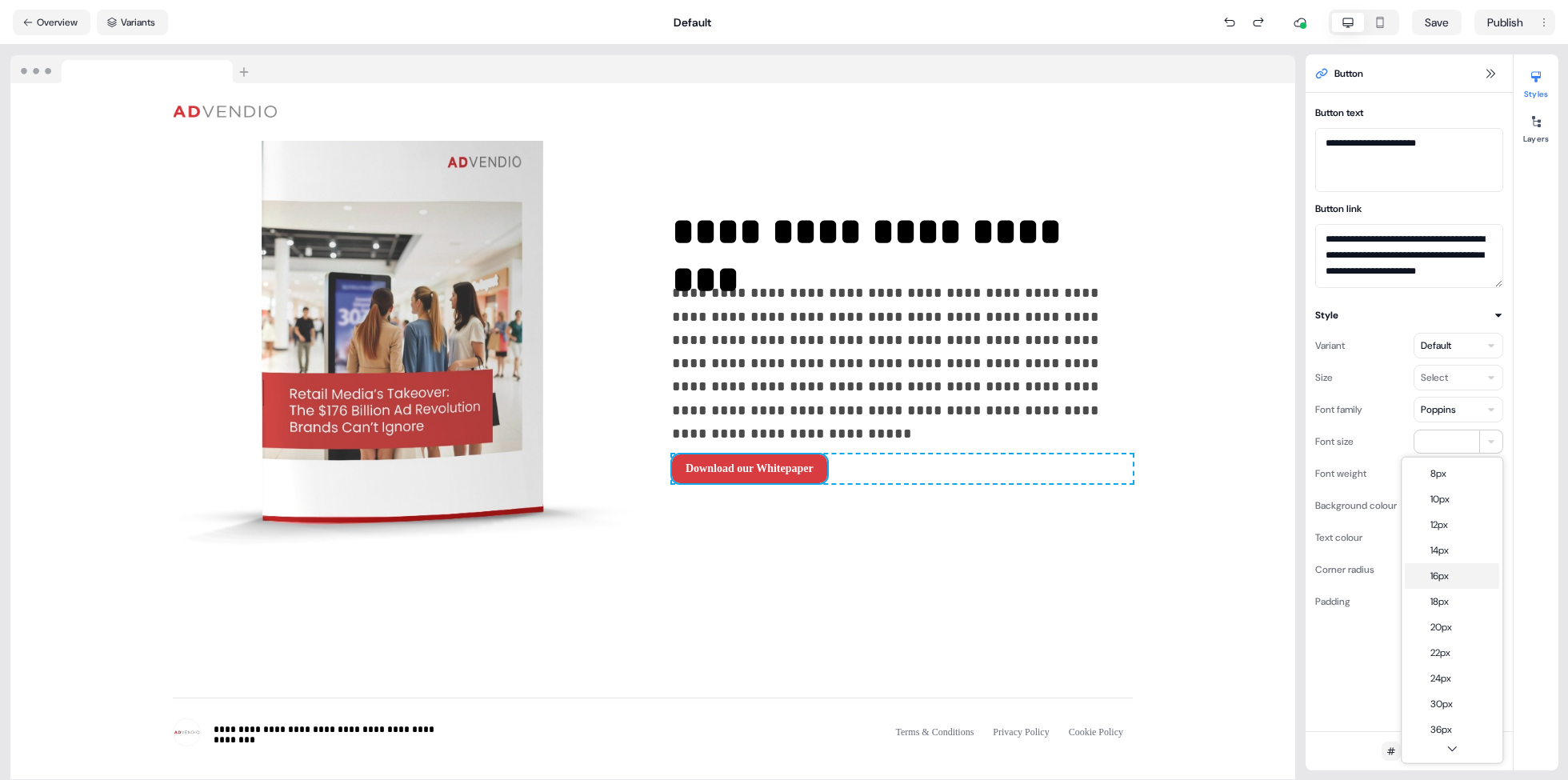 type on "**" 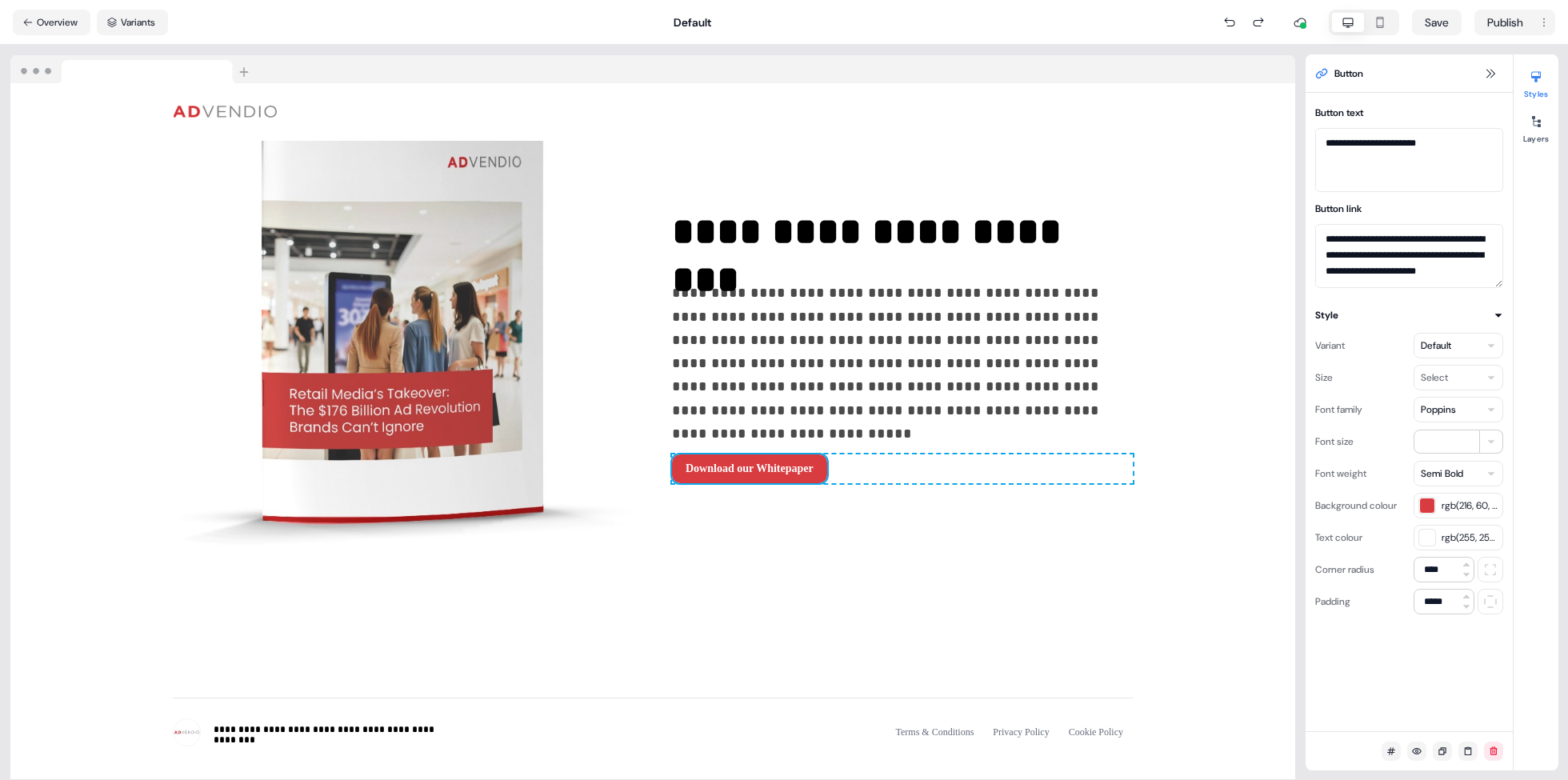 type 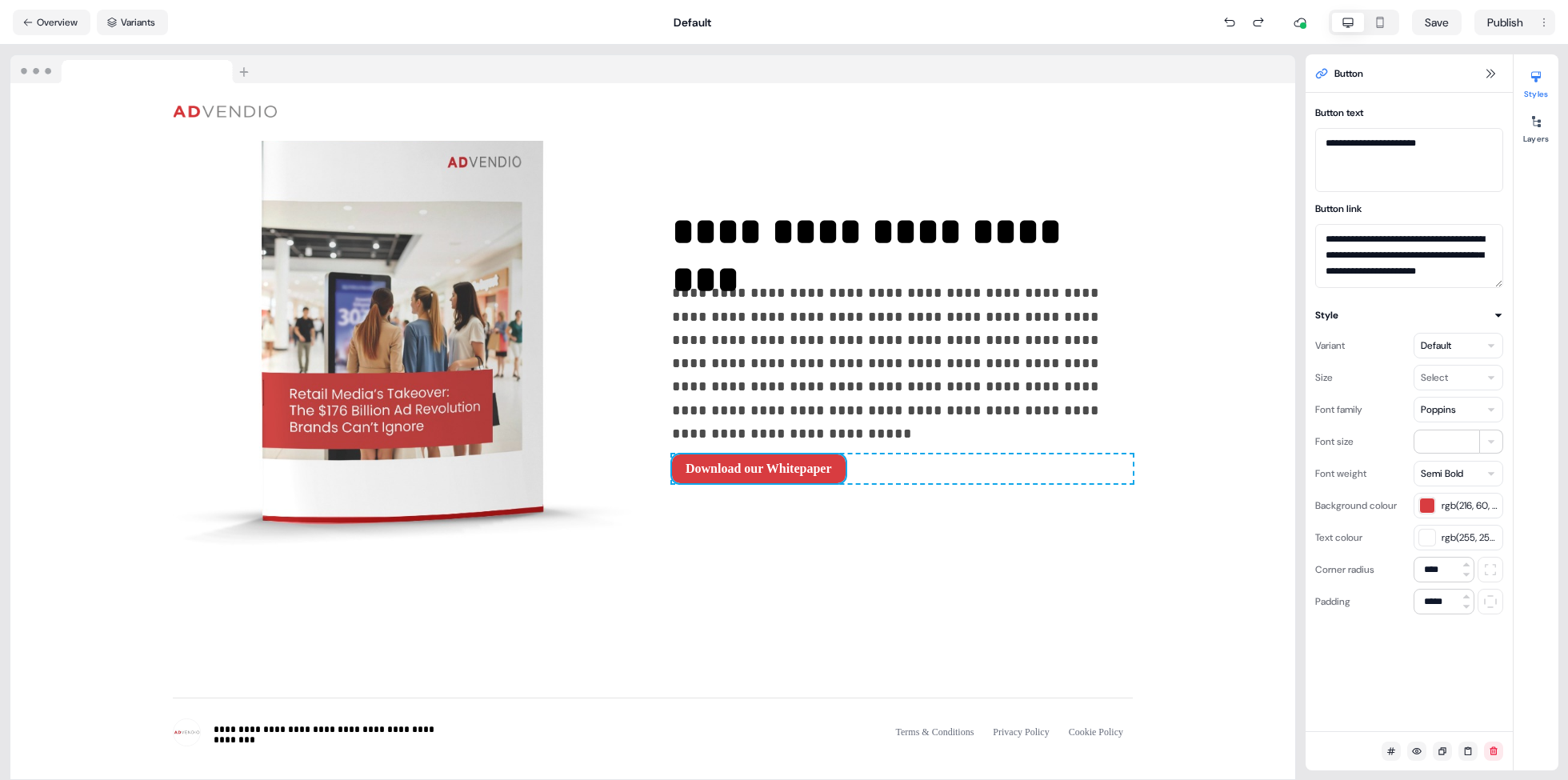 click on "**********" at bounding box center [784, 390] 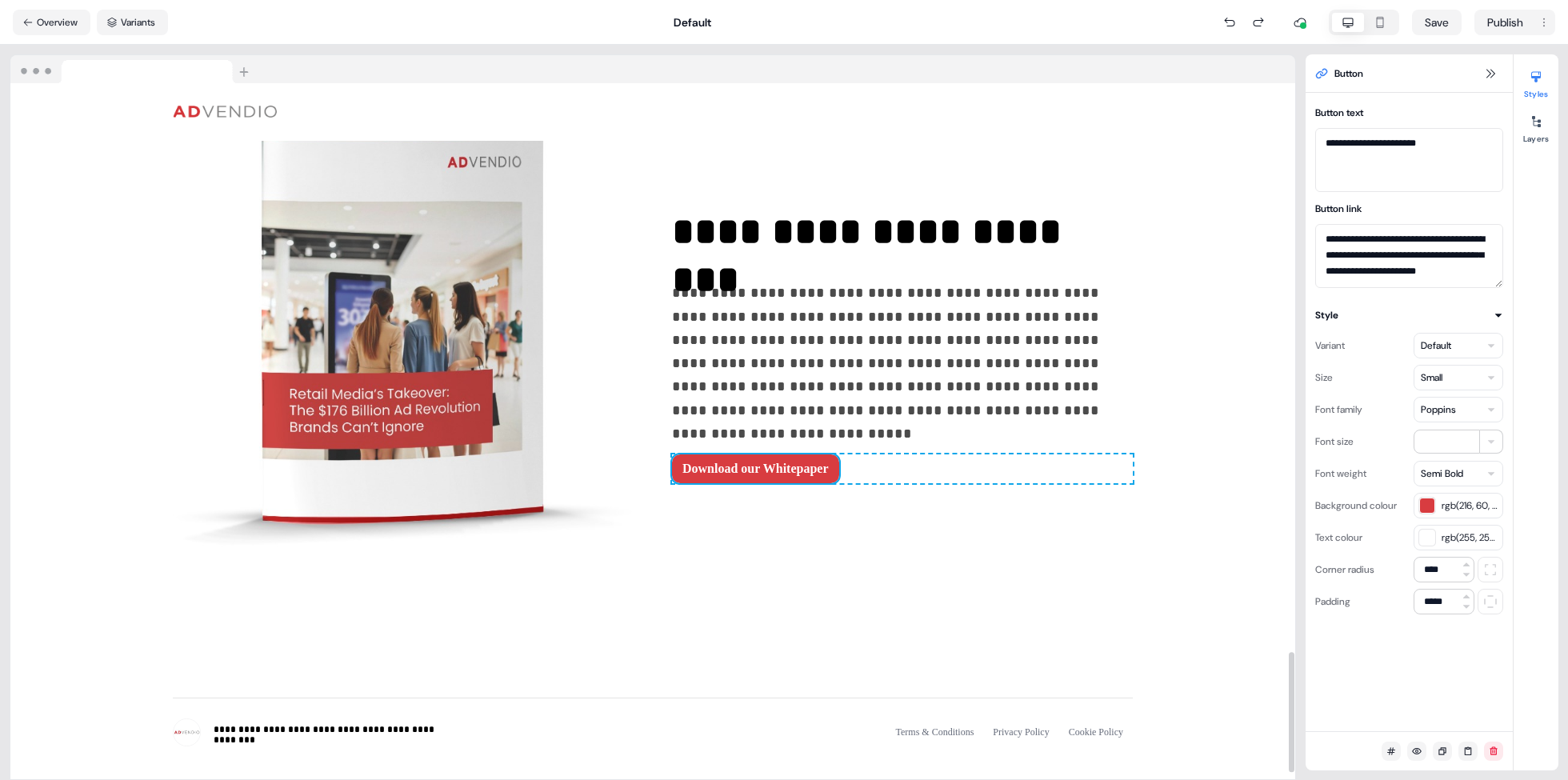 click on "**********" at bounding box center (653, 346) 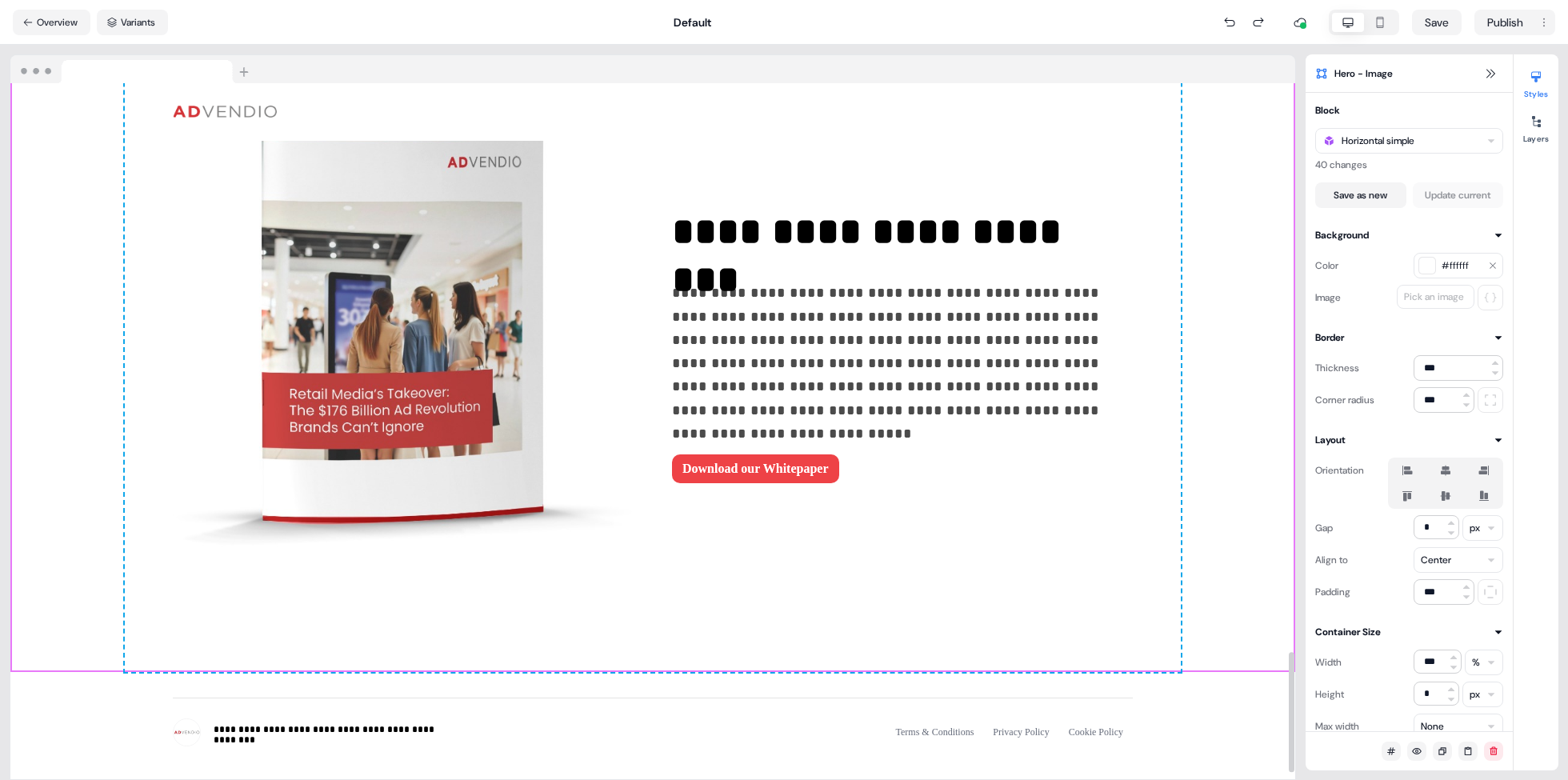 click on "Download our Whitepaper" at bounding box center (755, 469) 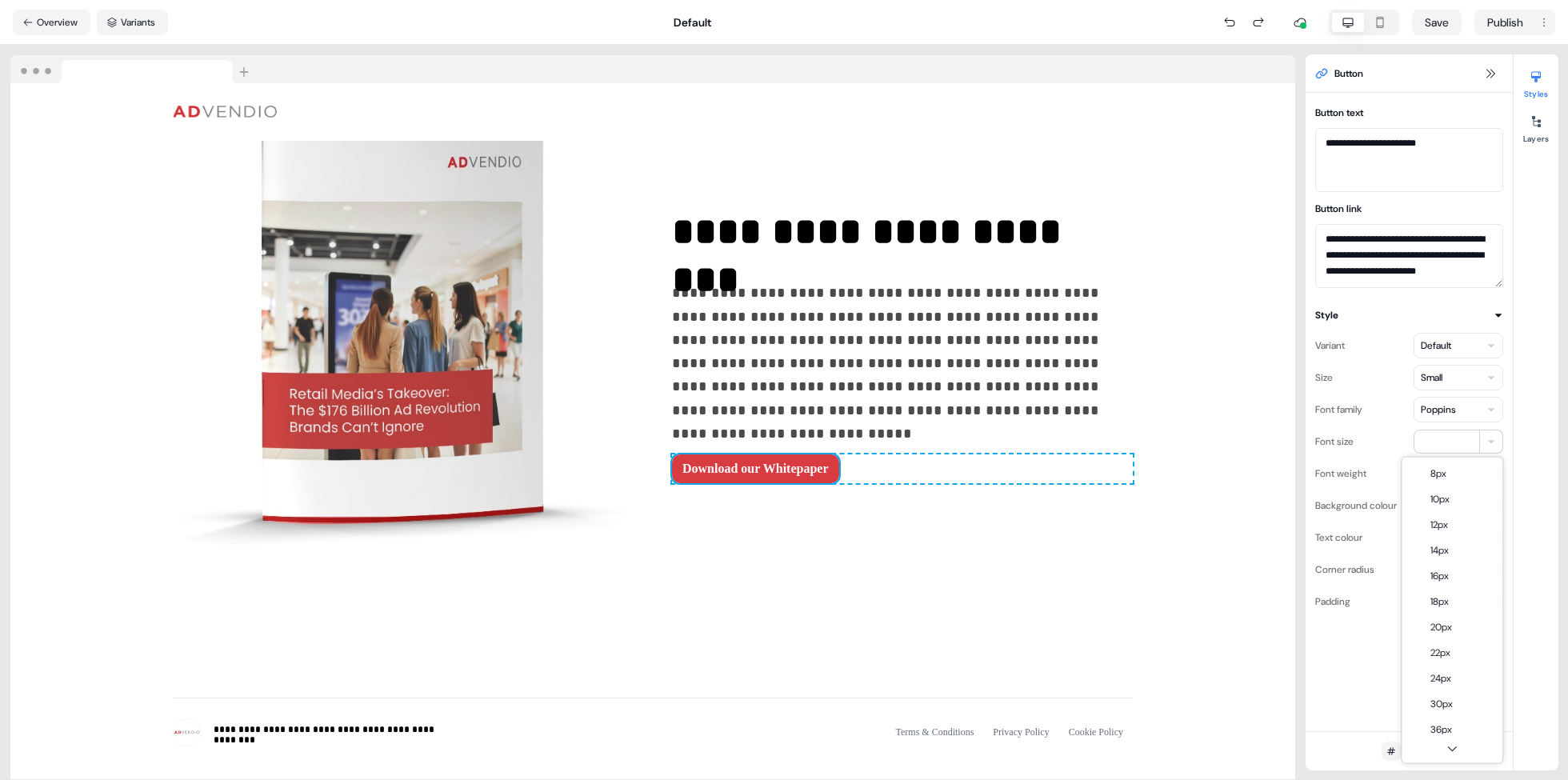 click on "**********" at bounding box center (784, 390) 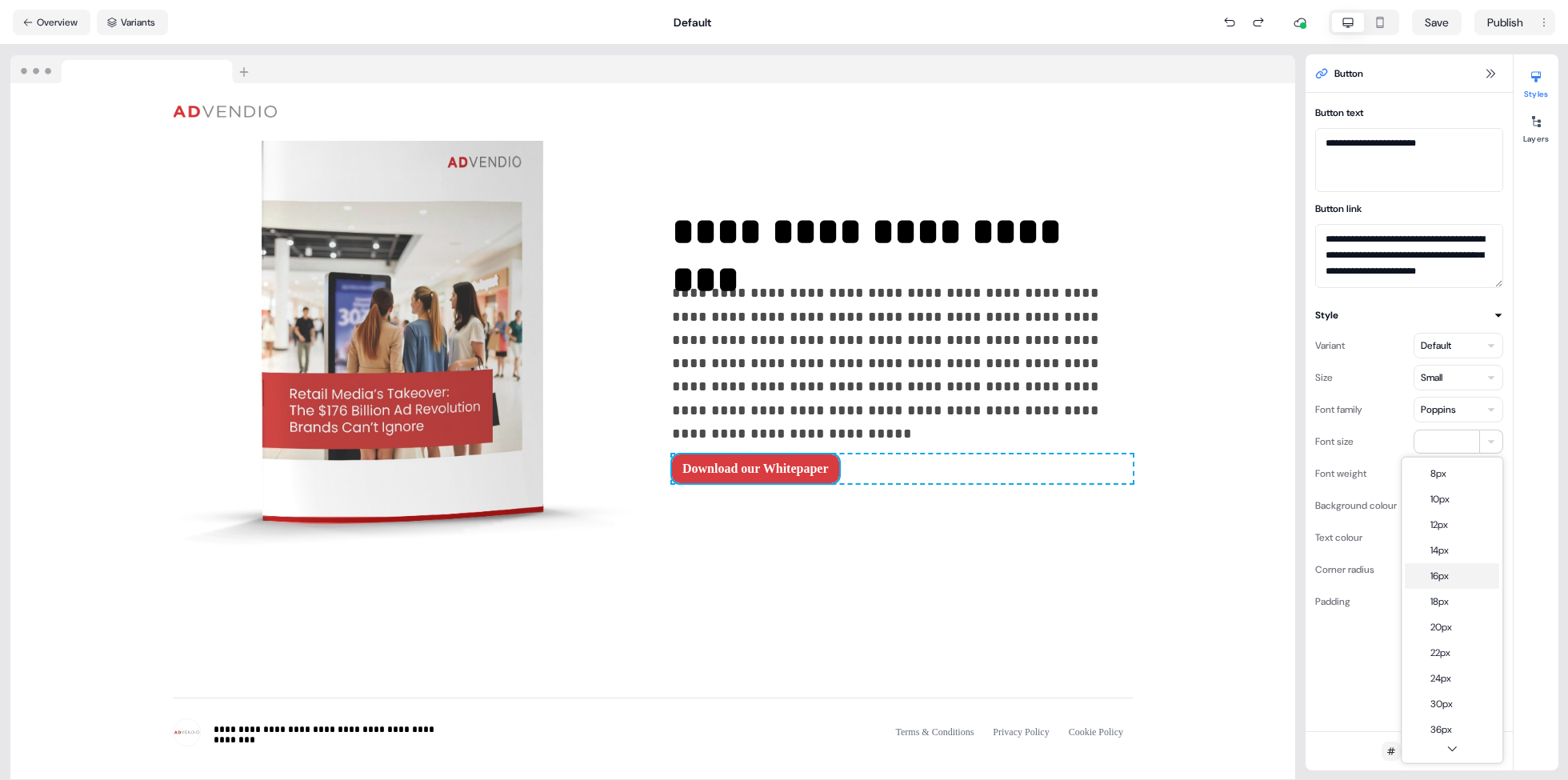 type on "**" 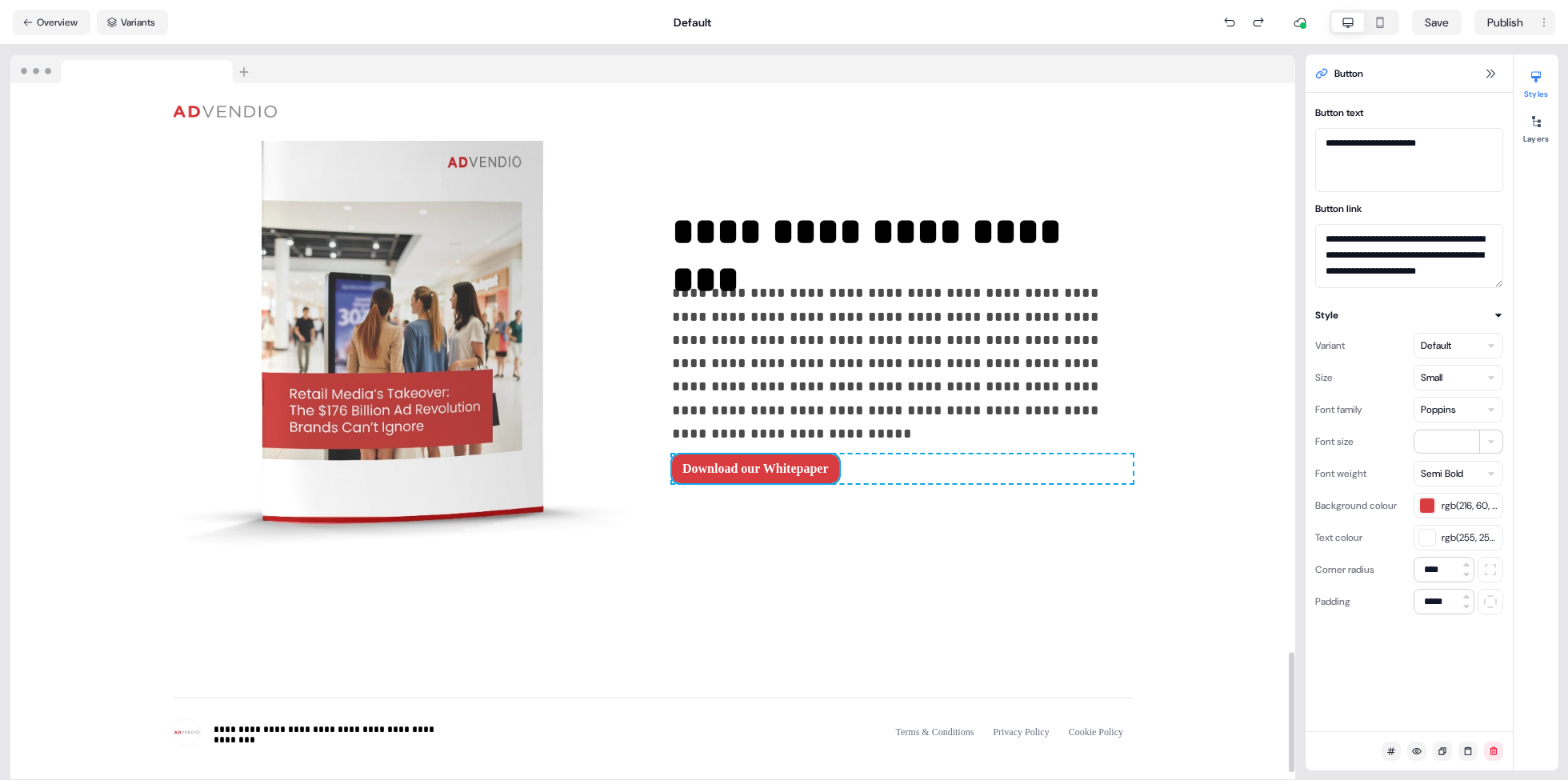 click on "**********" at bounding box center [653, 346] 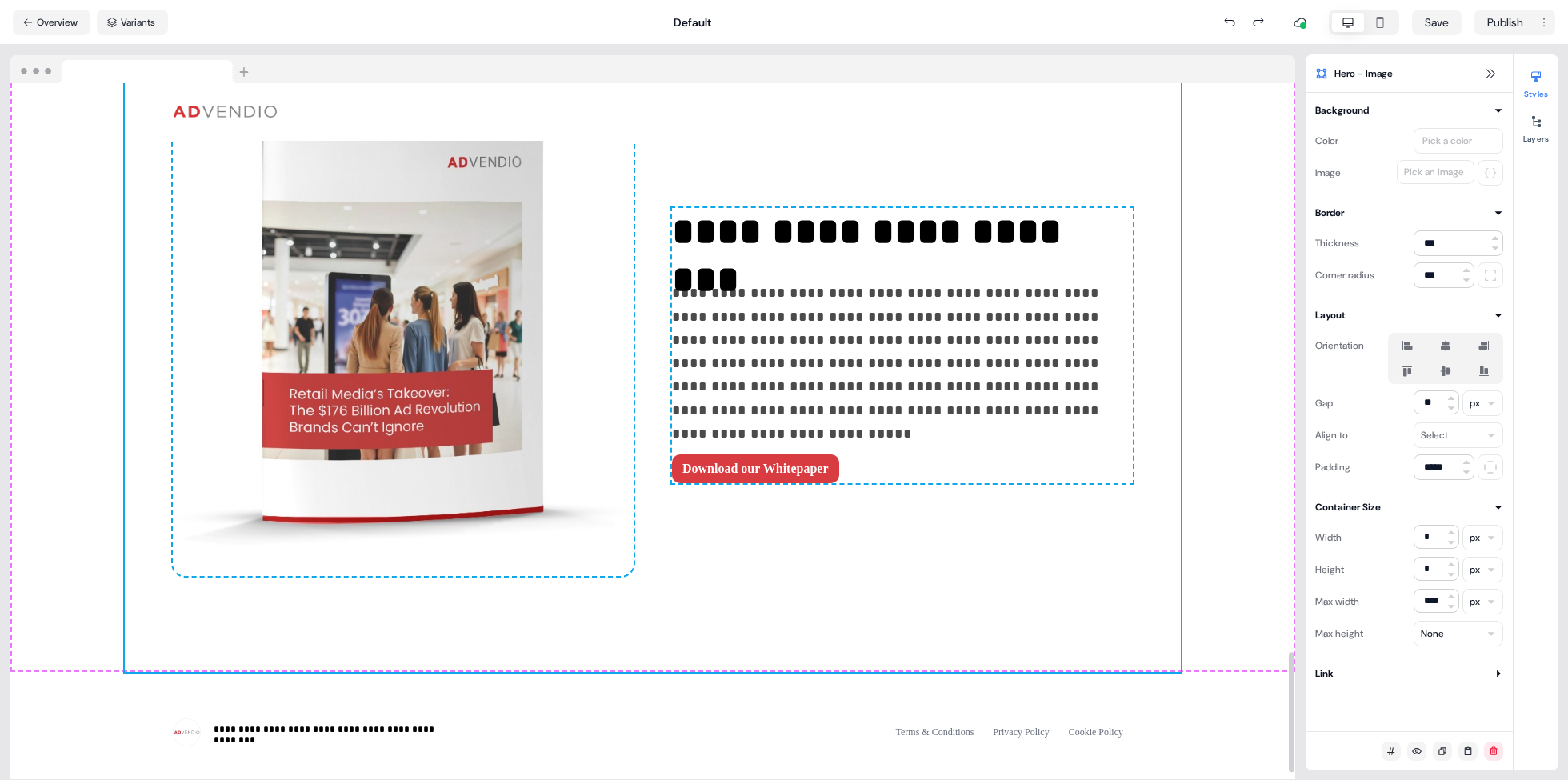 click on "**********" at bounding box center [653, 346] 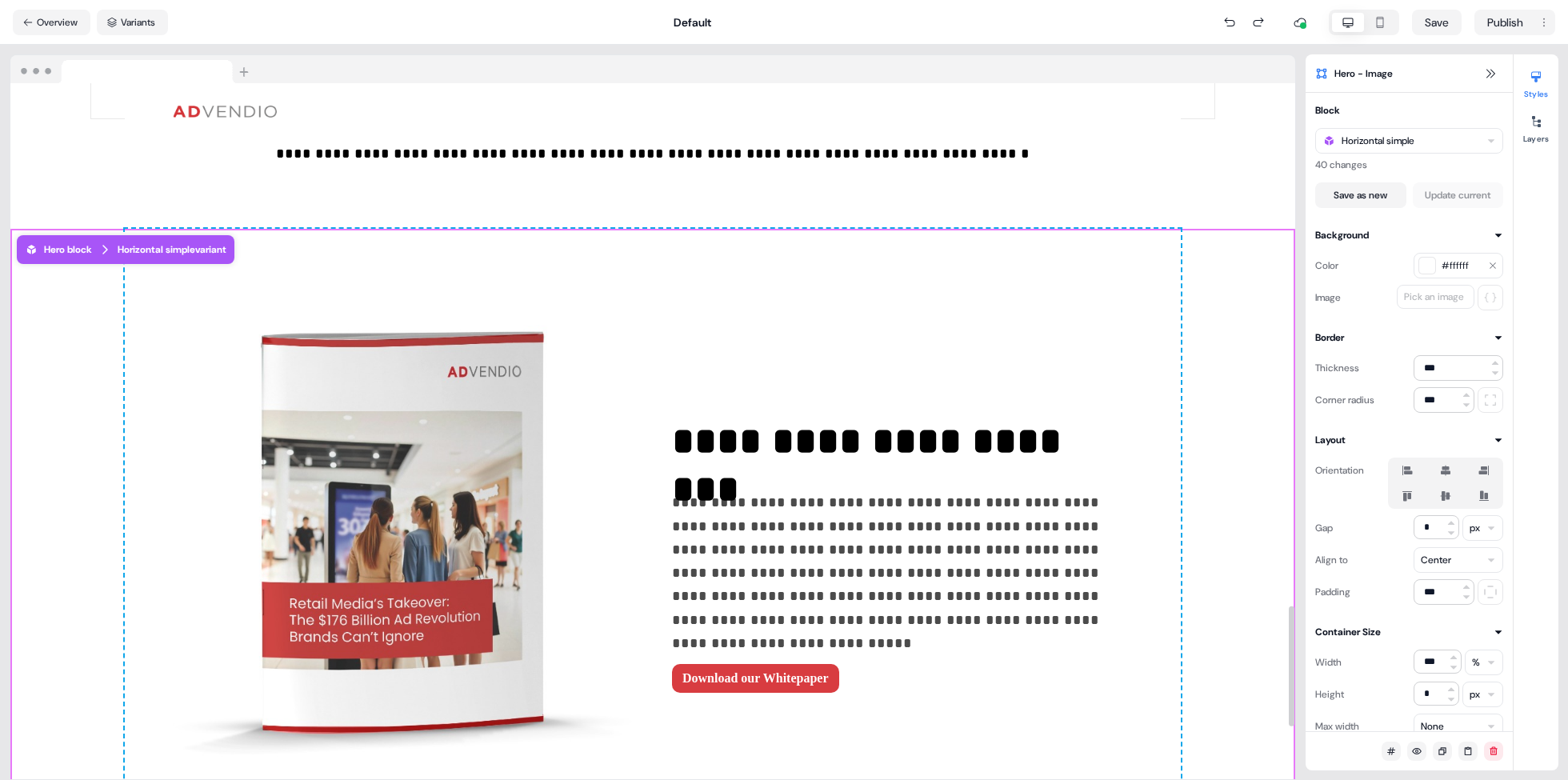 scroll, scrollTop: 3092, scrollLeft: 0, axis: vertical 